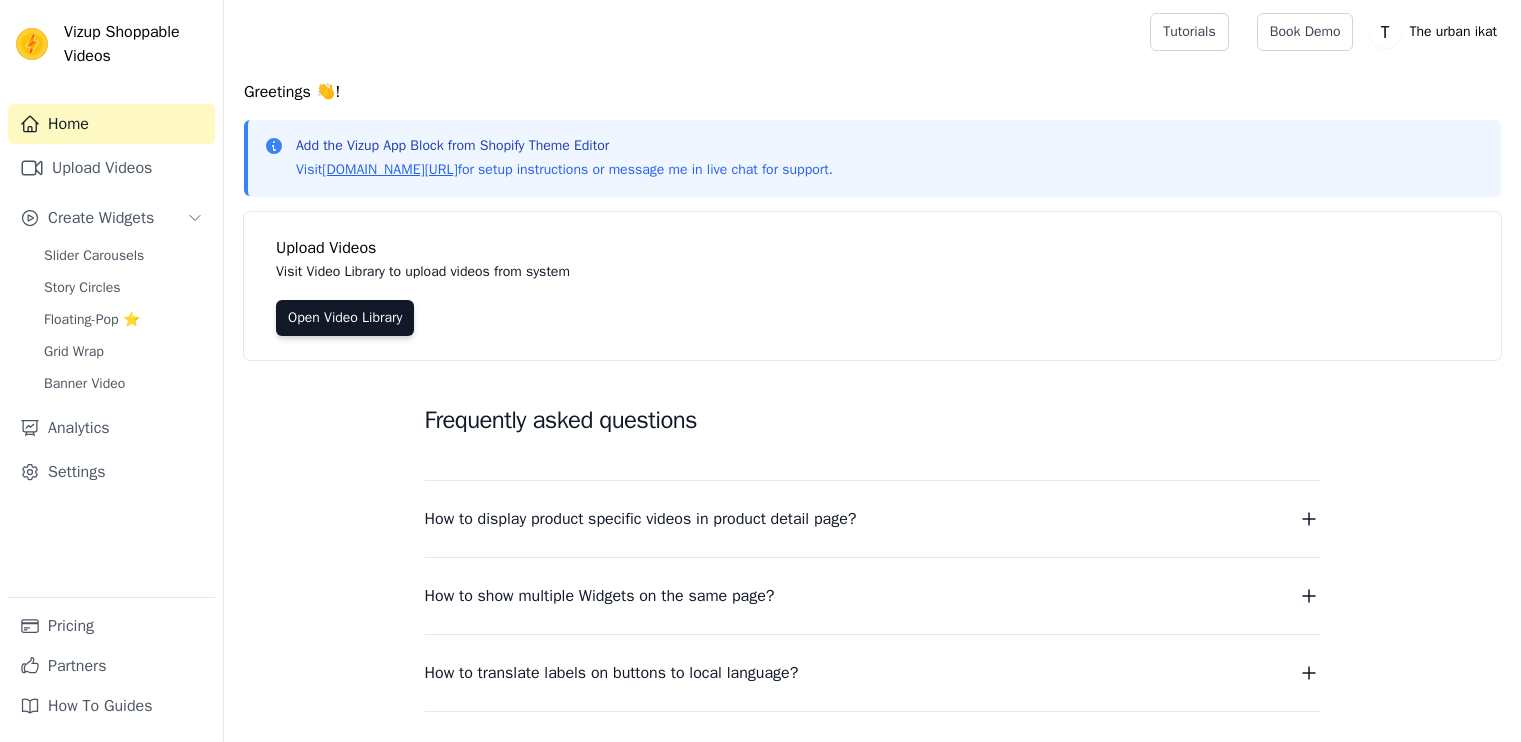 scroll, scrollTop: 0, scrollLeft: 0, axis: both 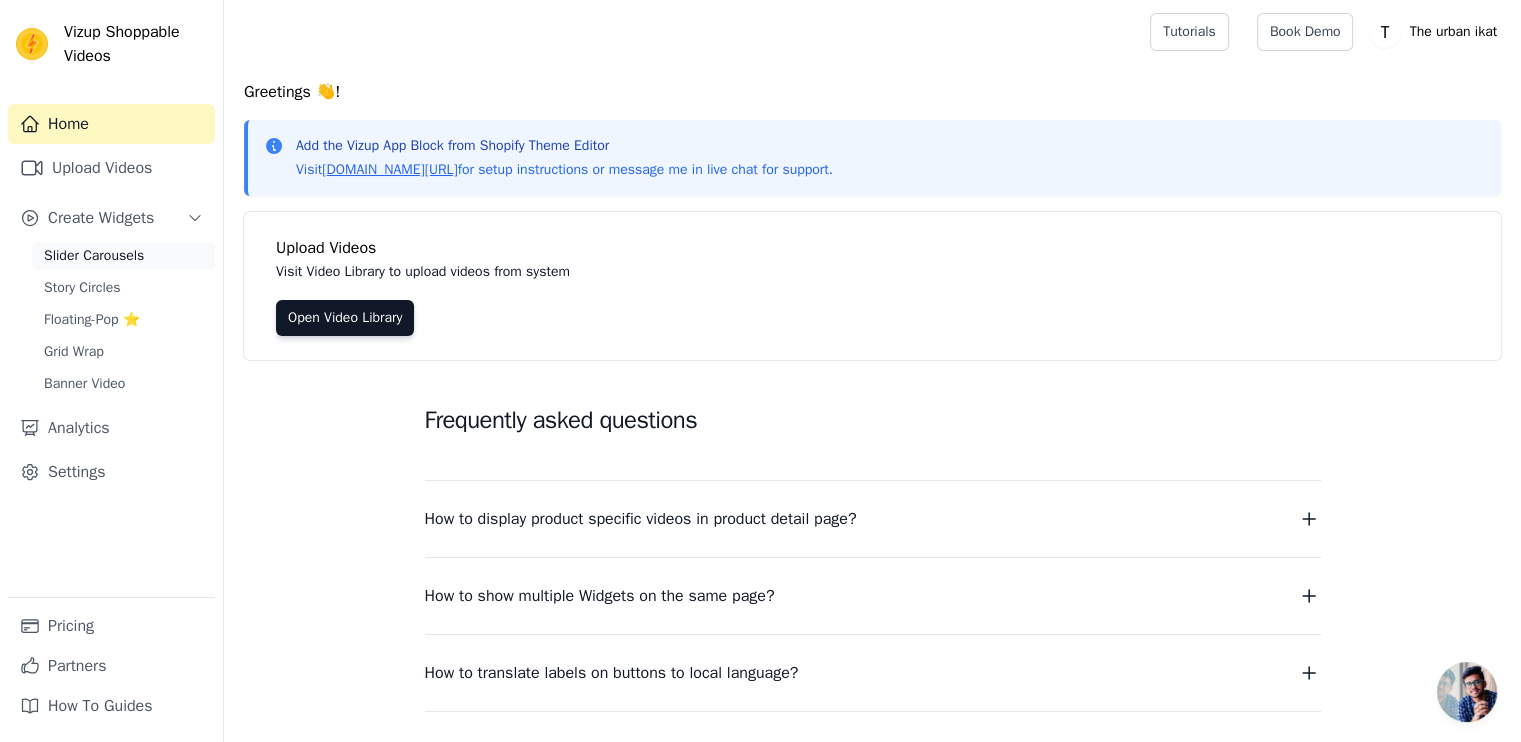 click on "Slider Carousels" at bounding box center [94, 256] 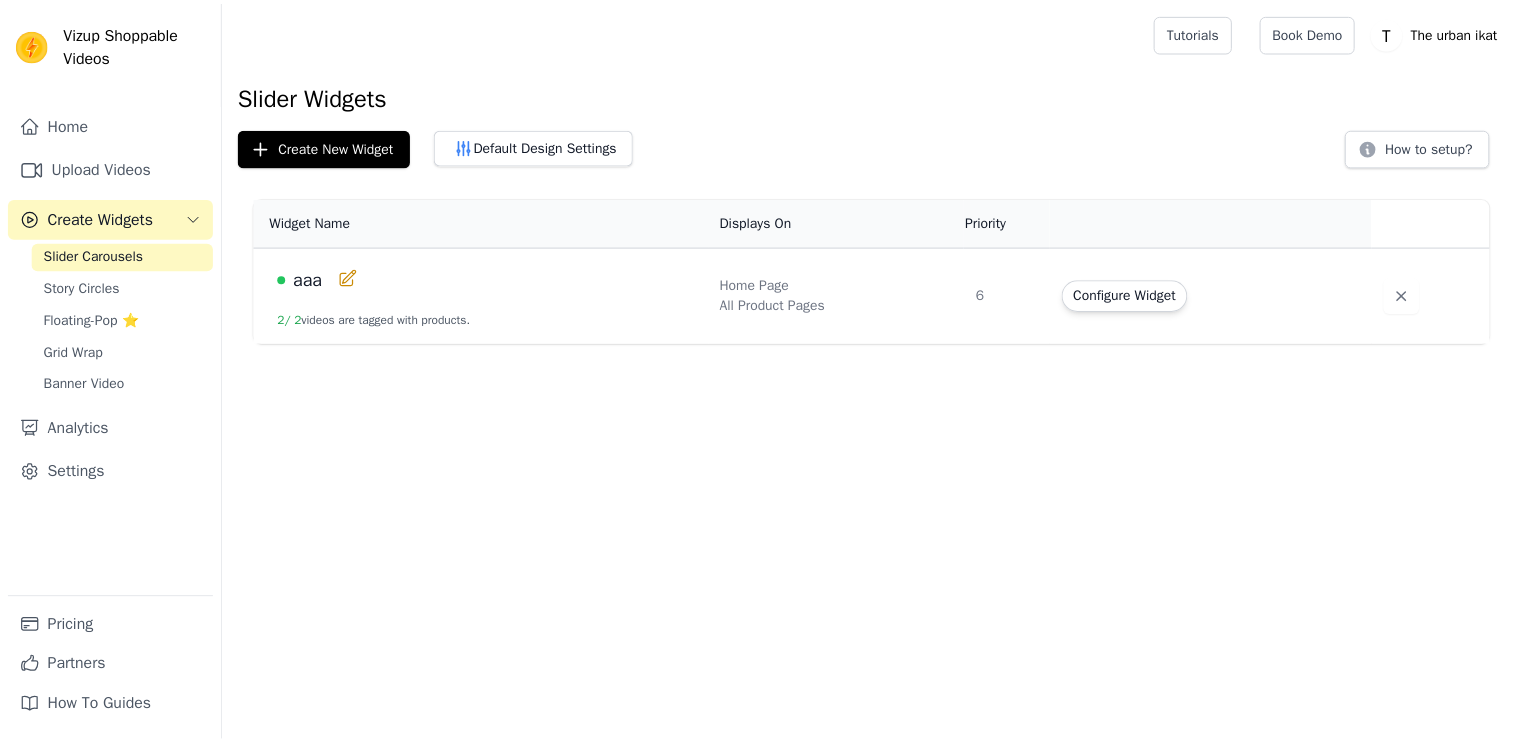 scroll, scrollTop: 0, scrollLeft: 0, axis: both 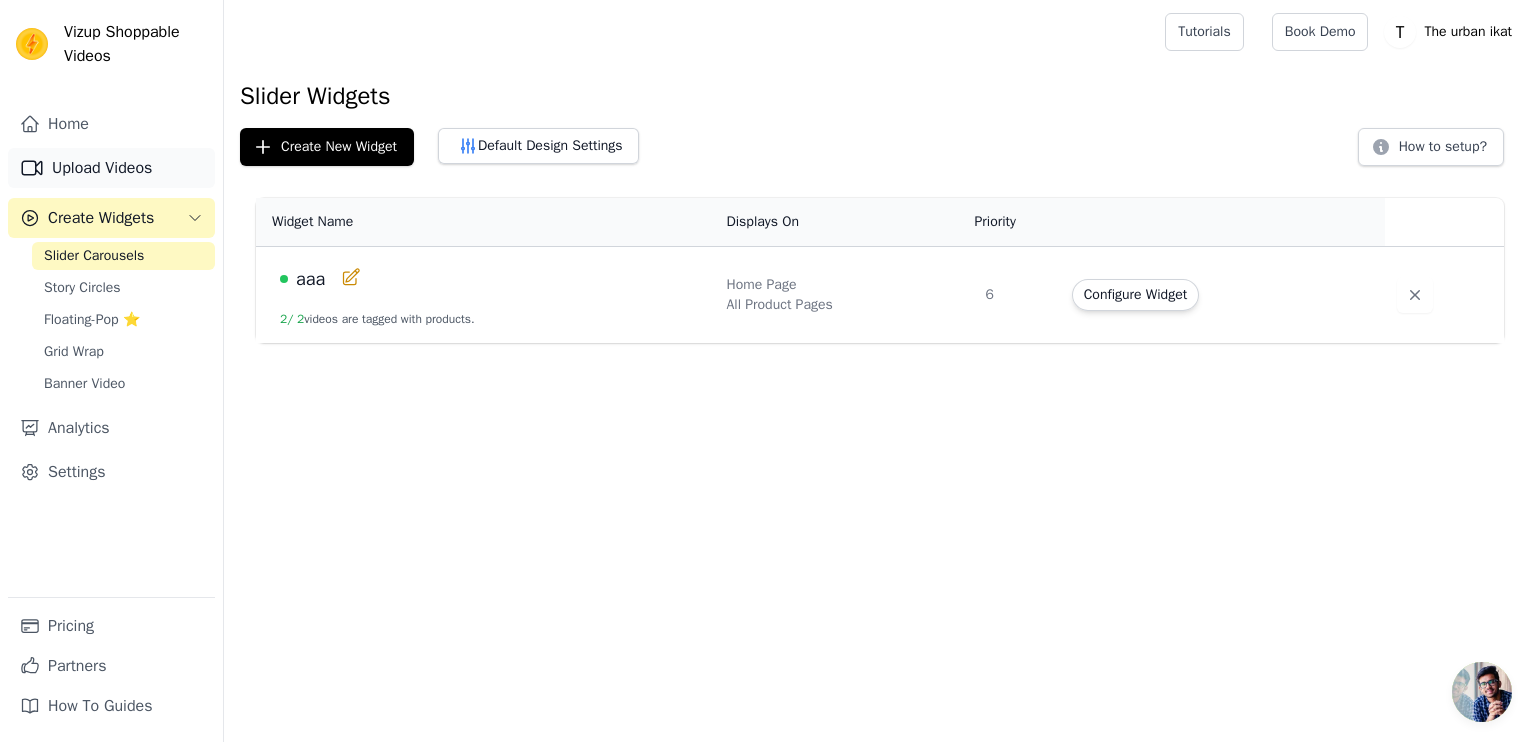 click on "Upload Videos" at bounding box center [111, 168] 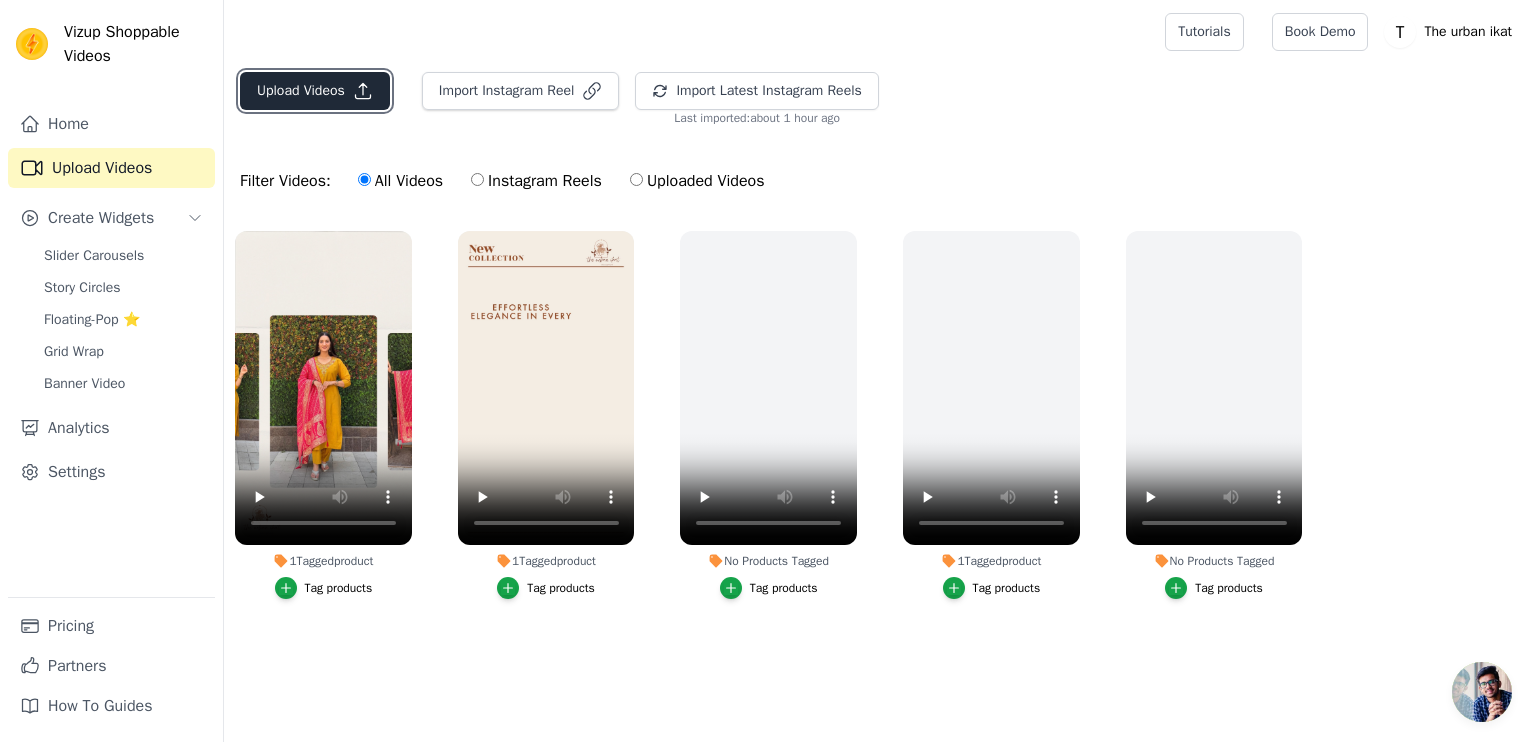 click on "Upload Videos" at bounding box center (315, 91) 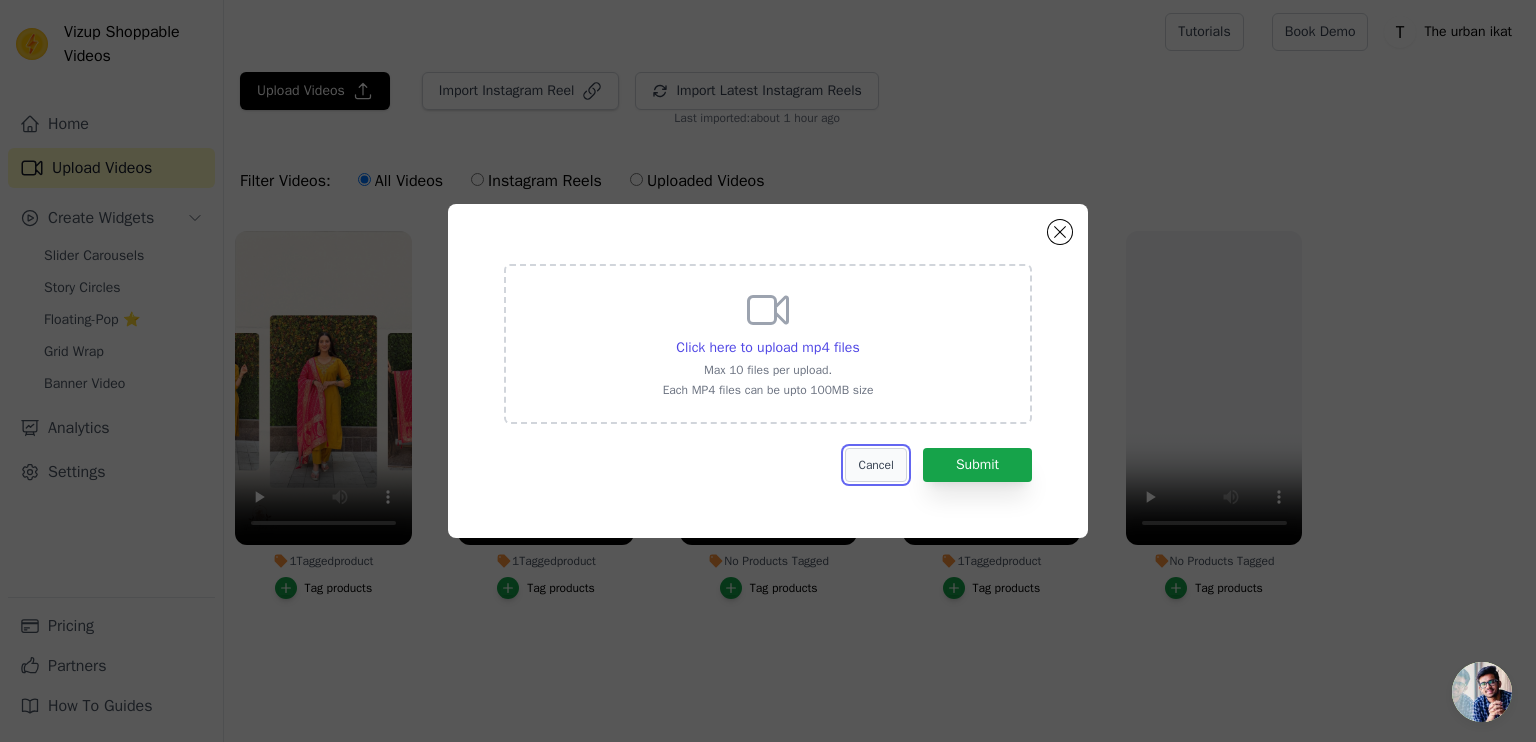 click on "Cancel" at bounding box center (875, 465) 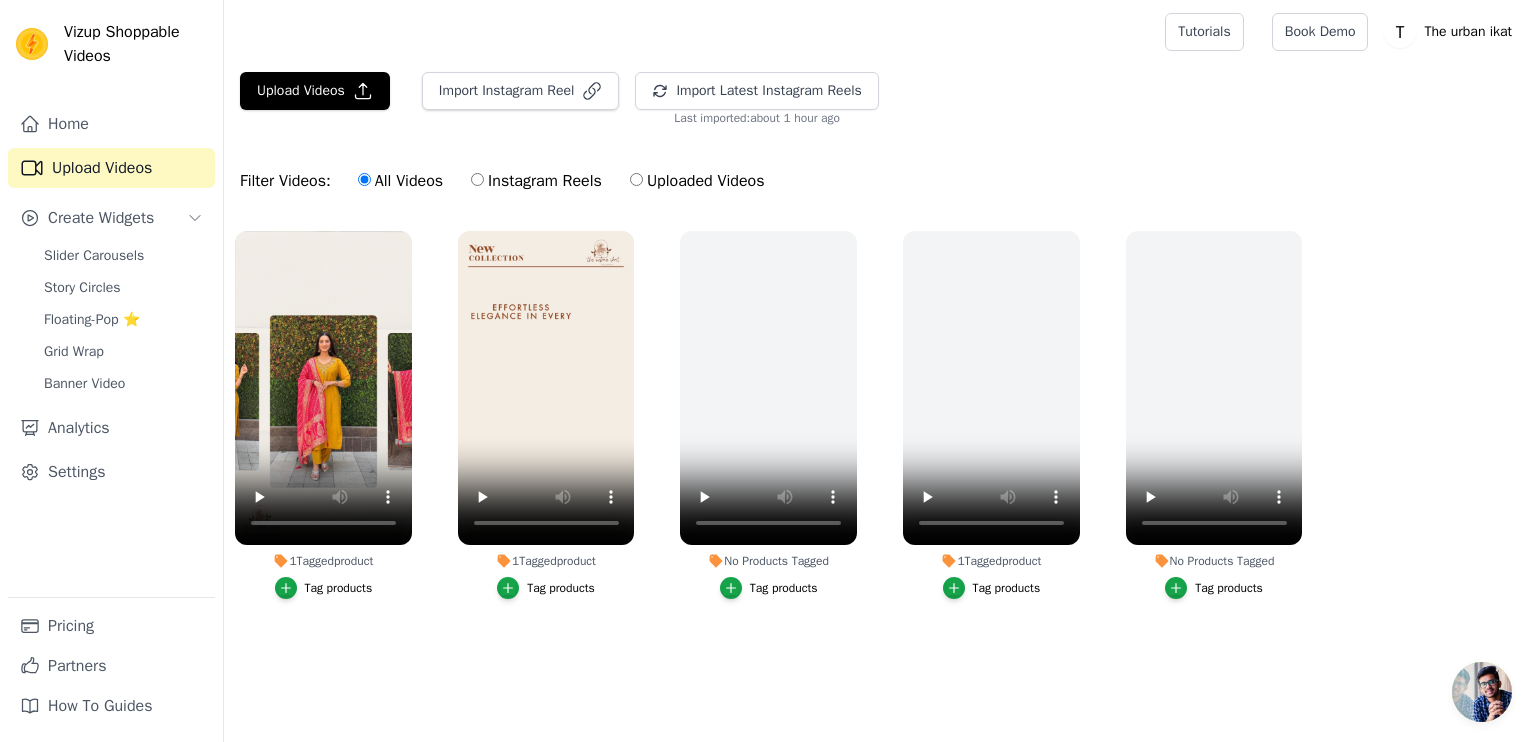 click on "Upload Videos
Import Instagram Reel
Import Latest Instagram Reels     Import Latest IG Reels   Last imported:  about 1 hour ago" at bounding box center [880, 99] 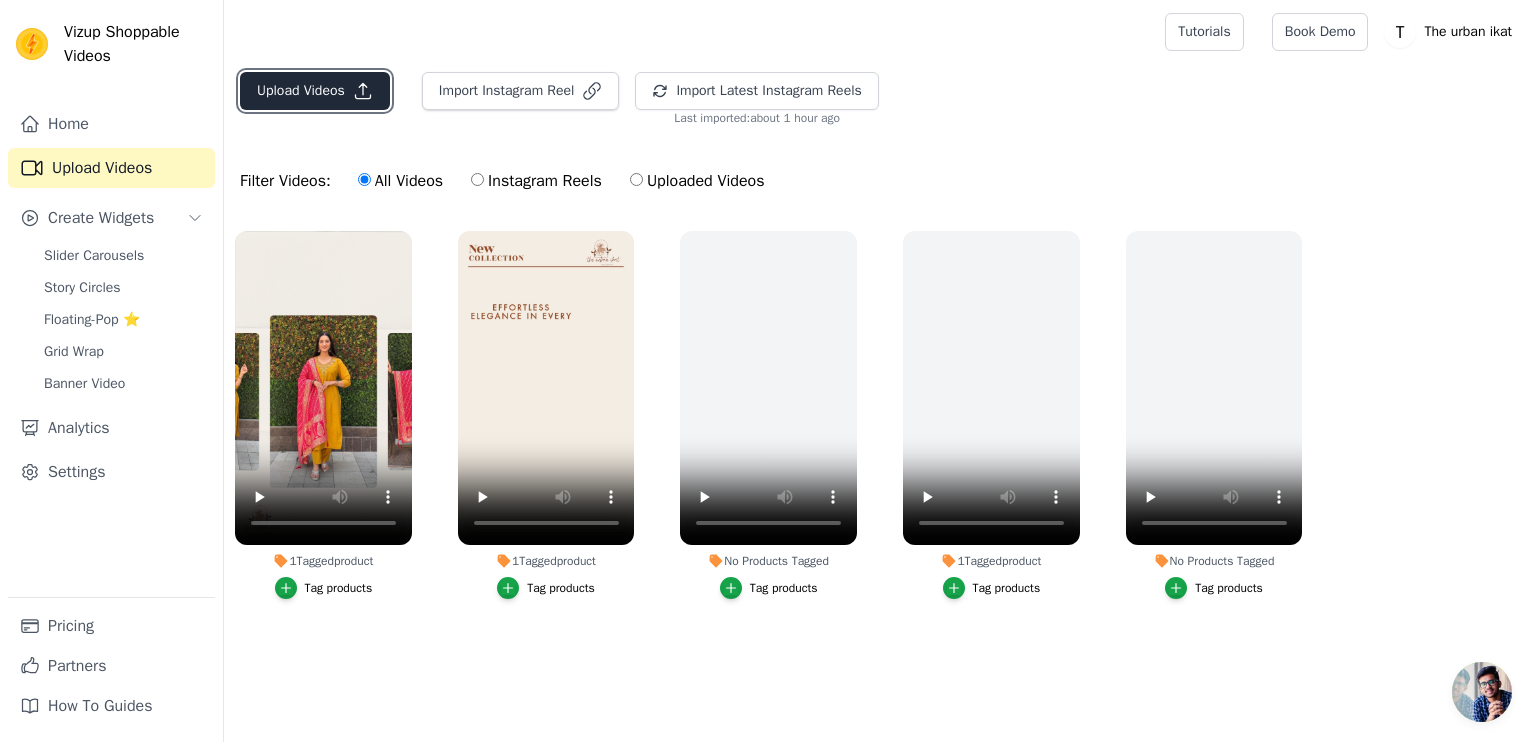 click on "Upload Videos" at bounding box center [315, 91] 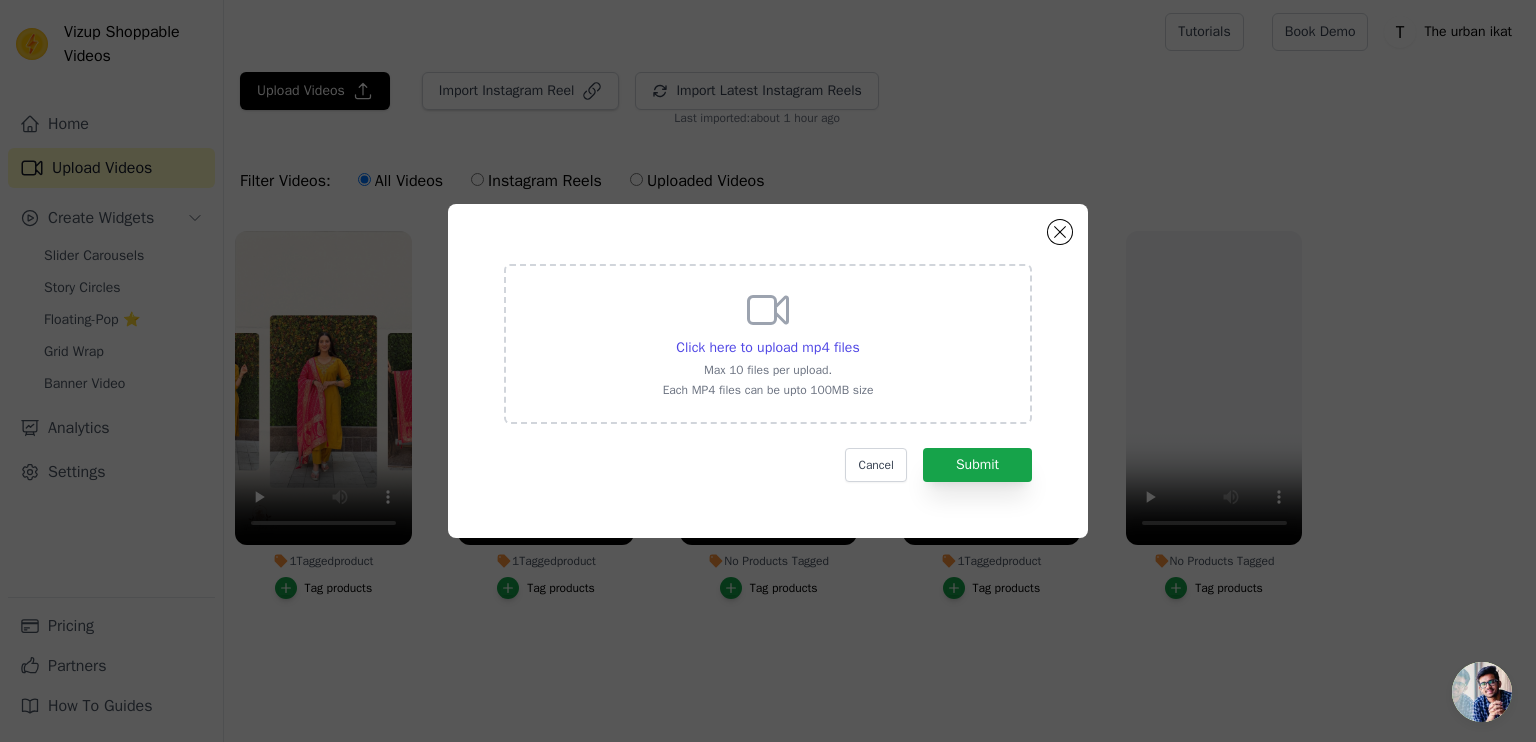 click 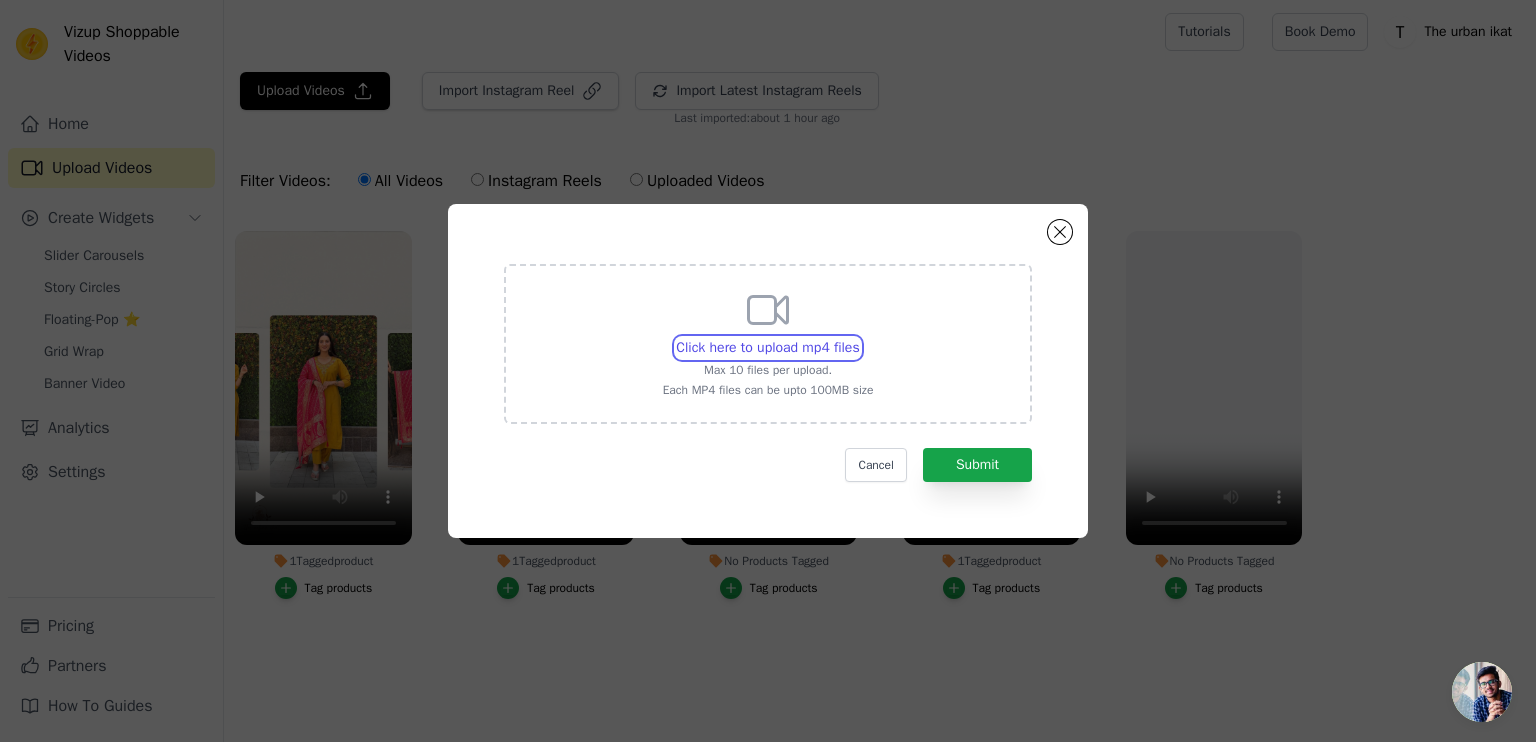 click on "Click here to upload mp4 files     Max 10 files per upload.   Each MP4 files can be upto 100MB size" at bounding box center [859, 337] 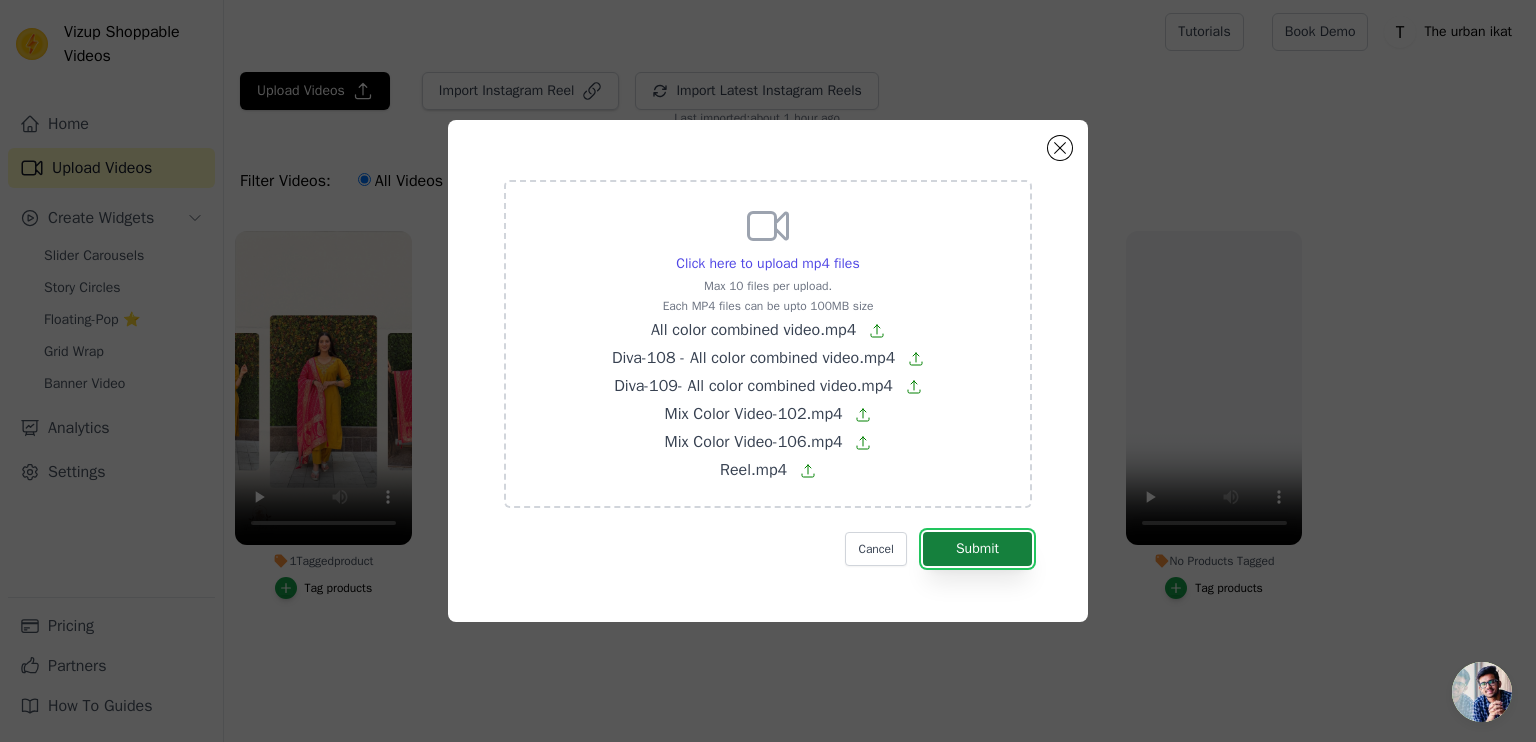 click on "Submit" at bounding box center (977, 549) 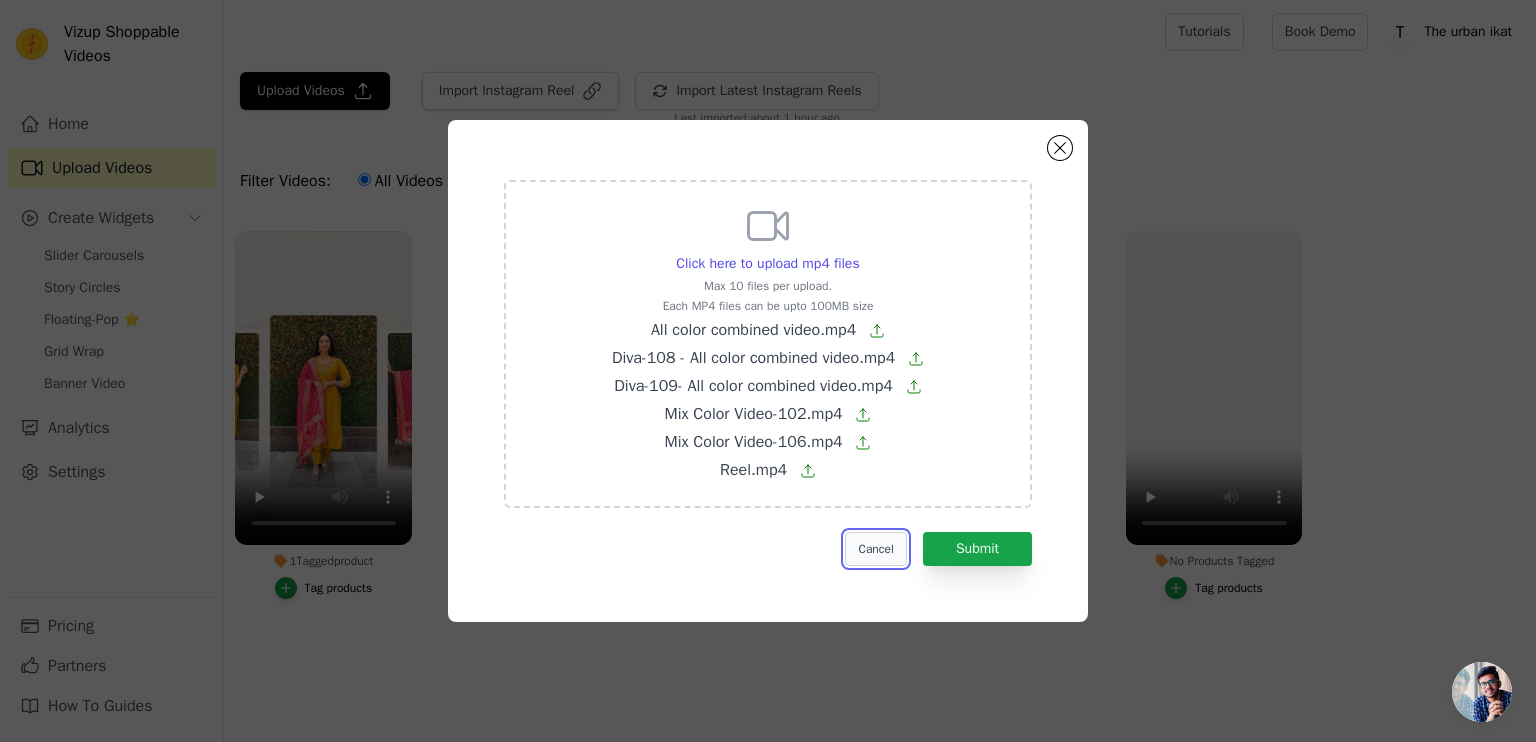click on "Cancel" at bounding box center (875, 549) 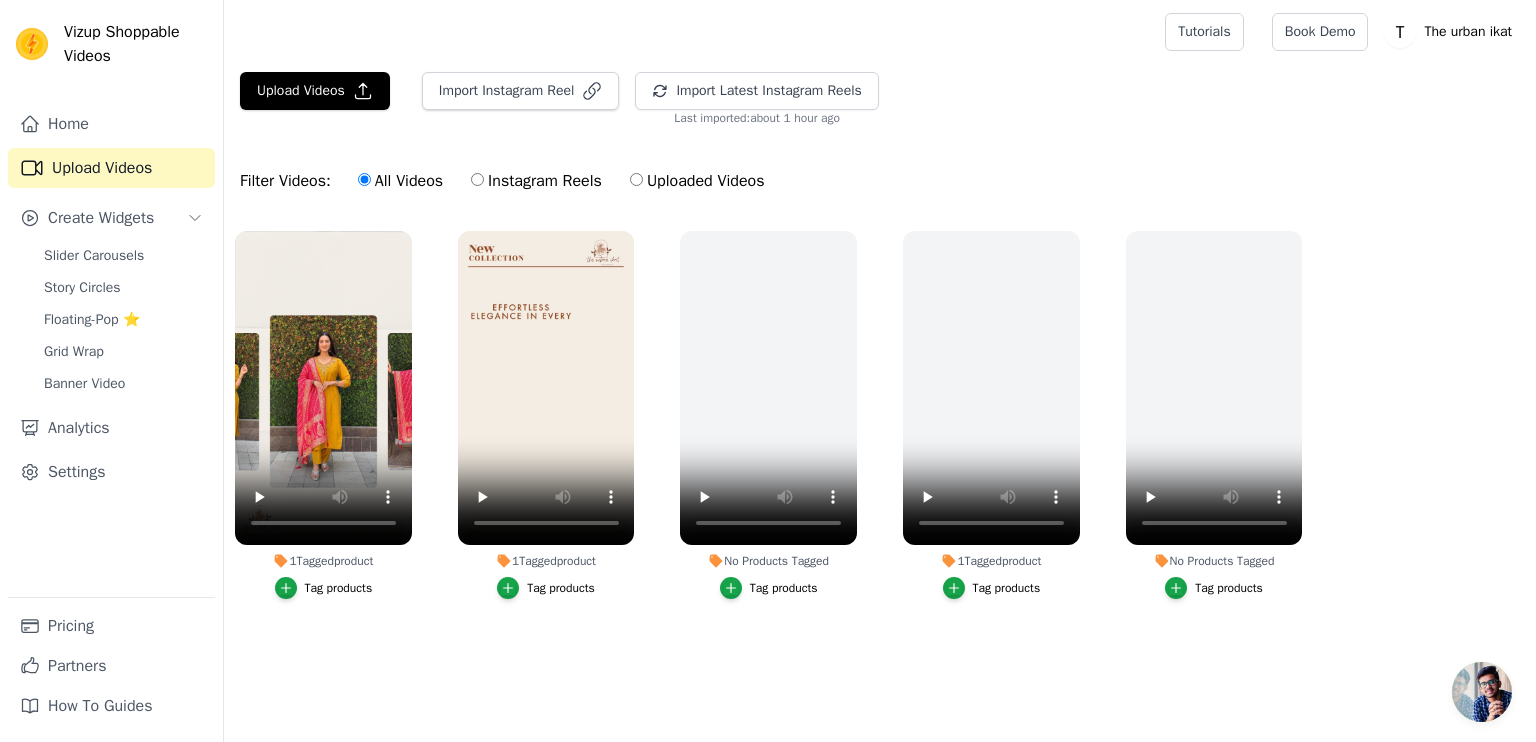 click on "All Videos
Instagram Reels
Uploaded Videos" at bounding box center (561, 181) 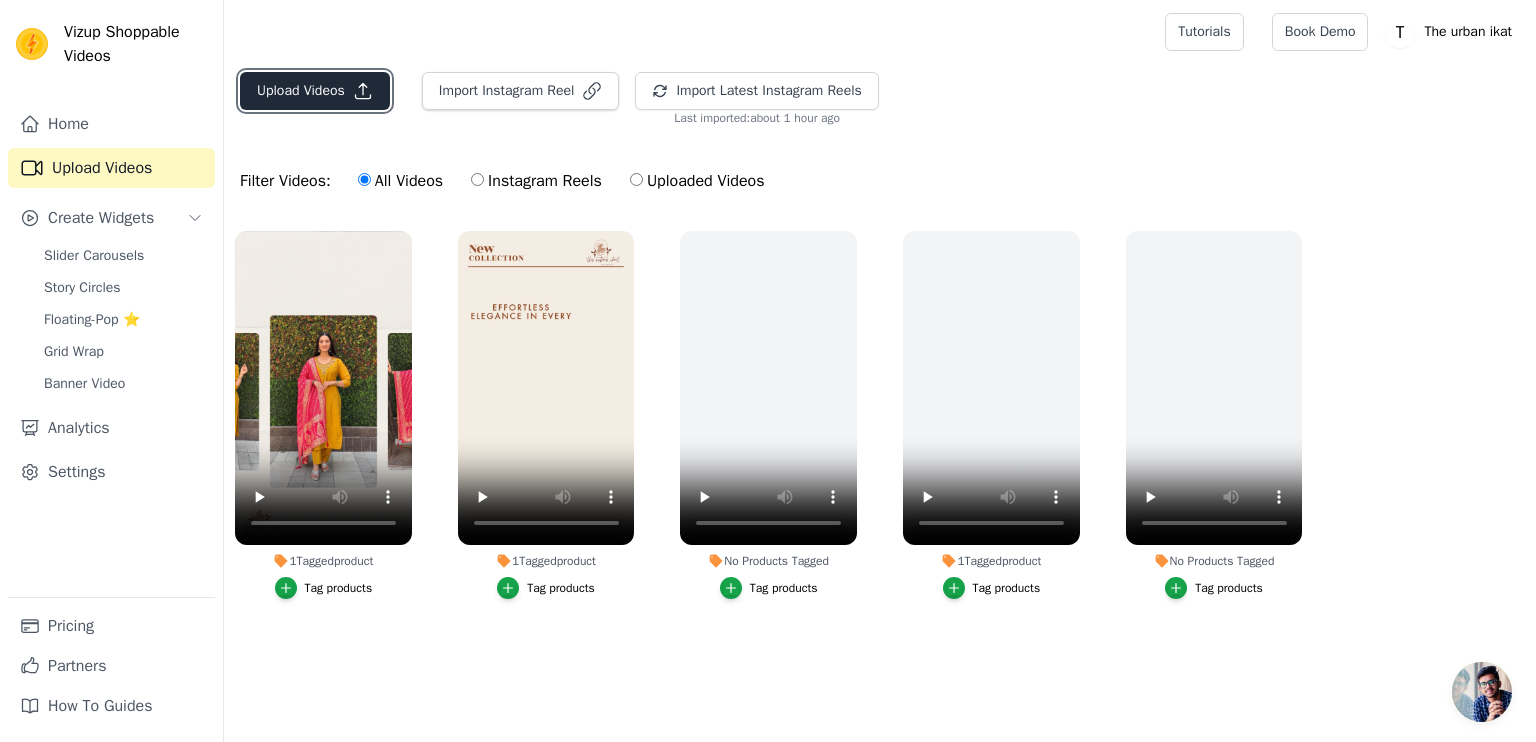 click on "Upload Videos" at bounding box center (315, 91) 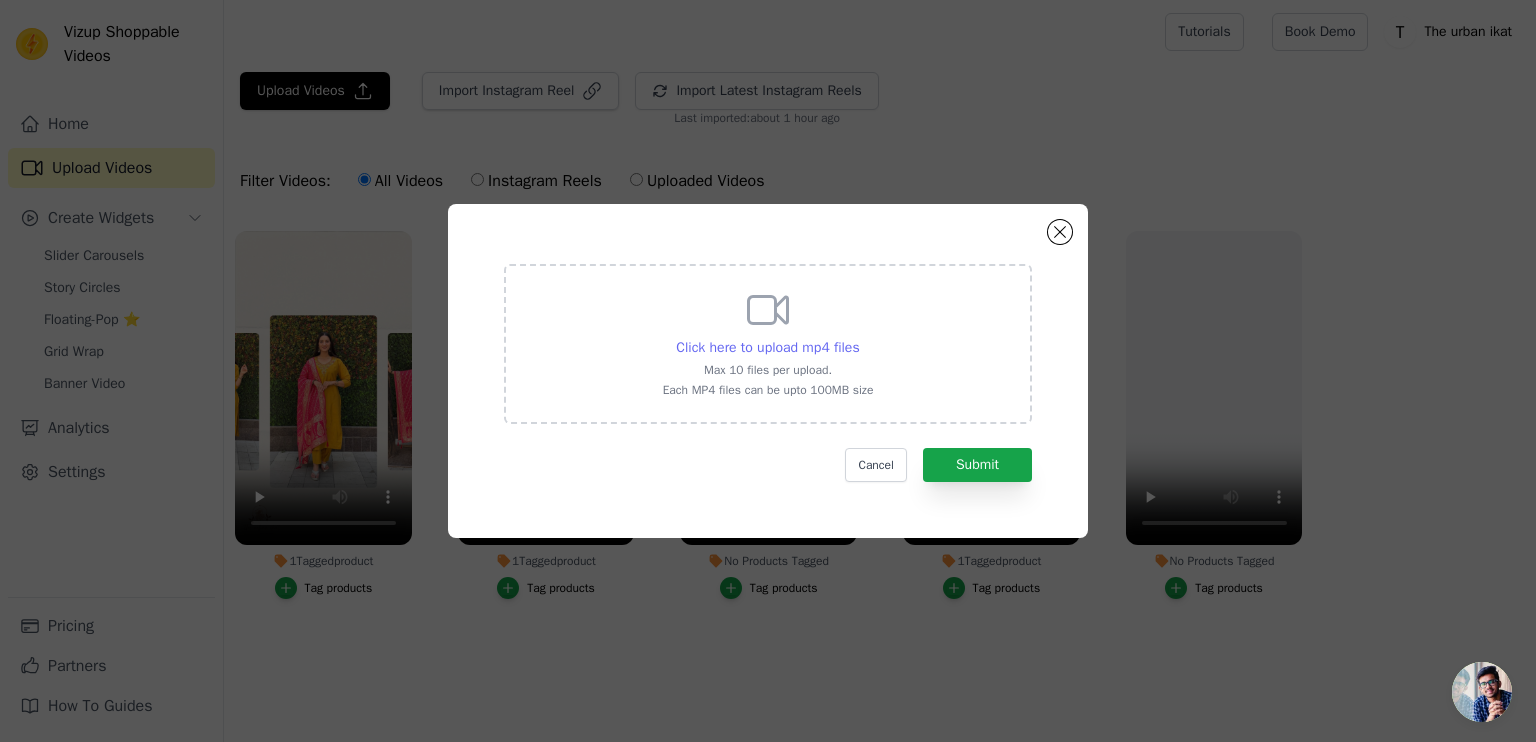 click on "Click here to upload mp4 files" at bounding box center [767, 347] 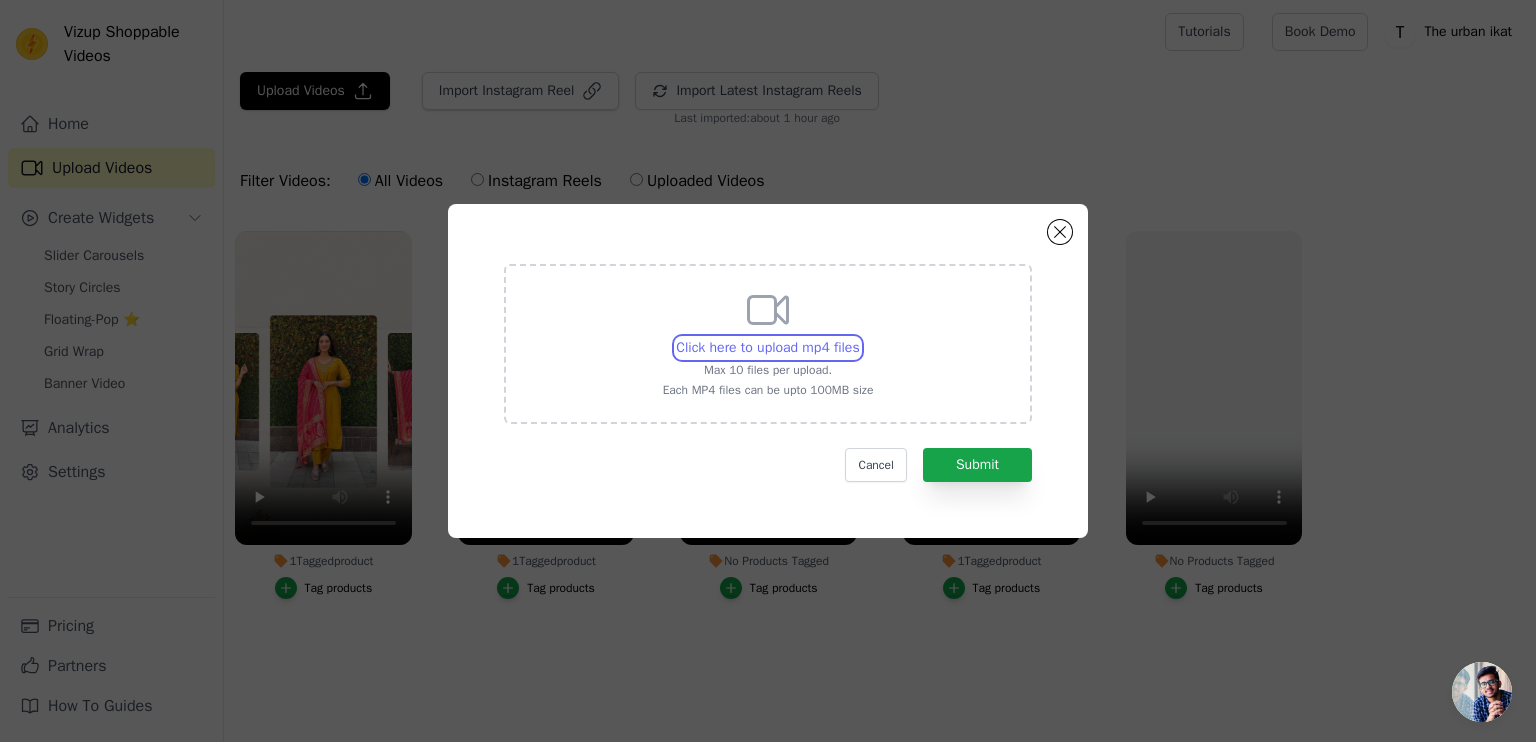 click on "Click here to upload mp4 files     Max 10 files per upload.   Each MP4 files can be upto 100MB size" at bounding box center [859, 337] 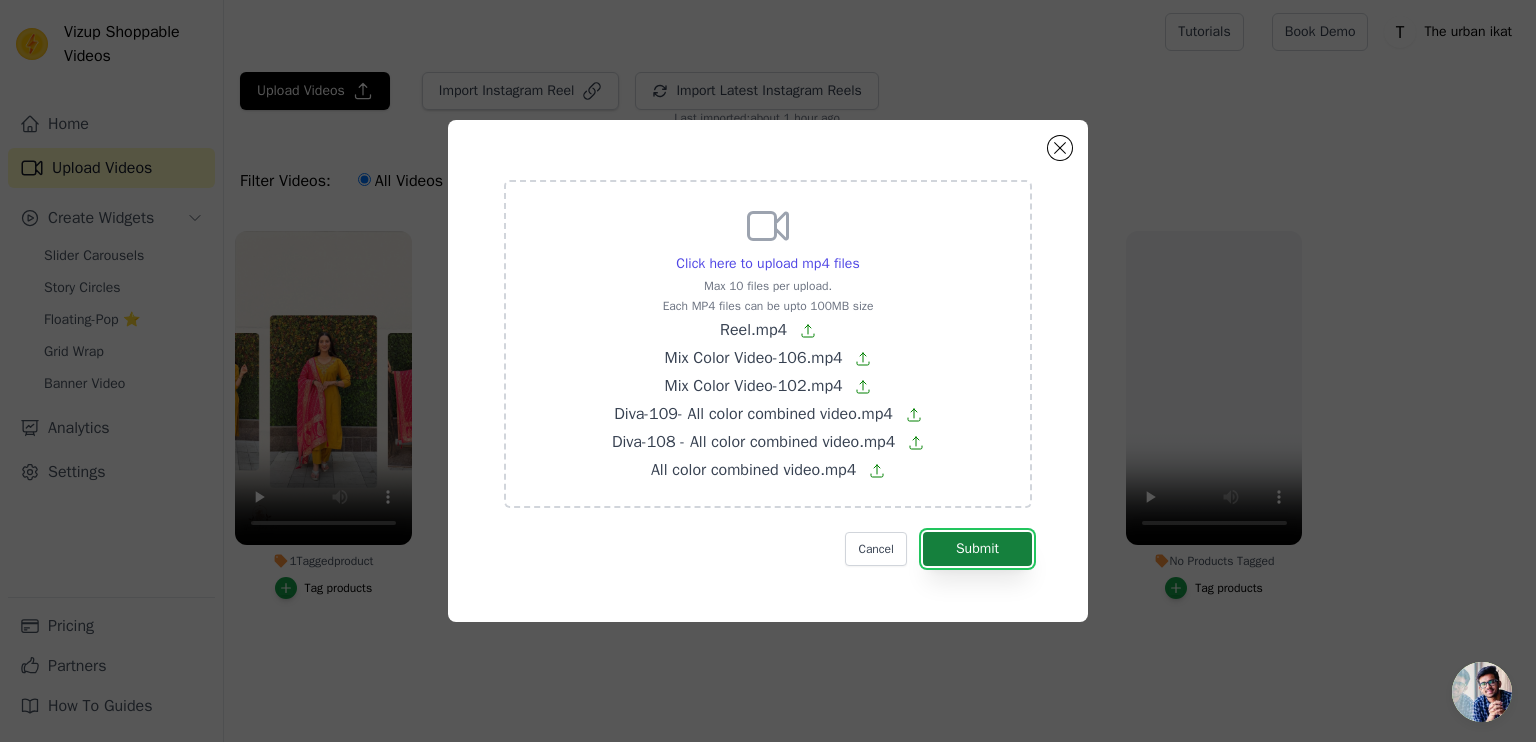 click on "Submit" at bounding box center (977, 549) 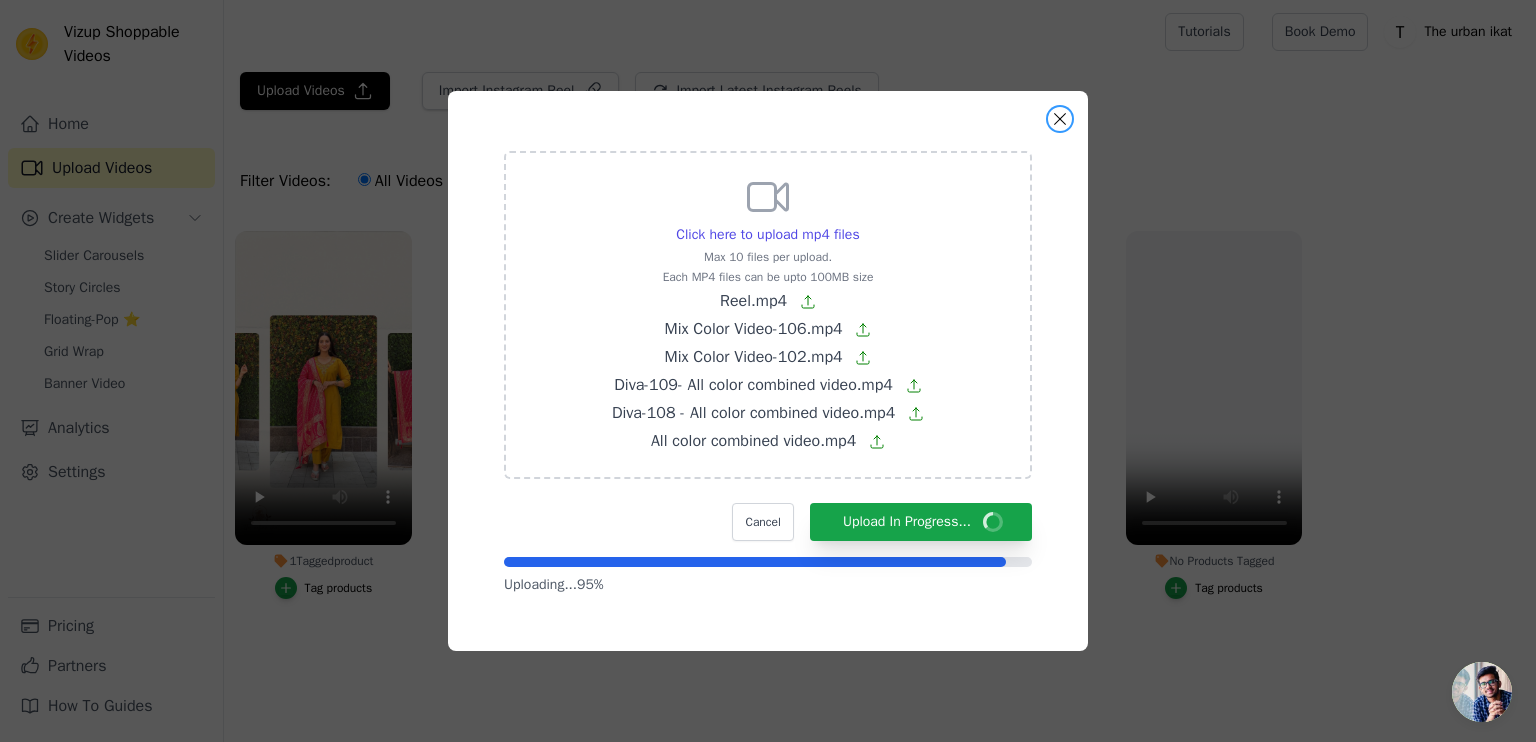 type 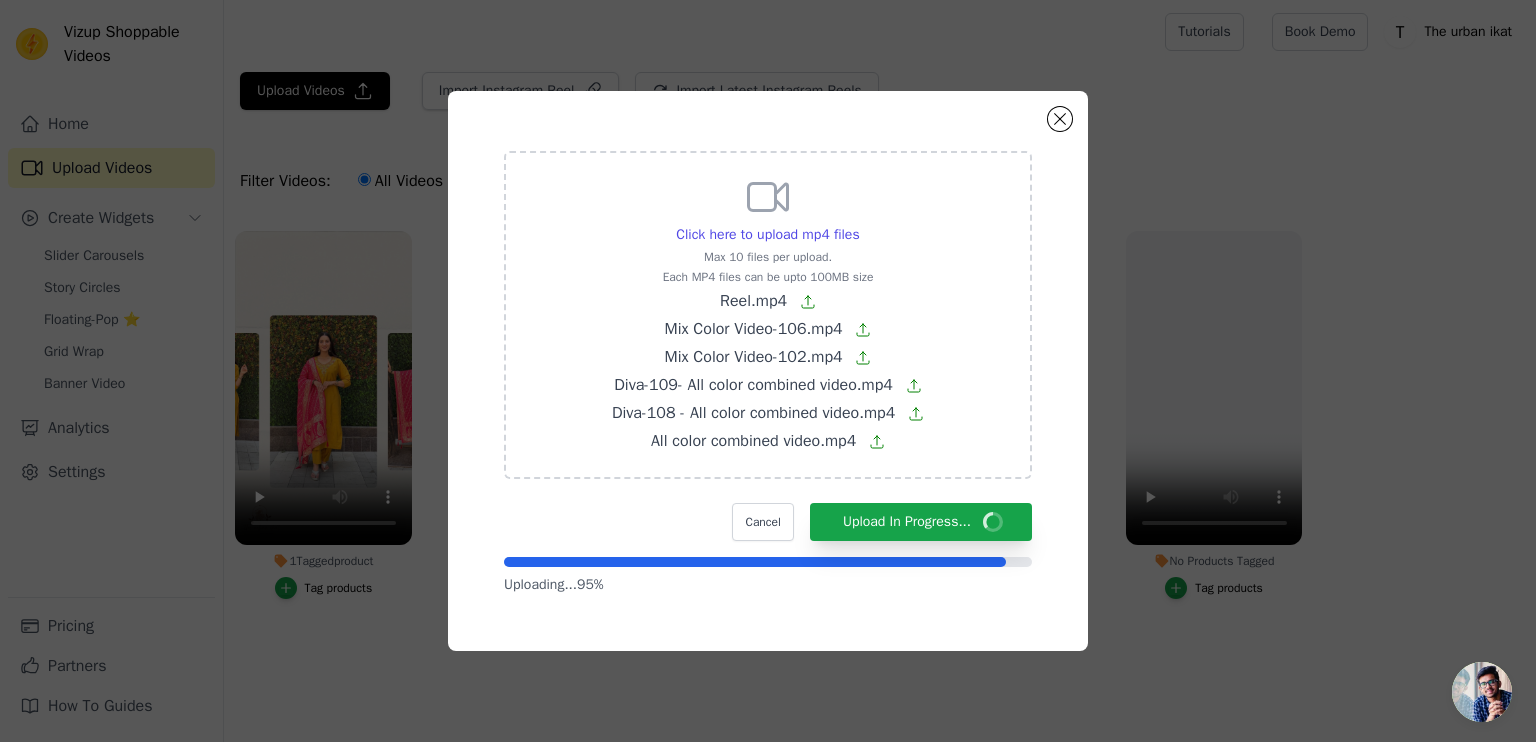 click on "Mix Color Video-106.mp4" at bounding box center (768, 329) 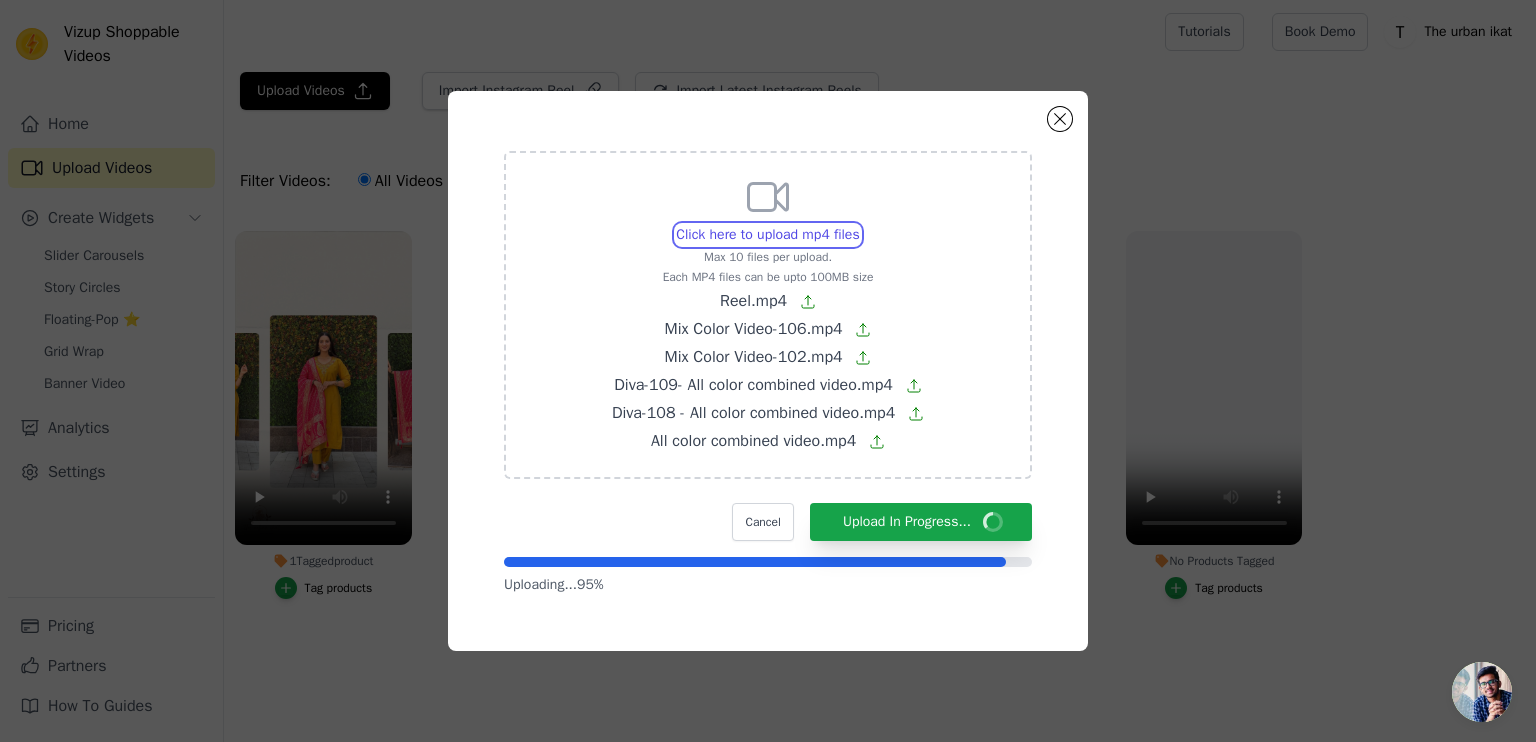 click on "Click here to upload mp4 files     Max 10 files per upload.   Each MP4 files can be upto 100MB size   Reel.mp4     Mix Color Video-106.mp4     Mix Color Video-102.mp4     Diva-109- All color combined video.mp4     Diva-108 - All color combined video.mp4     All color combined video.mp4" at bounding box center (859, 224) 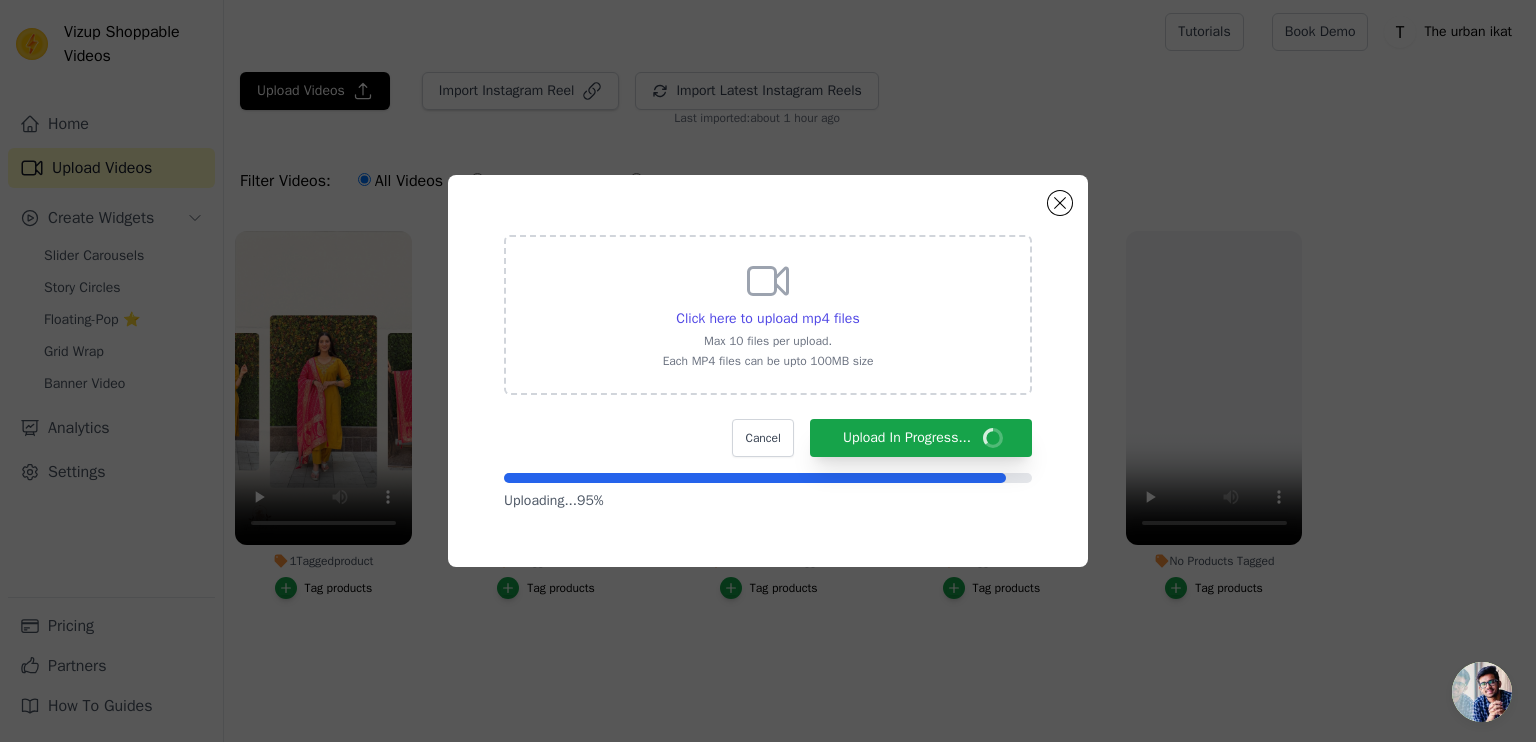 click on "Click here to upload mp4 files     Max 10 files per upload.   Each MP4 files can be upto 100MB size     Cancel   Upload In Progress...       Uploading...  95 %" 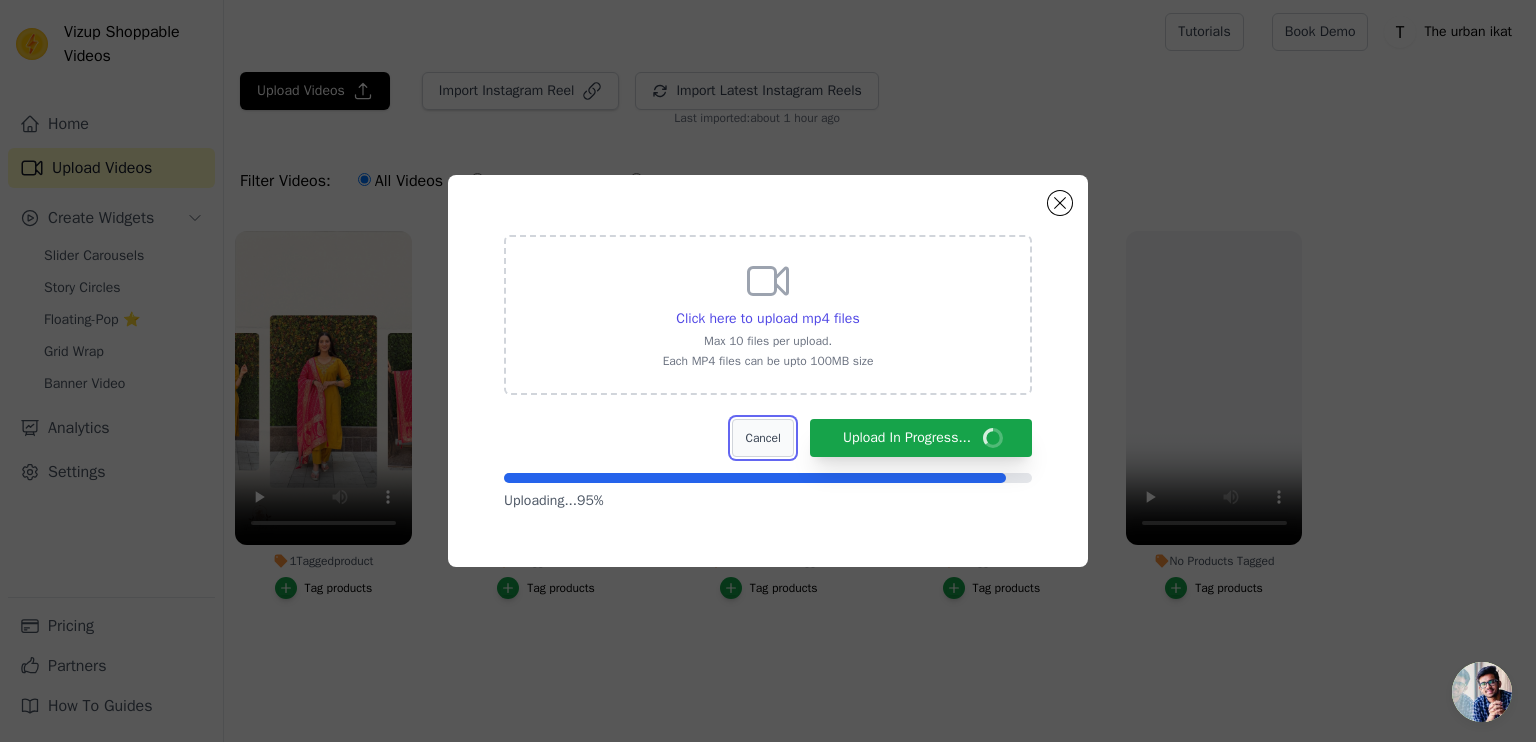 click on "Cancel" at bounding box center [762, 438] 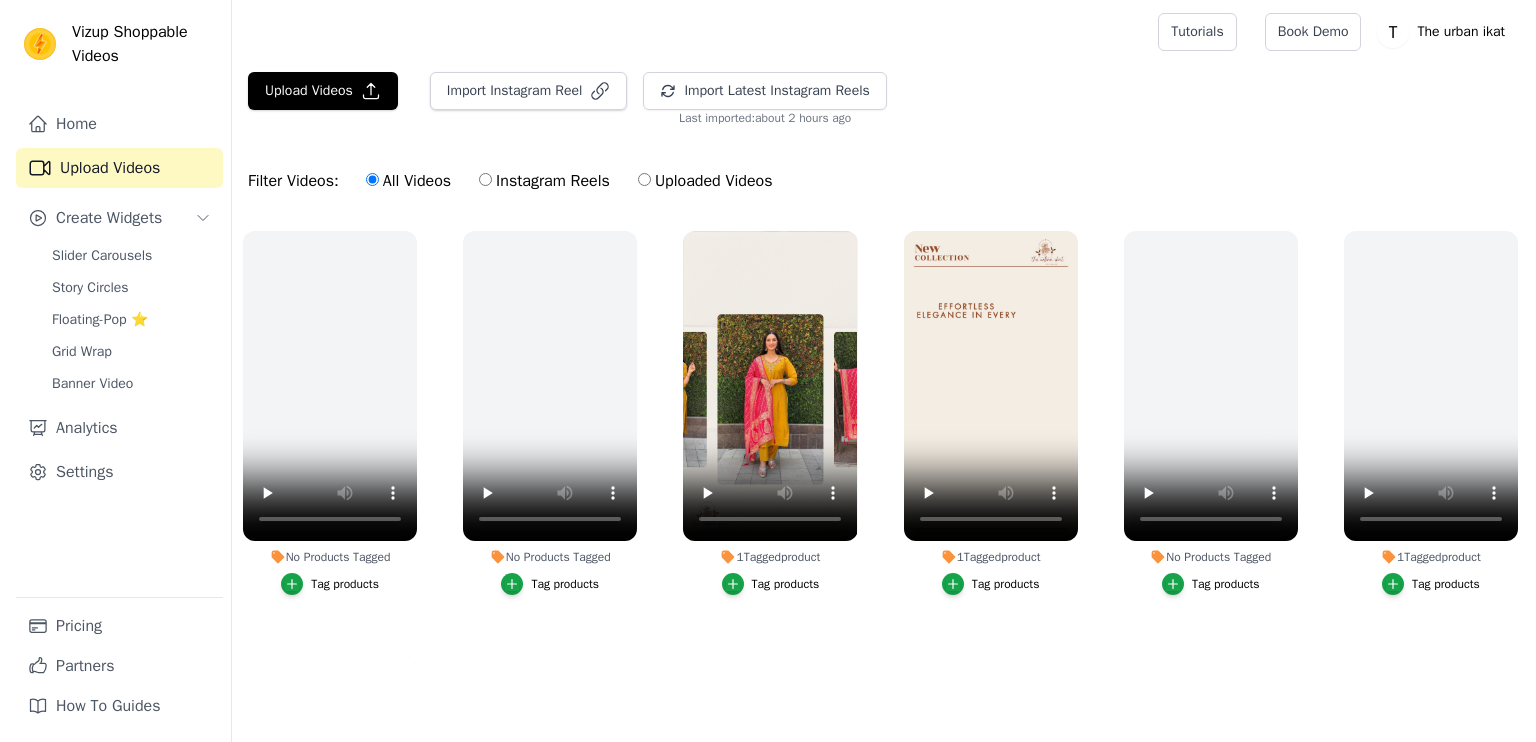 scroll, scrollTop: 0, scrollLeft: 0, axis: both 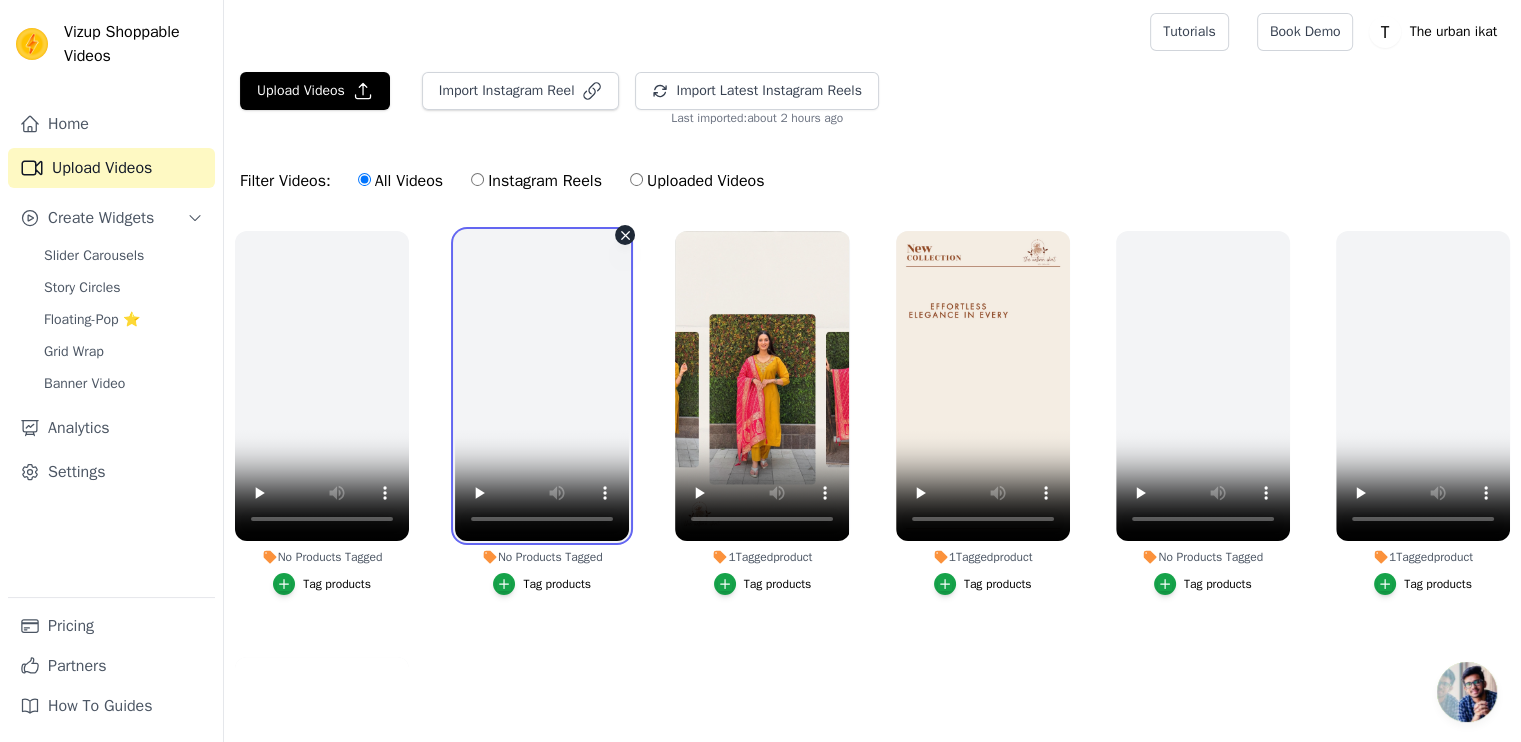 click at bounding box center [542, 386] 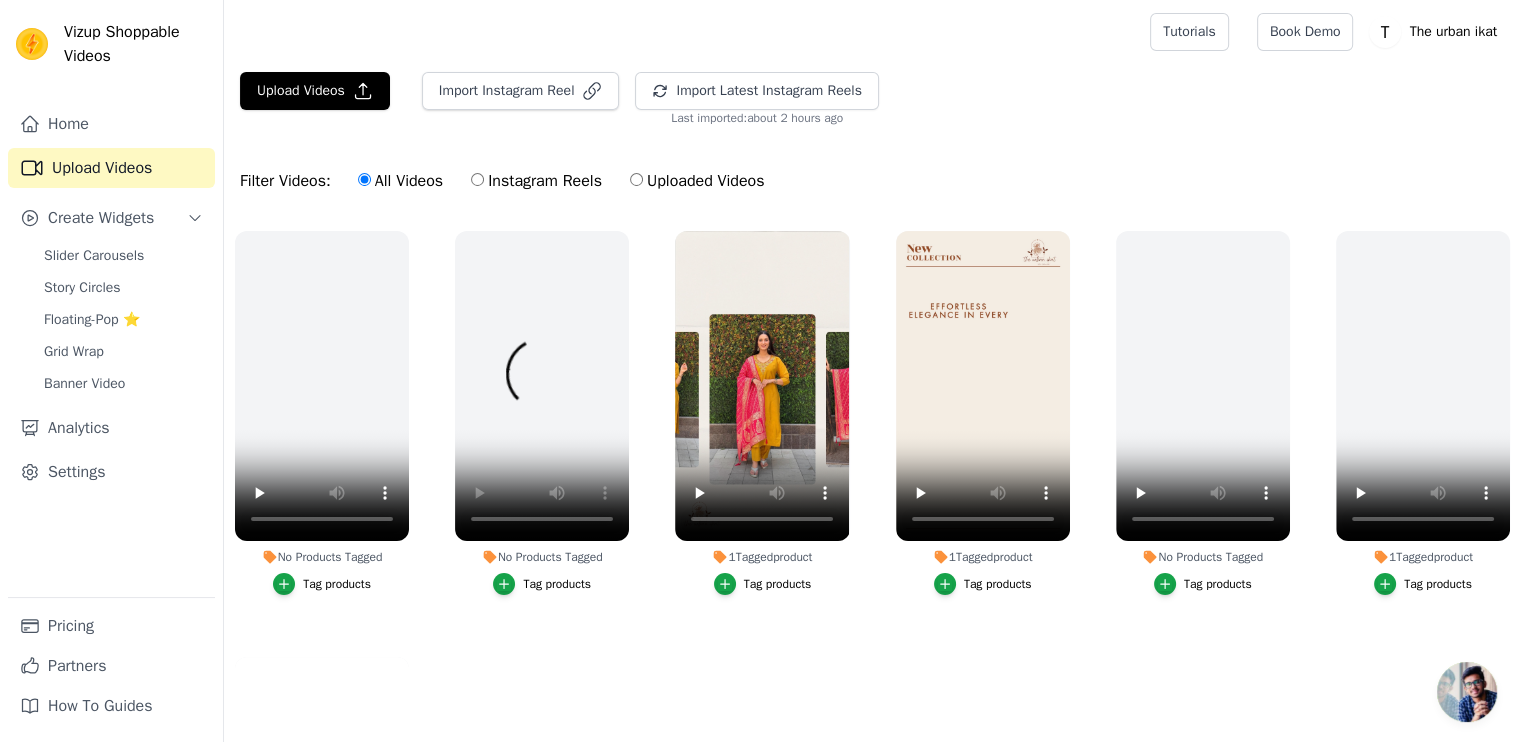 click on "No Products Tagged       Tag products
No Products Tagged       Tag products           1  Tagged  product       Tag products           1  Tagged  product       Tag products
No Products Tagged       Tag products           1  Tagged  product       Tag products
No Products Tagged       Tag products" at bounding box center (872, 559) 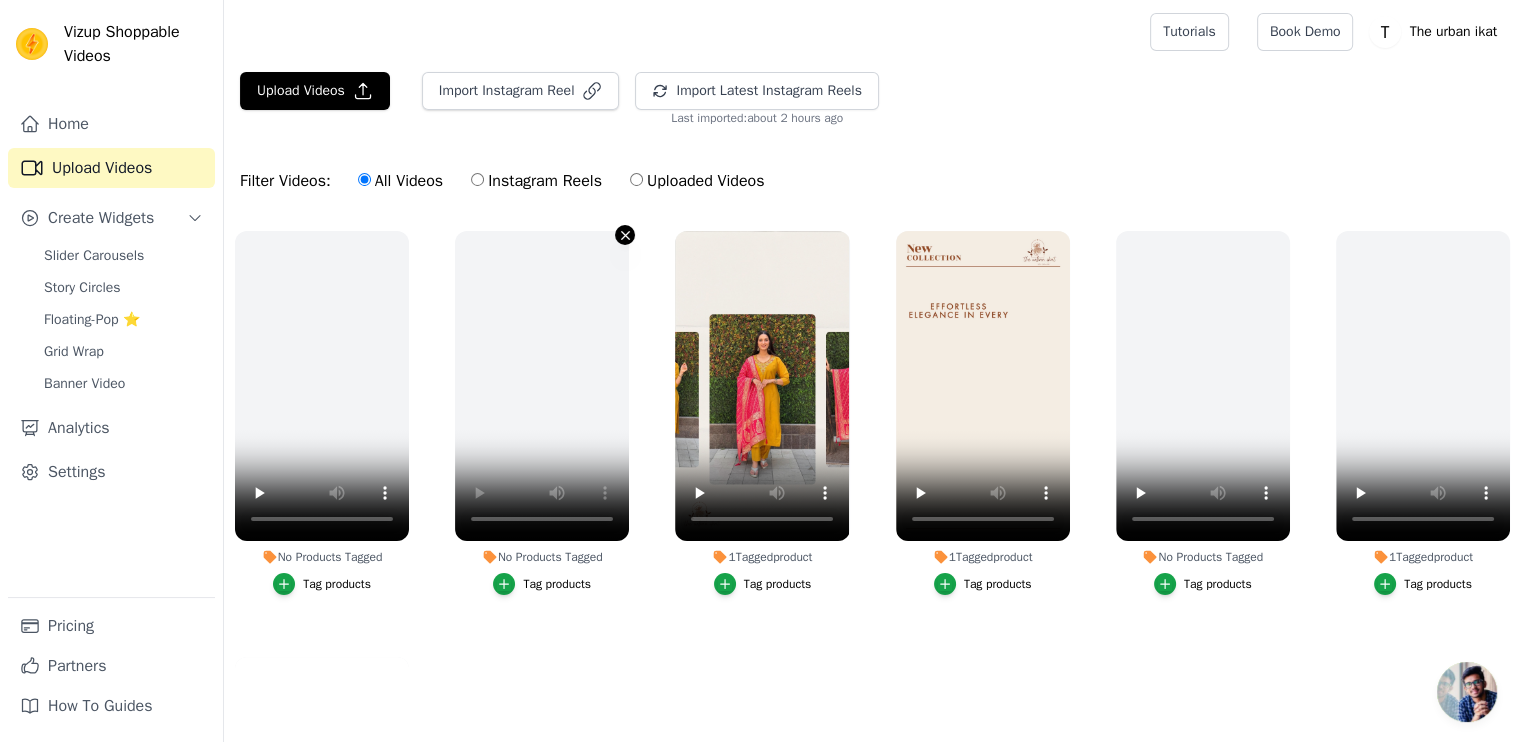click 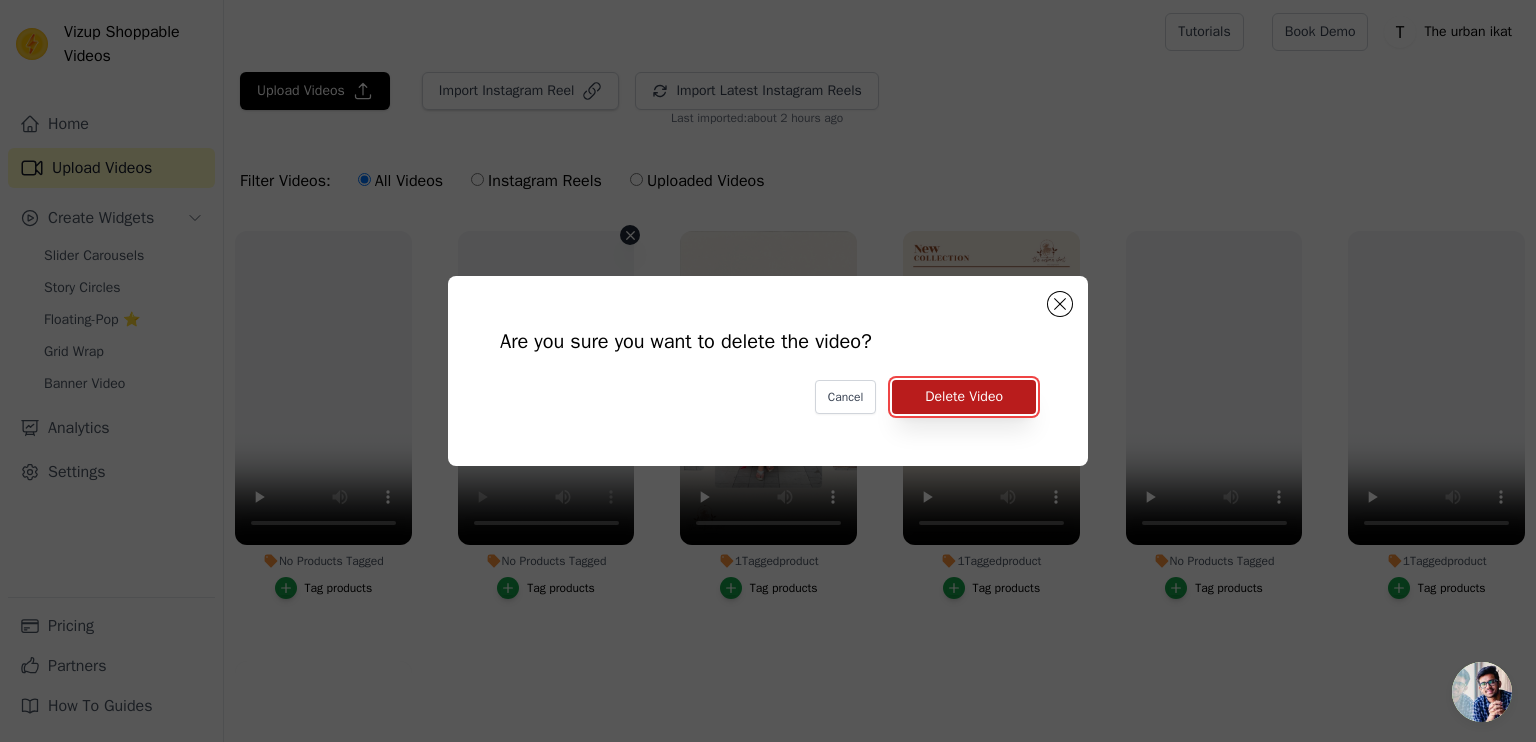 click on "Delete Video" at bounding box center [964, 397] 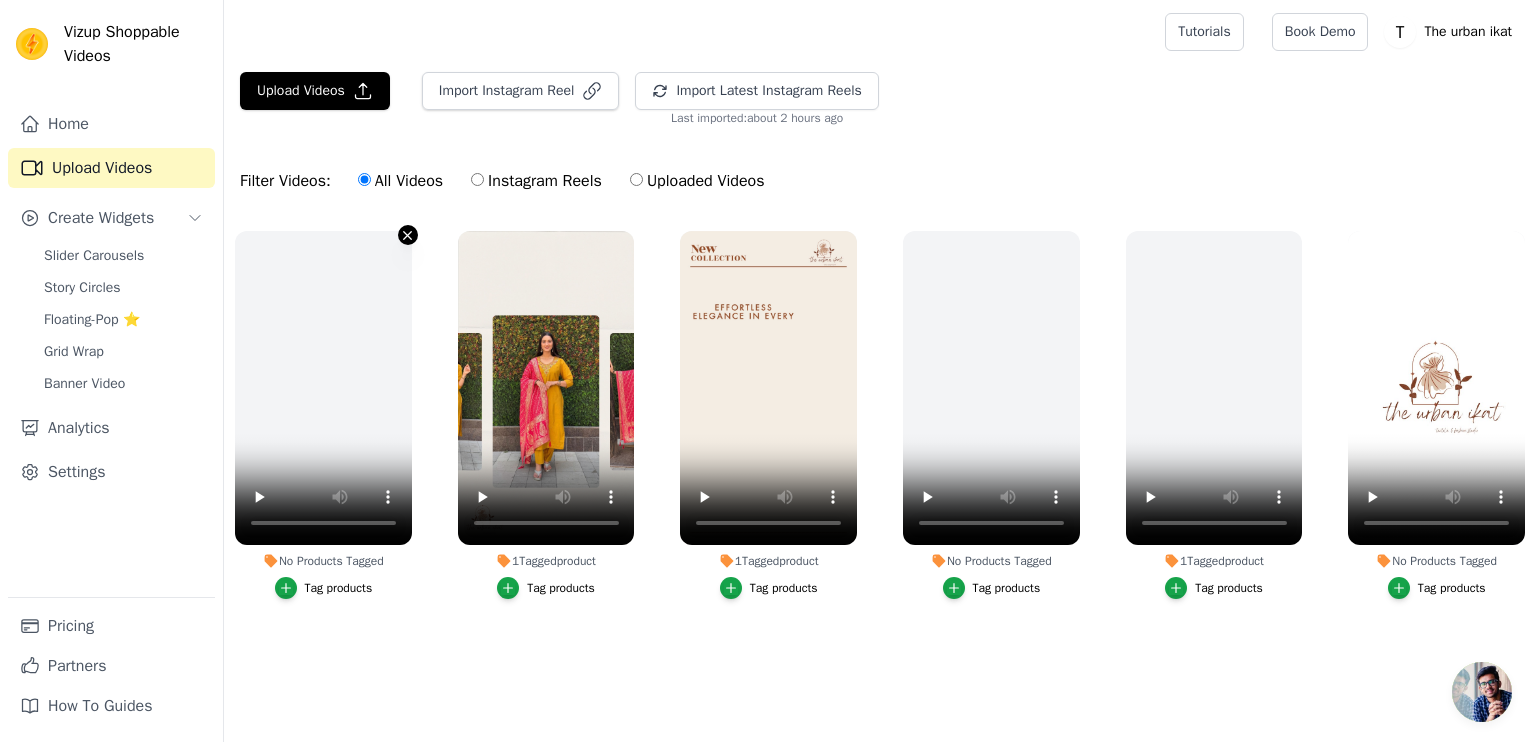 click 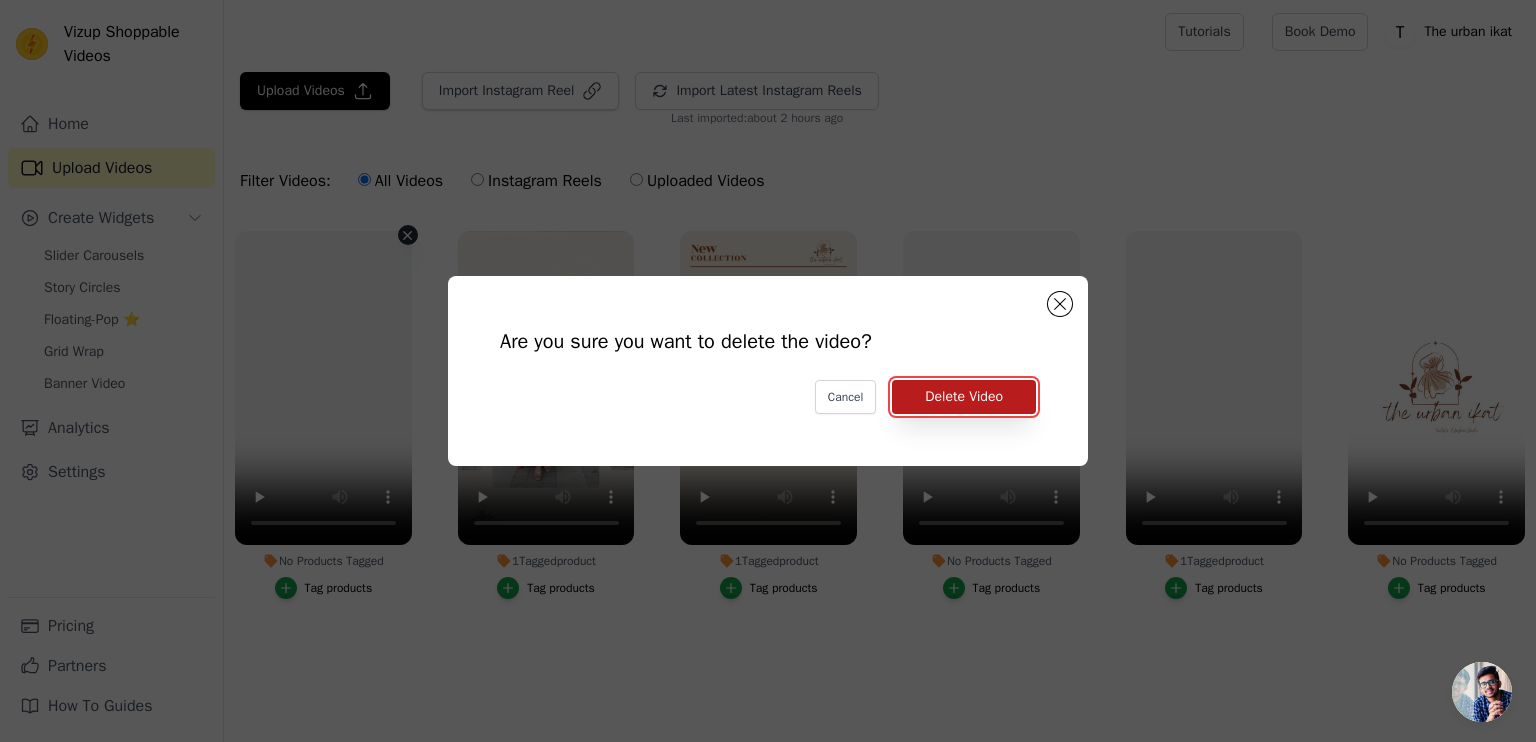 click on "Delete Video" at bounding box center [964, 397] 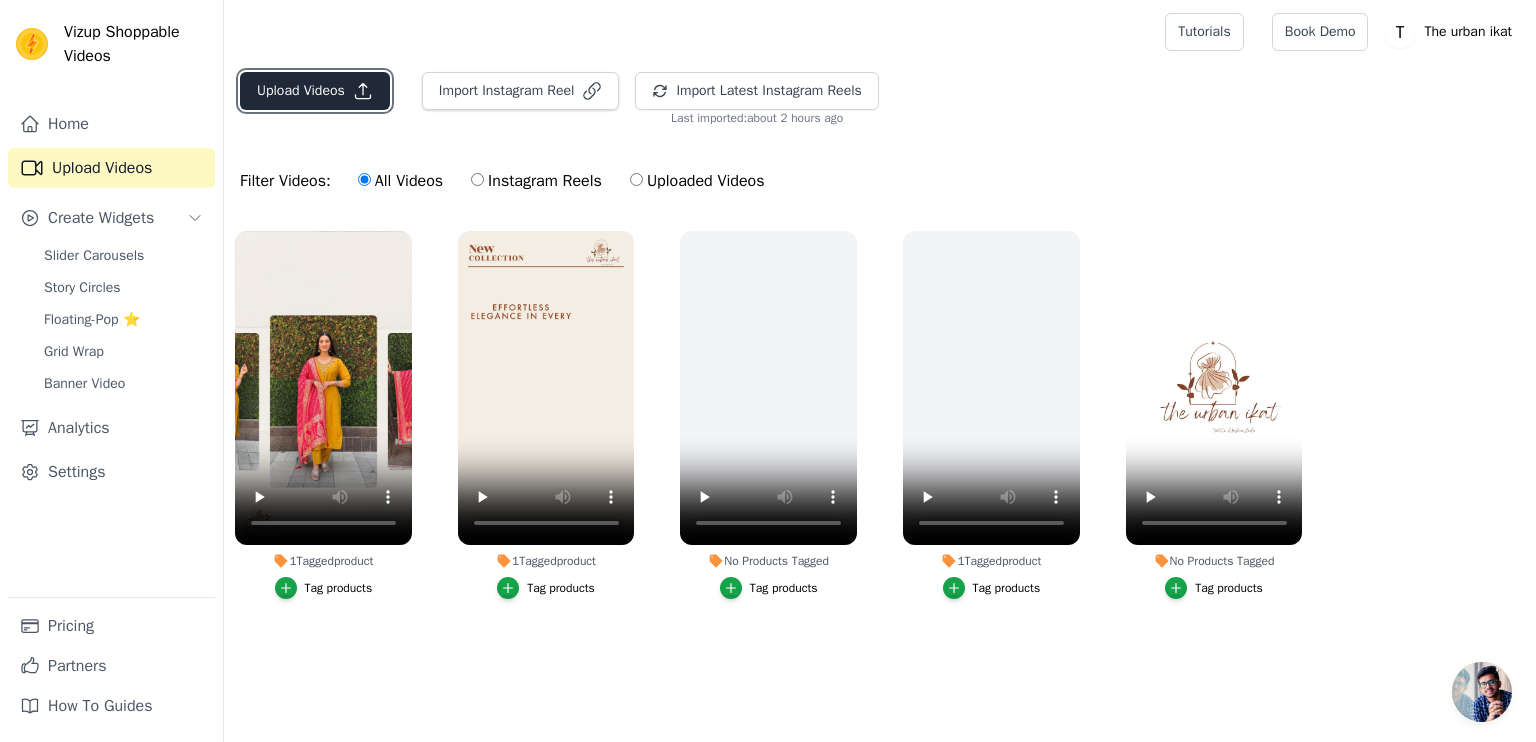click on "Upload Videos" at bounding box center (315, 91) 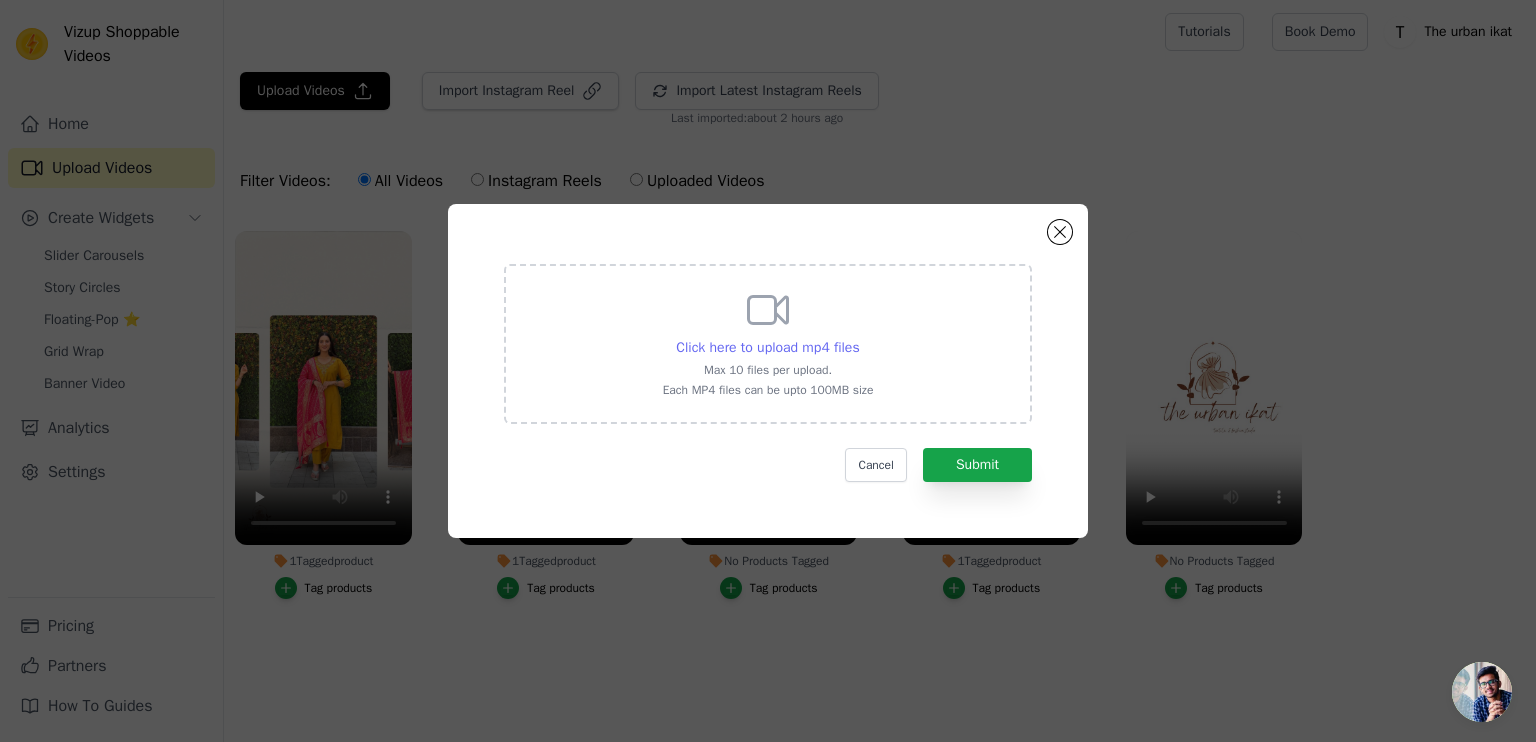 click on "Click here to upload mp4 files" at bounding box center [767, 347] 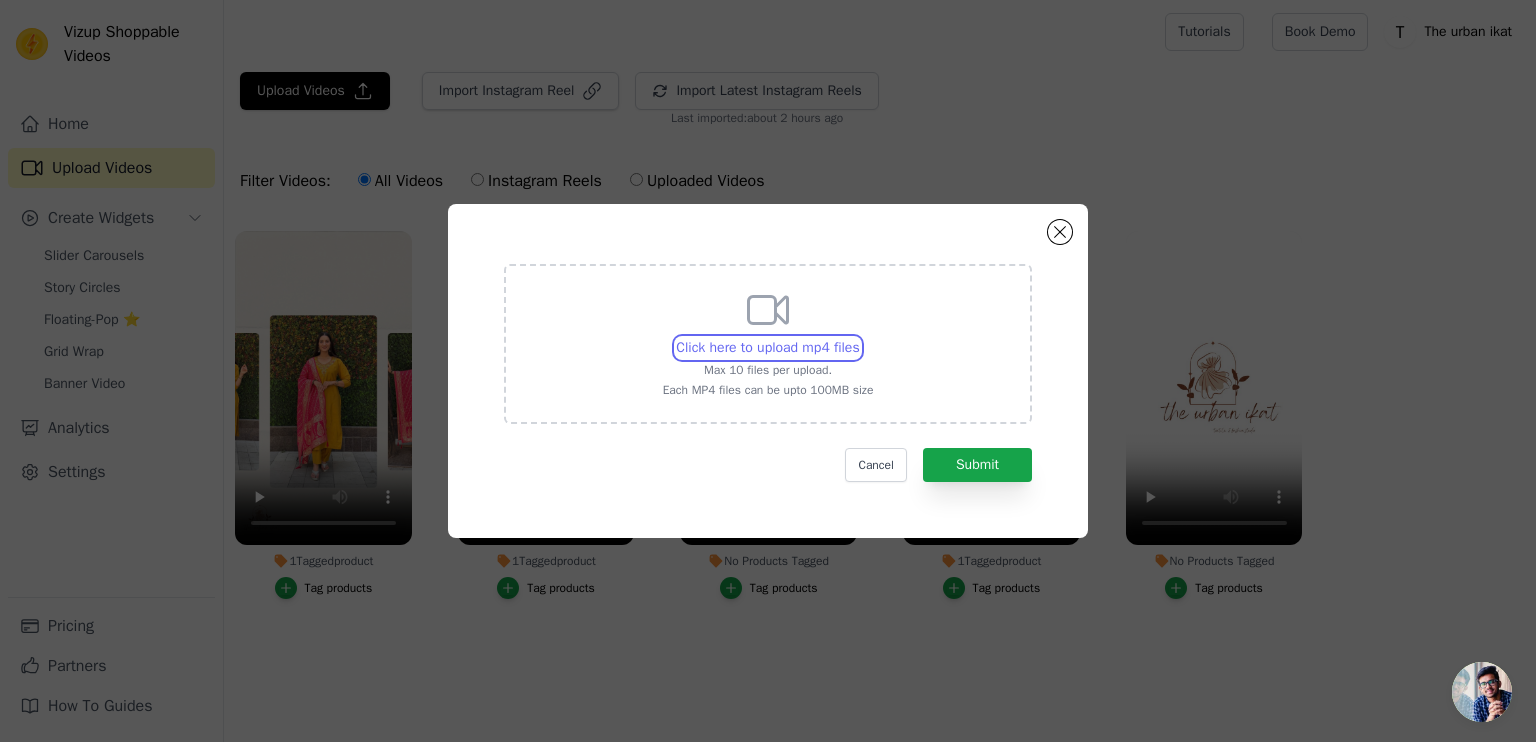 click on "Click here to upload mp4 files     Max 10 files per upload.   Each MP4 files can be upto 100MB size" at bounding box center (859, 337) 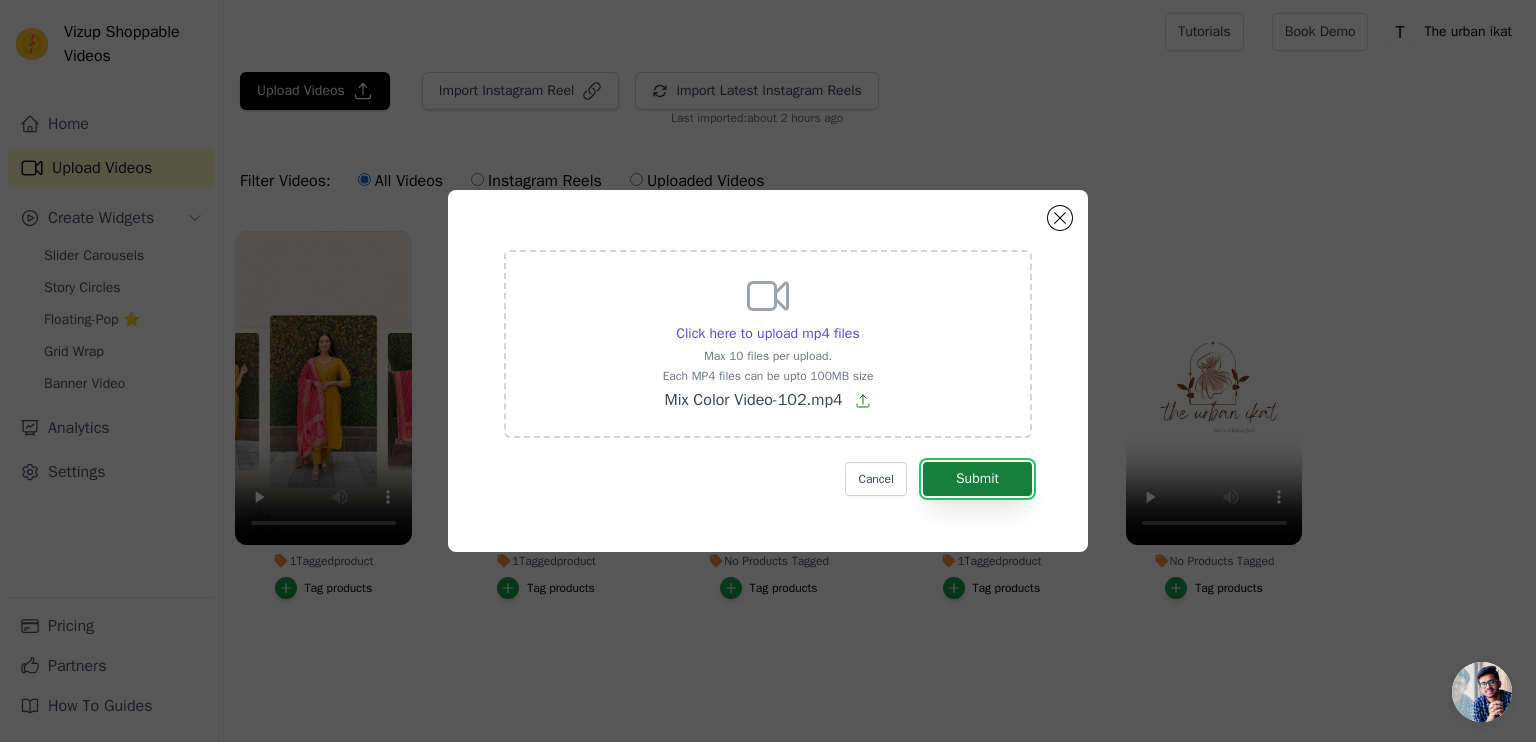 click on "Submit" at bounding box center [977, 479] 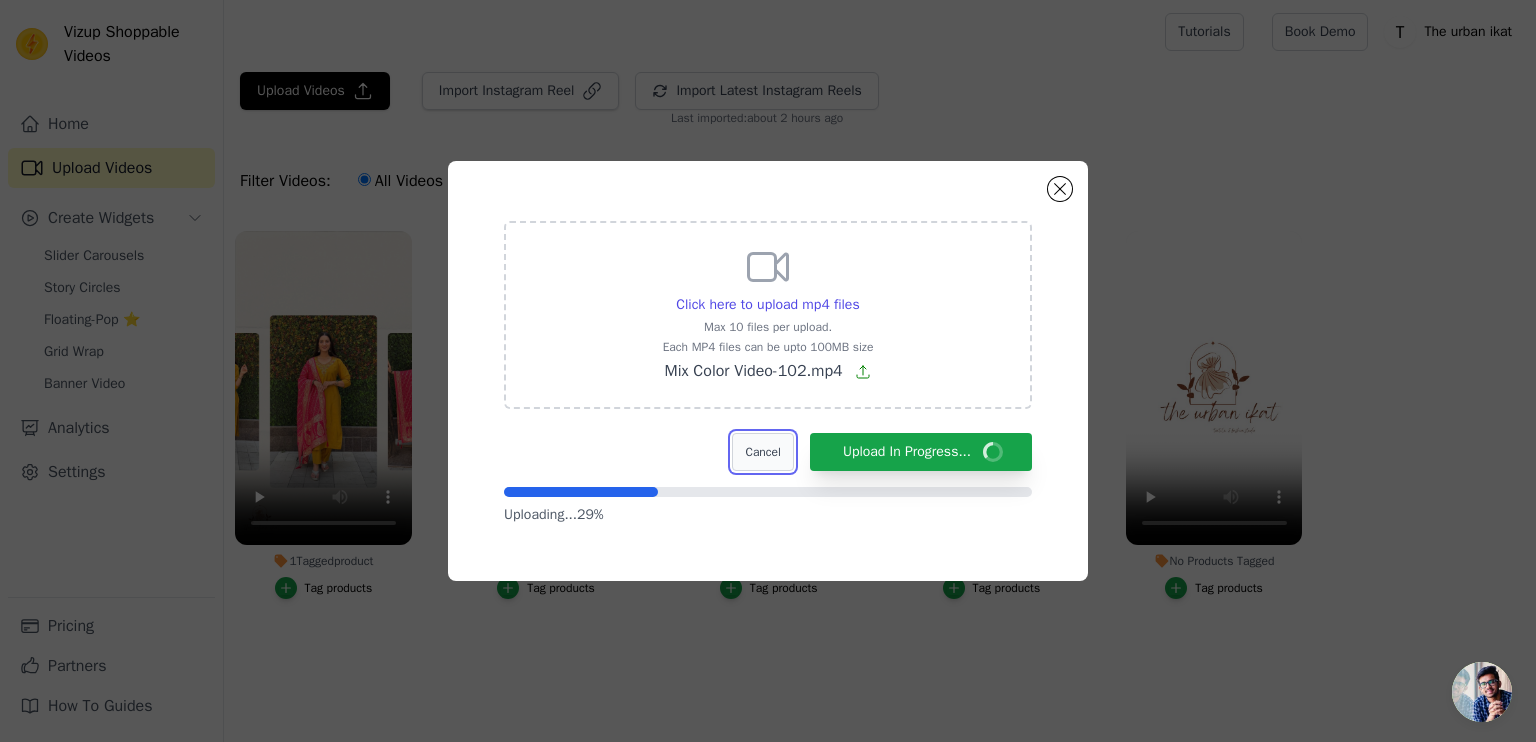 click on "Cancel" at bounding box center (762, 452) 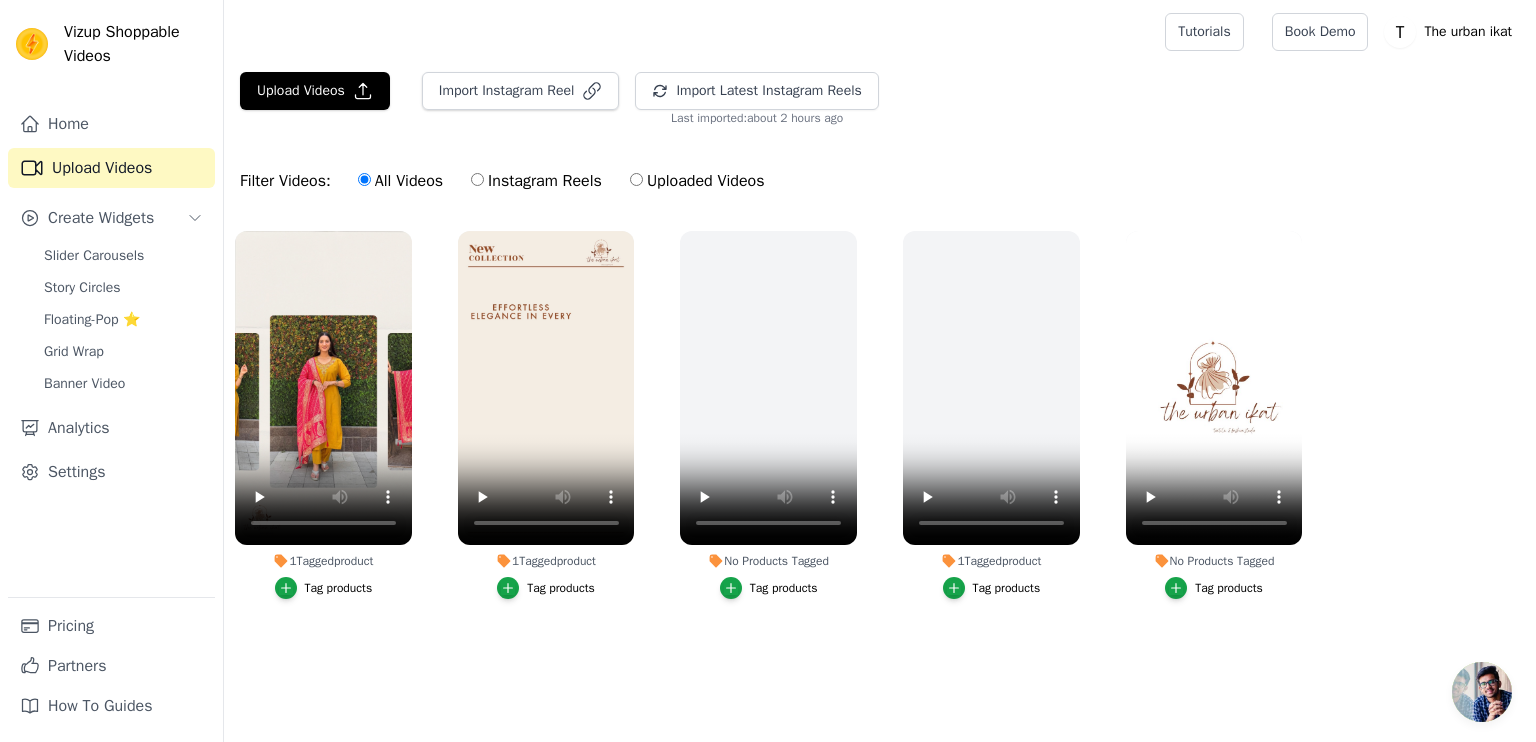 click on "Uploaded Videos" at bounding box center (697, 181) 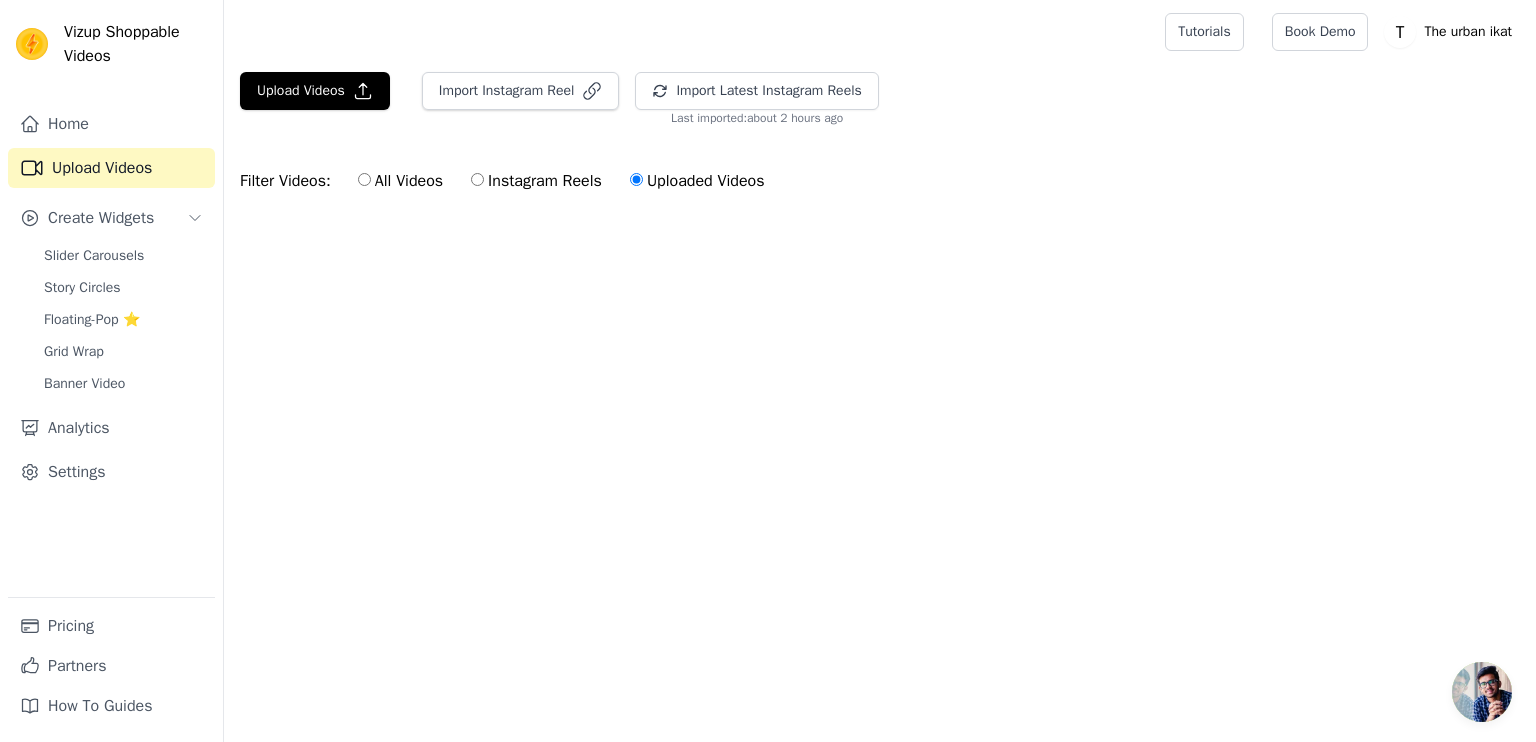 click on "All Videos" at bounding box center [400, 181] 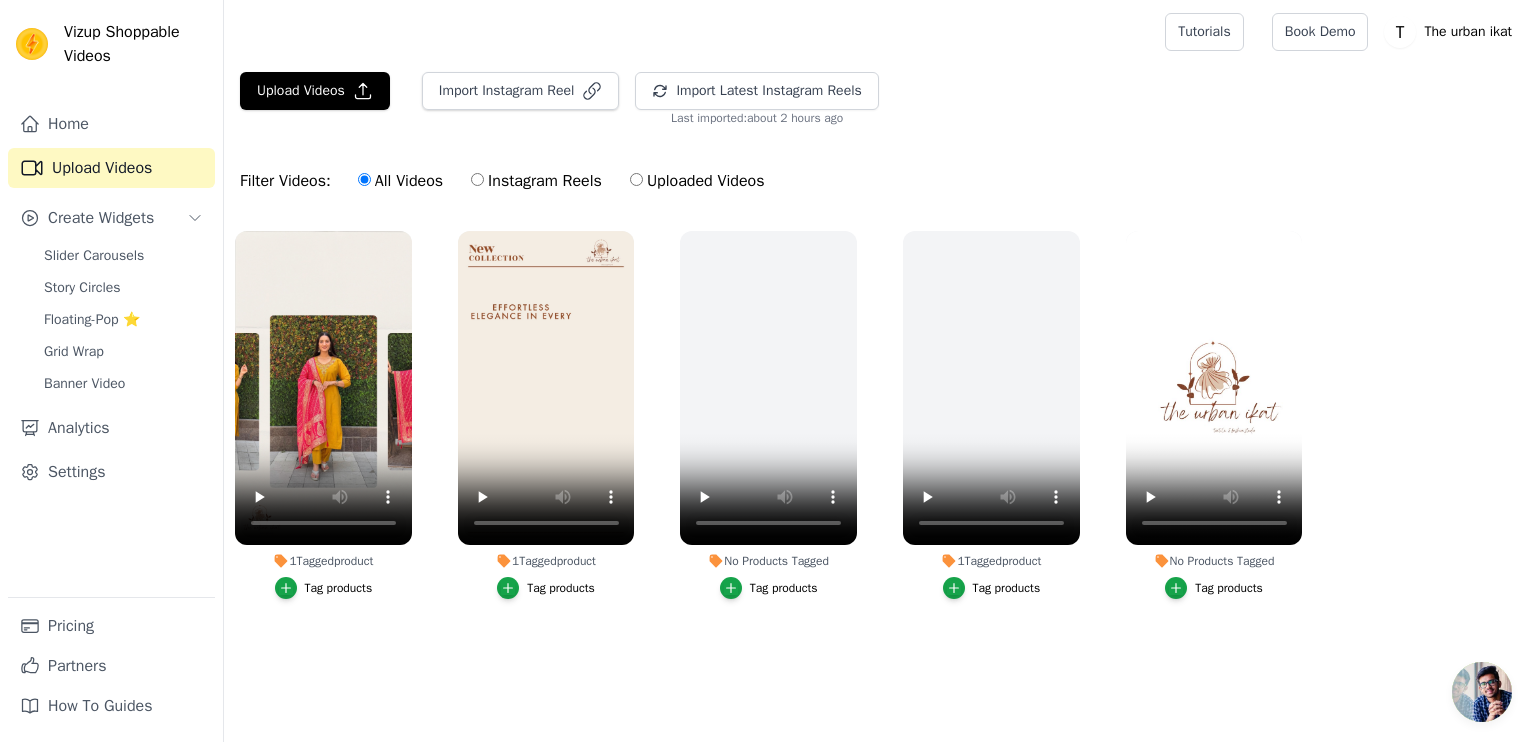 click at bounding box center [690, 32] 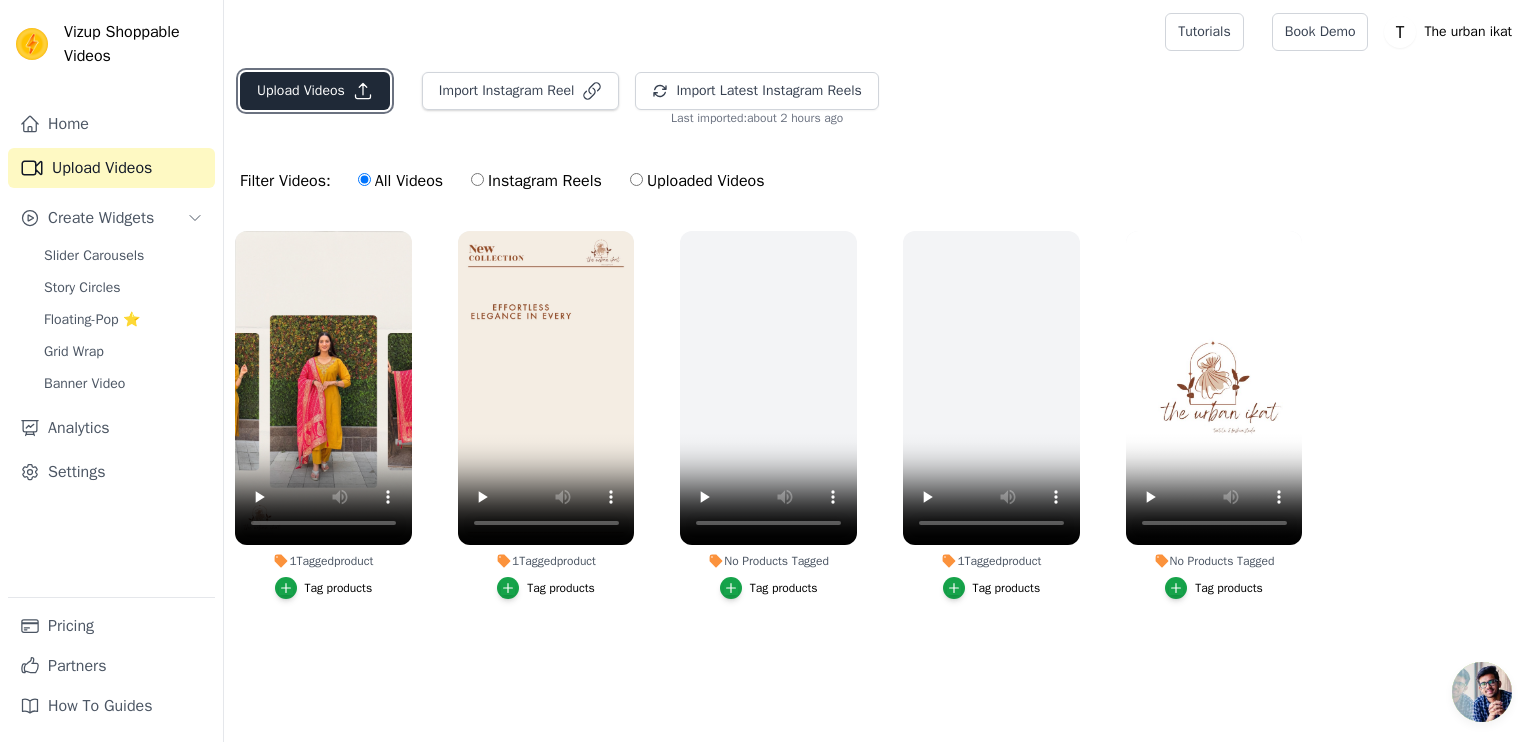 click on "Upload Videos" at bounding box center (315, 91) 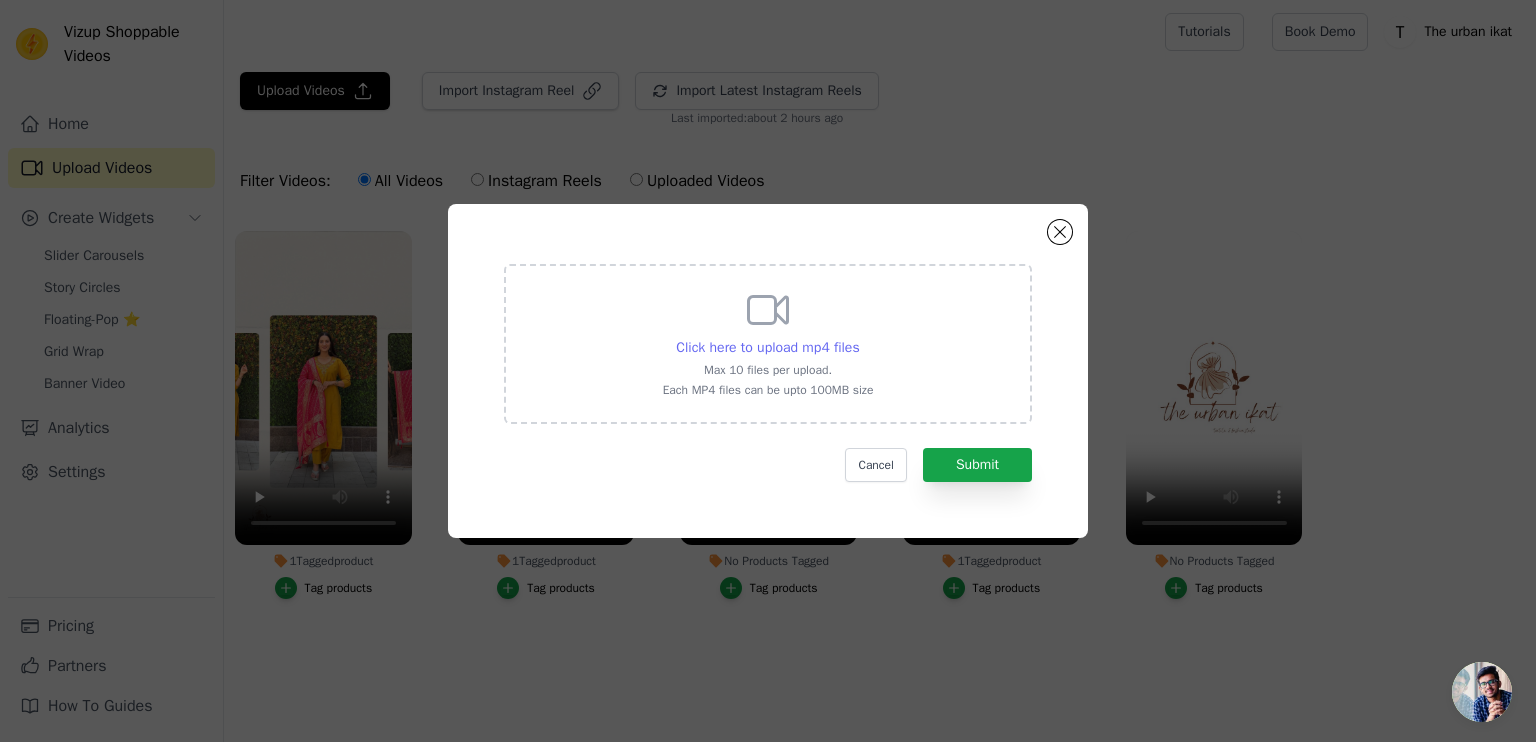 click on "Click here to upload mp4 files" at bounding box center [767, 347] 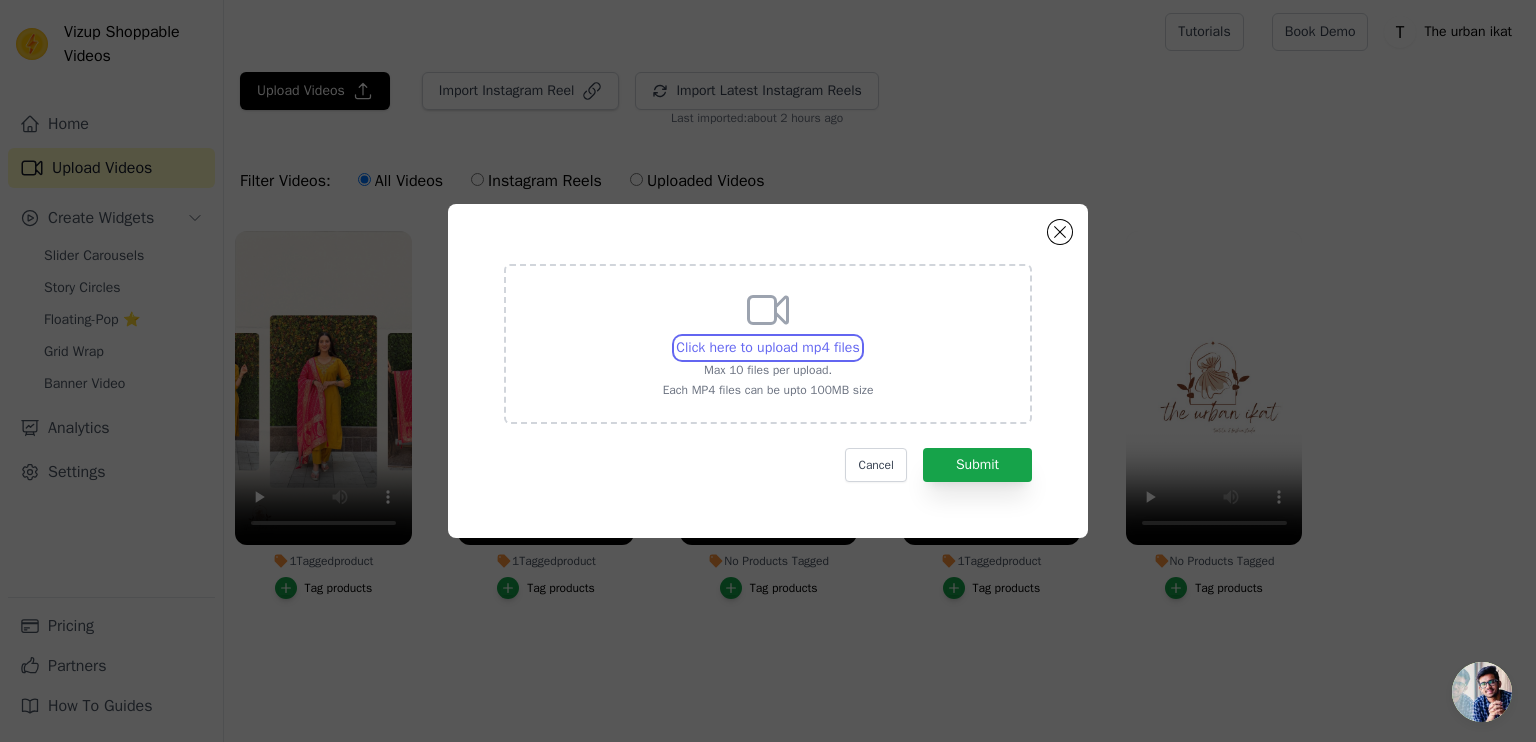 click on "Click here to upload mp4 files     Max 10 files per upload.   Each MP4 files can be upto 100MB size" at bounding box center [859, 337] 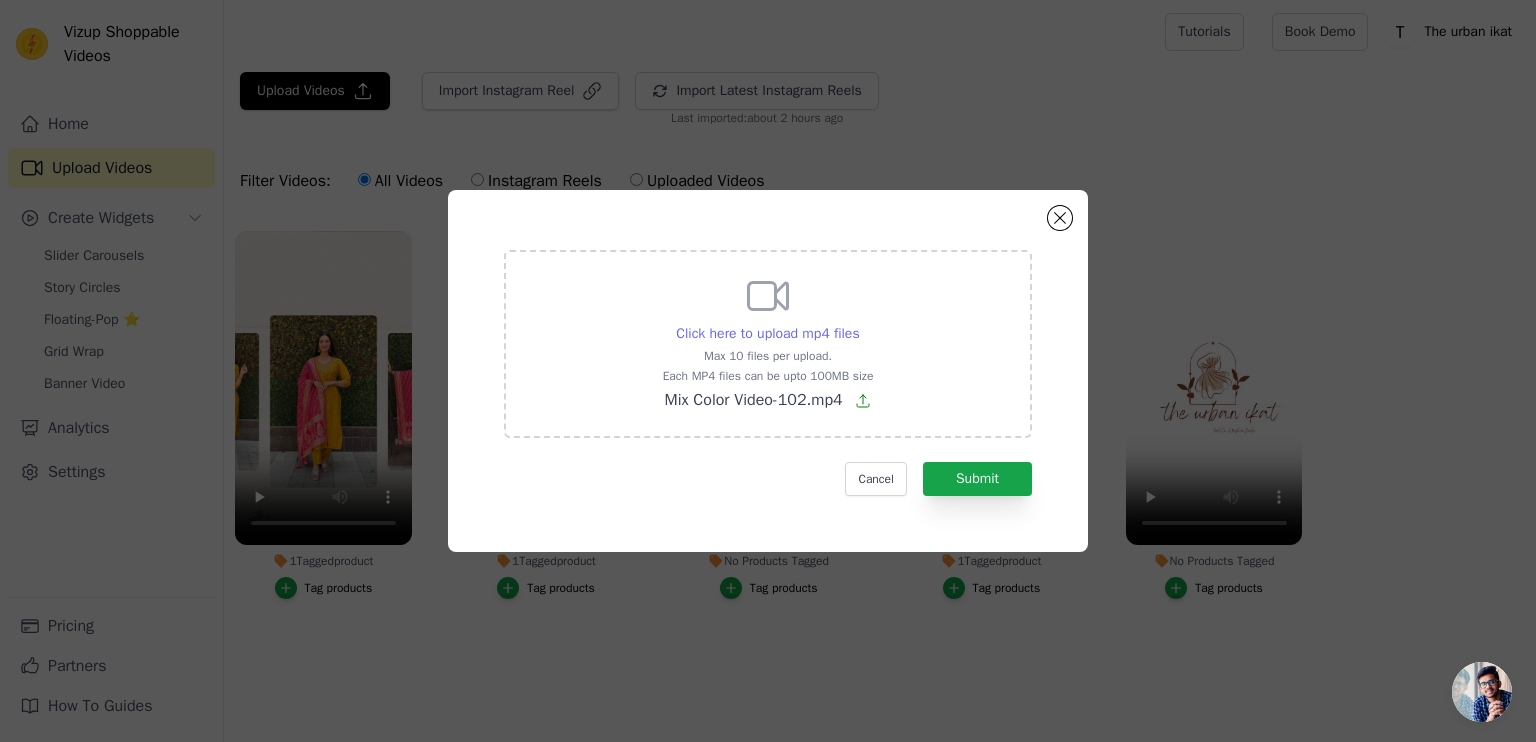 click on "Click here to upload mp4 files" at bounding box center [767, 333] 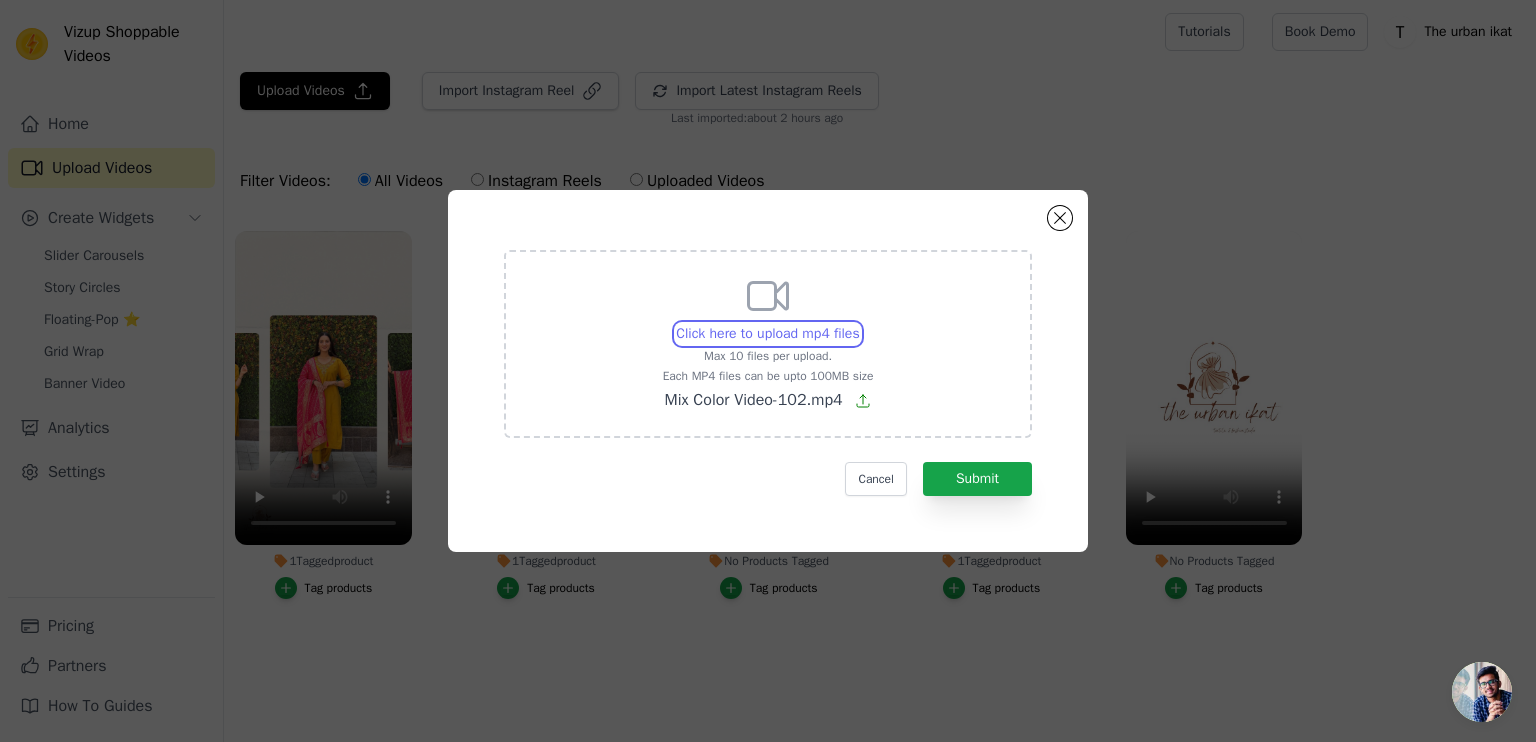 click on "Click here to upload mp4 files     Max 10 files per upload.   Each MP4 files can be upto 100MB size   Mix Color Video-102.mp4" at bounding box center [859, 323] 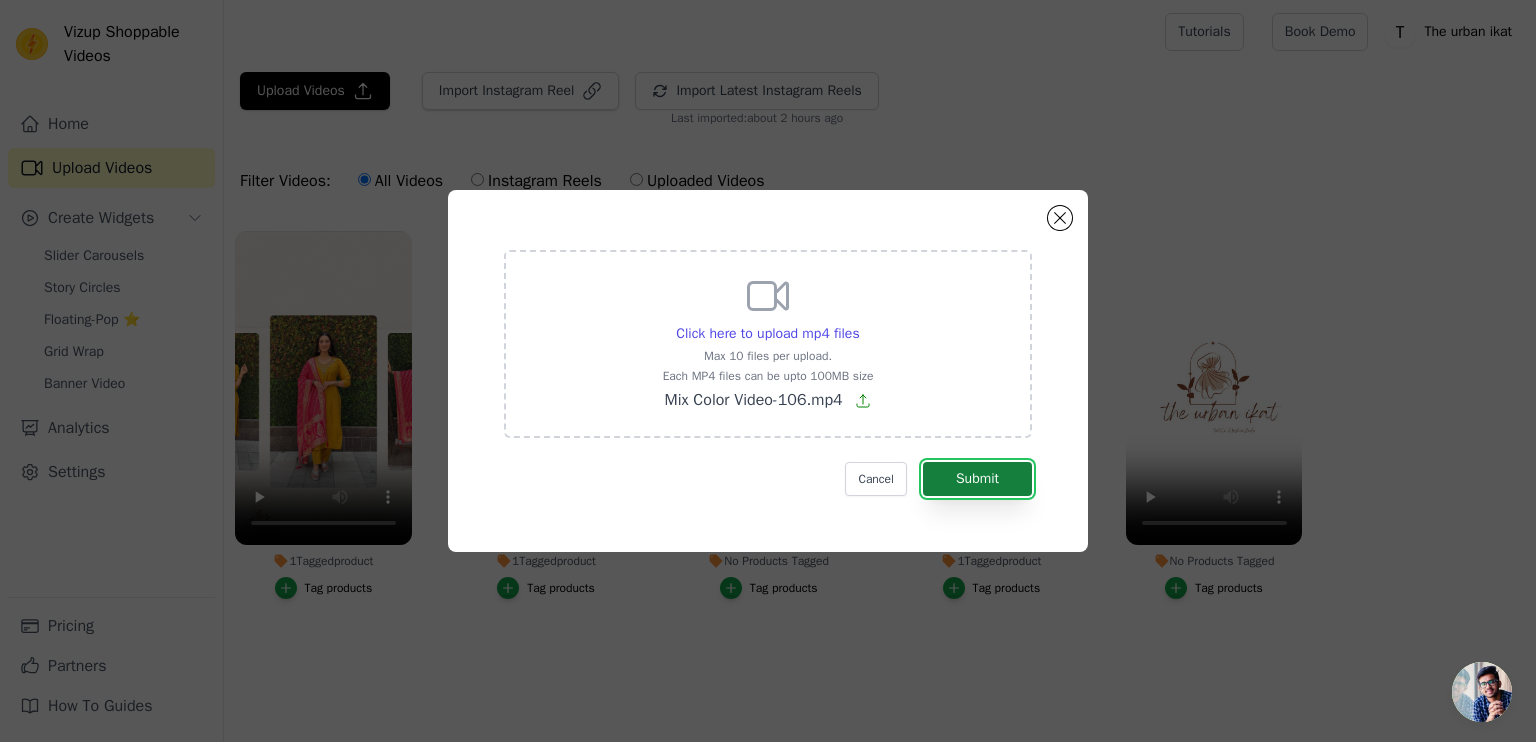 click on "Submit" at bounding box center (977, 479) 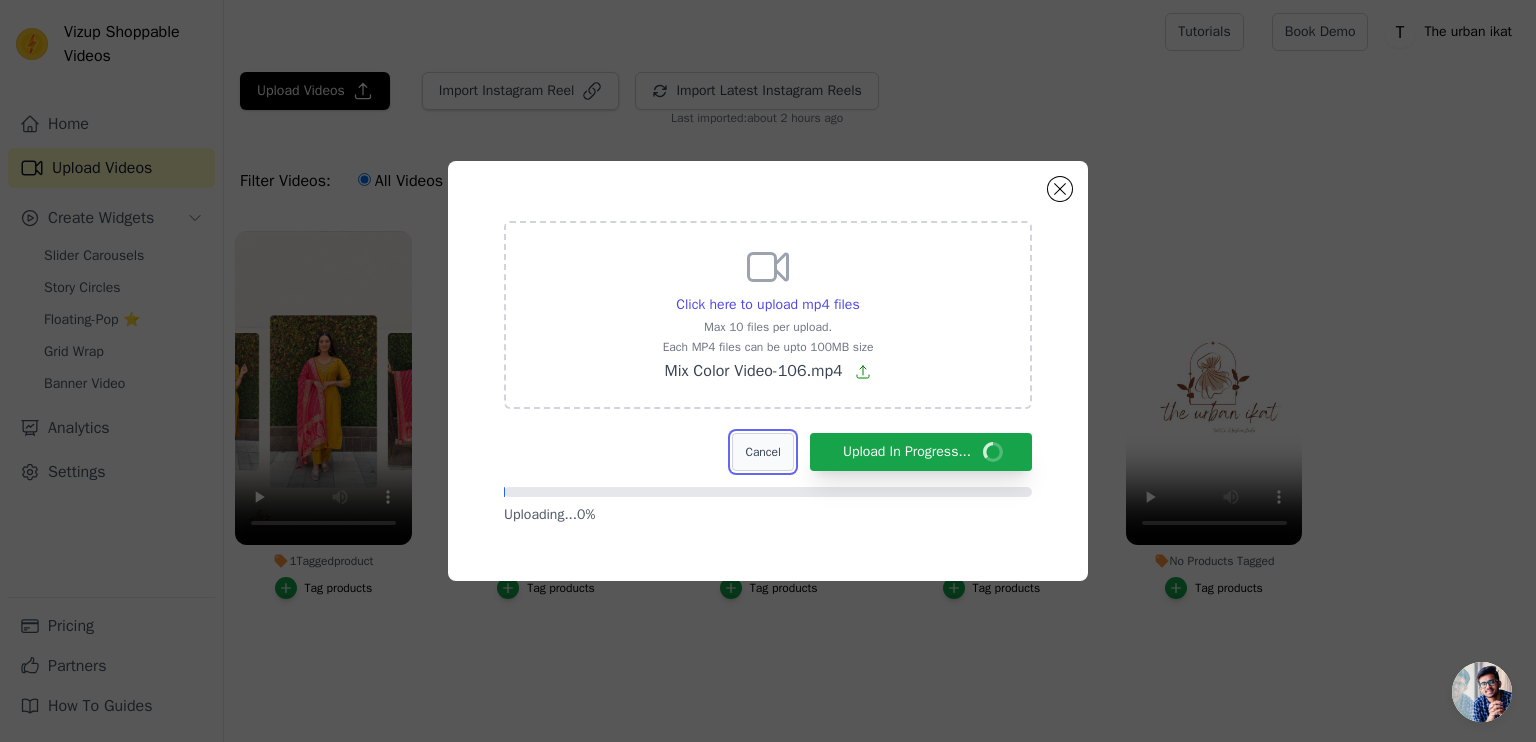 click on "Cancel" at bounding box center [762, 452] 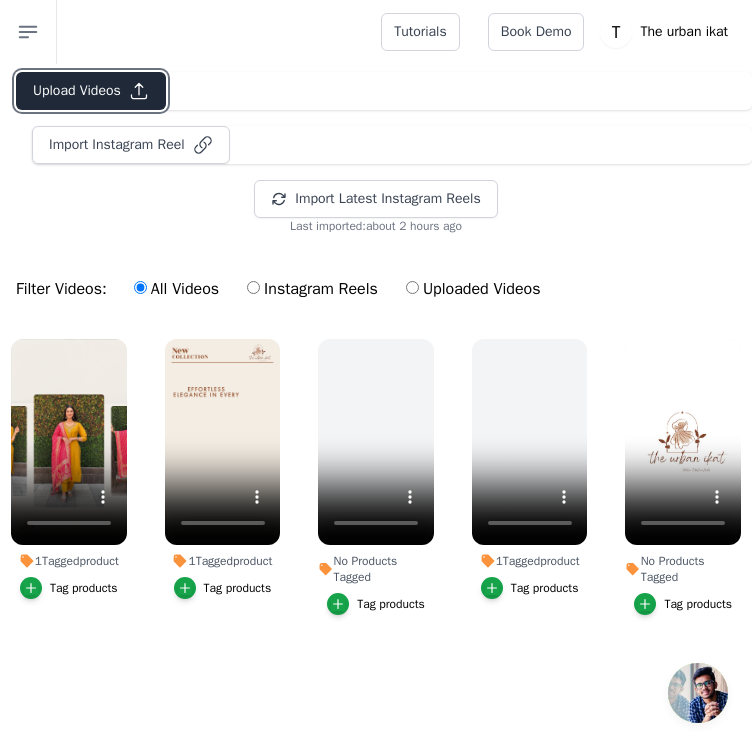 click on "Upload Videos" at bounding box center [91, 91] 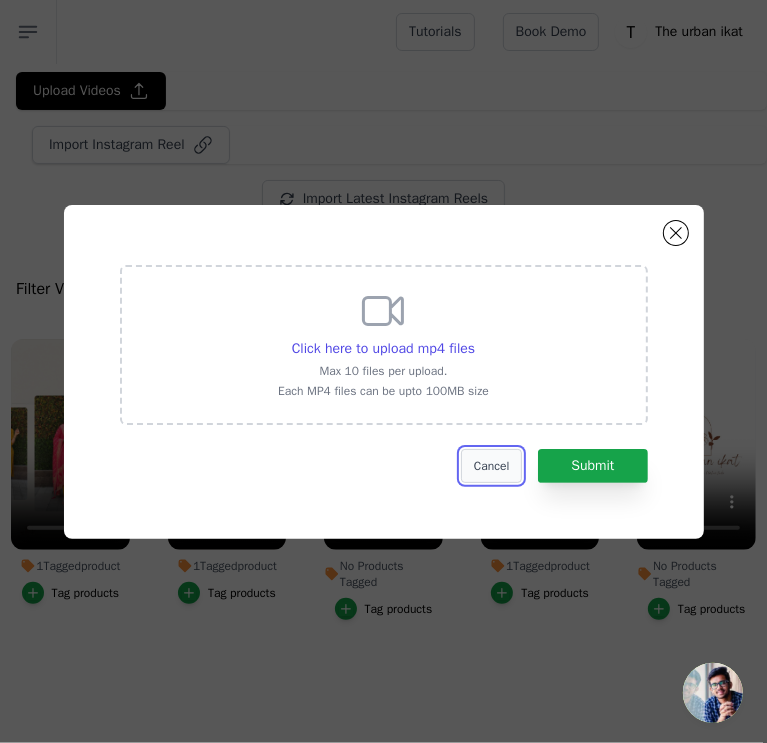 click on "Cancel" at bounding box center (491, 466) 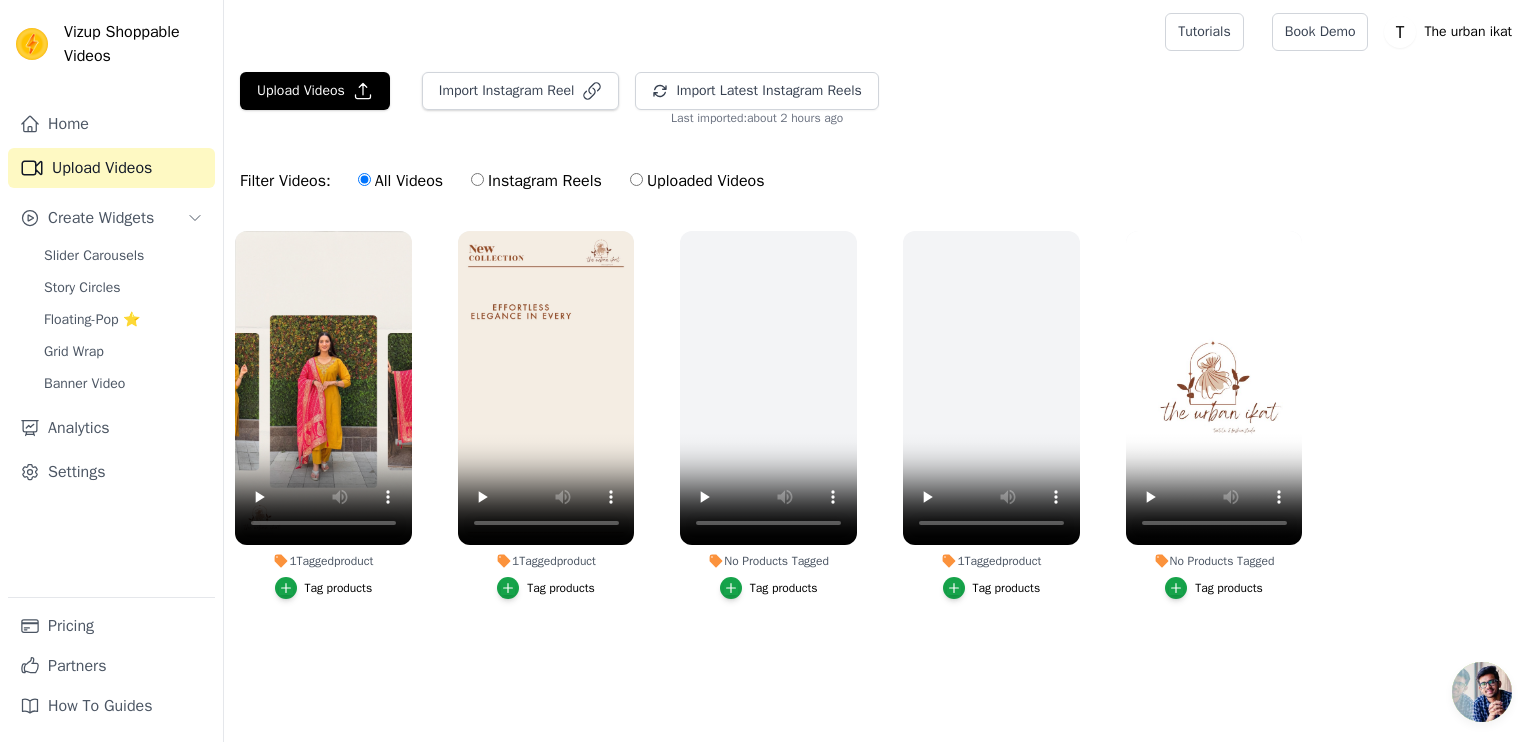 click on "Filter Videos:
All Videos
Instagram Reels
Uploaded Videos" at bounding box center (880, 181) 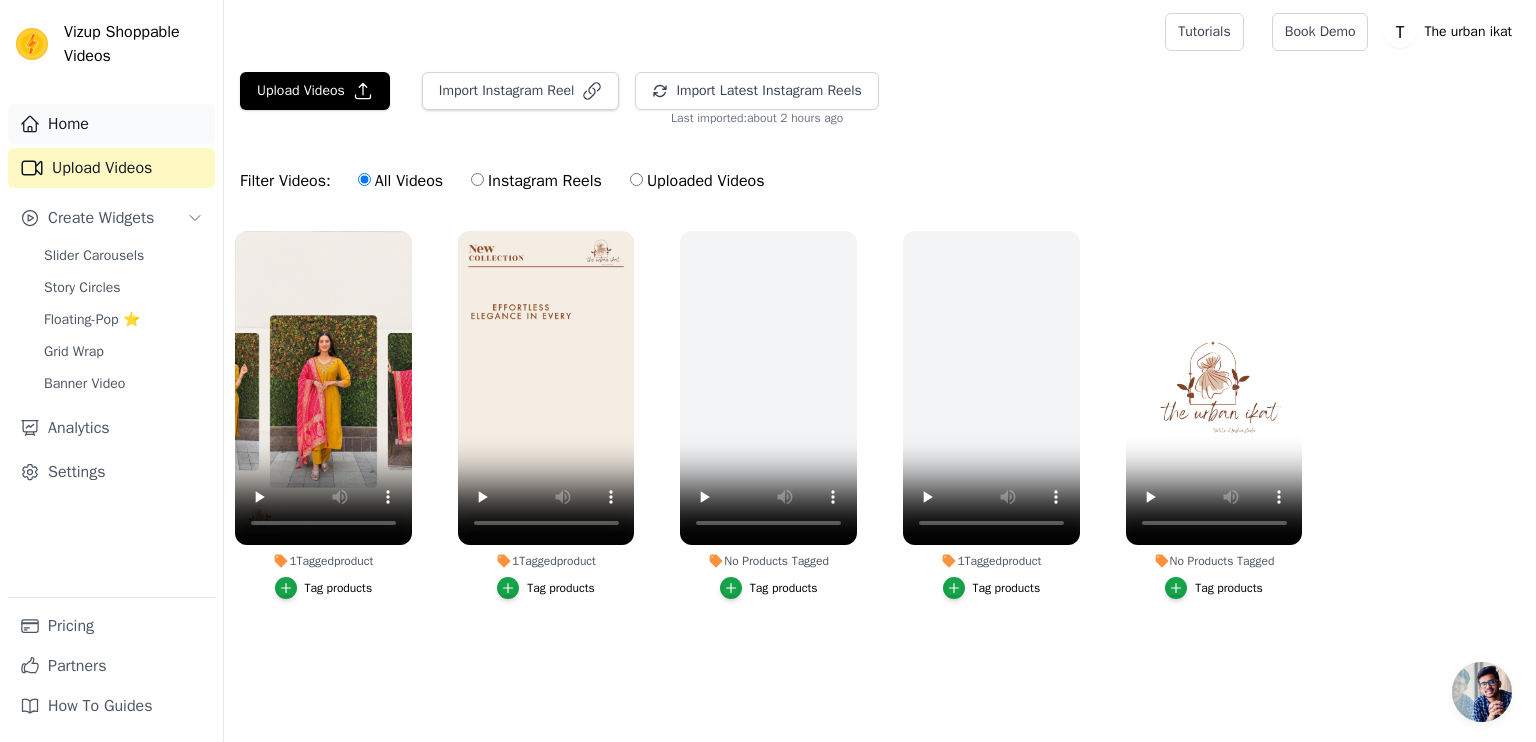 click on "Home" at bounding box center (111, 124) 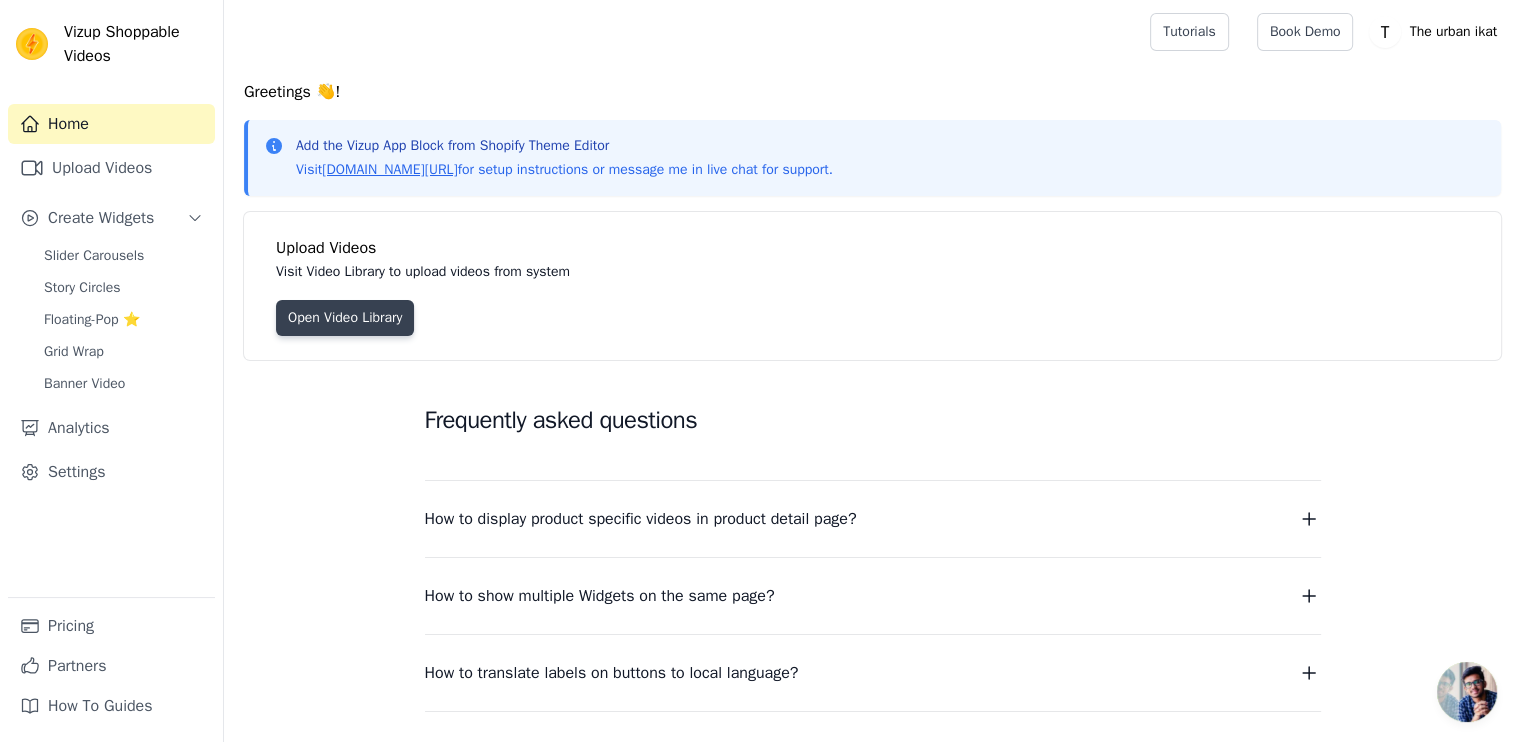 click on "Open Video Library" at bounding box center (345, 318) 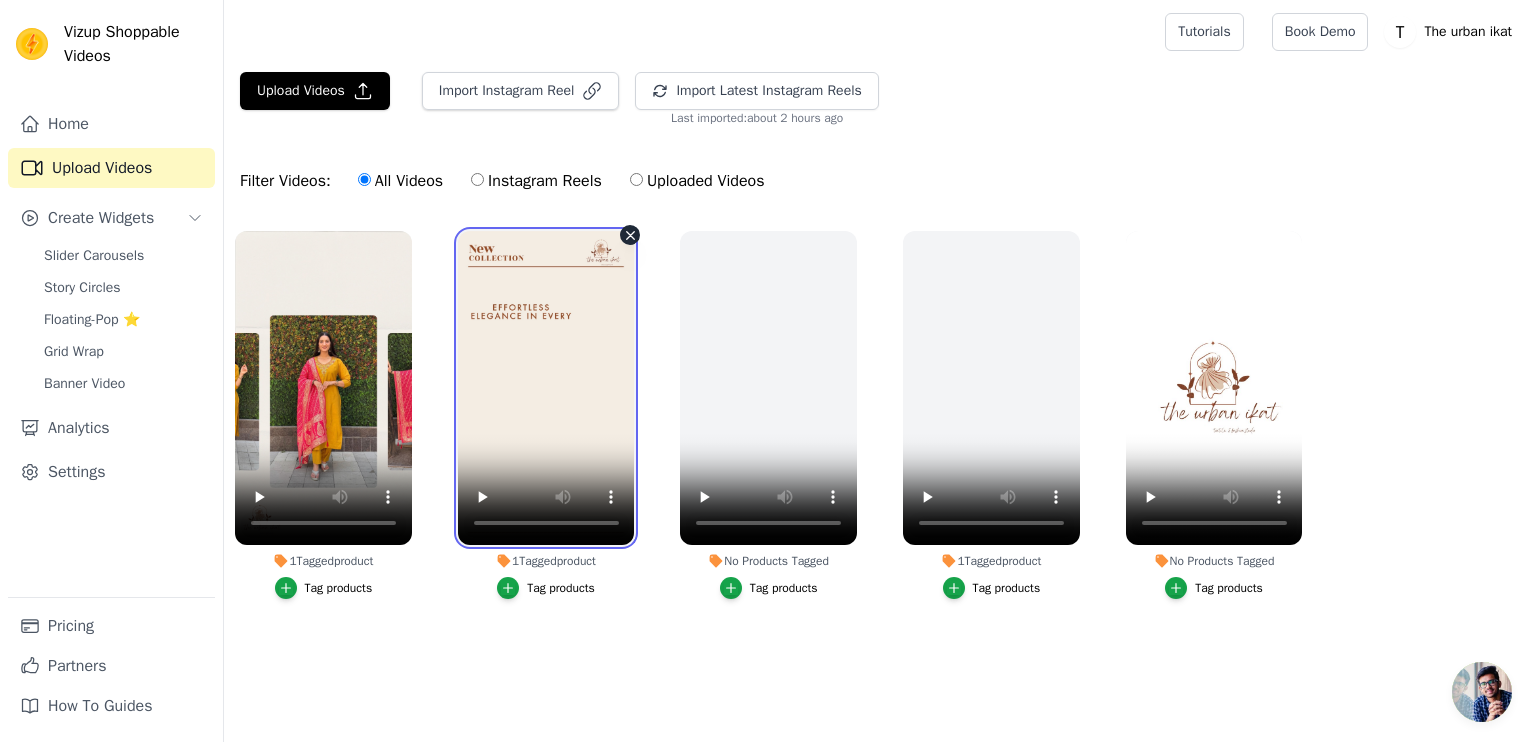 click at bounding box center [546, 388] 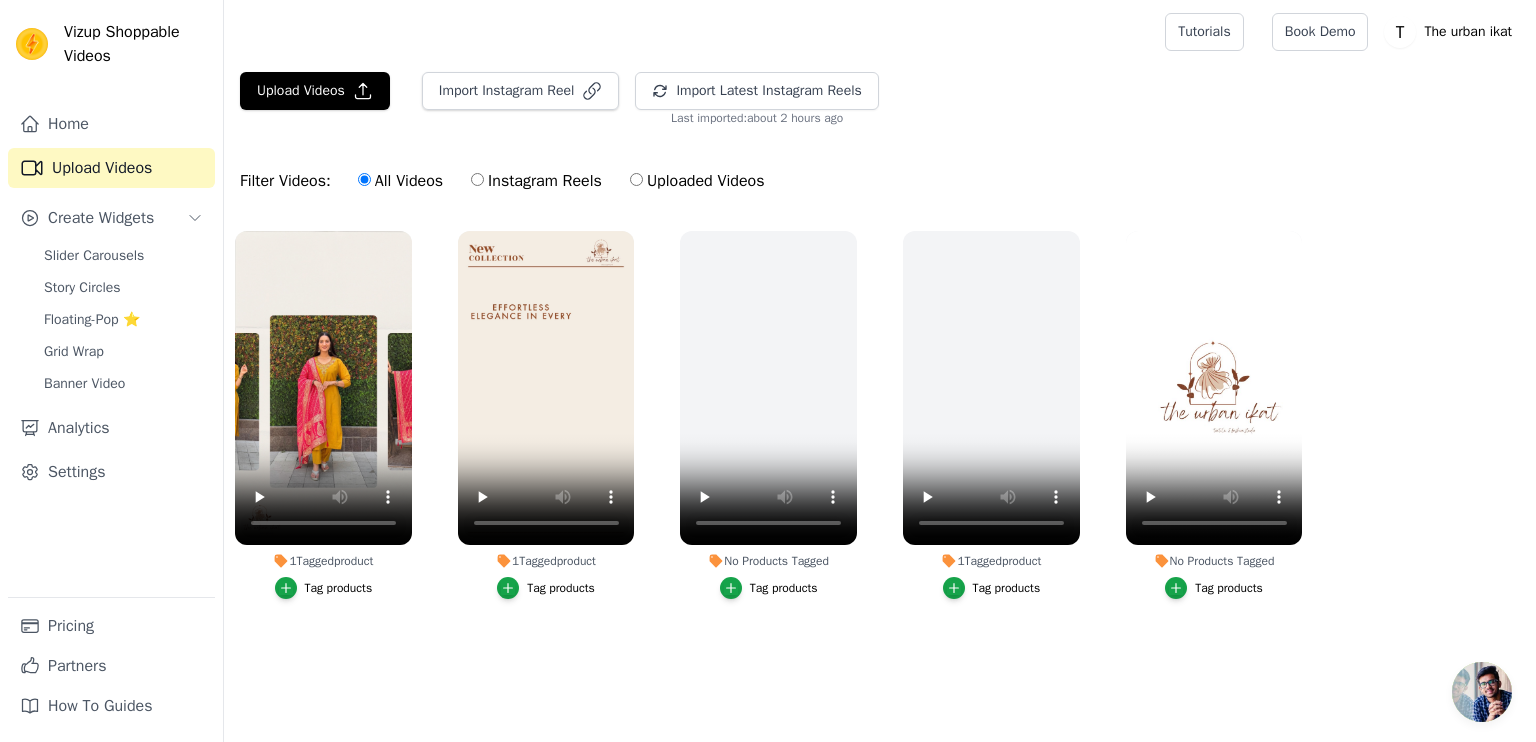 click on "Tag products" at bounding box center [1229, 588] 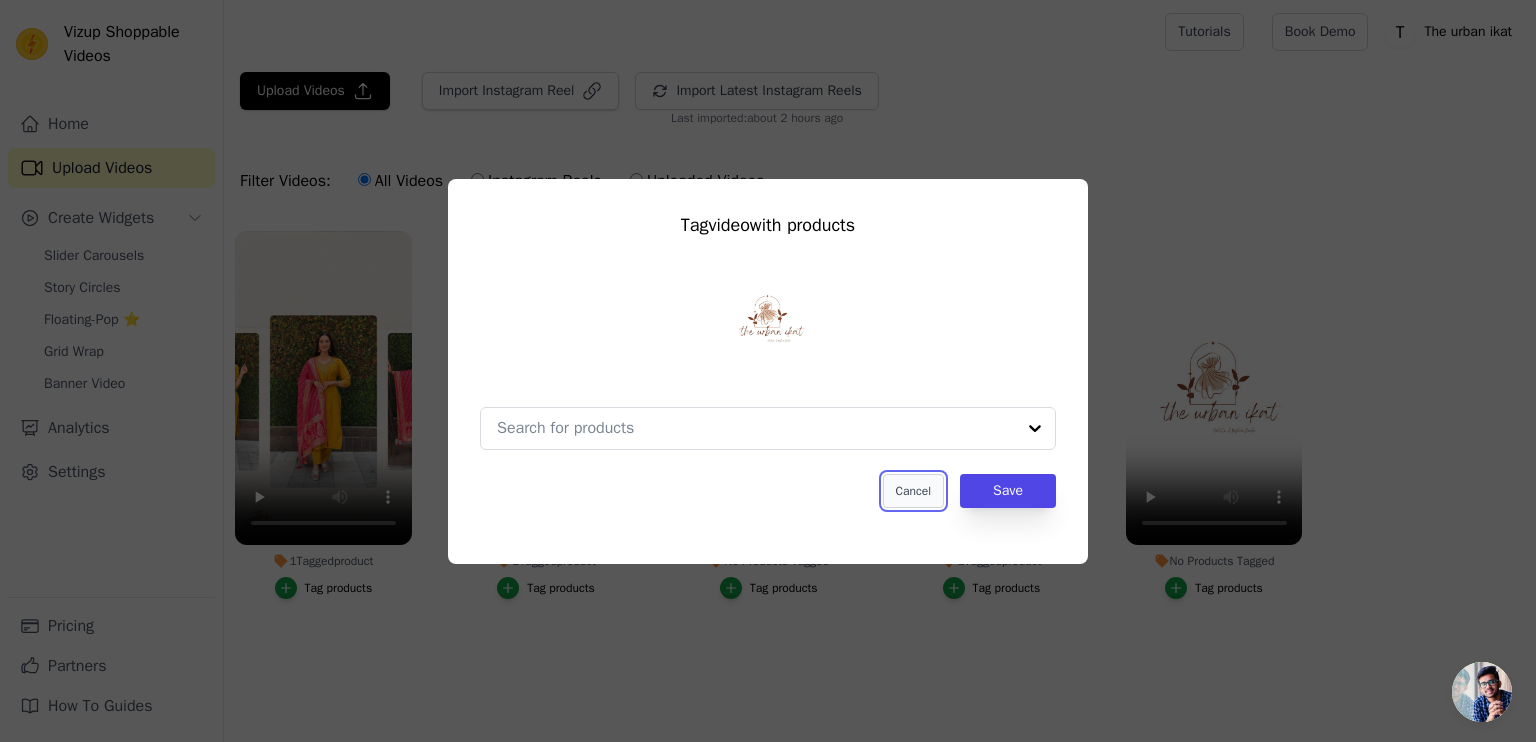click on "Cancel" at bounding box center [913, 491] 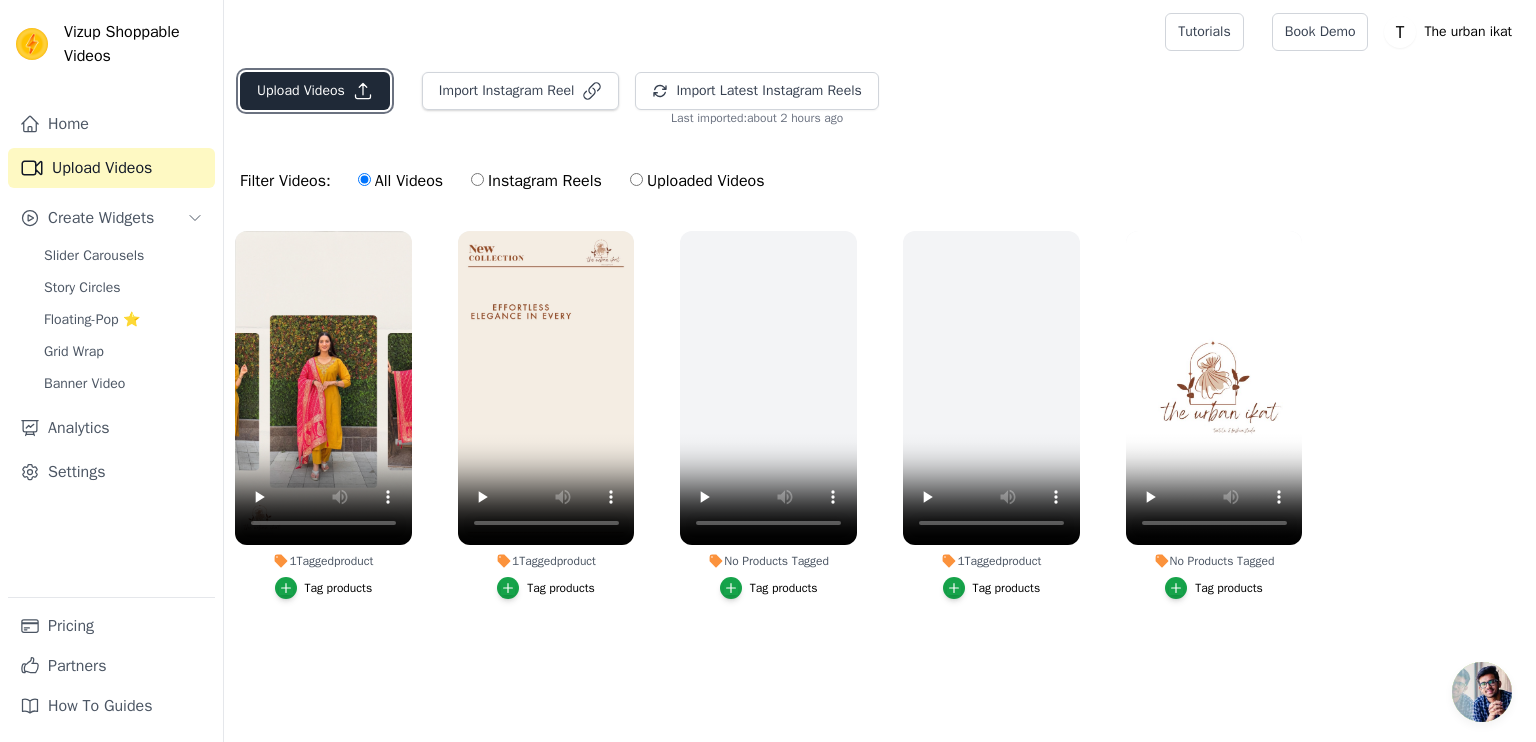 click on "Upload Videos" at bounding box center [315, 91] 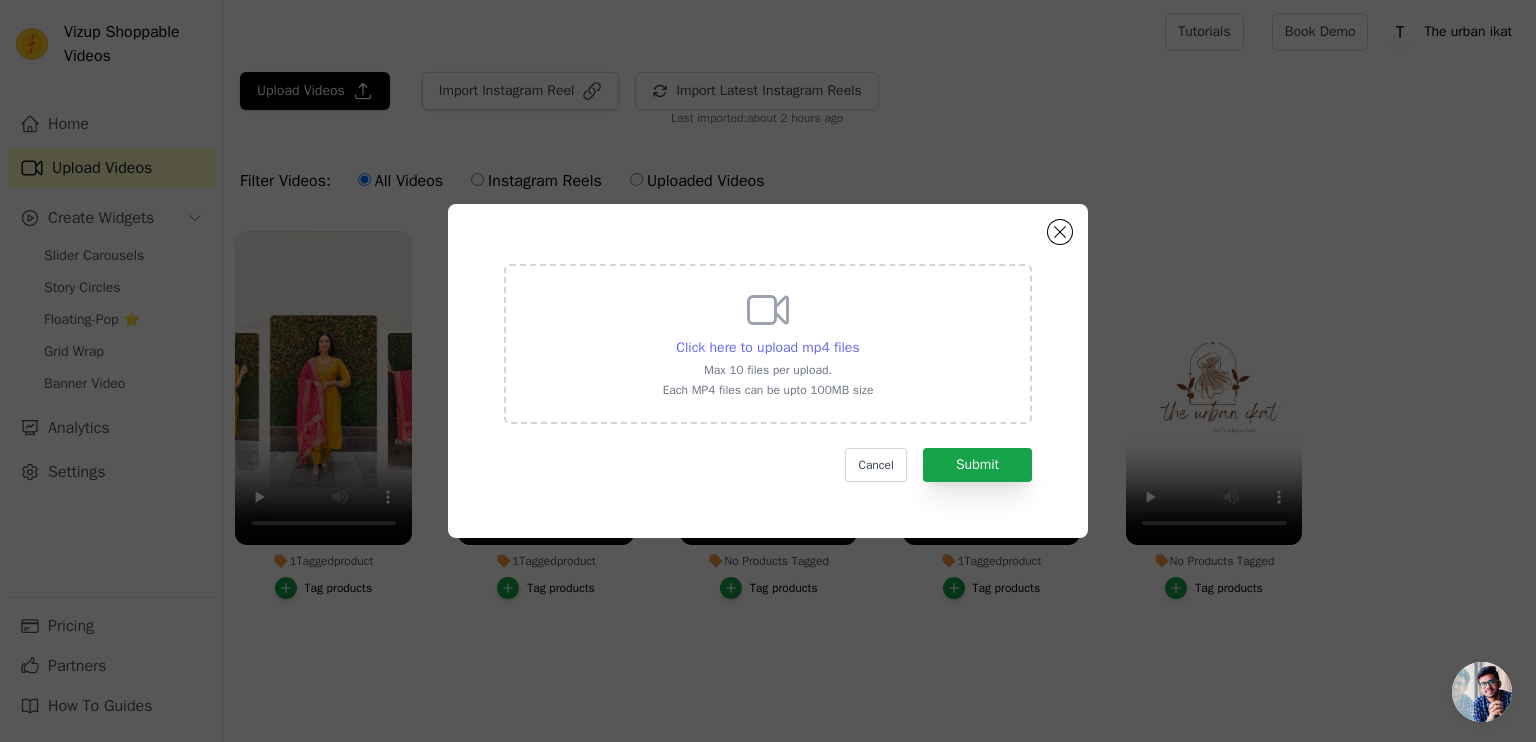 click on "Click here to upload mp4 files" at bounding box center [767, 347] 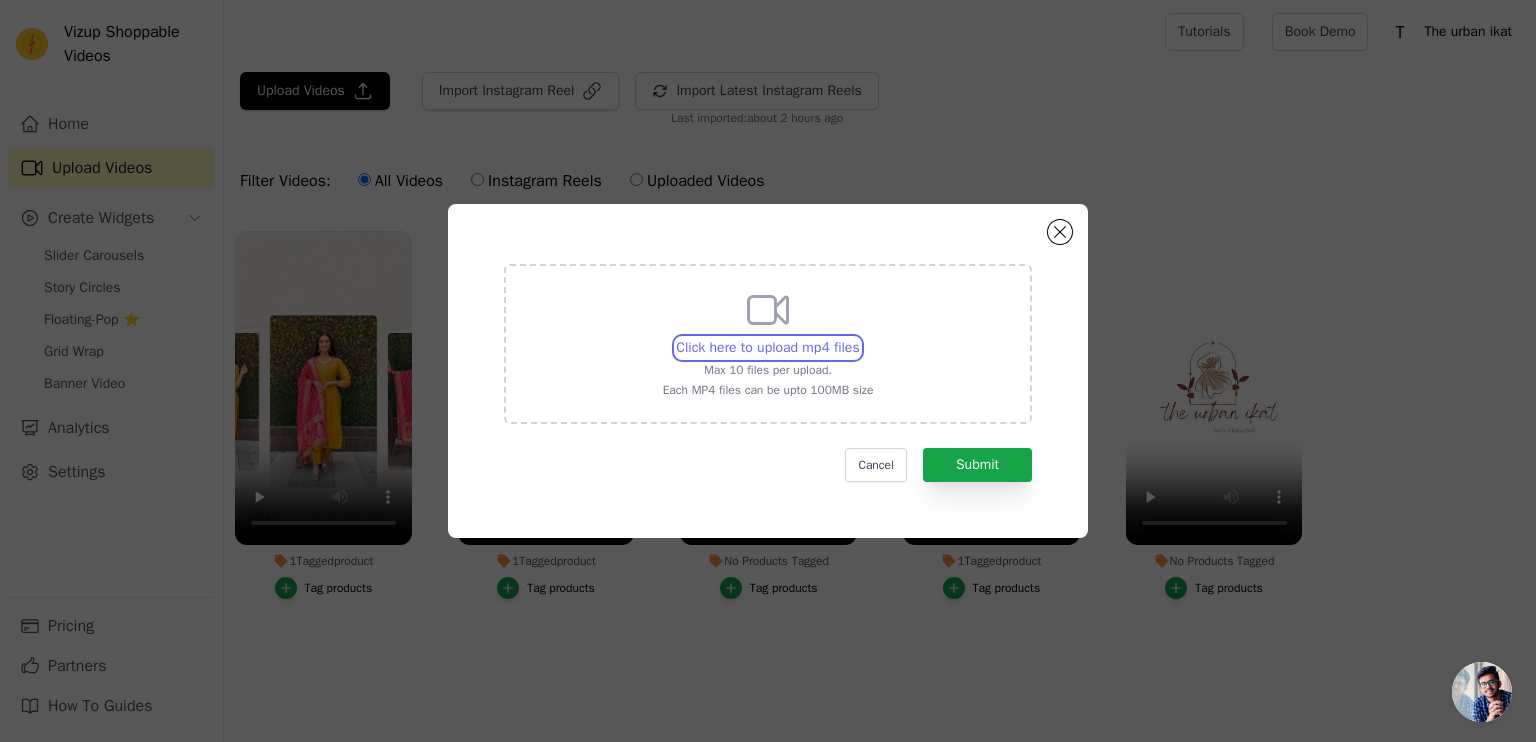 type on "C:\fakepath\Mix Color Video-102.mp4" 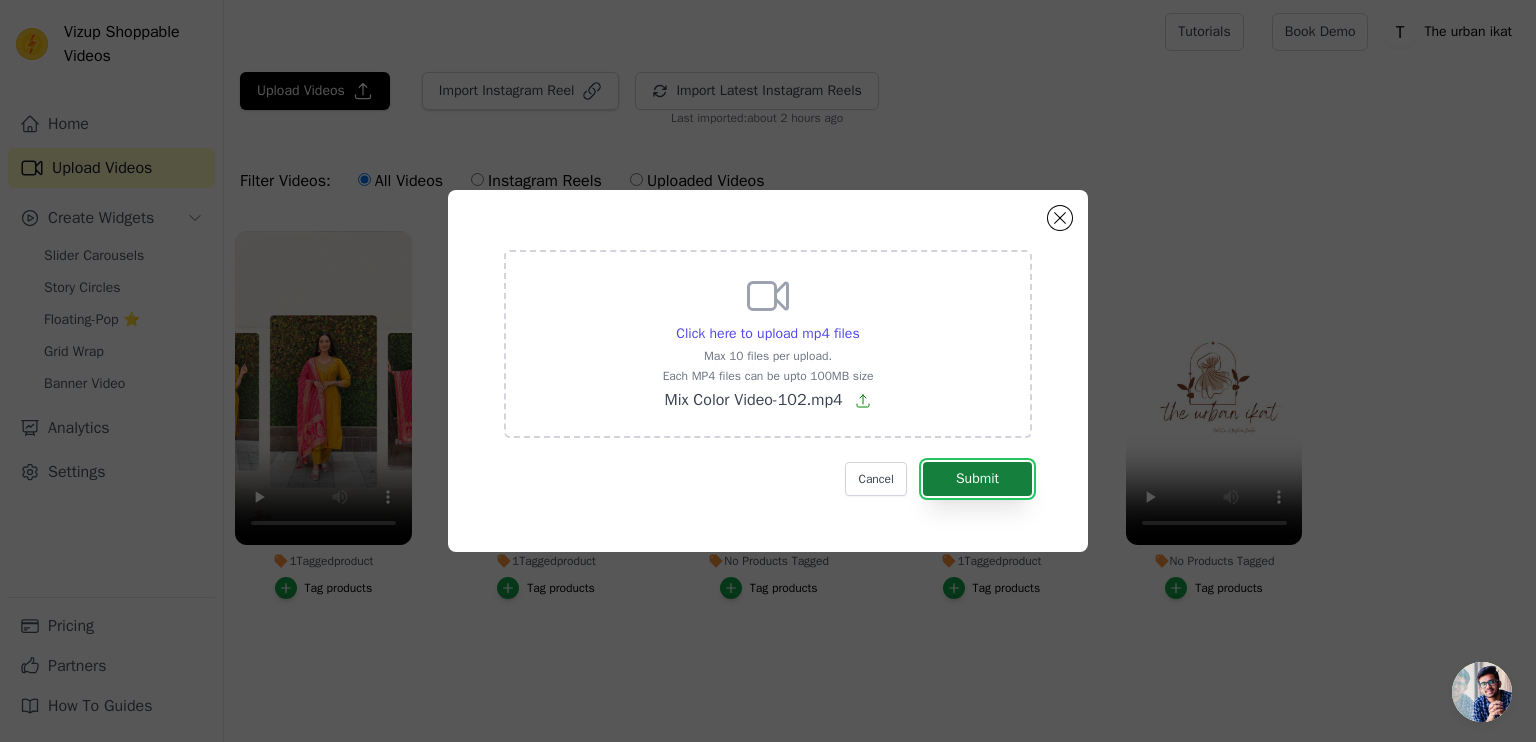 click on "Submit" at bounding box center (977, 479) 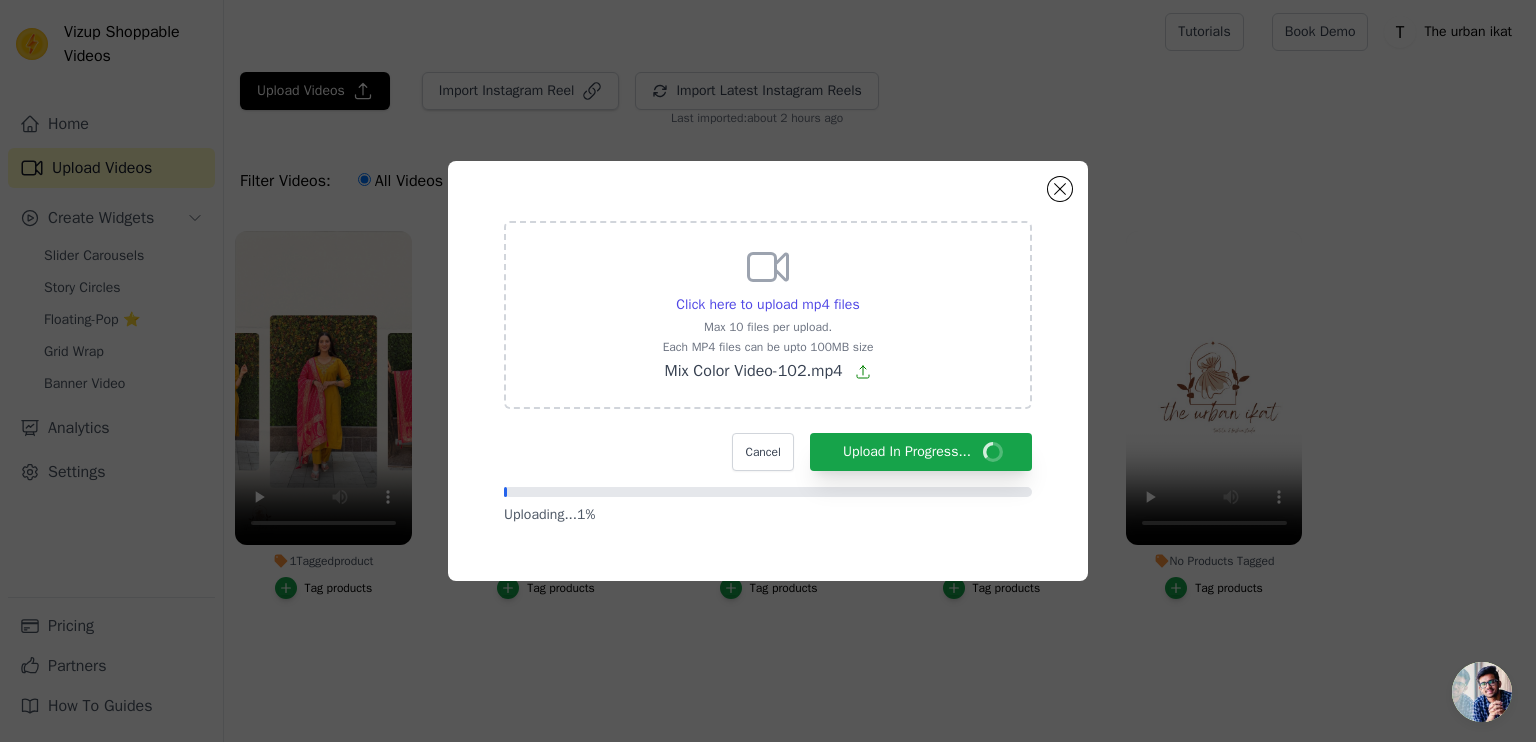 click on "Click here to upload mp4 files     Max 10 files per upload.   Each MP4 files can be upto 100MB size   Mix Color Video-102.mp4       Cancel   Upload In Progress...       Uploading...  1 %" at bounding box center [768, 371] 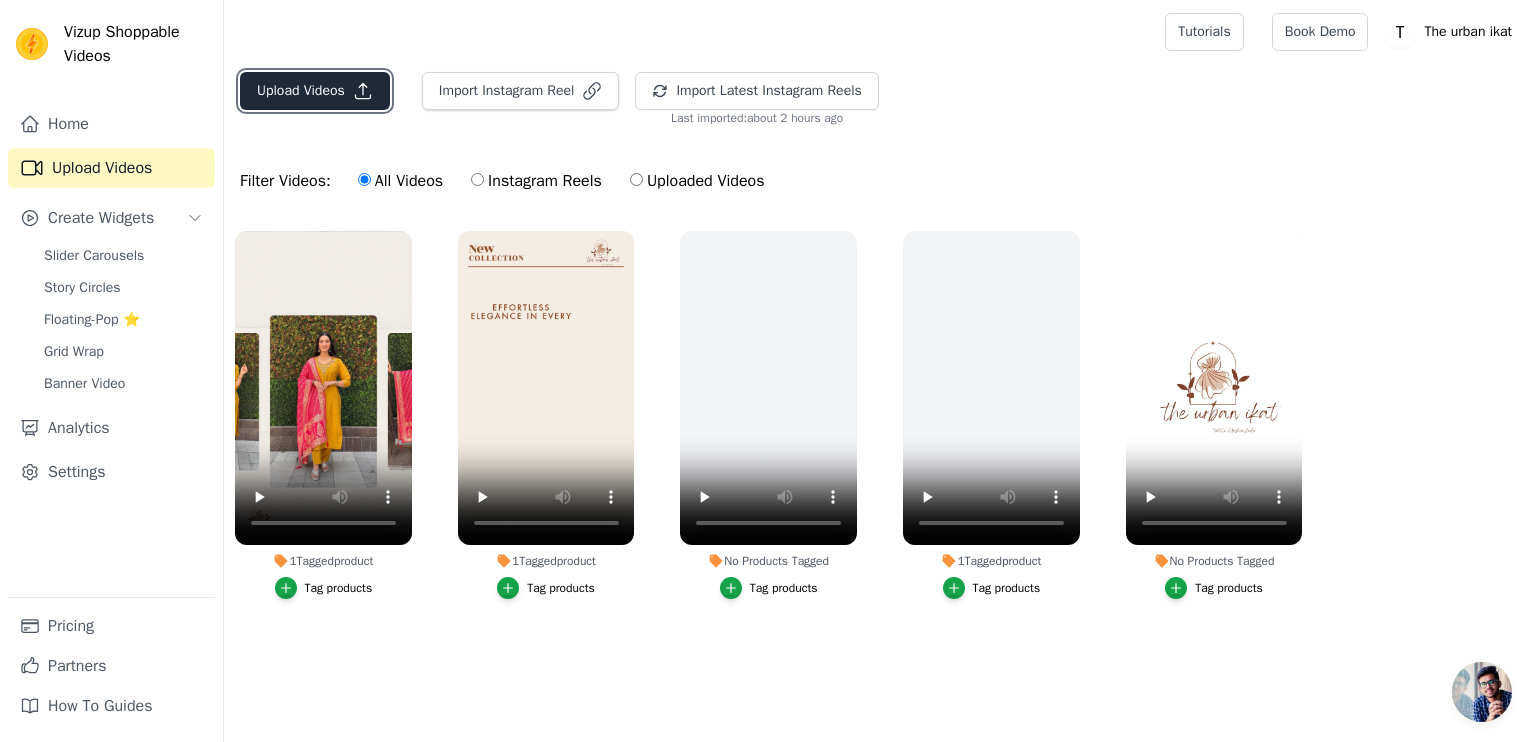 click on "Upload Videos" at bounding box center (315, 91) 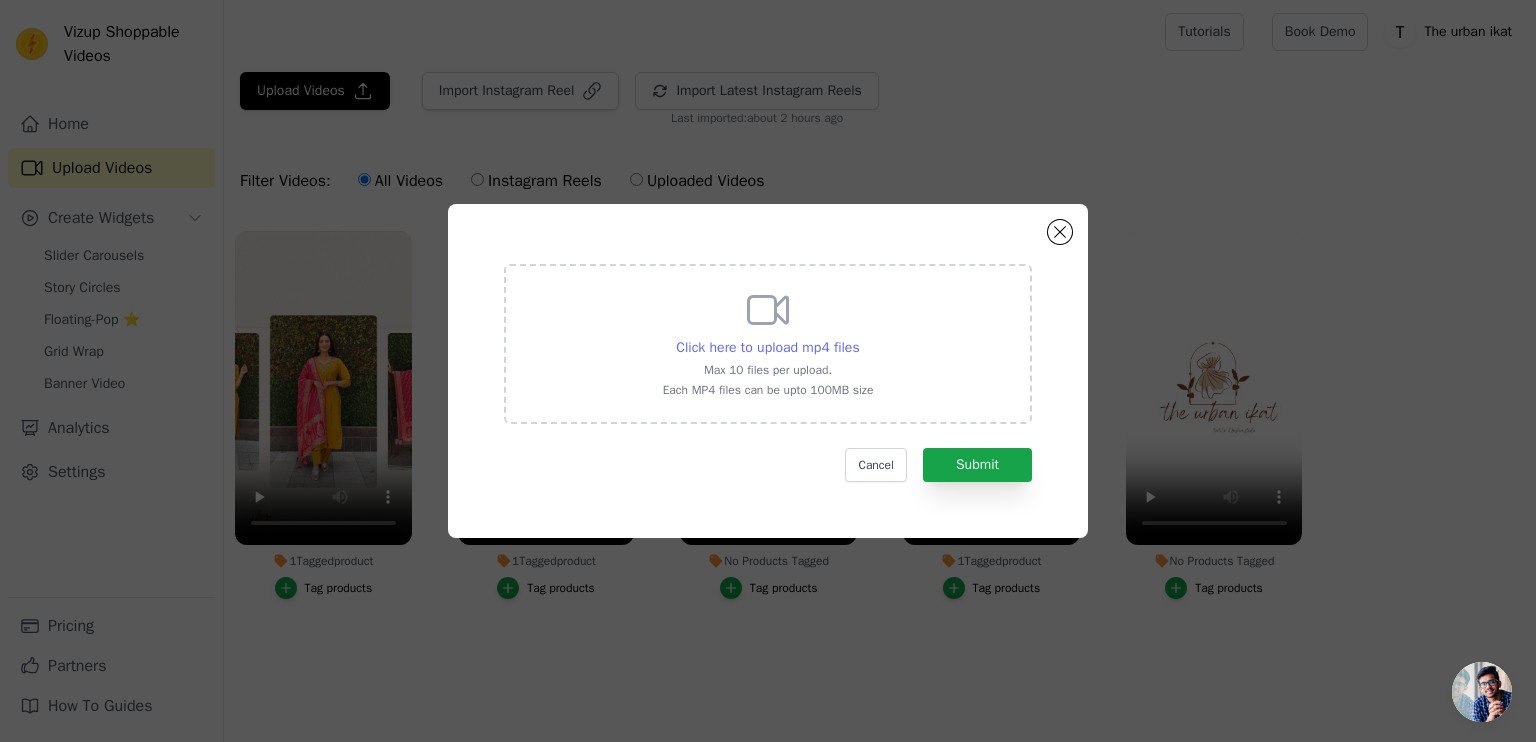 click on "Click here to upload mp4 files" at bounding box center [767, 347] 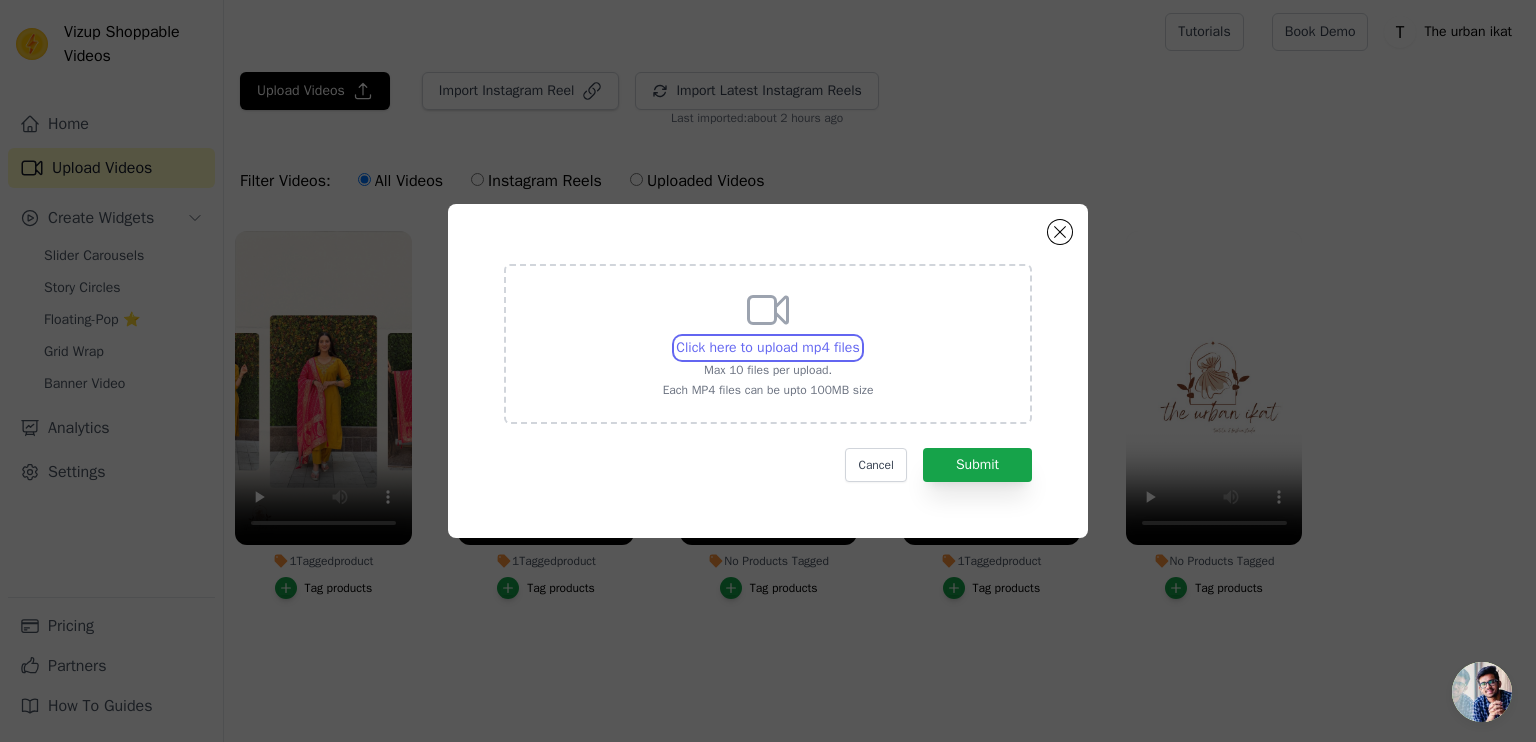 click on "Click here to upload mp4 files     Max 10 files per upload.   Each MP4 files can be upto 100MB size" at bounding box center (859, 337) 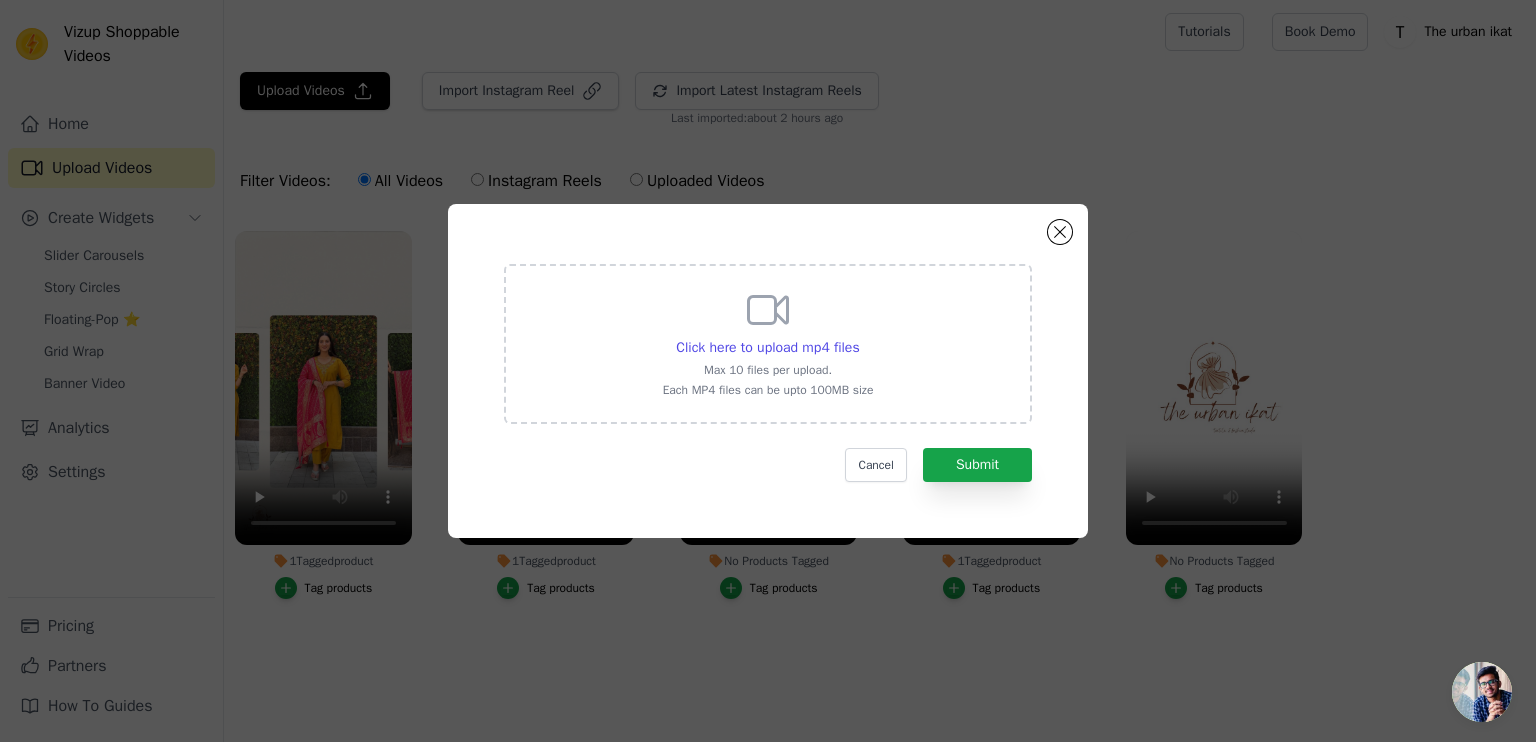 click on "Click here to upload mp4 files     Max 10 files per upload.   Each MP4 files can be upto 100MB size     Cancel   Submit" at bounding box center [768, 371] 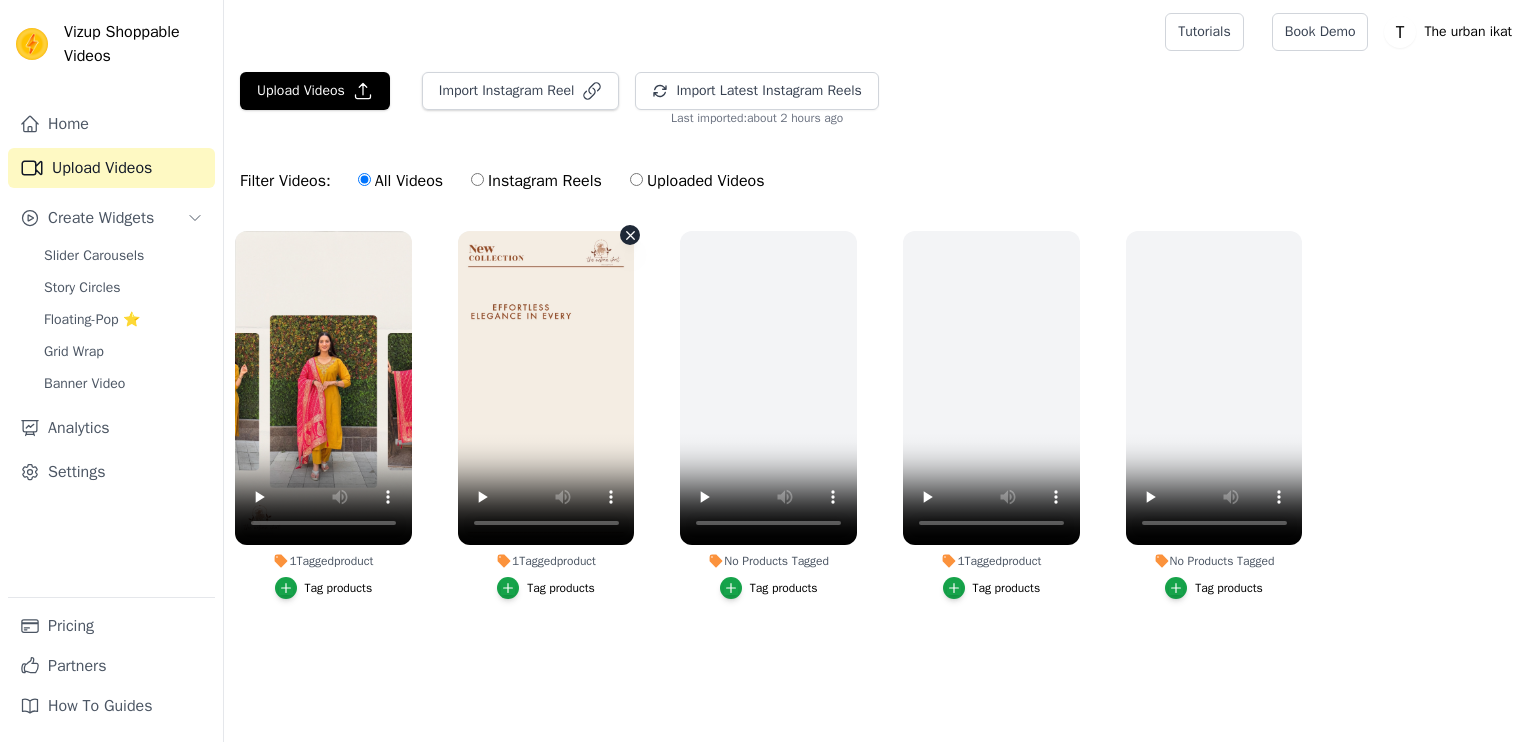 scroll, scrollTop: 0, scrollLeft: 0, axis: both 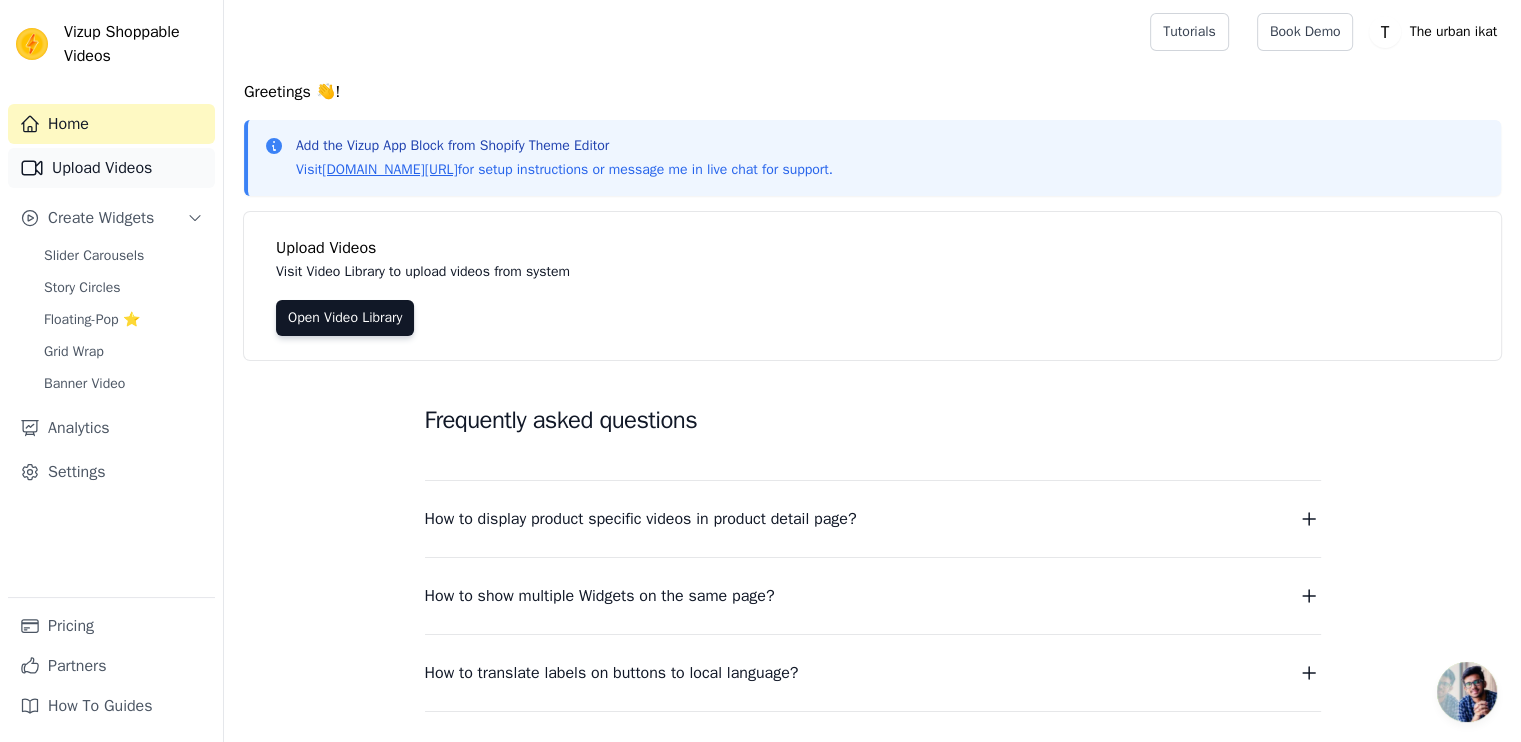 click on "Upload Videos" at bounding box center (111, 168) 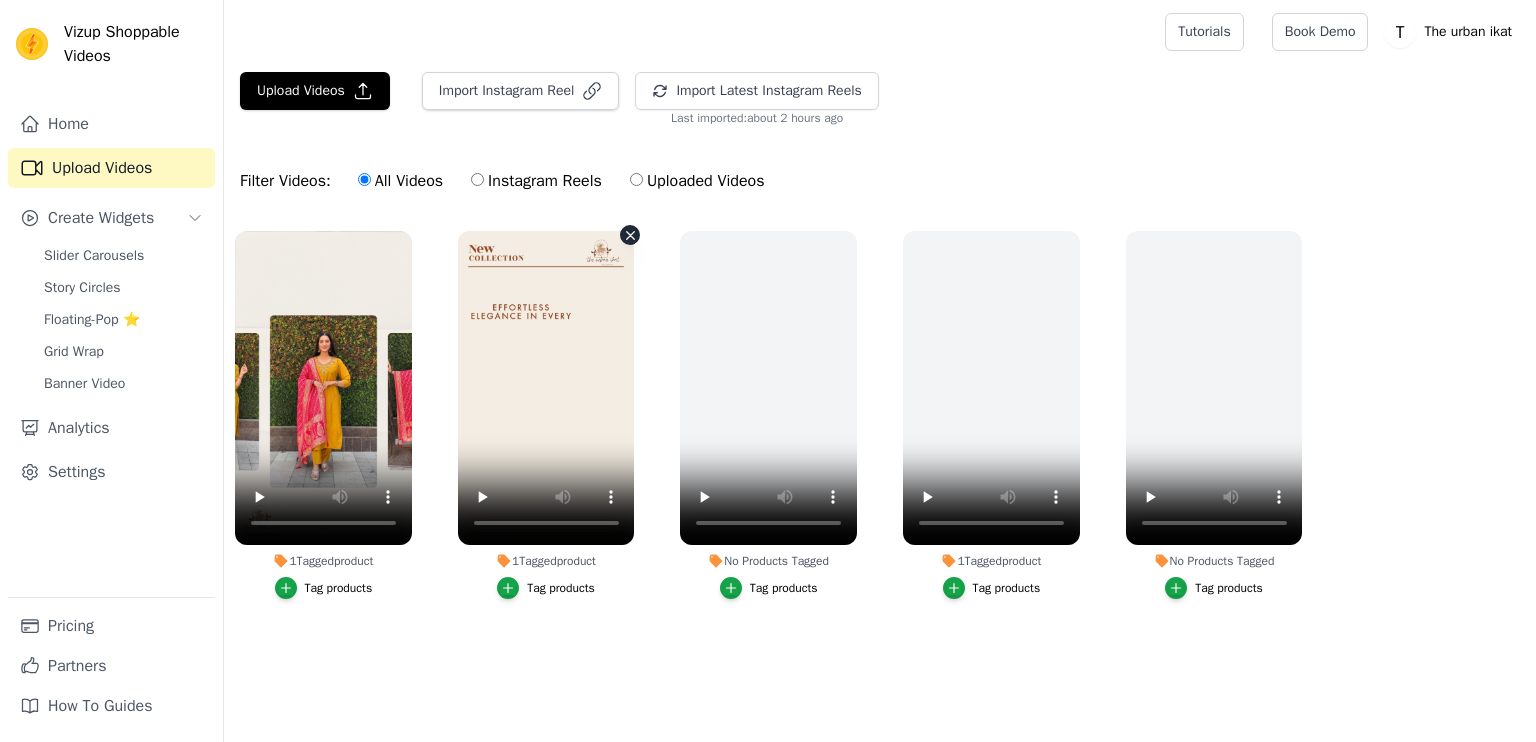 scroll, scrollTop: 0, scrollLeft: 0, axis: both 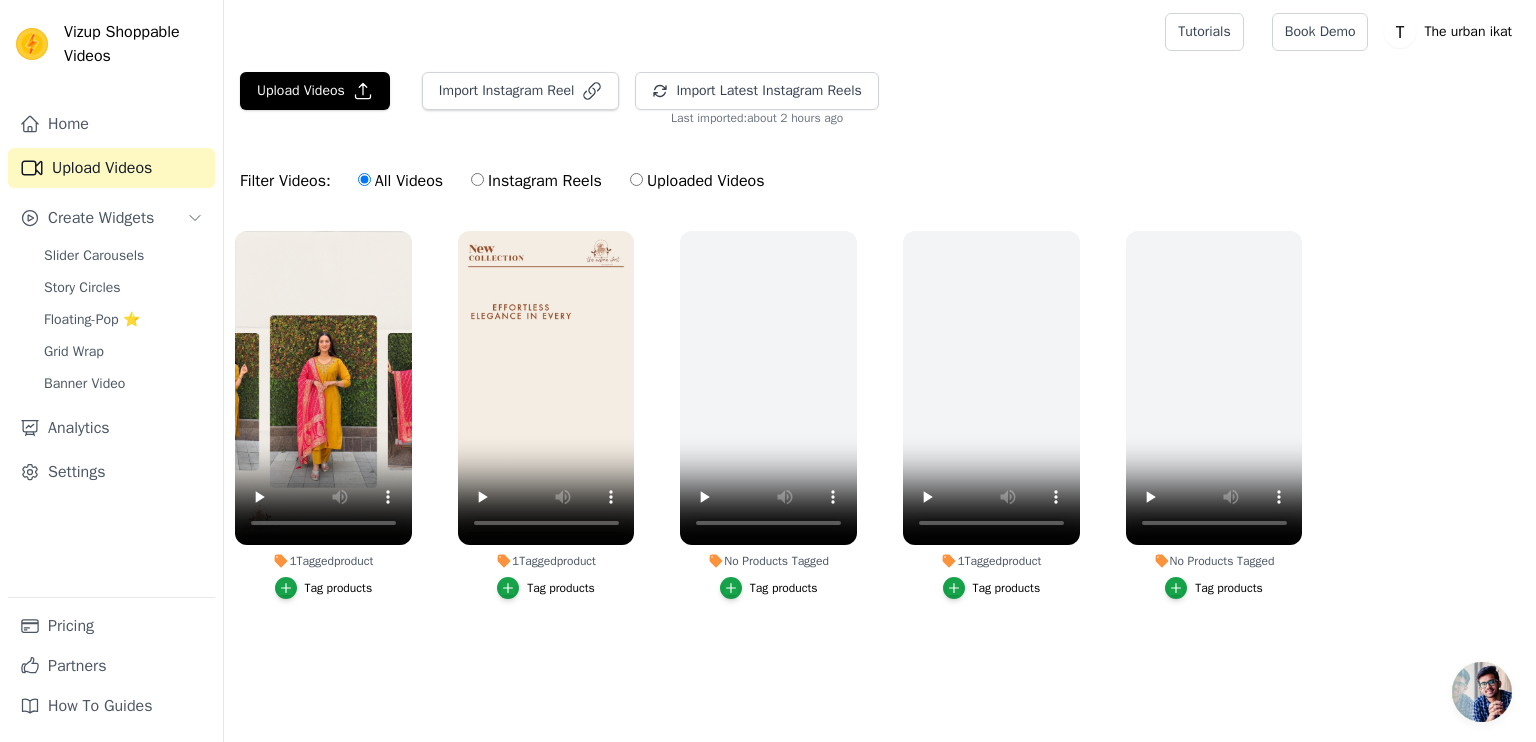 click on "Vizup Shoppable Videos
Home
Upload Videos       Create Widgets     Slider Carousels   Story Circles   Floating-Pop ⭐   Grid Wrap   Banner Video
Analytics
Settings
Pricing
Partners
How To Guides   Open sidebar       Tutorials     Book Demo   Open user menu" at bounding box center [768, 349] 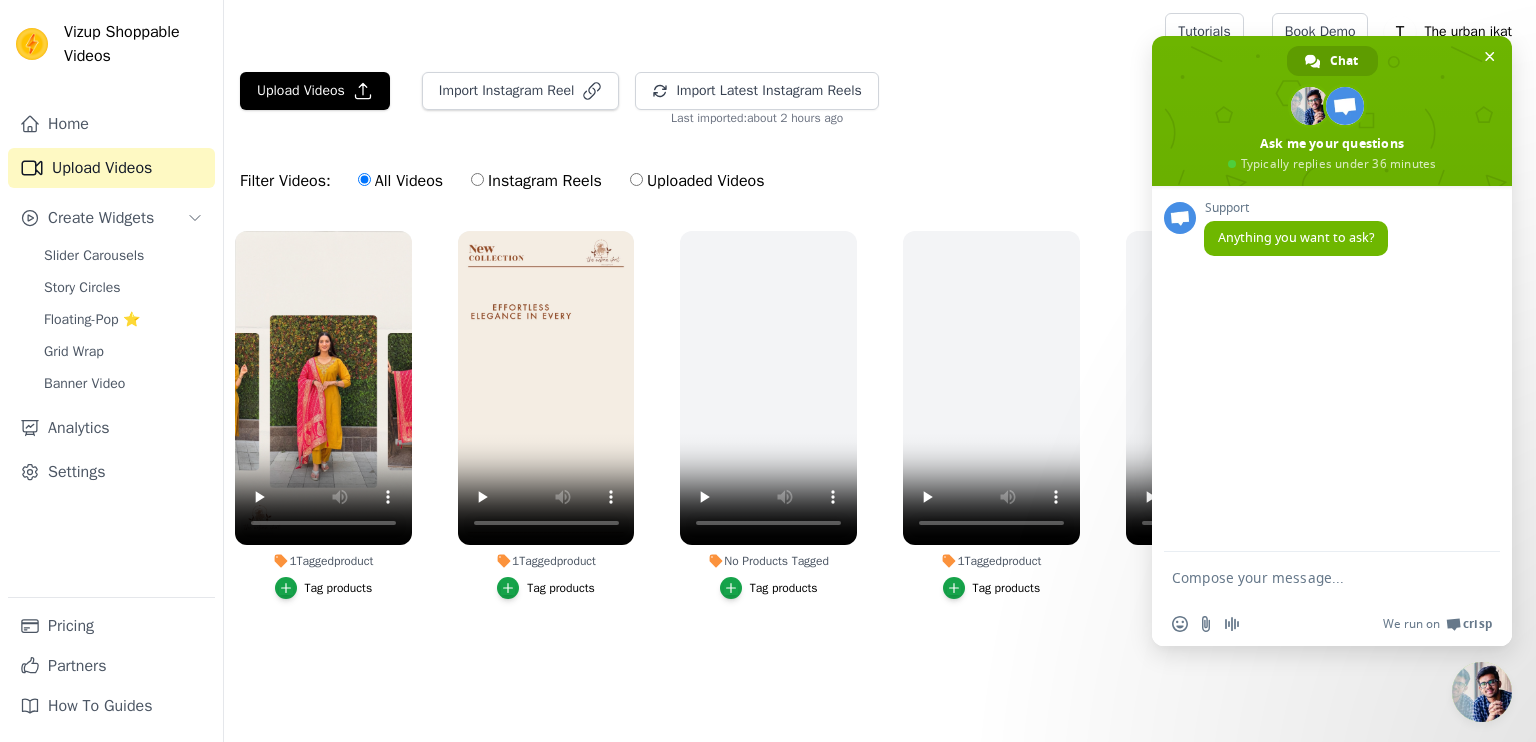 scroll, scrollTop: 0, scrollLeft: 0, axis: both 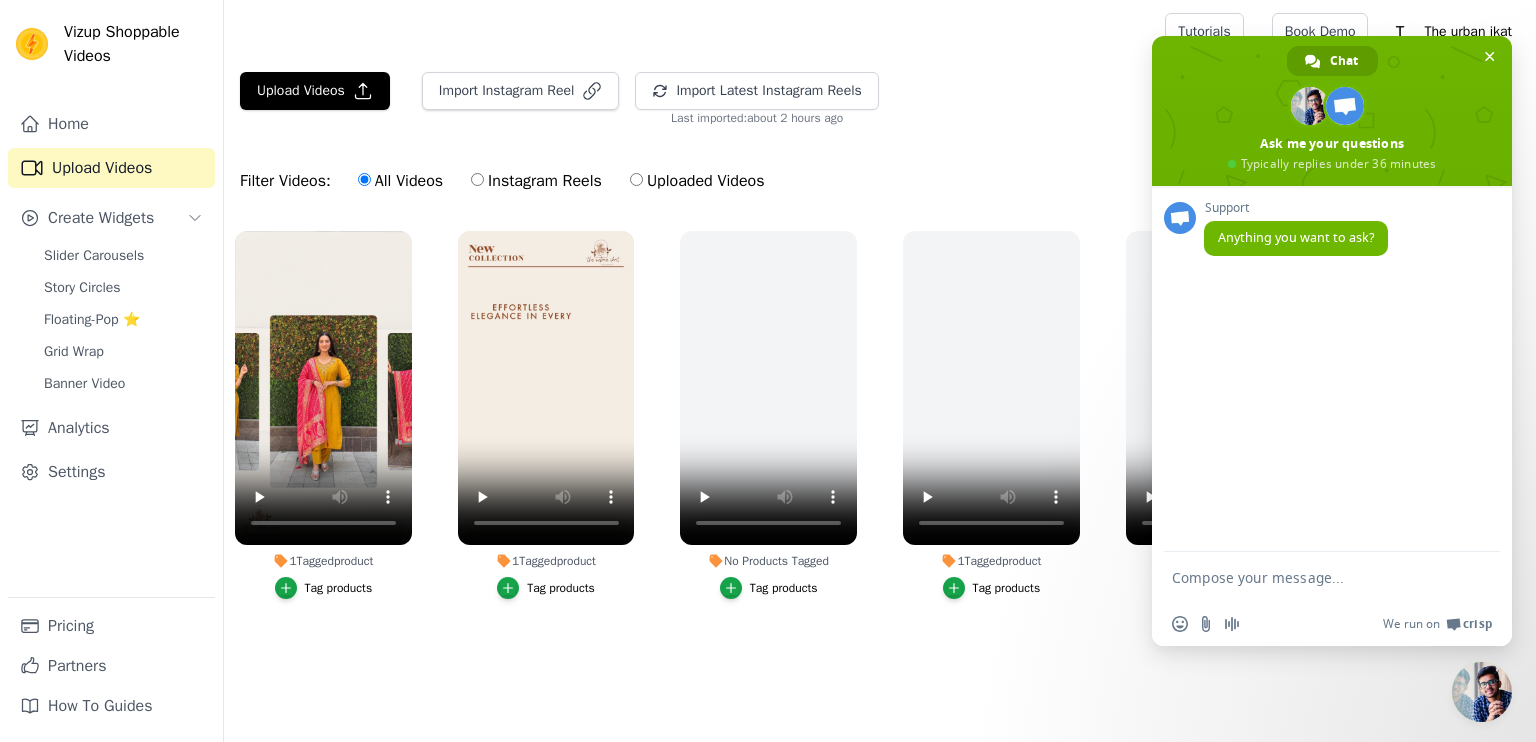 click on "Support Anything you want to ask?" at bounding box center (1332, 369) 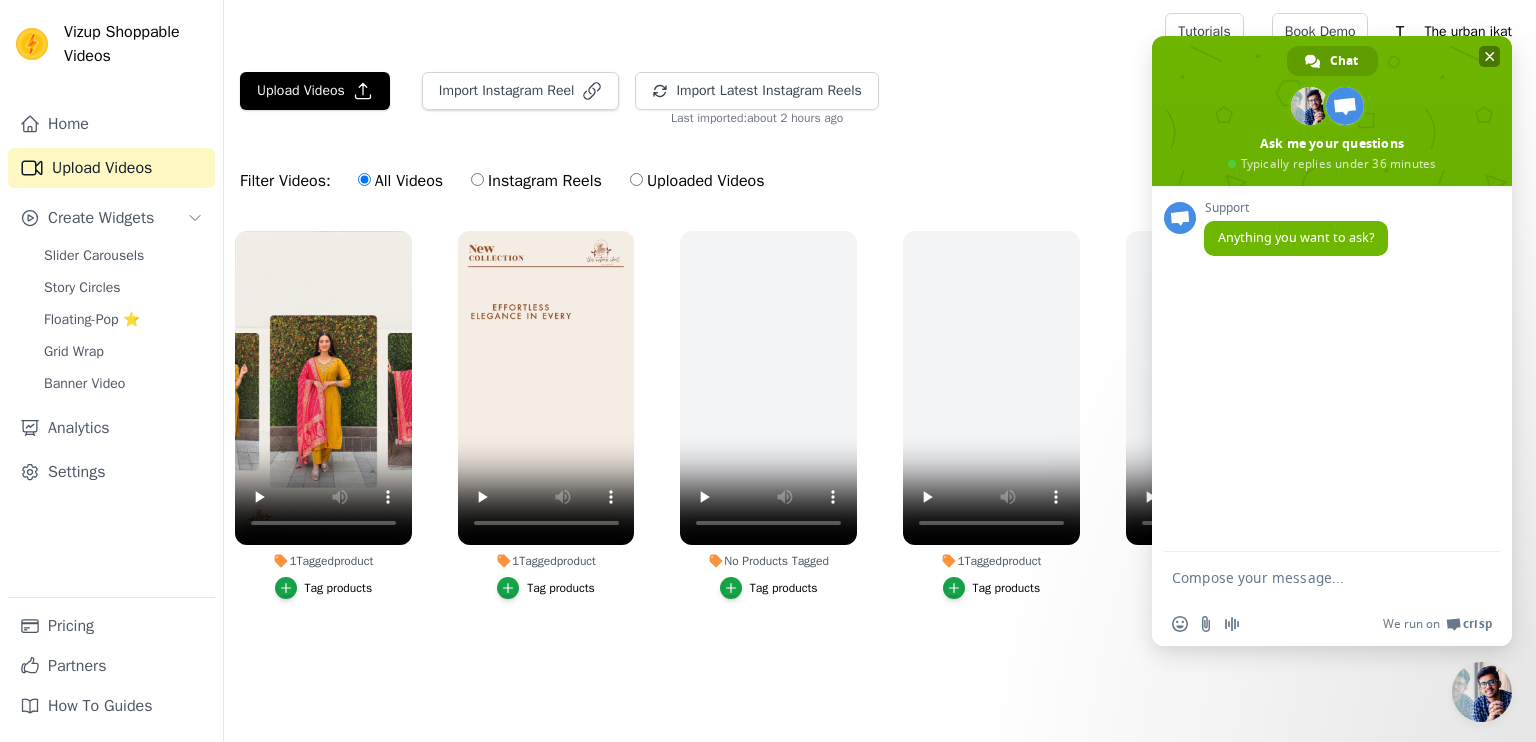 click at bounding box center [1489, 56] 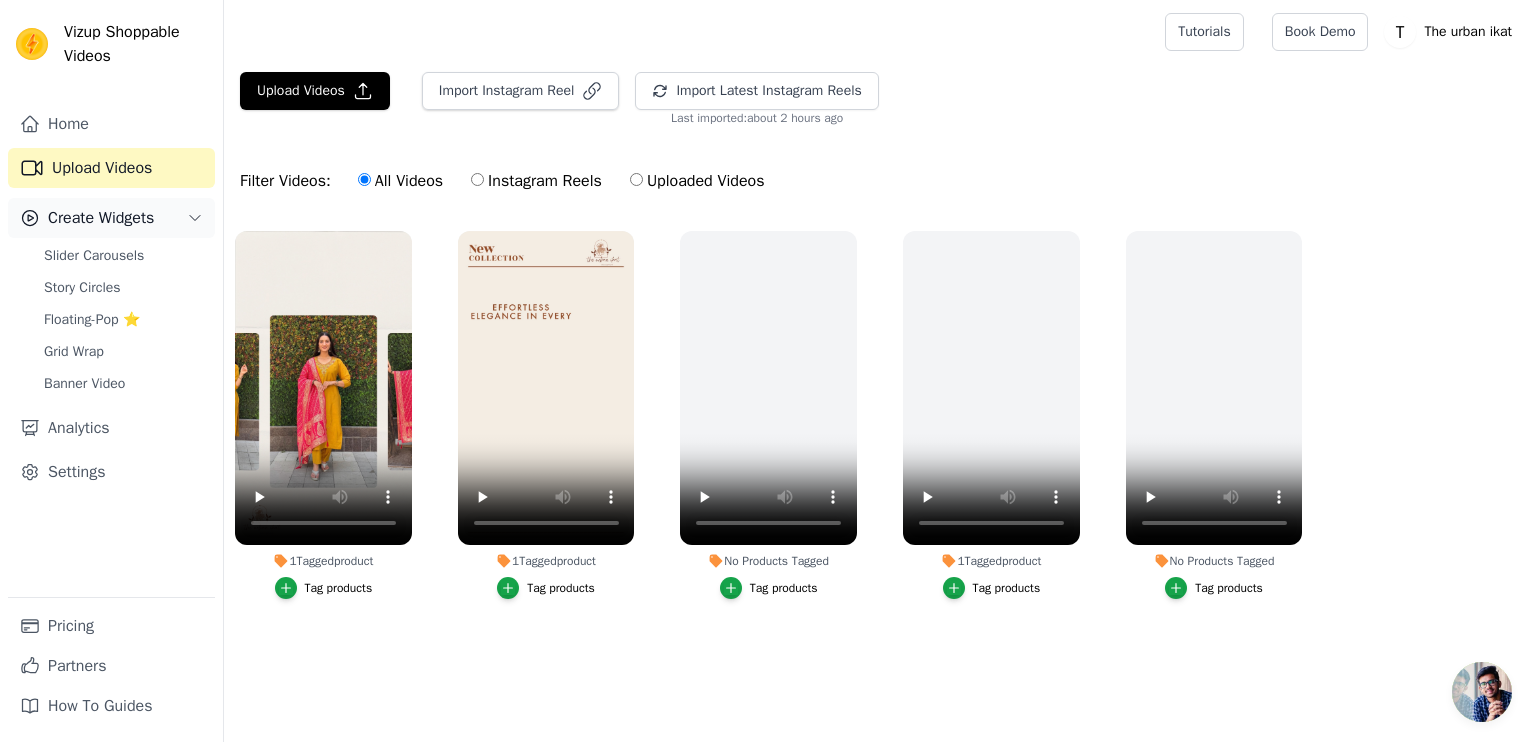 click on "Create Widgets" at bounding box center (111, 218) 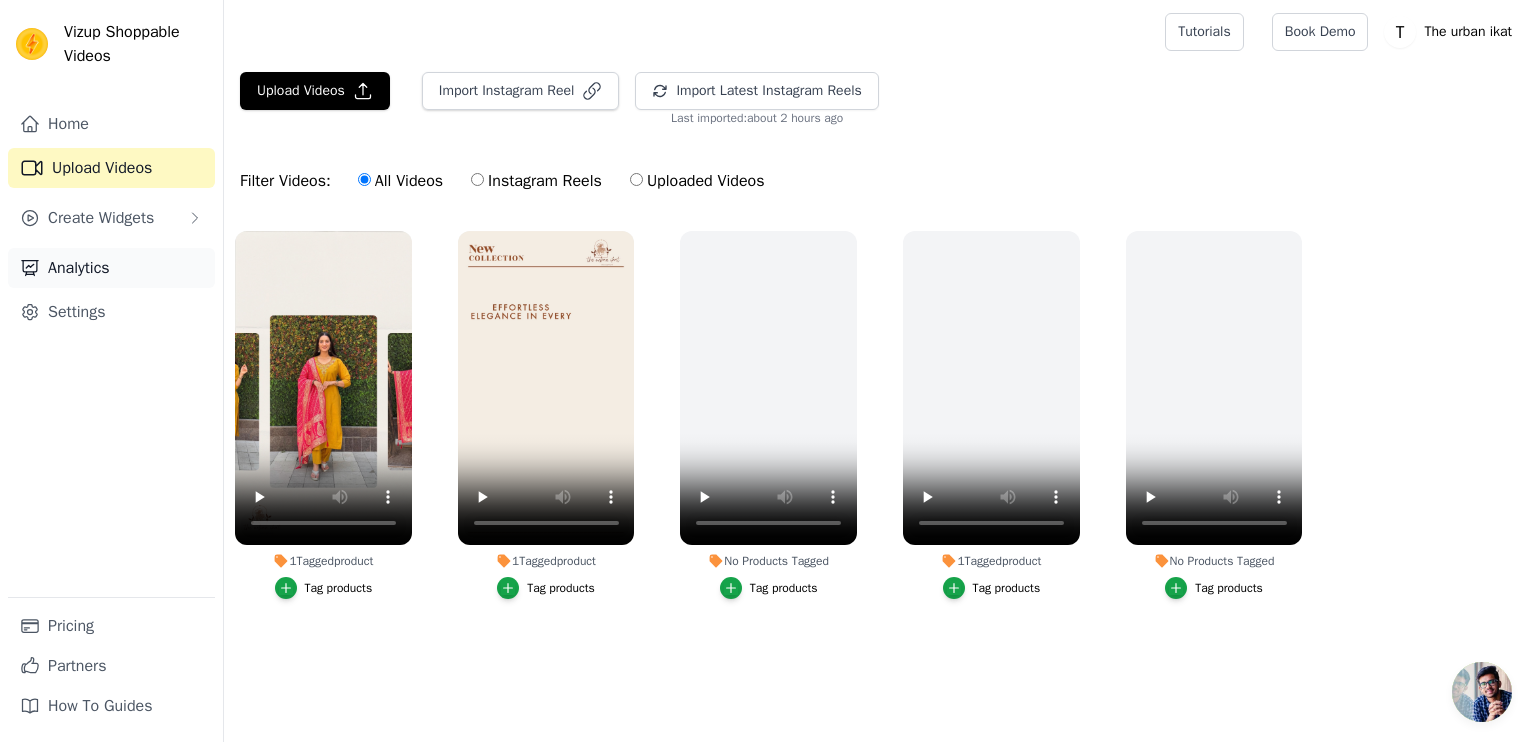 click on "Analytics" at bounding box center [111, 268] 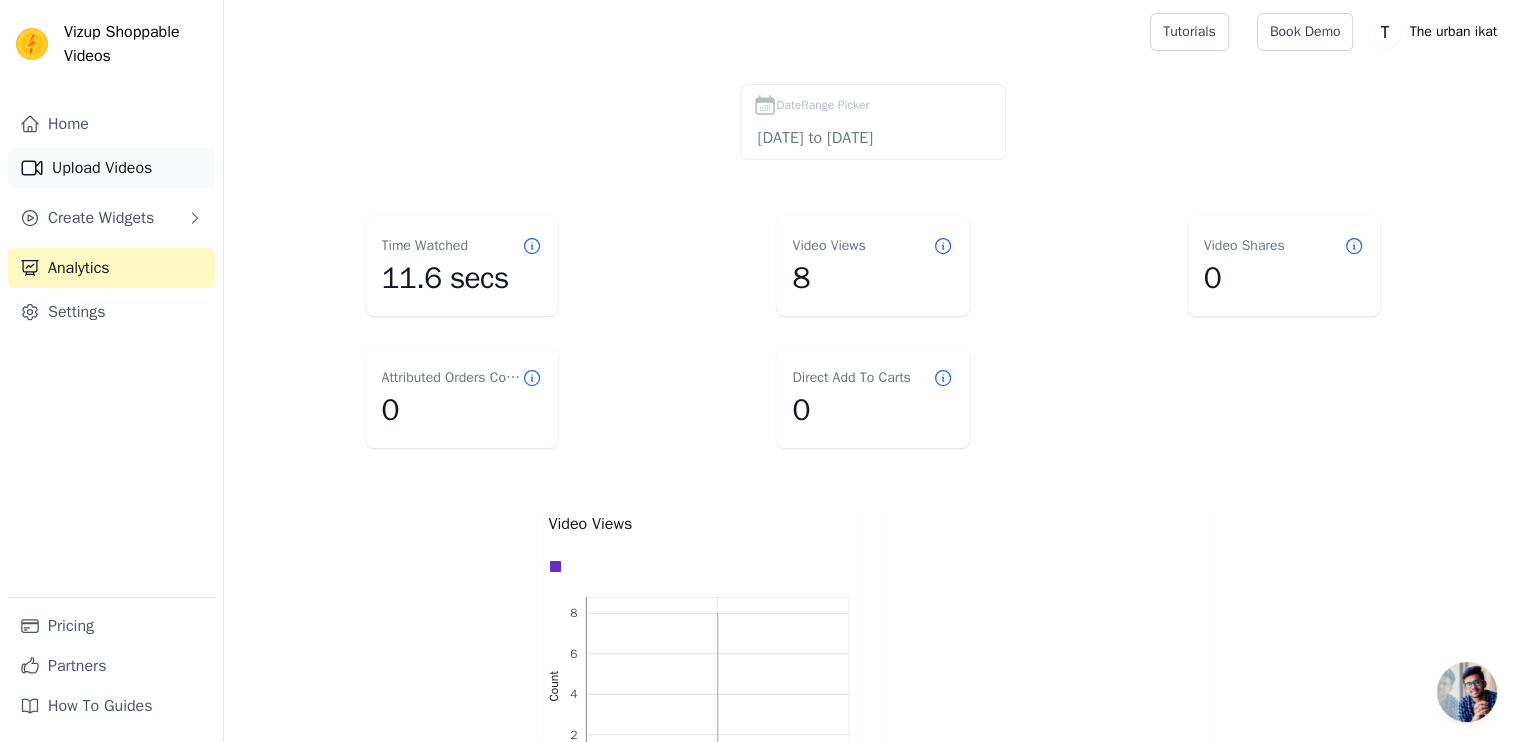 click on "Upload Videos" at bounding box center (111, 168) 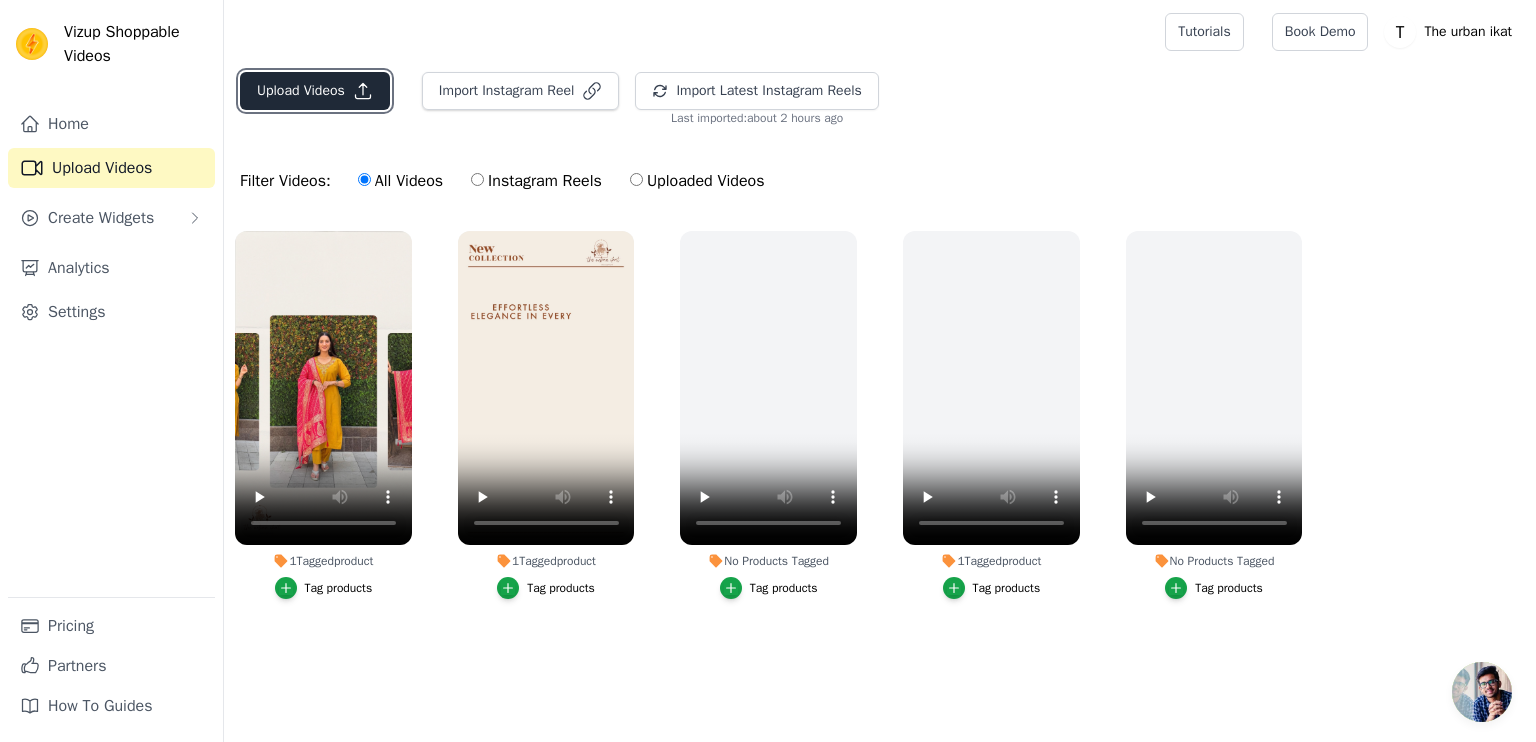 click on "Upload Videos" at bounding box center [315, 91] 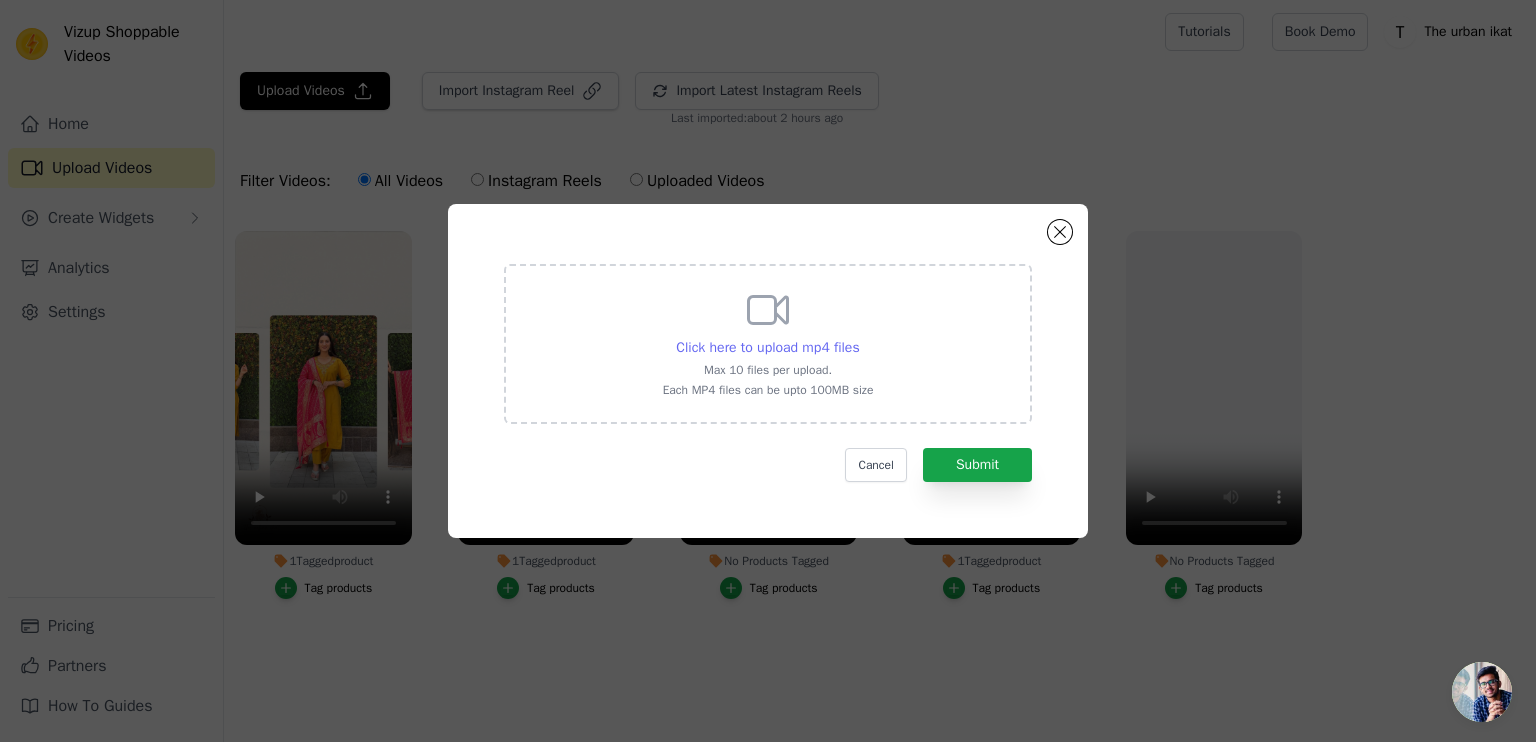 click on "Click here to upload mp4 files" at bounding box center (767, 347) 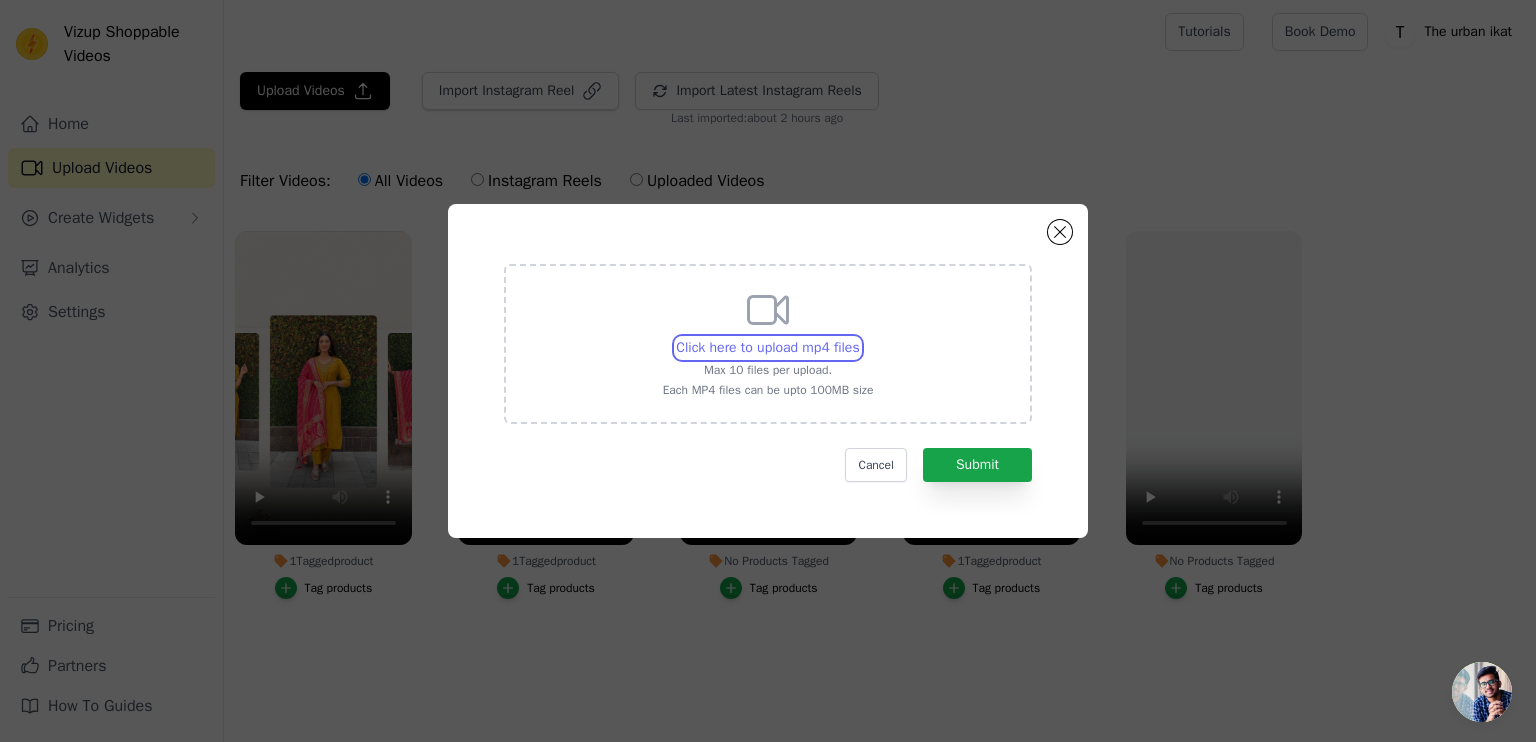 click on "Click here to upload mp4 files     Max 10 files per upload.   Each MP4 files can be upto 100MB size" at bounding box center [859, 337] 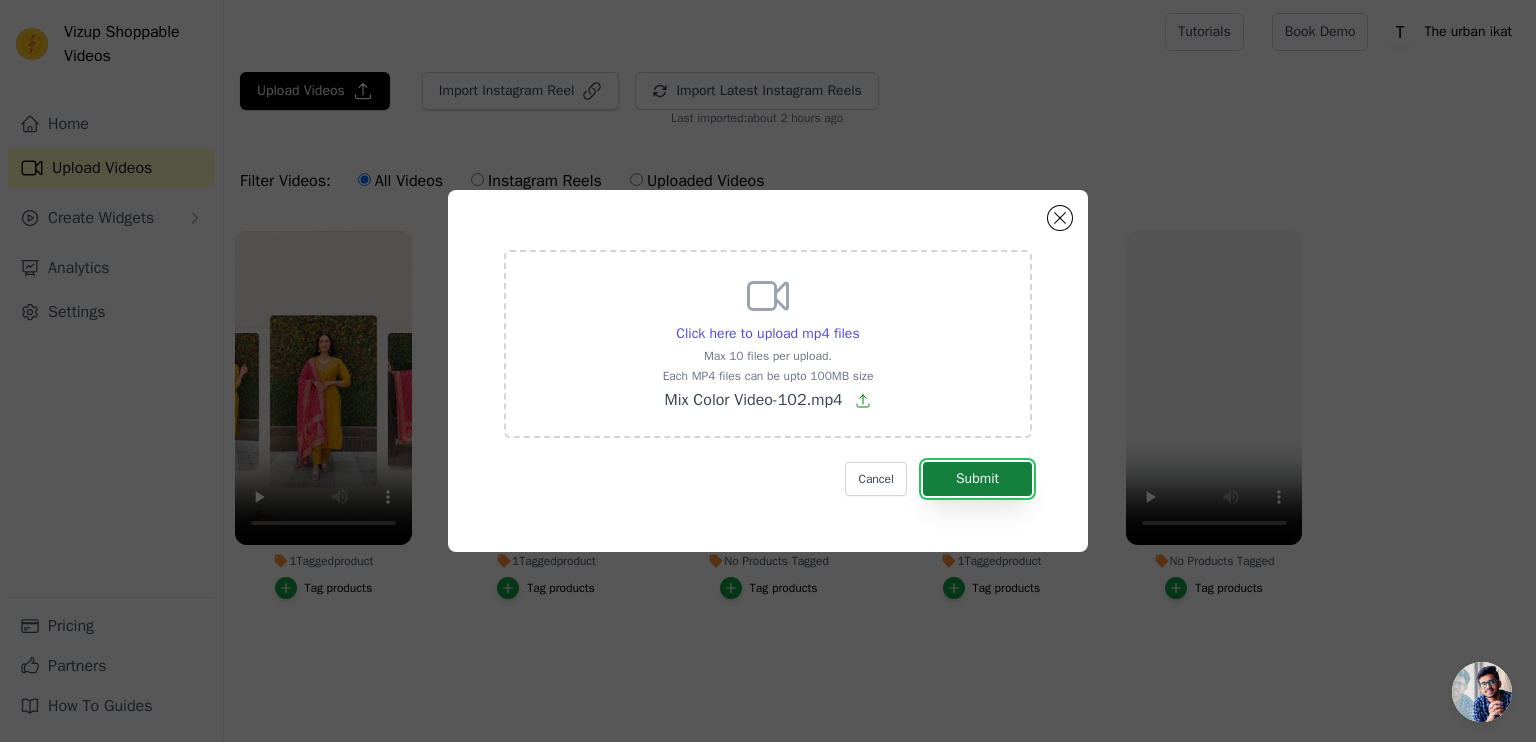 click on "Submit" at bounding box center (977, 479) 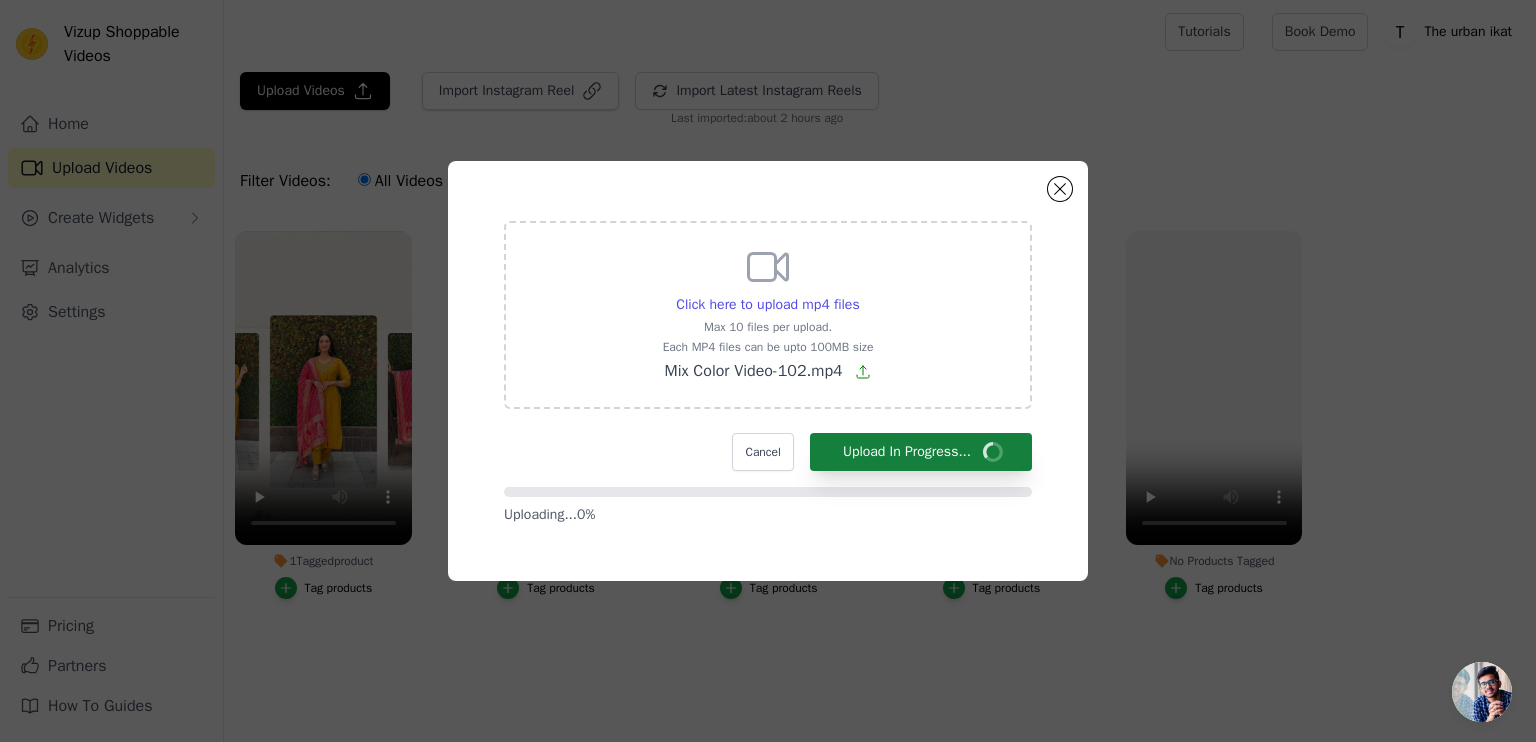 click on "Click here to upload mp4 files     Max 10 files per upload.   Each MP4 files can be upto 100MB size   Mix Color Video-102.mp4       Cancel   Upload In Progress...       Uploading...  0 %" at bounding box center [768, 373] 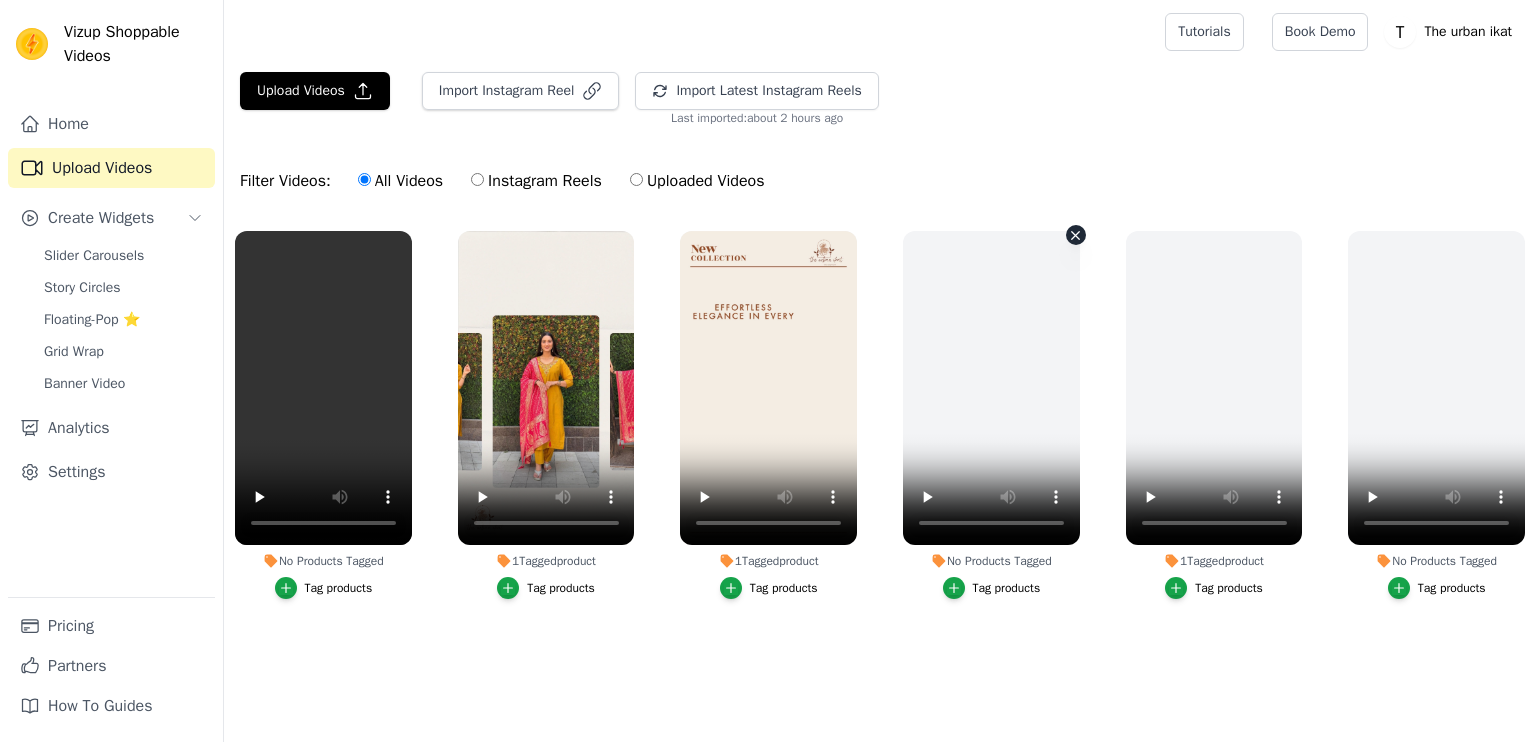 scroll, scrollTop: 0, scrollLeft: 0, axis: both 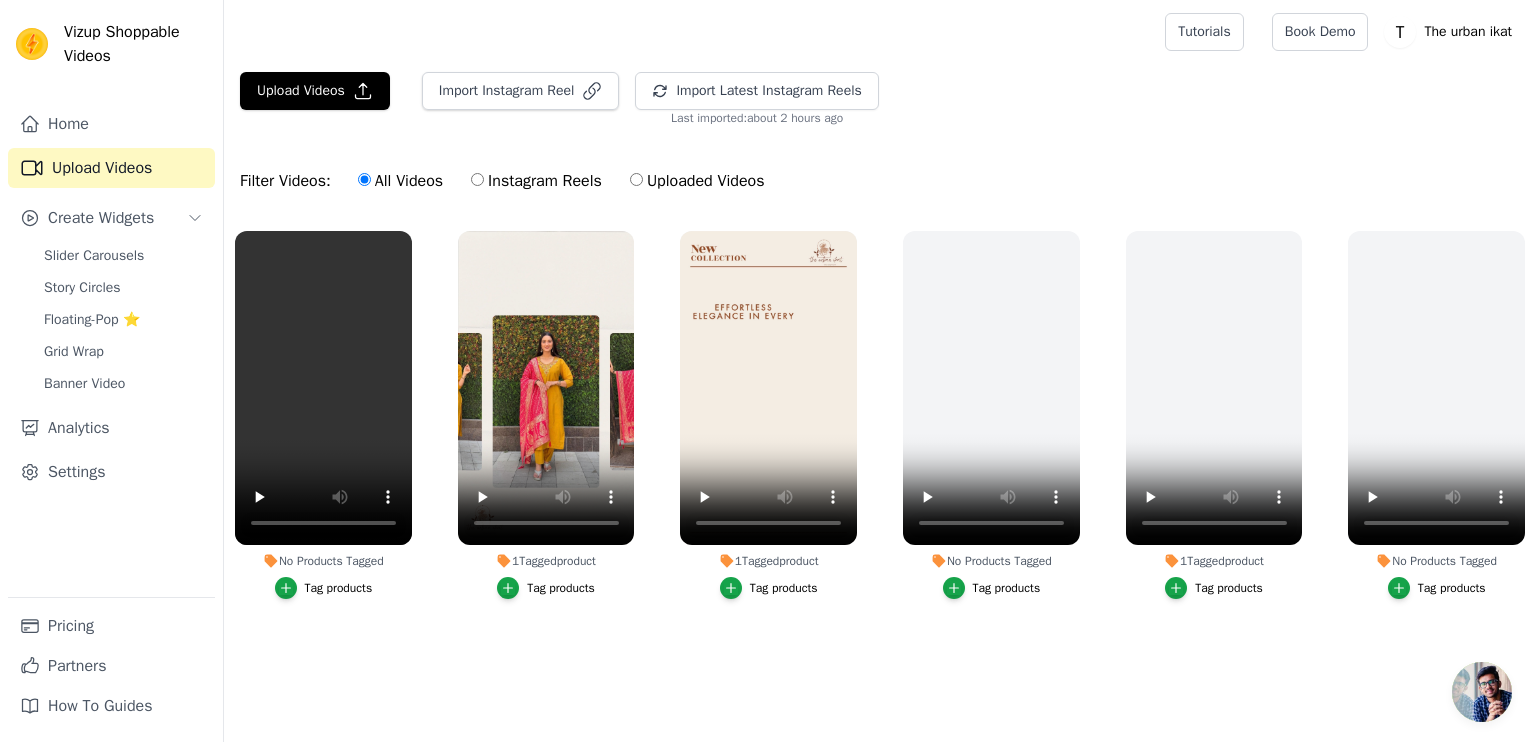 click on "Tag products" at bounding box center [339, 588] 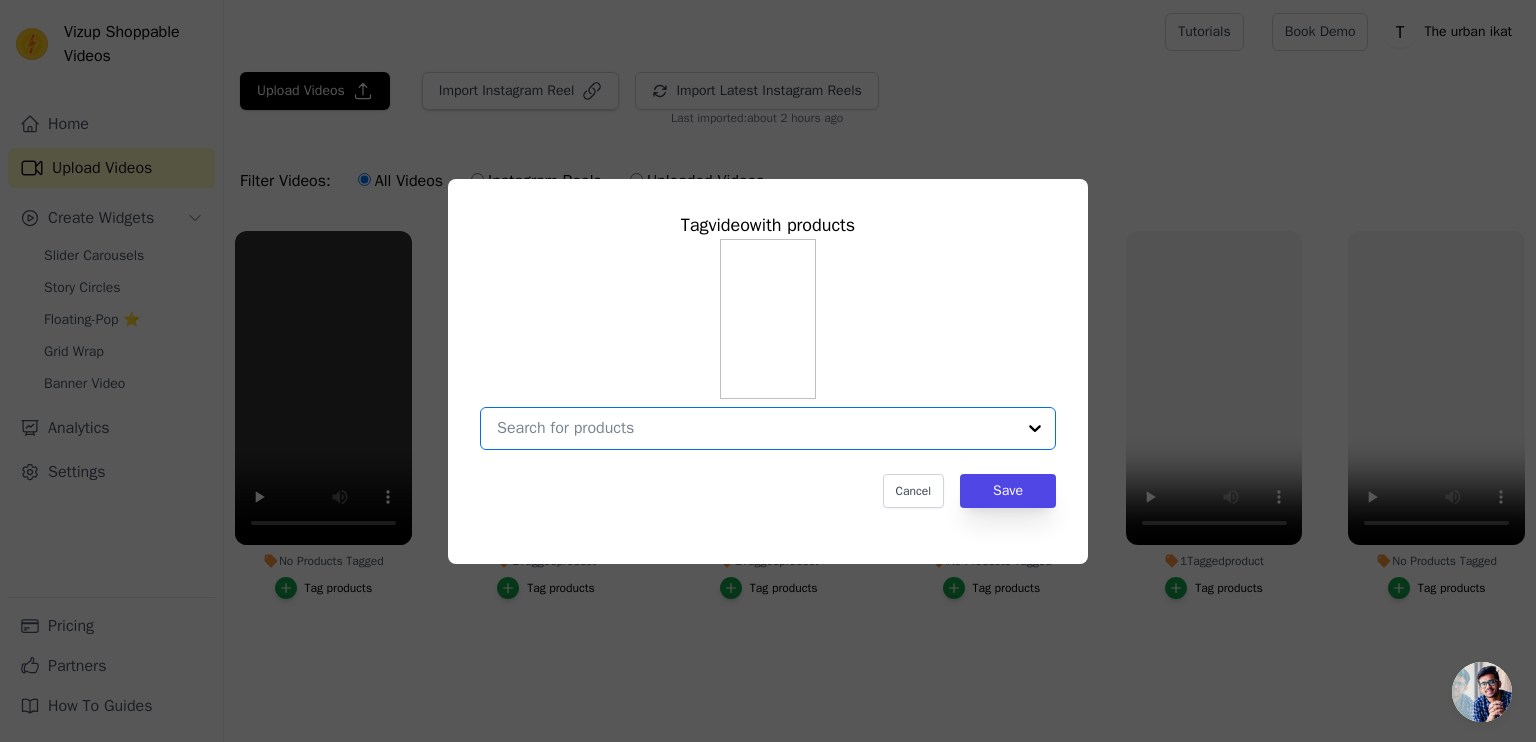 click on "No Products Tagged     Tag  video  with products       Option undefined, selected.   Select is focused, type to refine list, press down to open the menu.                   Cancel   Save     Tag products" at bounding box center (756, 428) 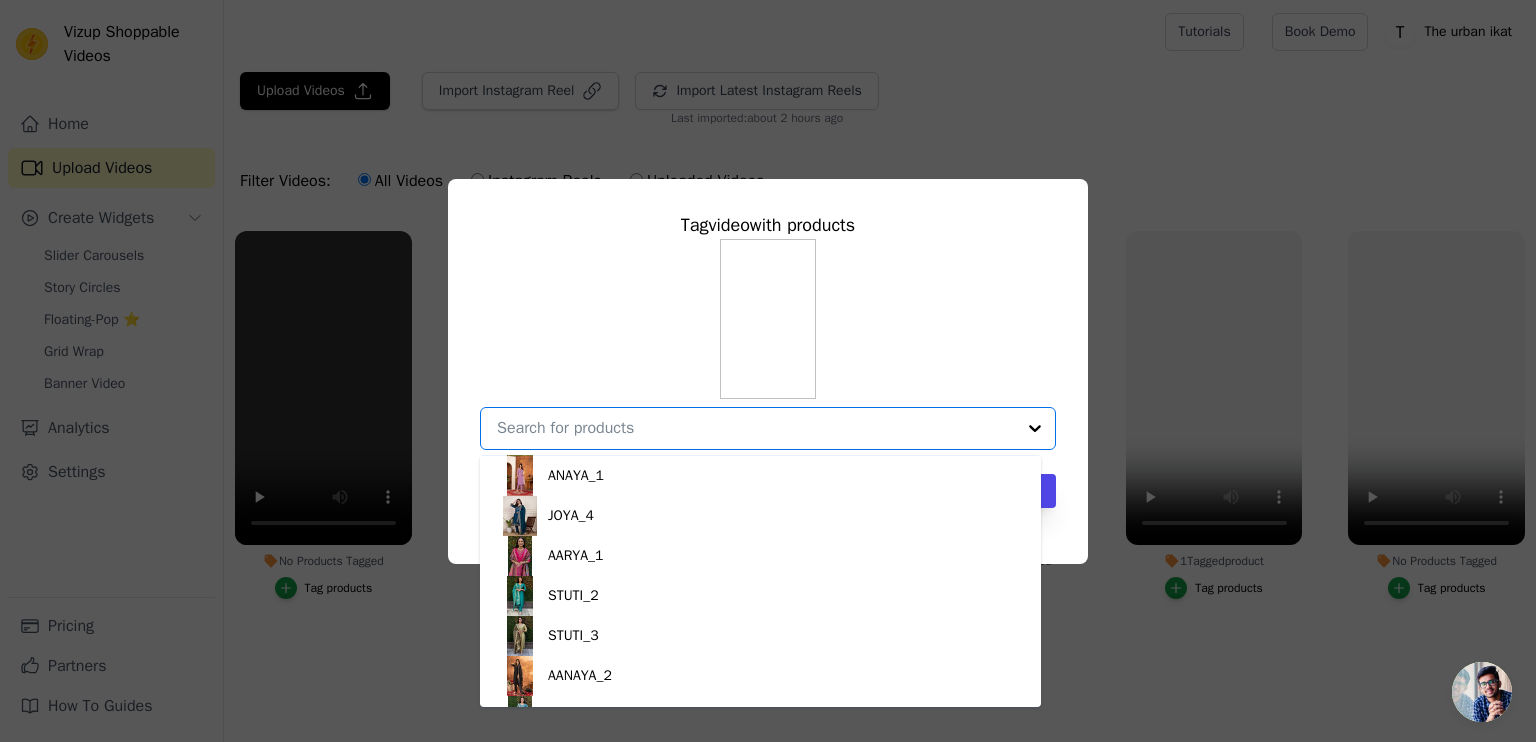 scroll, scrollTop: 400, scrollLeft: 0, axis: vertical 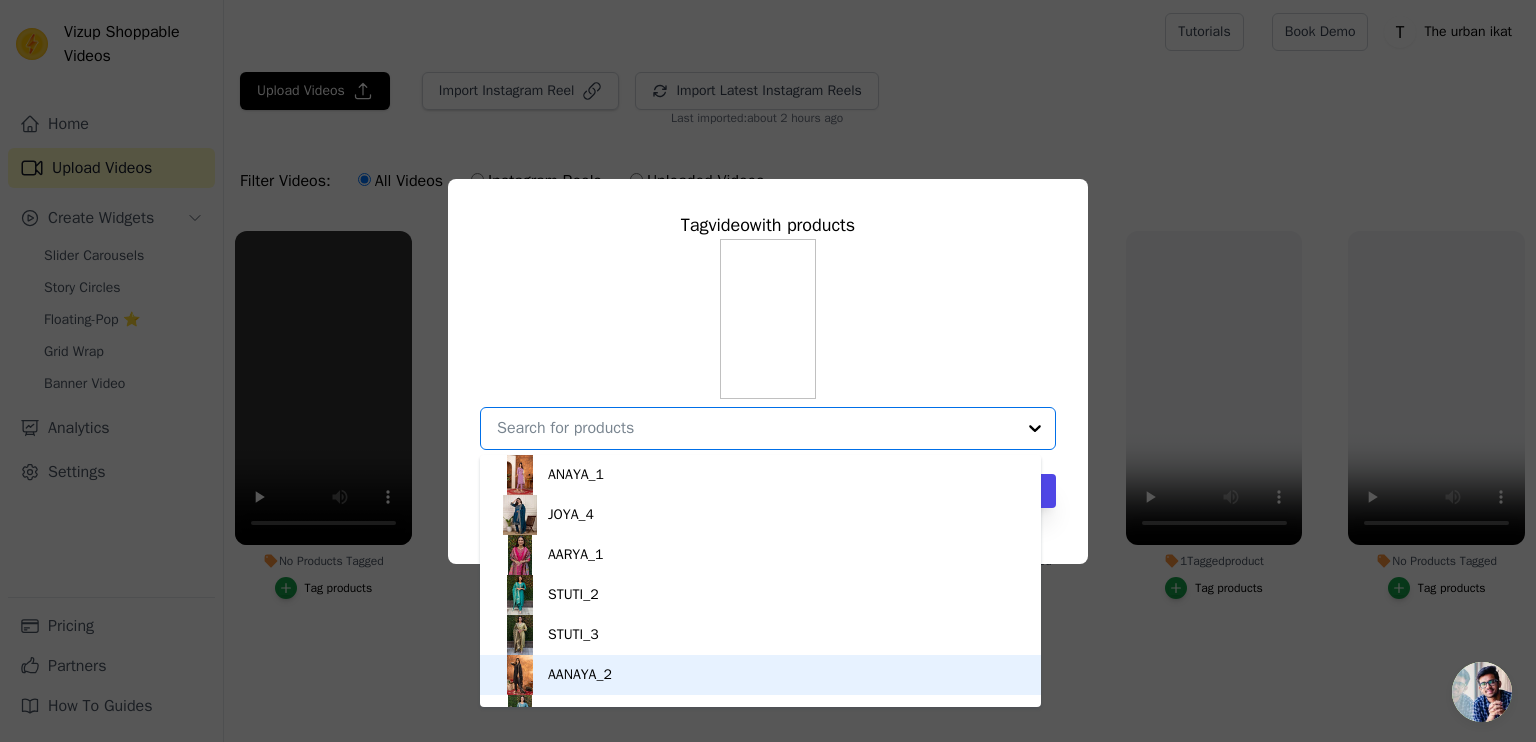 click on "AANAYA_2" at bounding box center [760, 675] 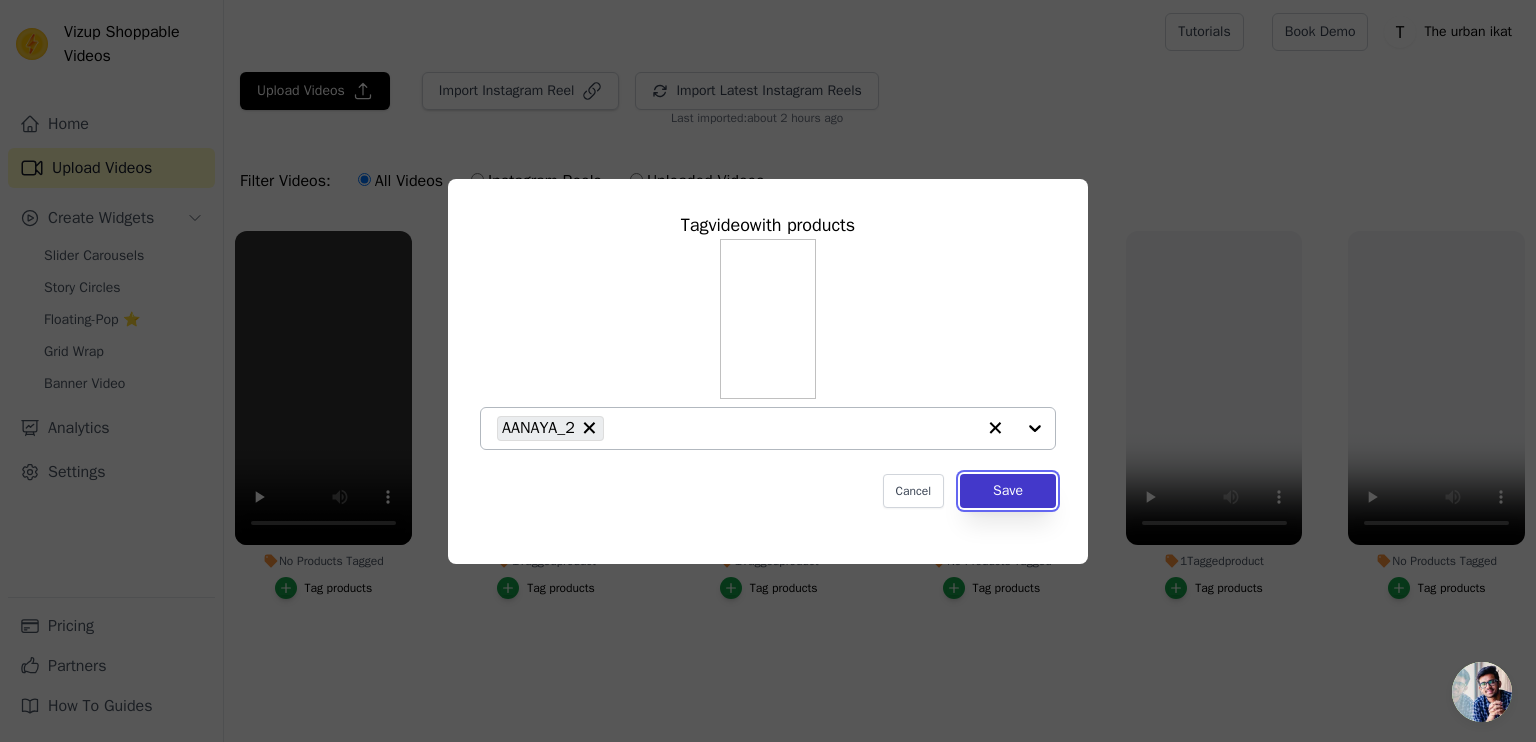 click on "Save" at bounding box center (1008, 491) 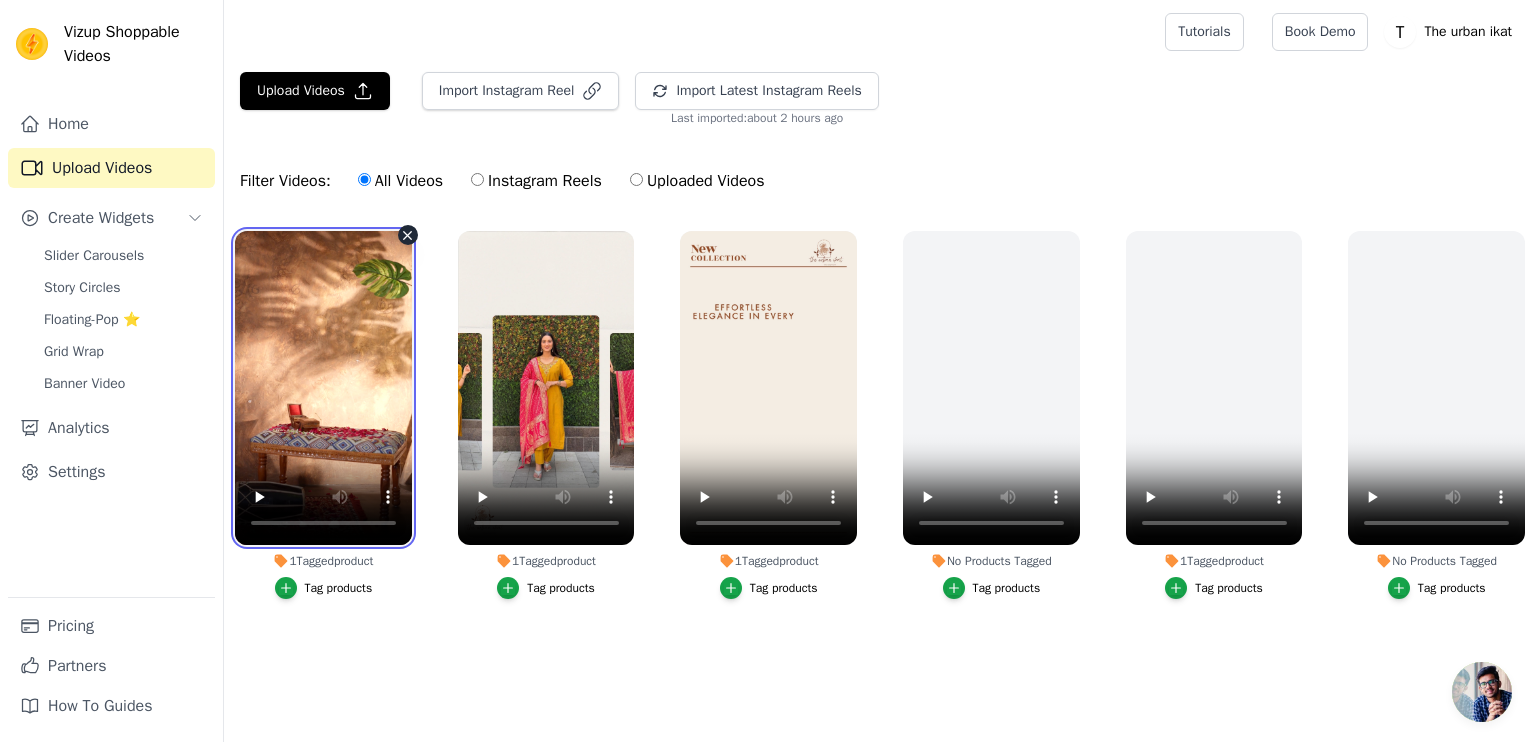 click at bounding box center [323, 388] 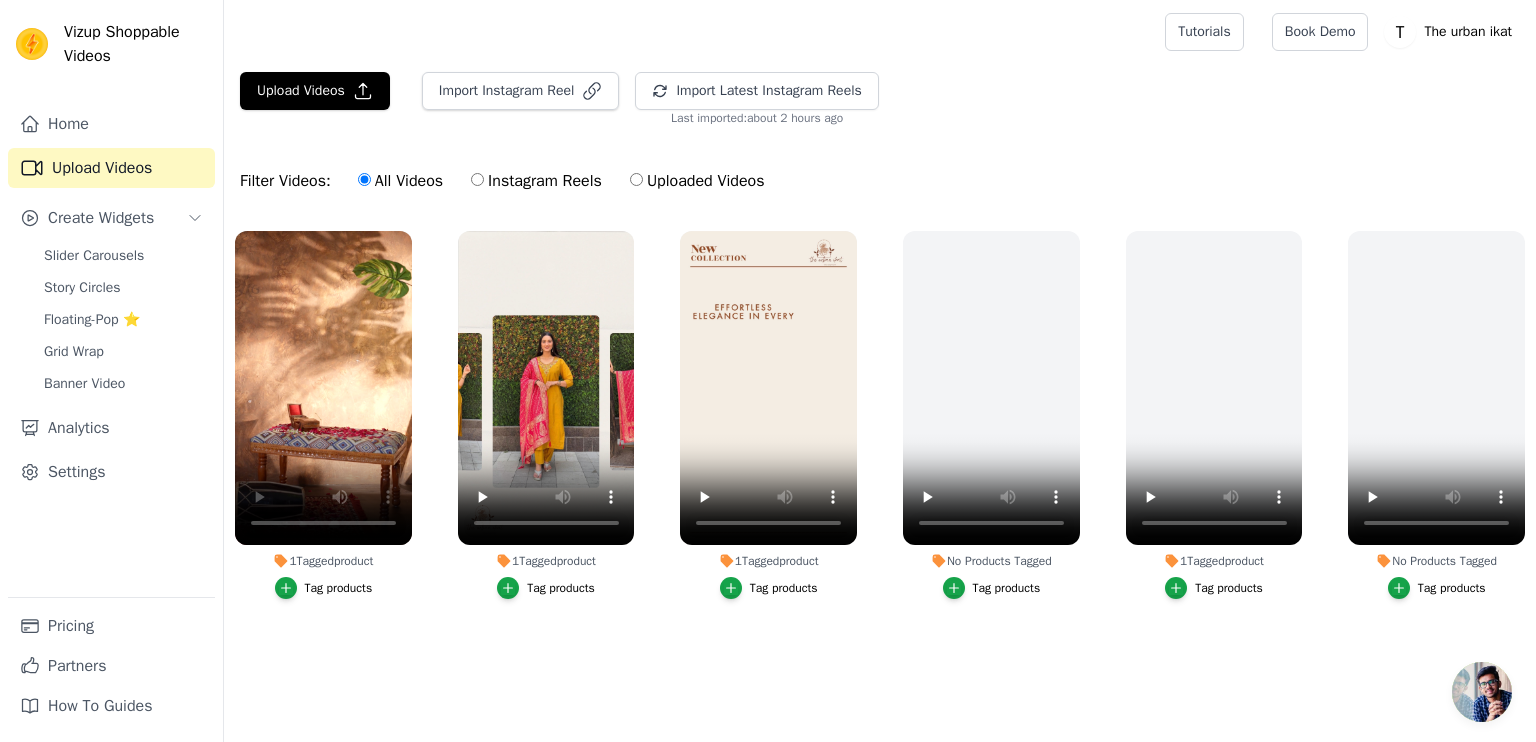 click on "1  Tagged  product       Tag products           1  Tagged  product       Tag products           1  Tagged  product       Tag products
No Products Tagged       Tag products           1  Tagged  product       Tag products
No Products Tagged       Tag products" at bounding box center (880, 451) 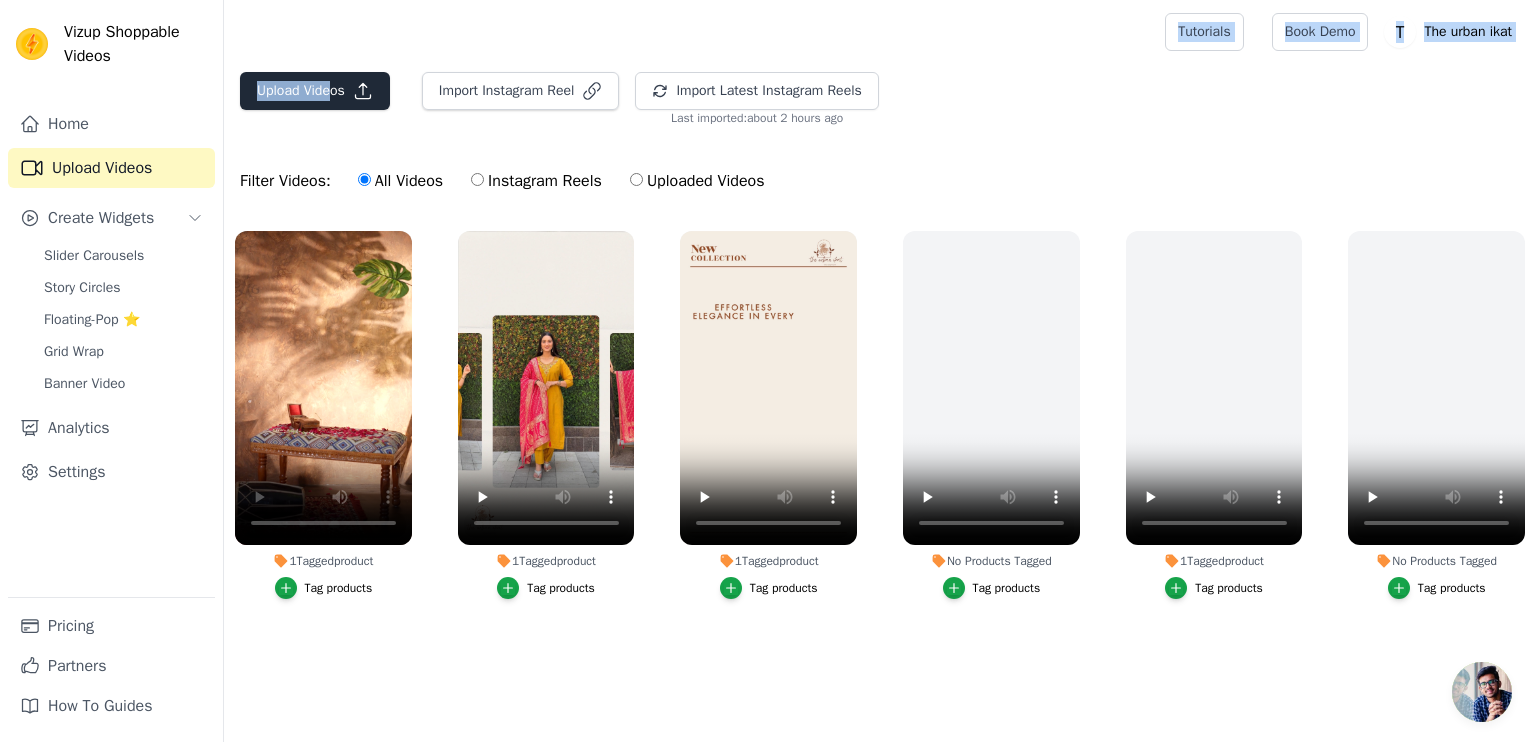 drag, startPoint x: 600, startPoint y: 51, endPoint x: 336, endPoint y: 80, distance: 265.588 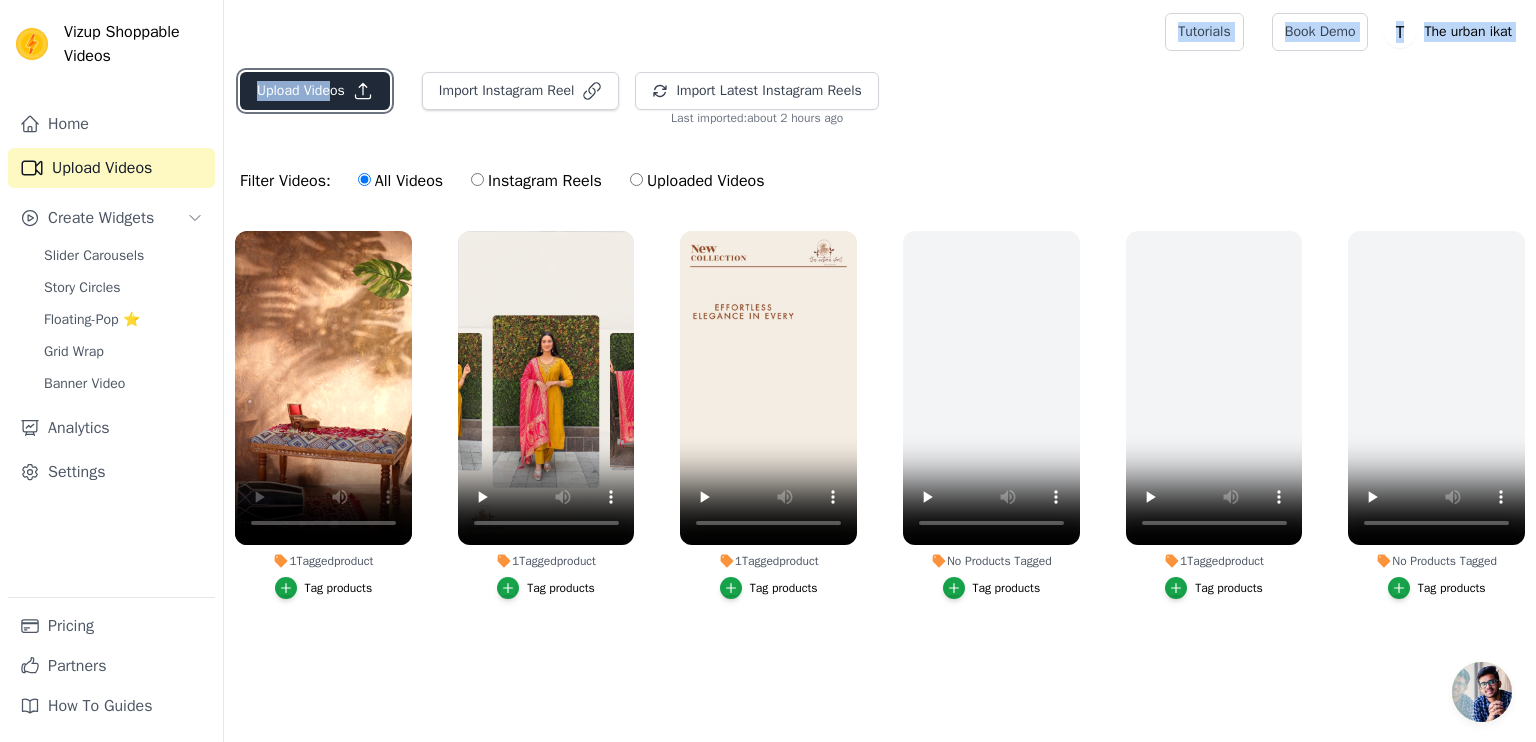 click on "Upload Videos" at bounding box center [315, 91] 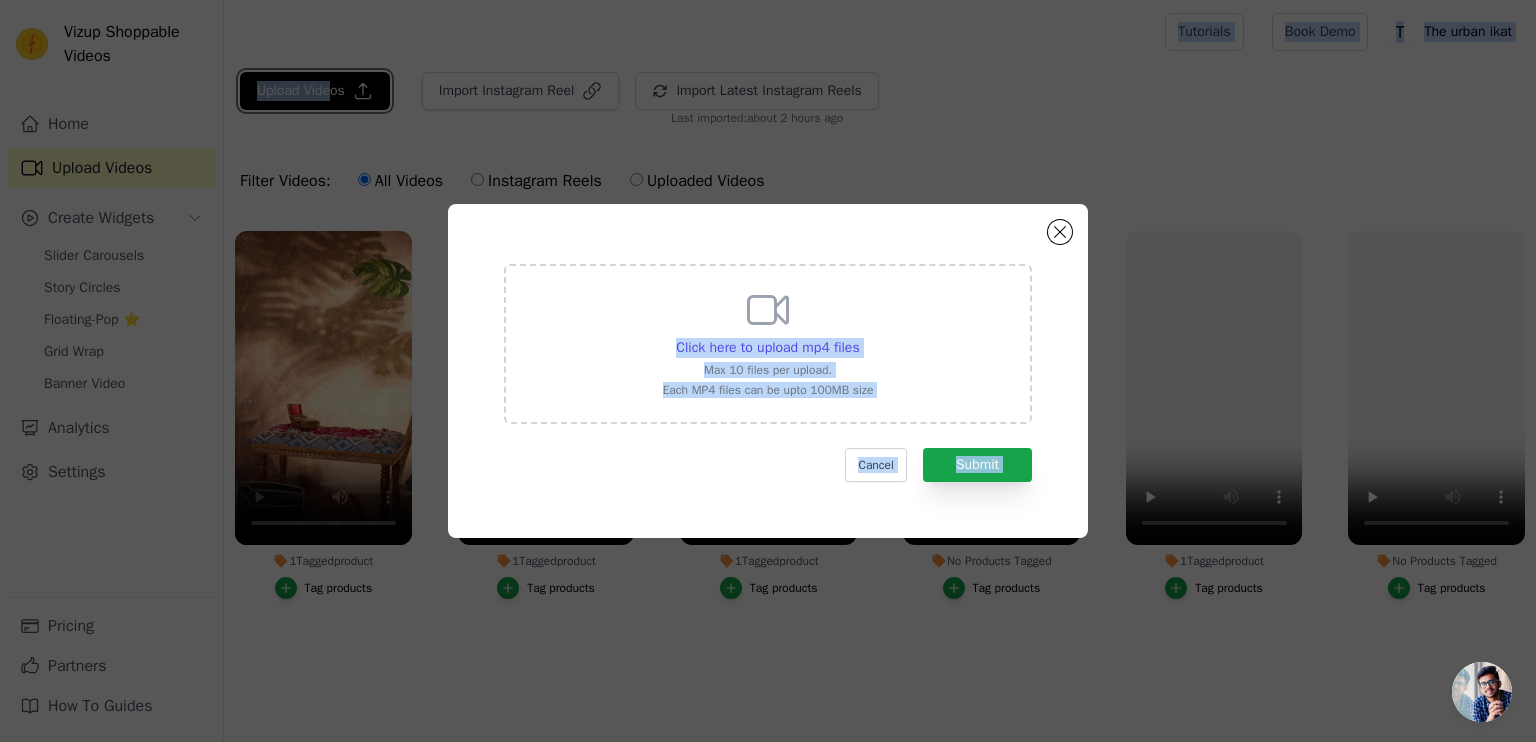 type 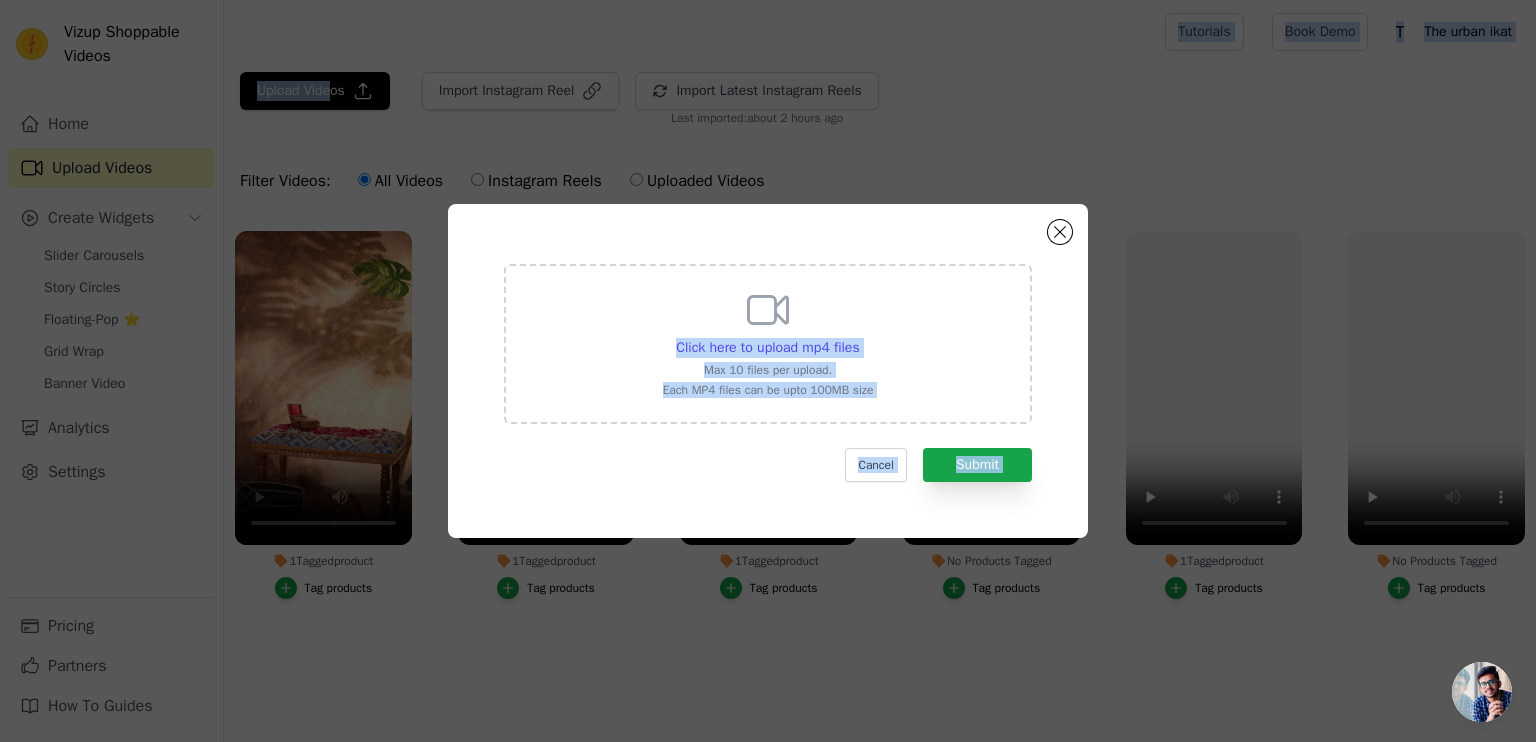 click on "Click here to upload mp4 files     Max 10 files per upload.   Each MP4 files can be upto 100MB size" at bounding box center [768, 342] 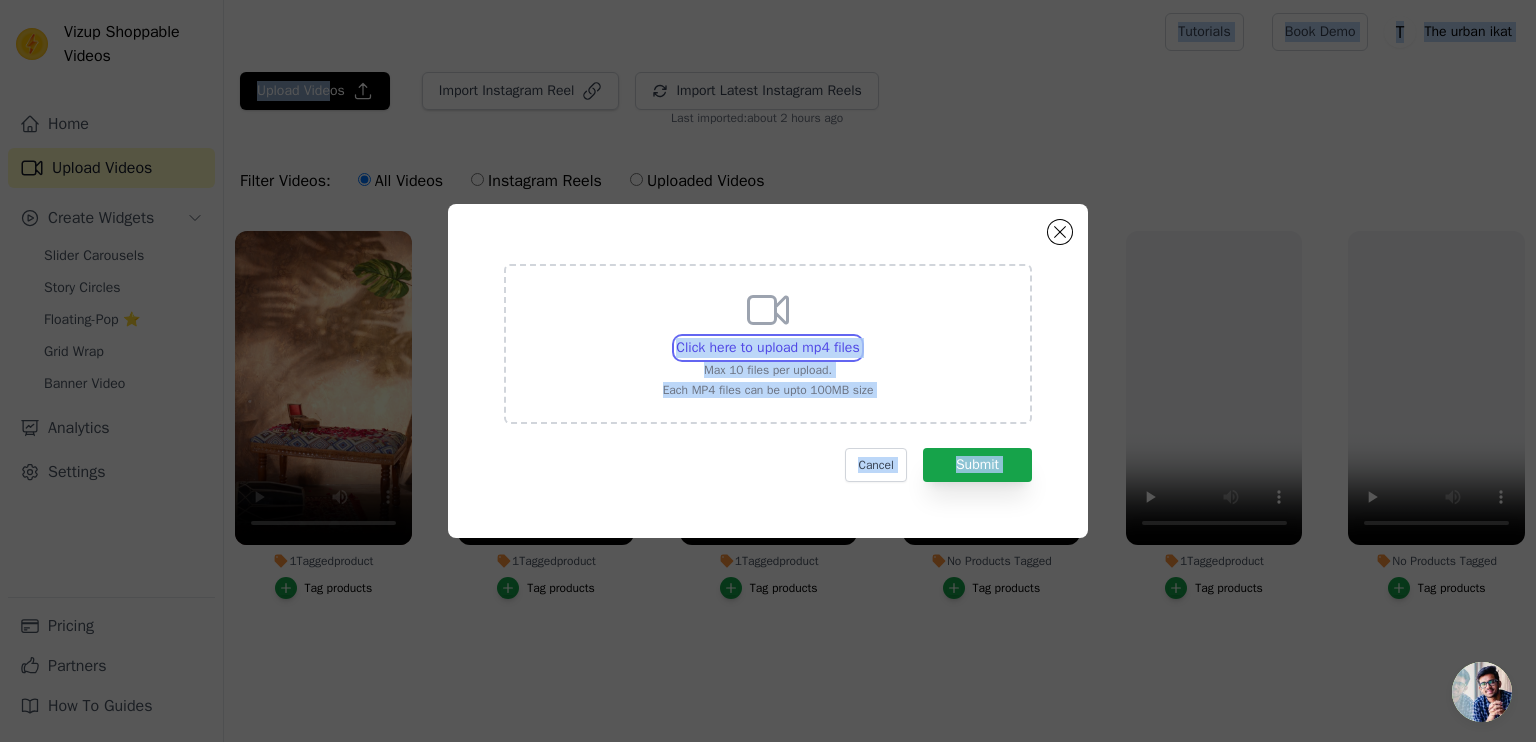 click on "Click here to upload mp4 files     Max 10 files per upload.   Each MP4 files can be upto 100MB size" at bounding box center (859, 337) 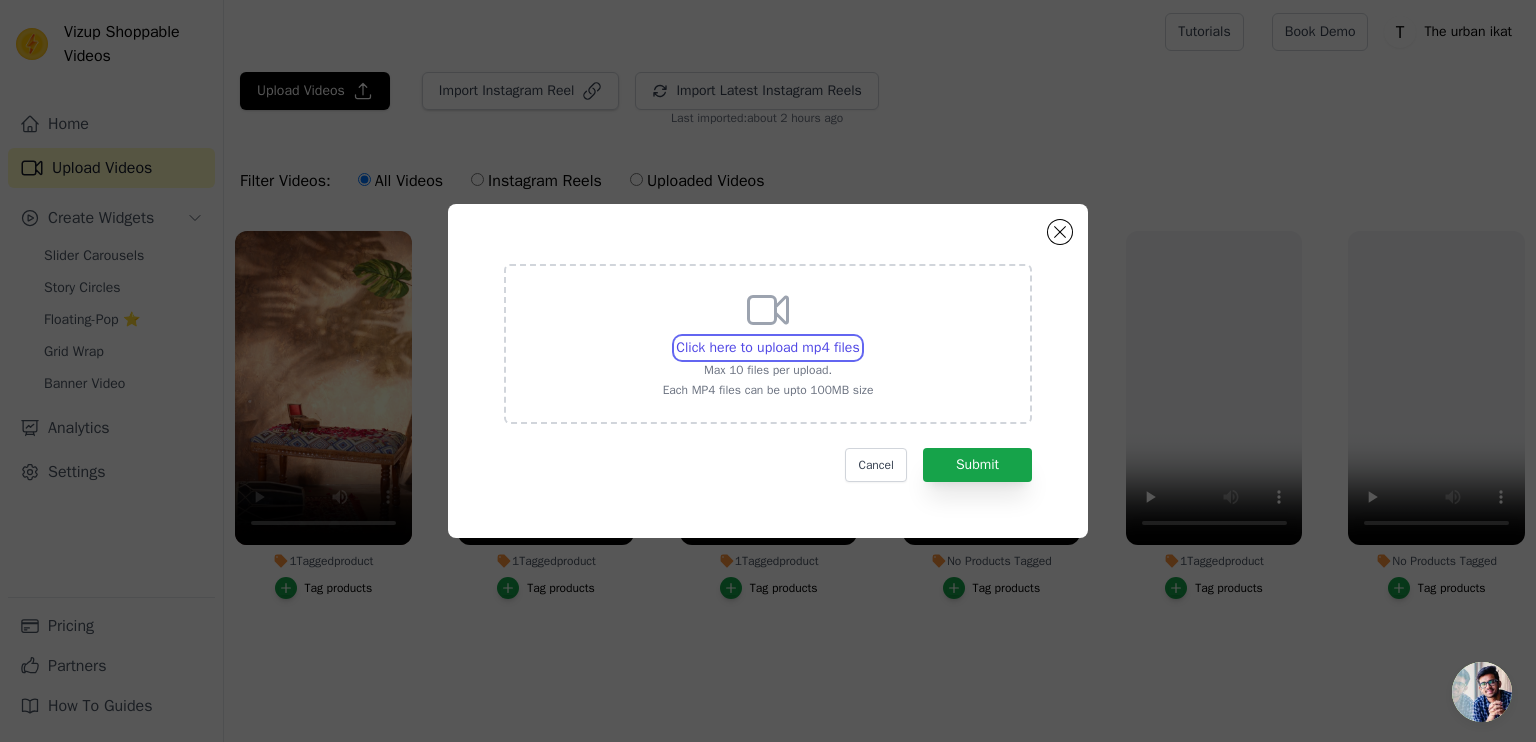 type on "C:\fakepath\Mix Color Video-106.mp4" 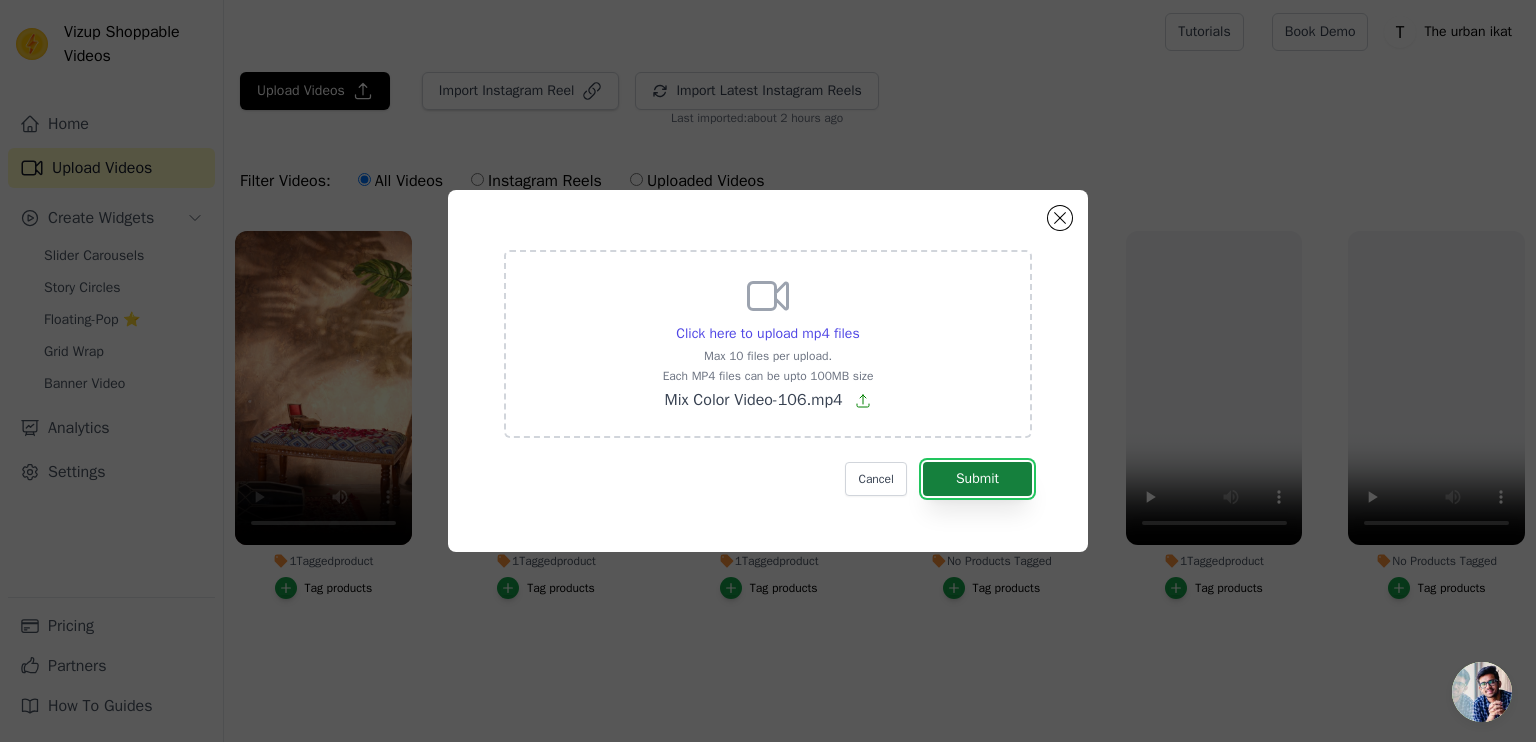 click on "Submit" at bounding box center (977, 479) 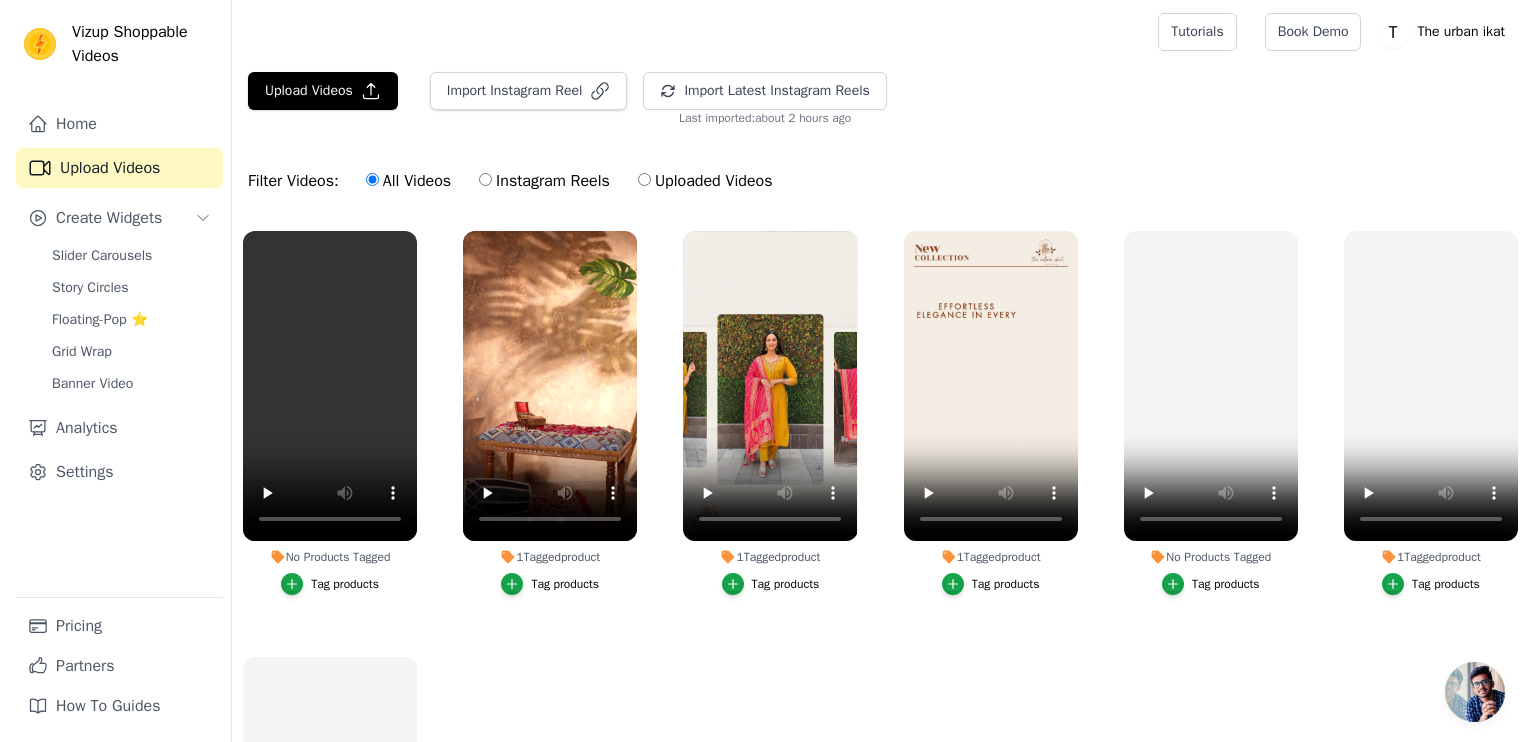 scroll, scrollTop: 0, scrollLeft: 0, axis: both 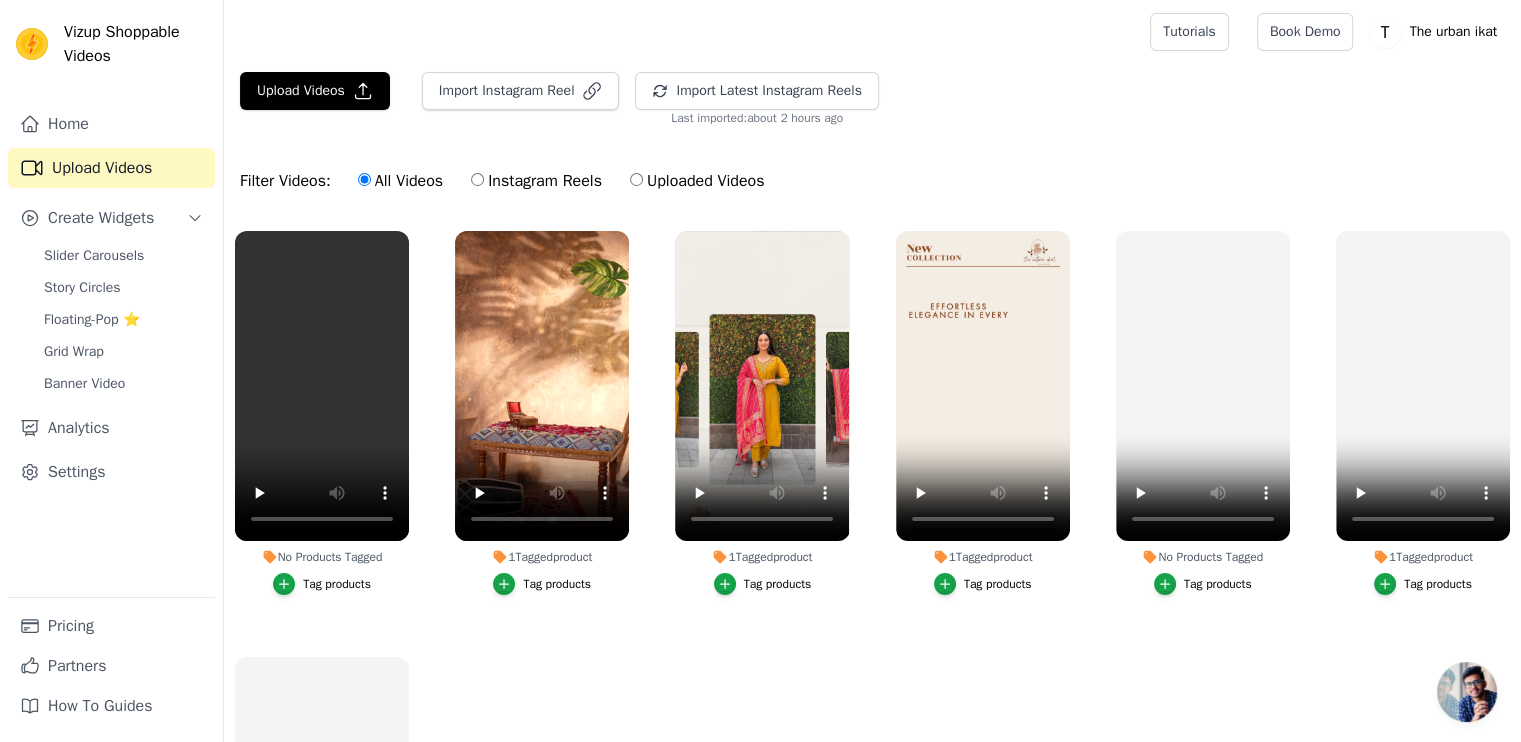 click on "Tag products" at bounding box center [337, 584] 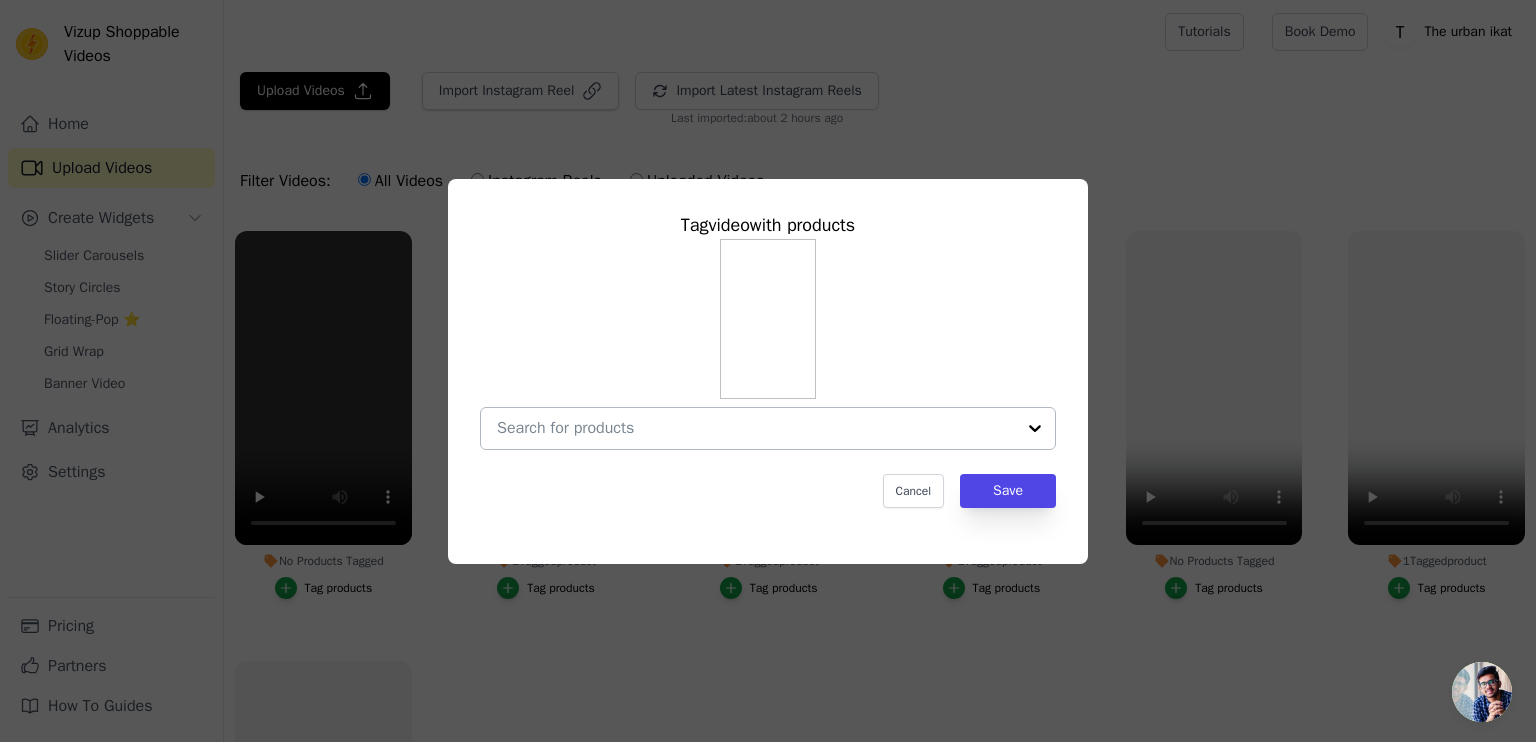 click at bounding box center (756, 428) 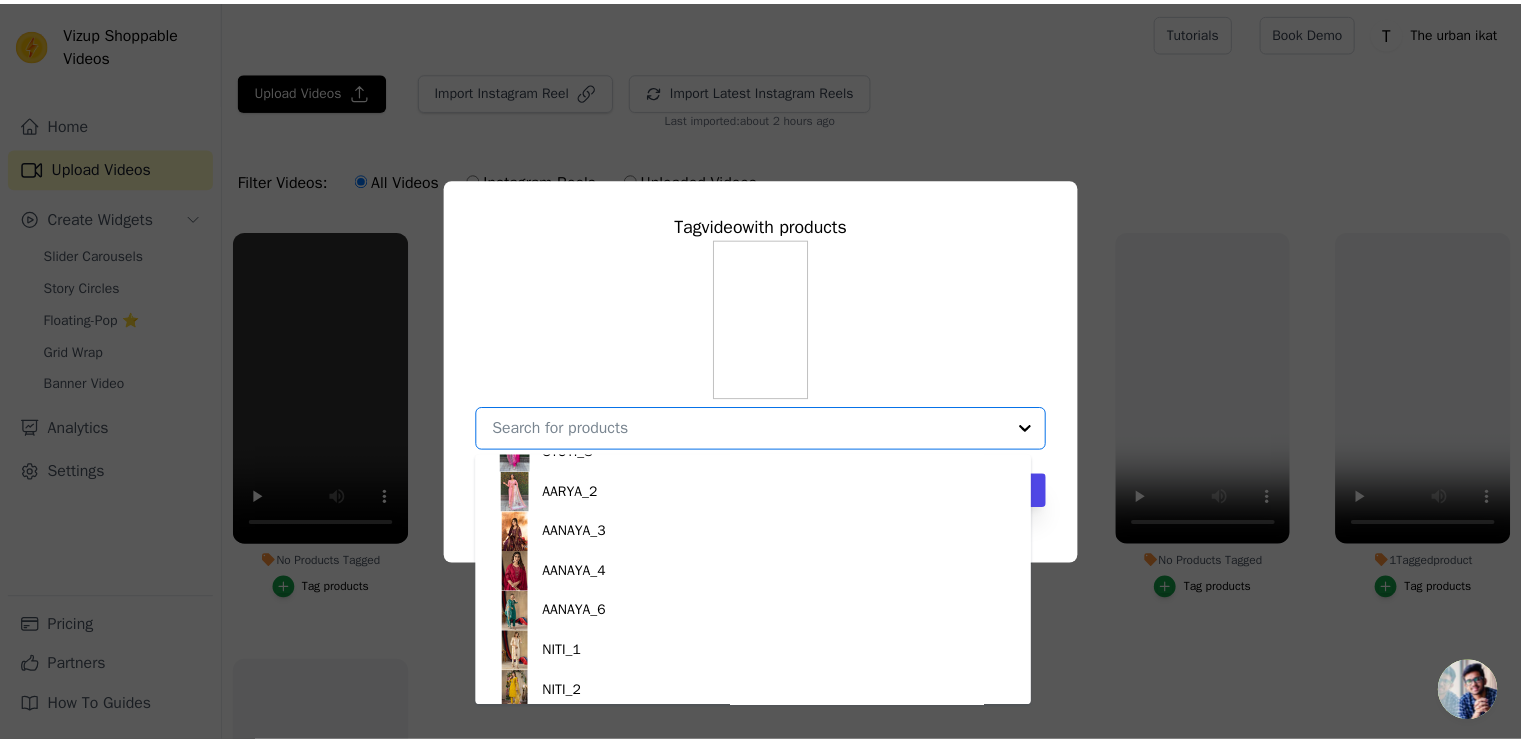 scroll, scrollTop: 839, scrollLeft: 0, axis: vertical 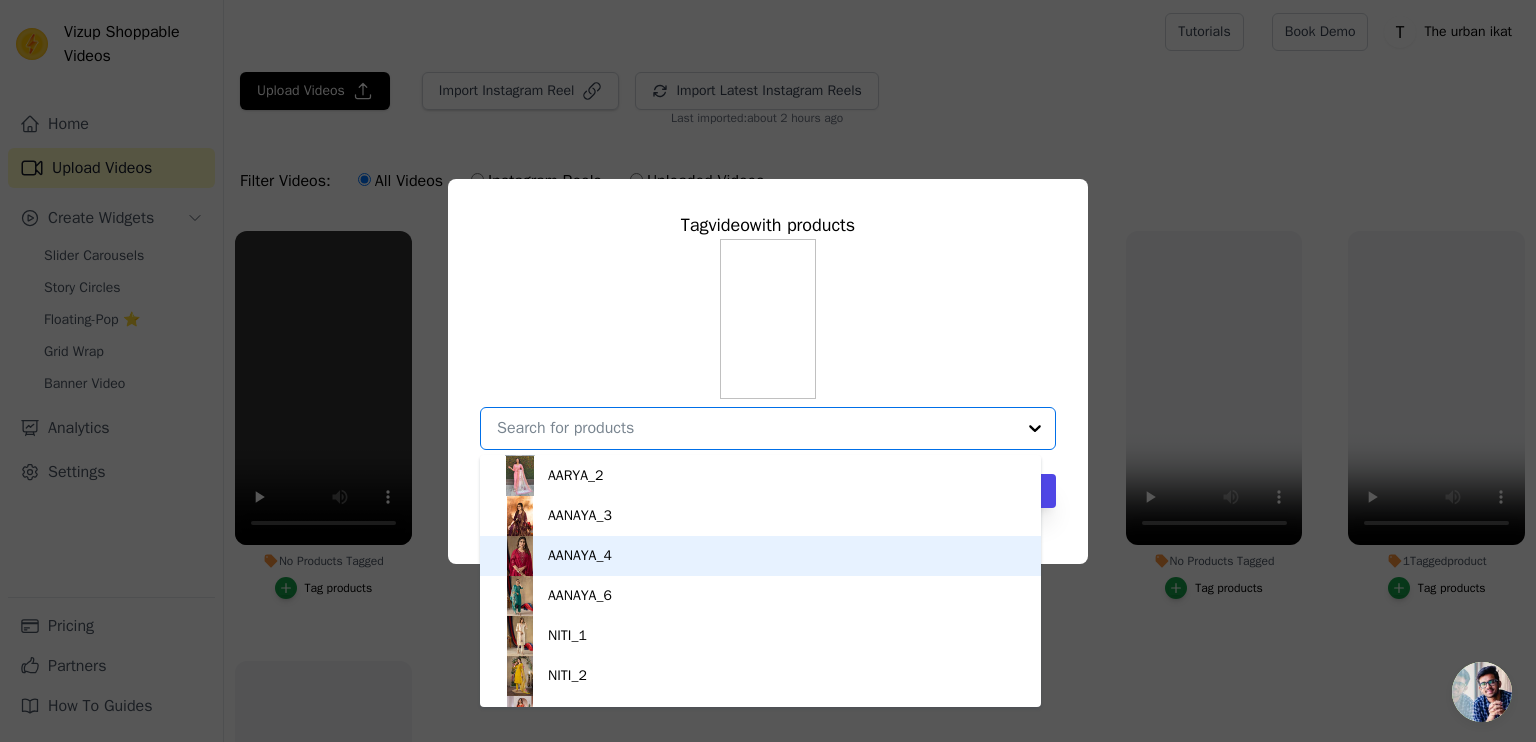 click on "AANAYA_4" at bounding box center (760, 556) 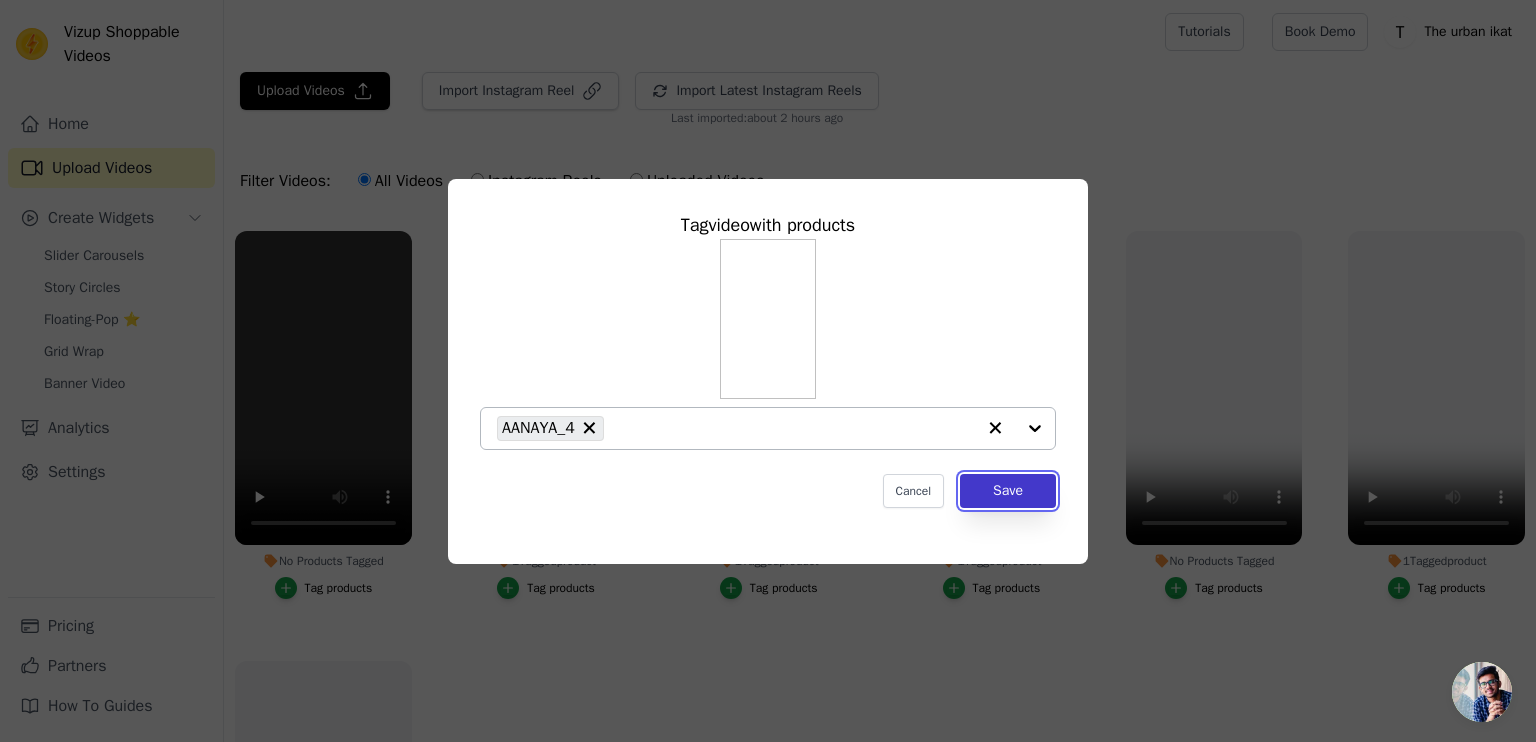 click on "Save" at bounding box center (1008, 491) 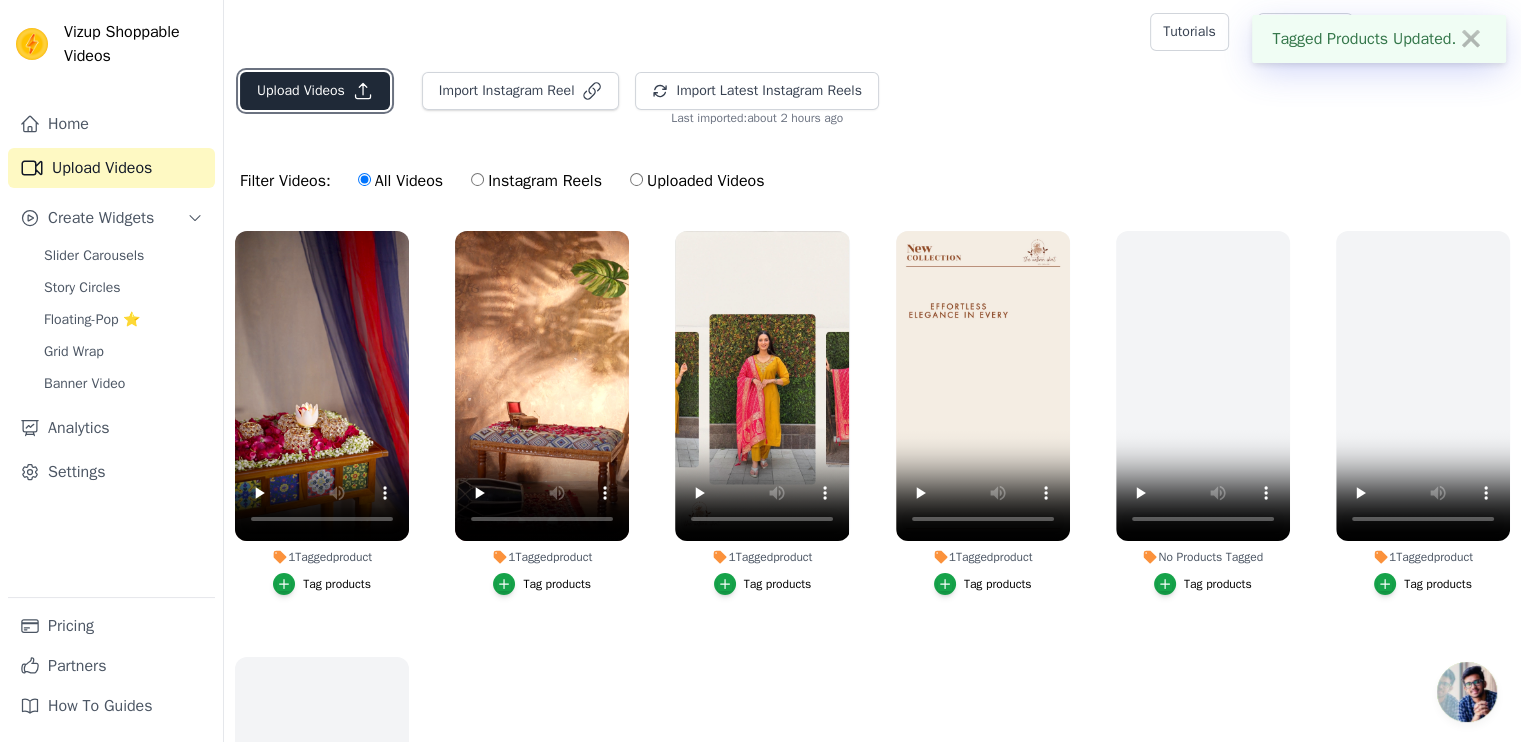click on "Upload Videos" at bounding box center [315, 91] 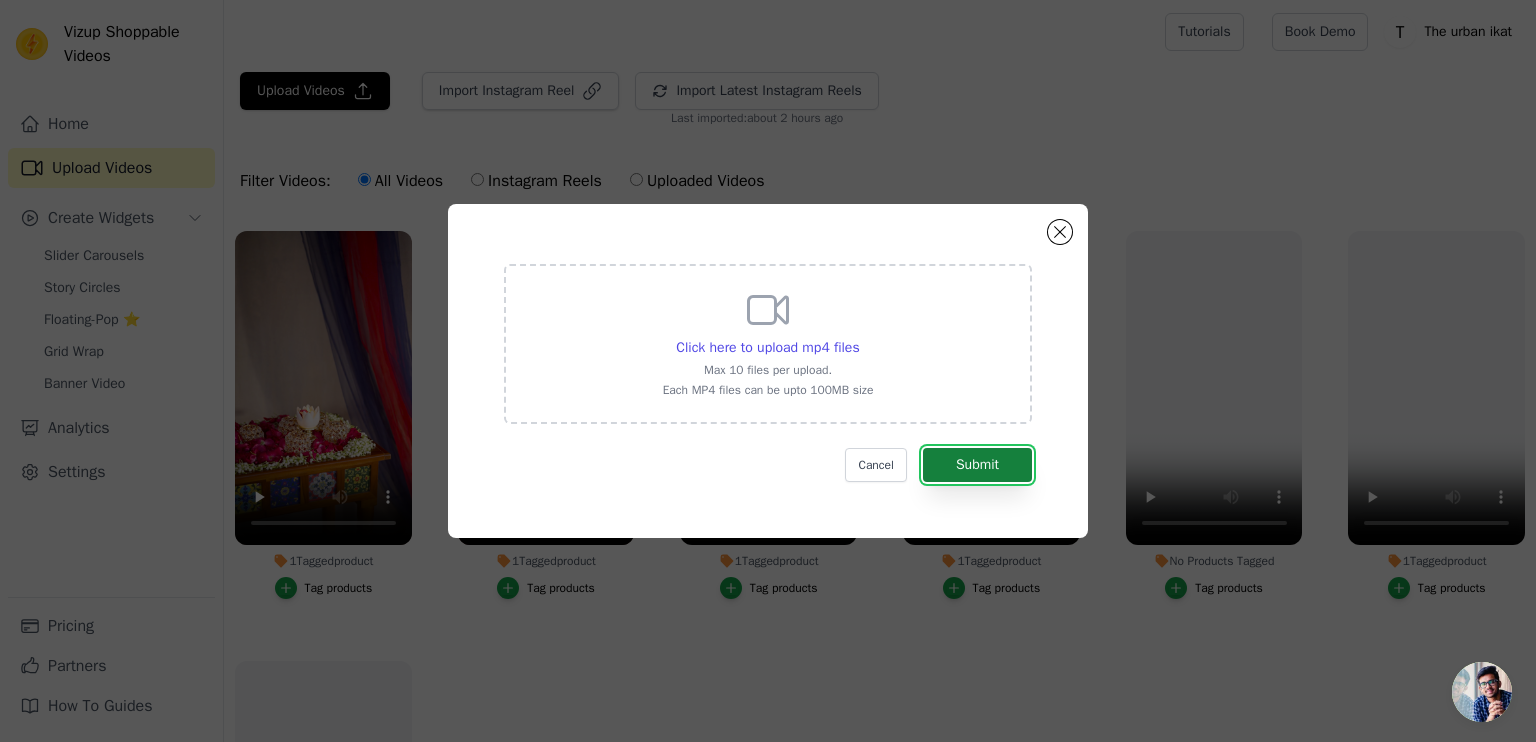 click on "Submit" at bounding box center (977, 465) 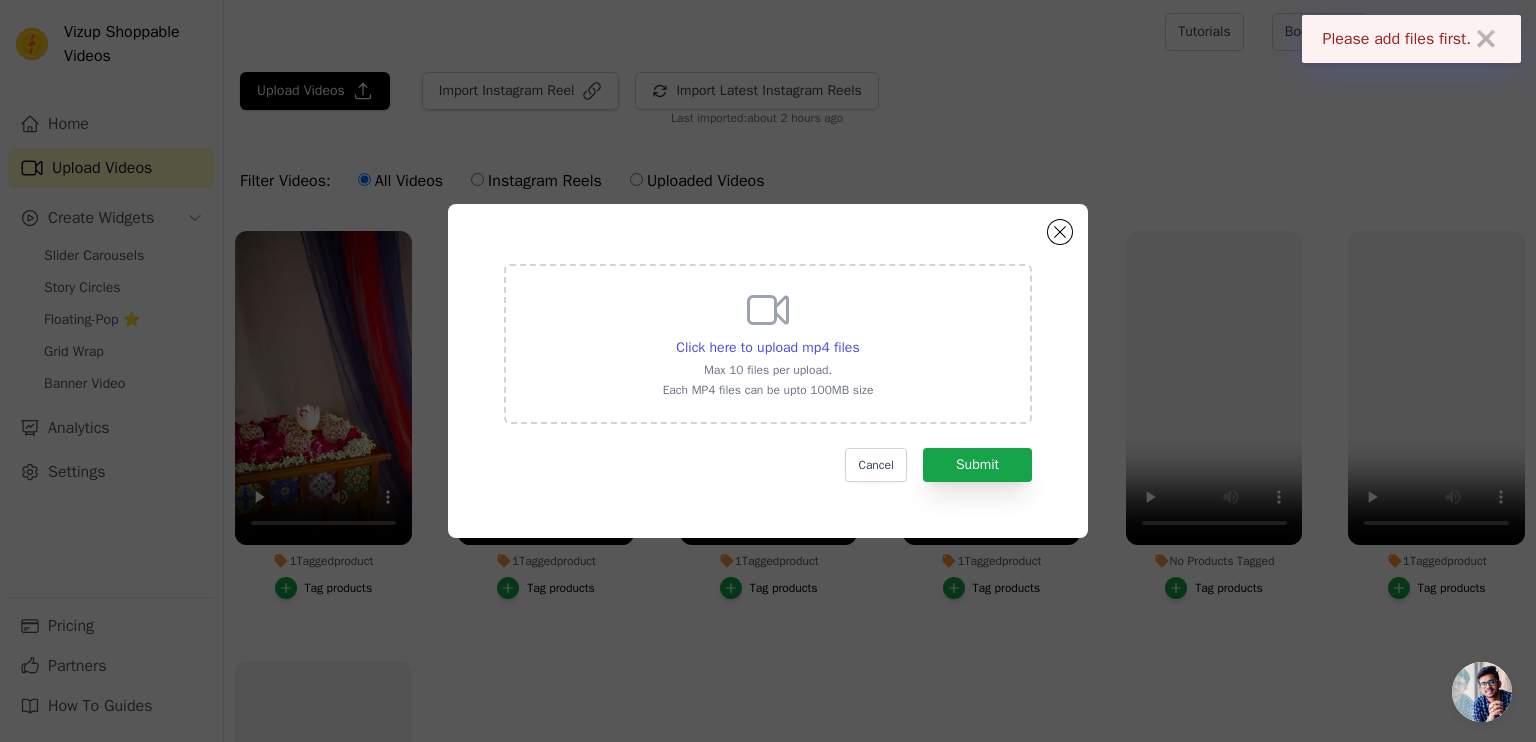 click on "Max 10 files per upload." at bounding box center [768, 370] 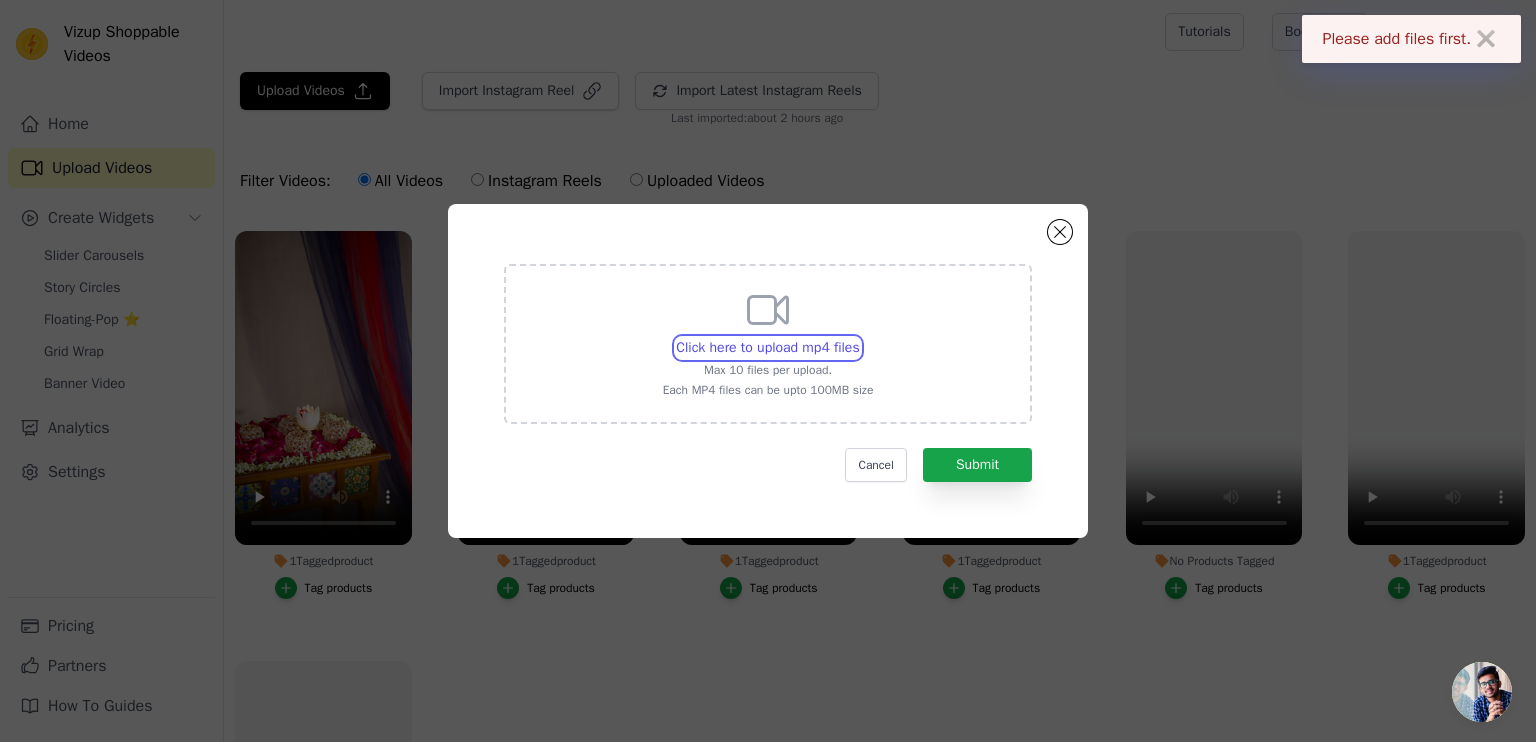 click on "Click here to upload mp4 files     Max 10 files per upload.   Each MP4 files can be upto 100MB size" at bounding box center (859, 337) 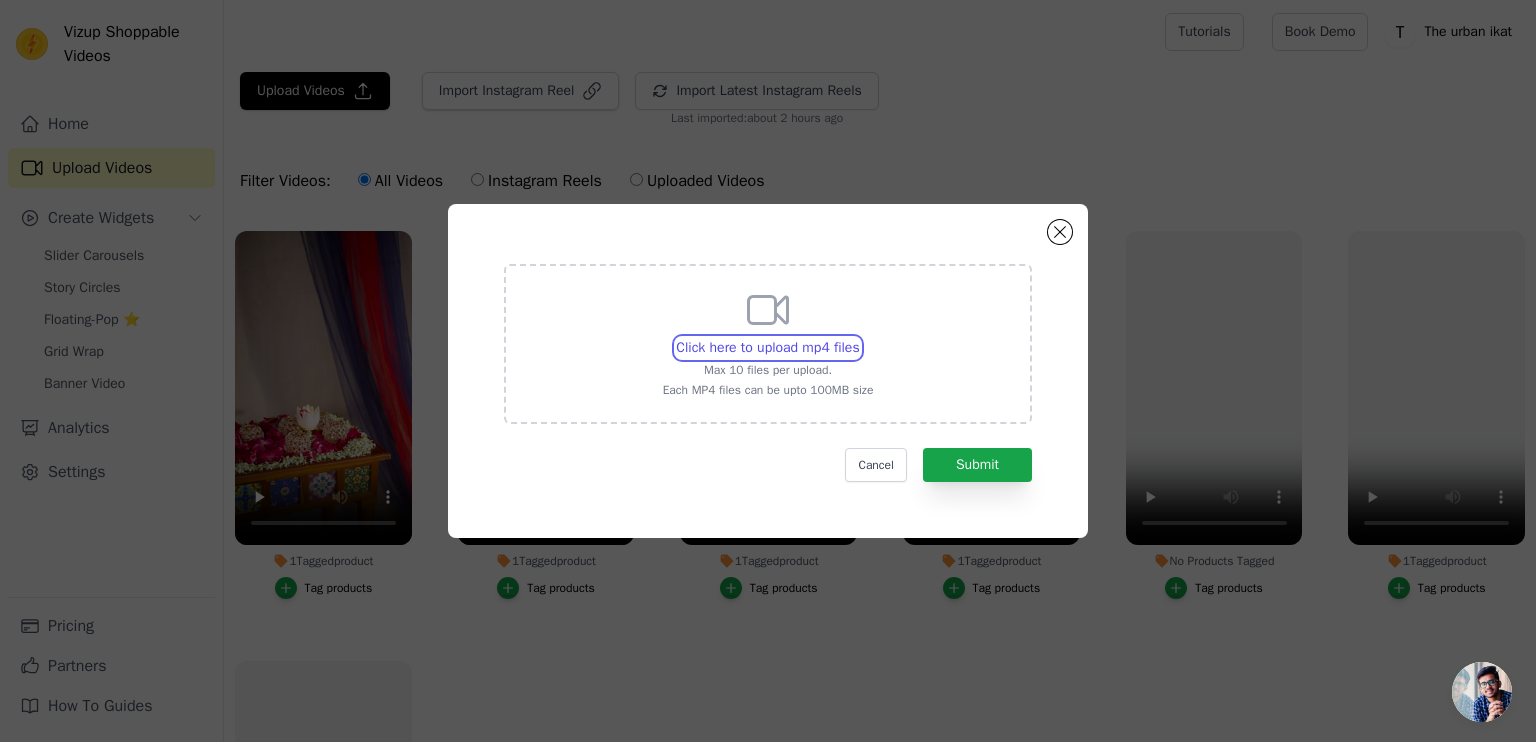 type on "C:\fakepath\Diva-108 - All color combined video.mp4" 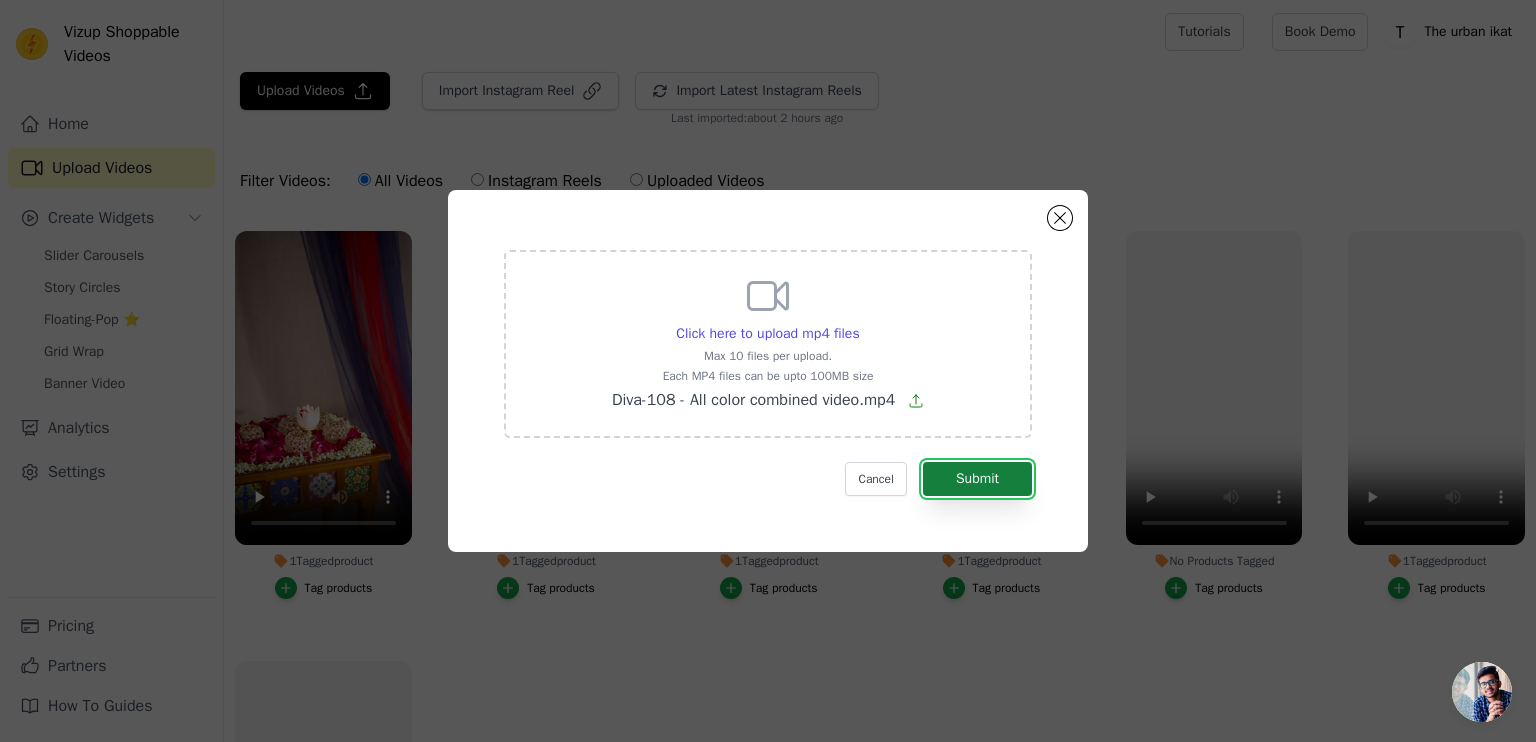click on "Submit" at bounding box center [977, 479] 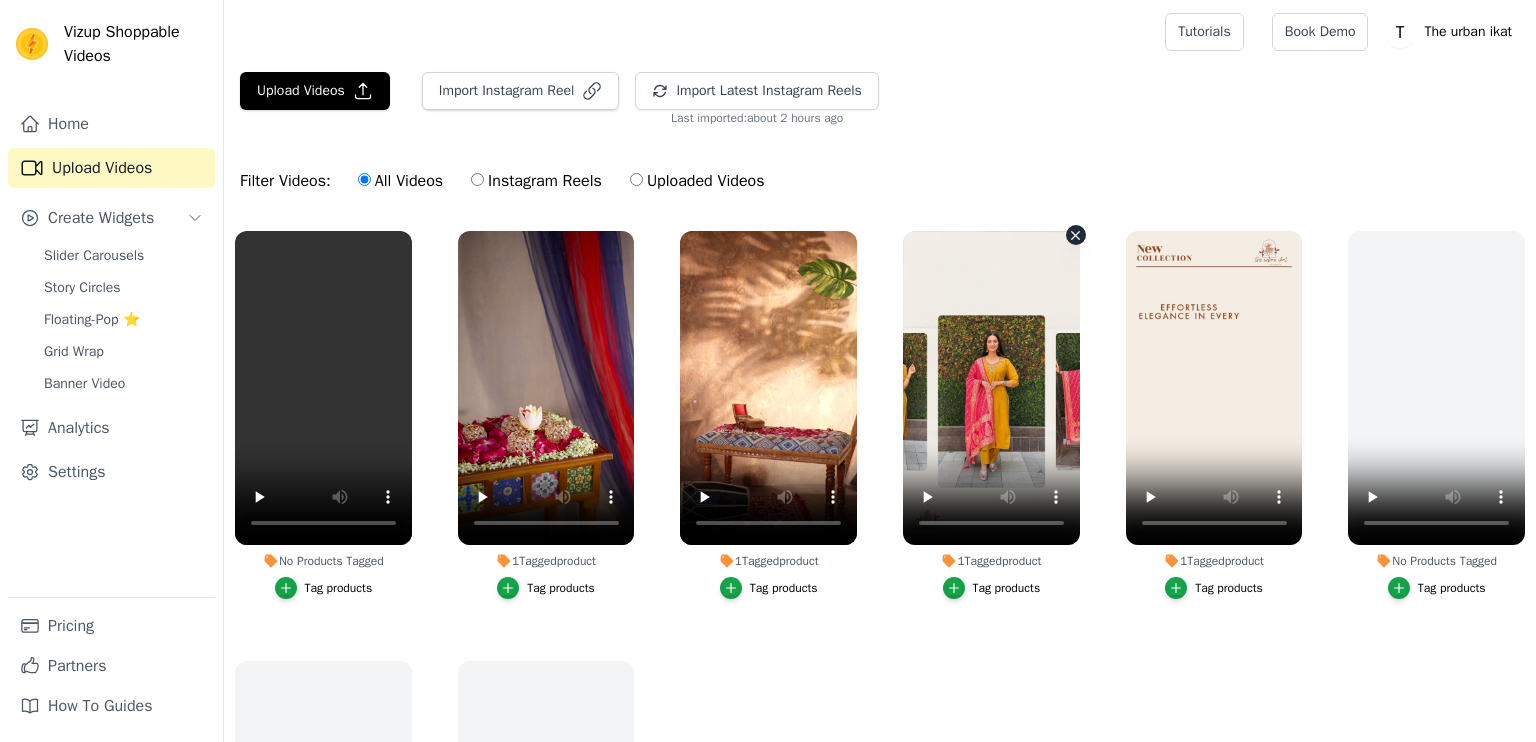 scroll, scrollTop: 0, scrollLeft: 0, axis: both 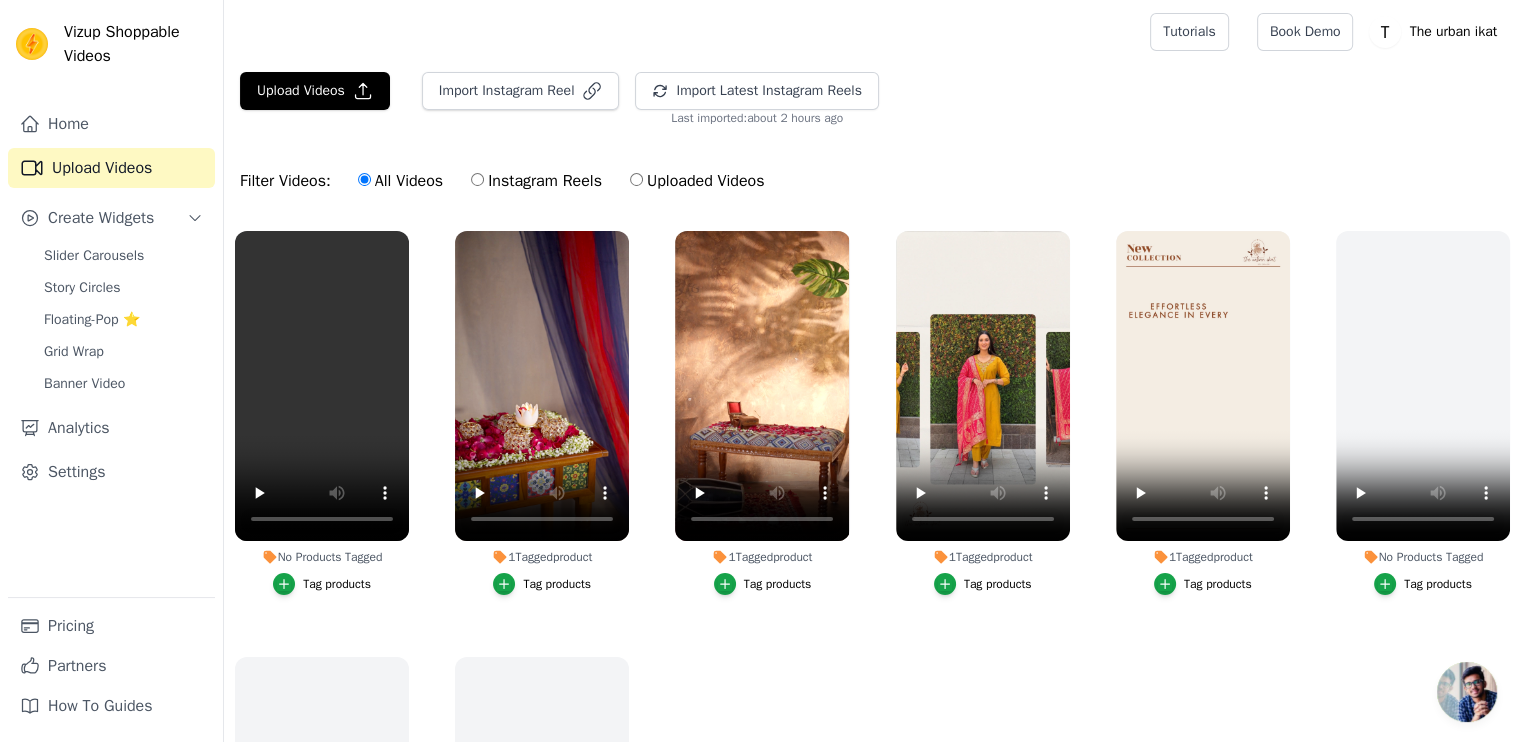 click on "Tag products" at bounding box center [337, 584] 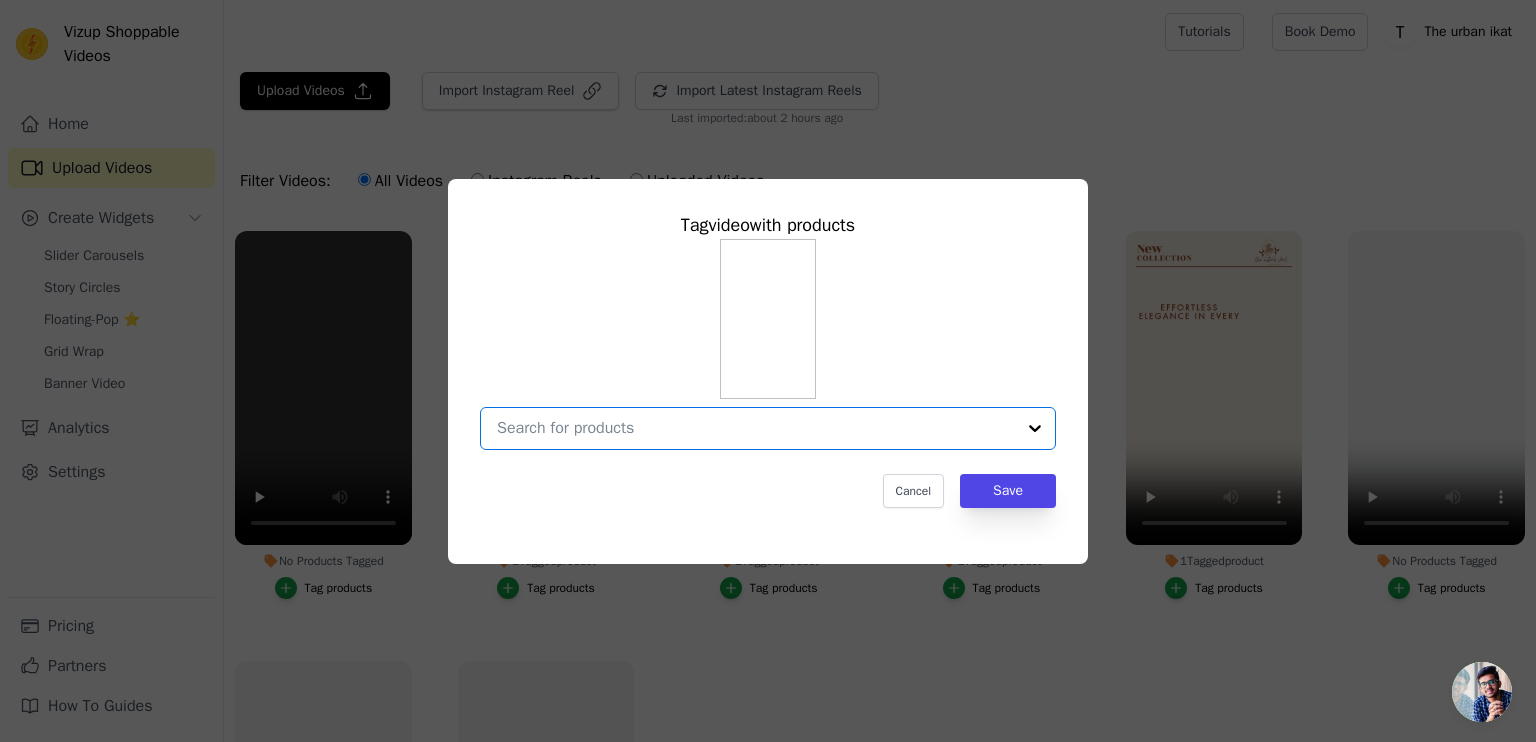 click on "No Products Tagged     Tag  video  with products       Option undefined, selected.   Select is focused, type to refine list, press down to open the menu.                   Cancel   Save     Tag products" at bounding box center (756, 428) 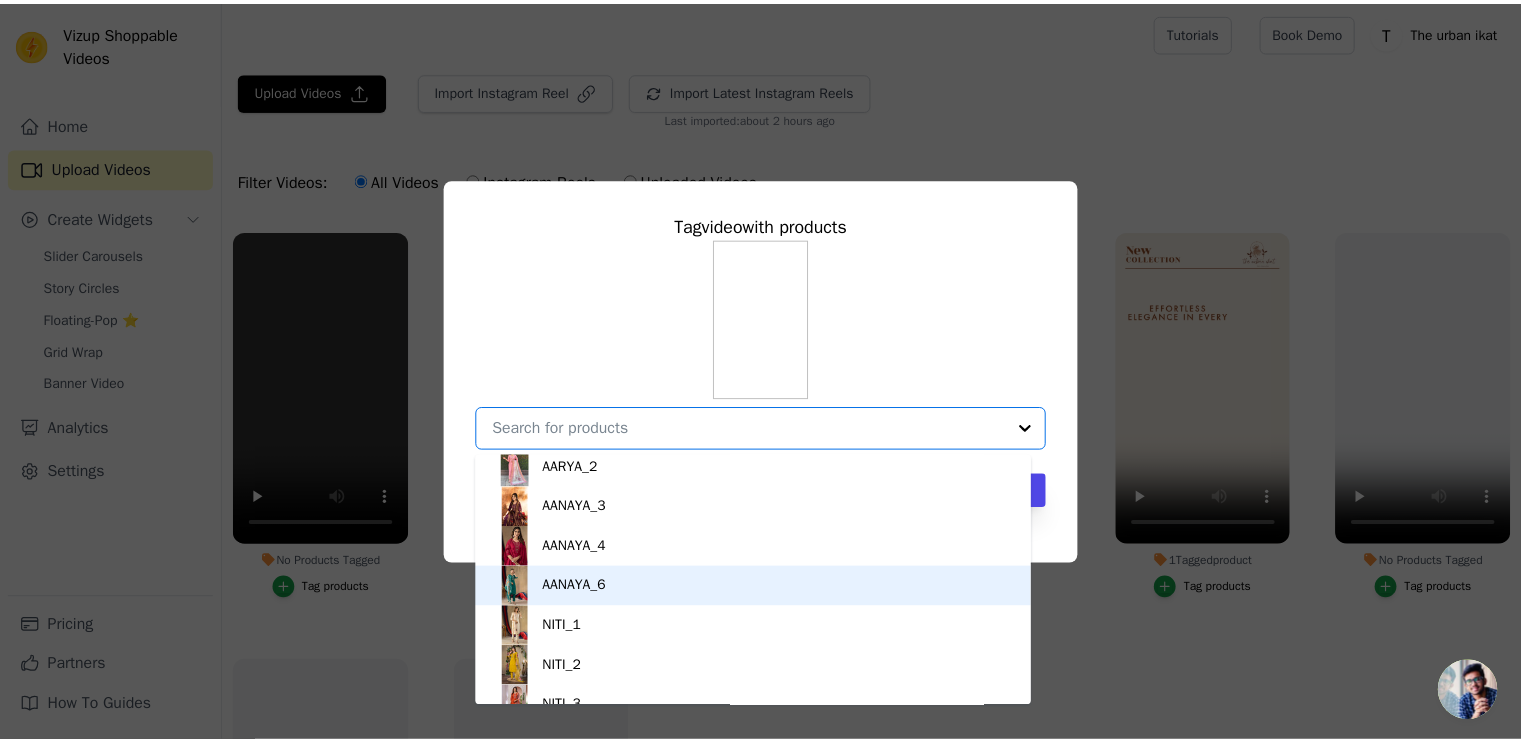 scroll, scrollTop: 850, scrollLeft: 0, axis: vertical 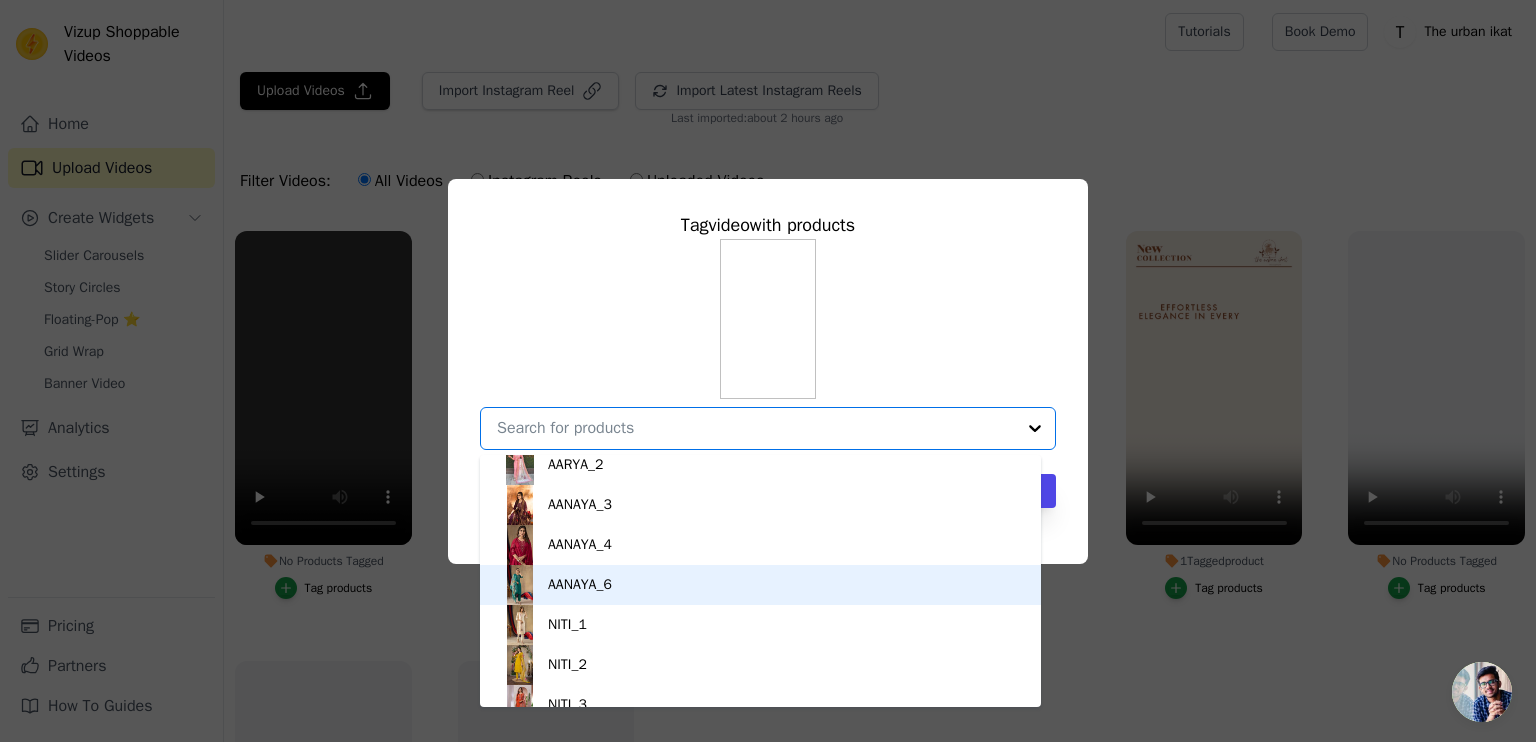 click on "AANAYA_6" at bounding box center [760, 585] 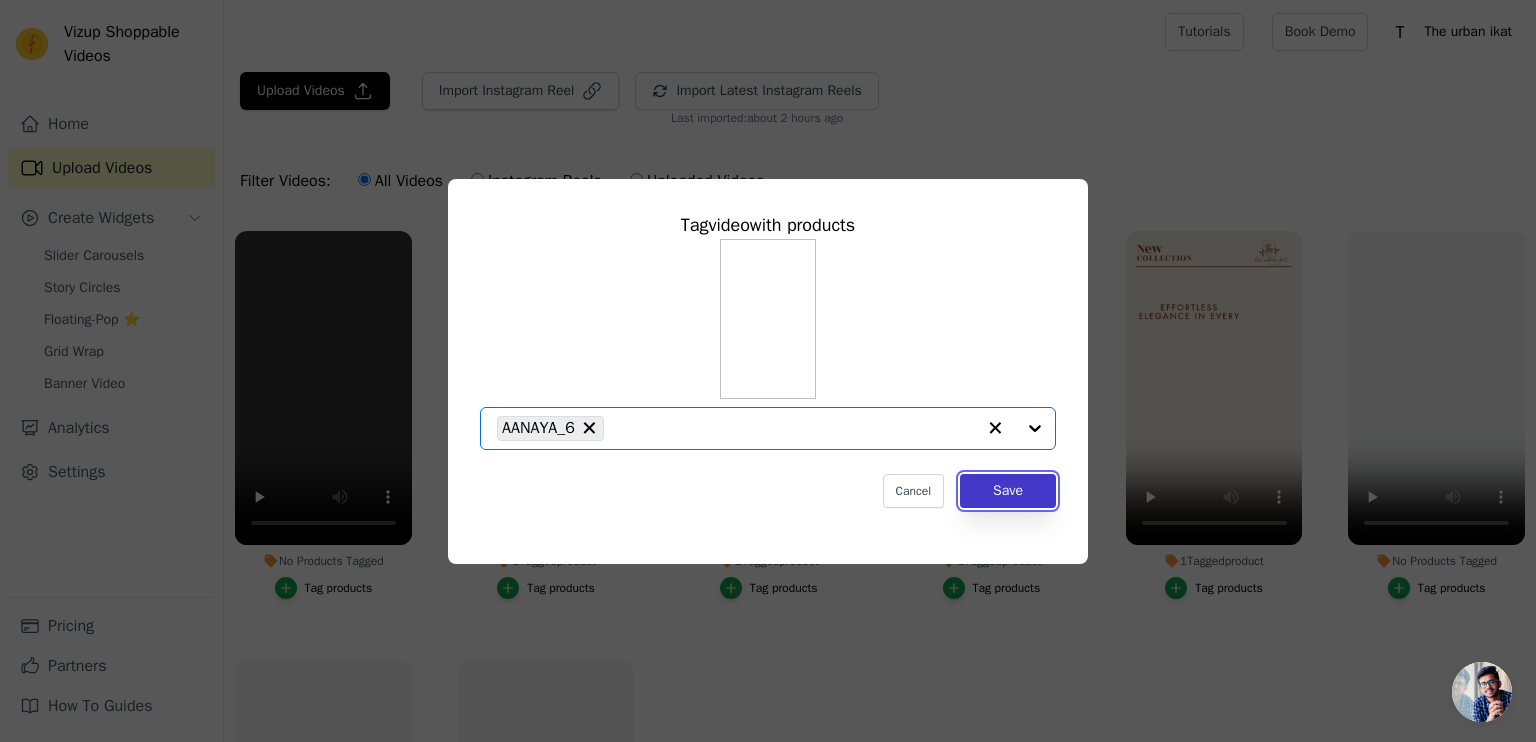 click on "Save" at bounding box center [1008, 491] 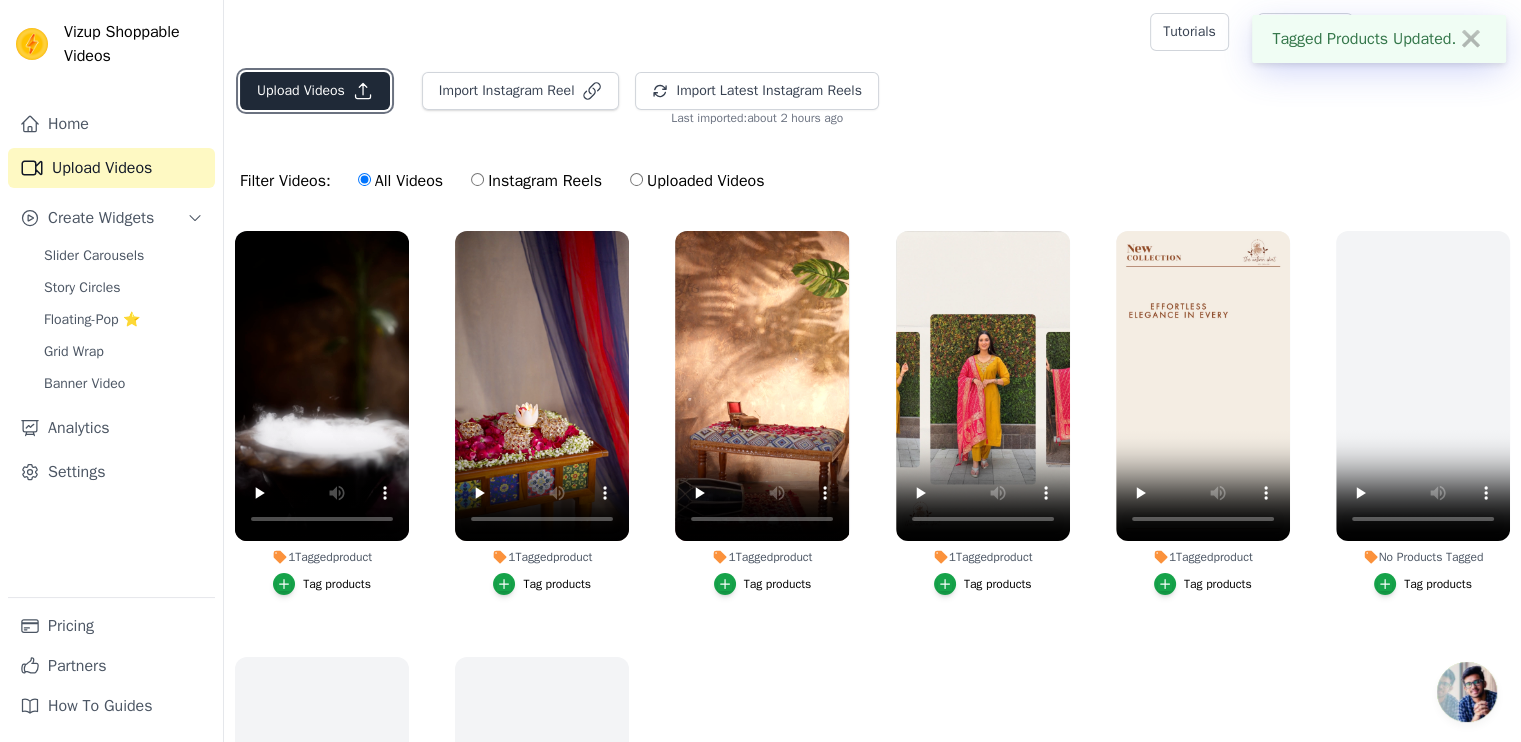 click on "Upload Videos" at bounding box center [315, 91] 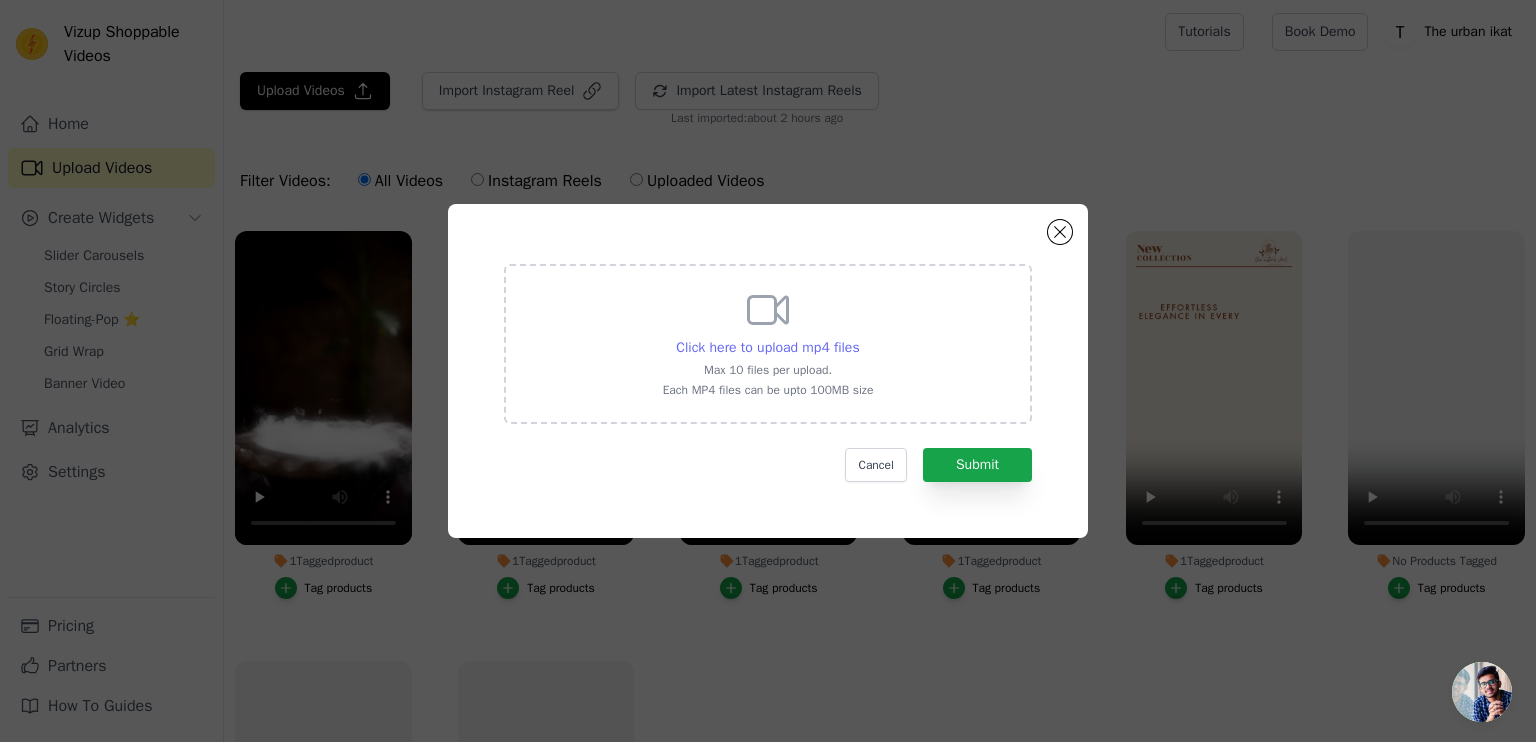 click on "Click here to upload mp4 files" at bounding box center [767, 347] 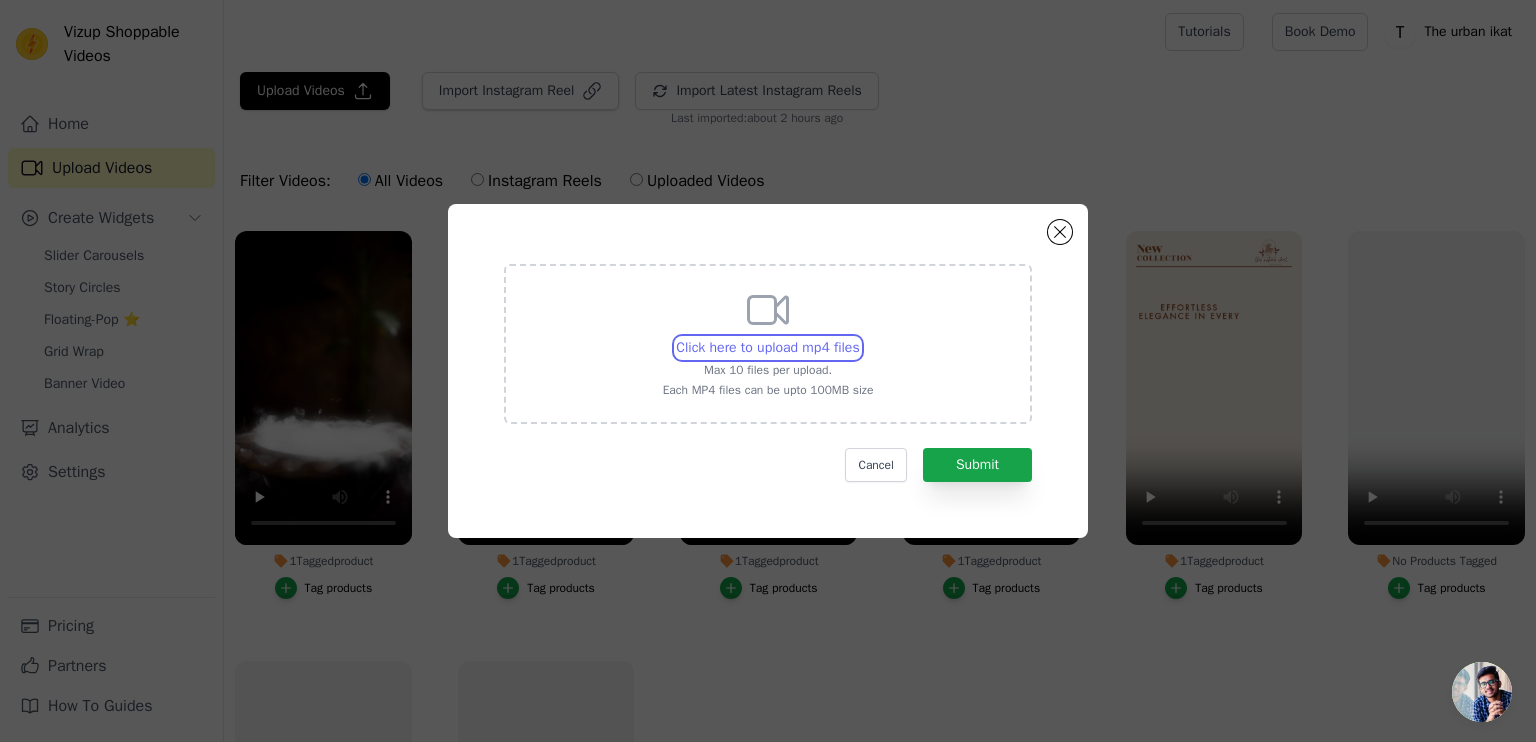 click on "Click here to upload mp4 files     Max 10 files per upload.   Each MP4 files can be upto 100MB size" at bounding box center (859, 337) 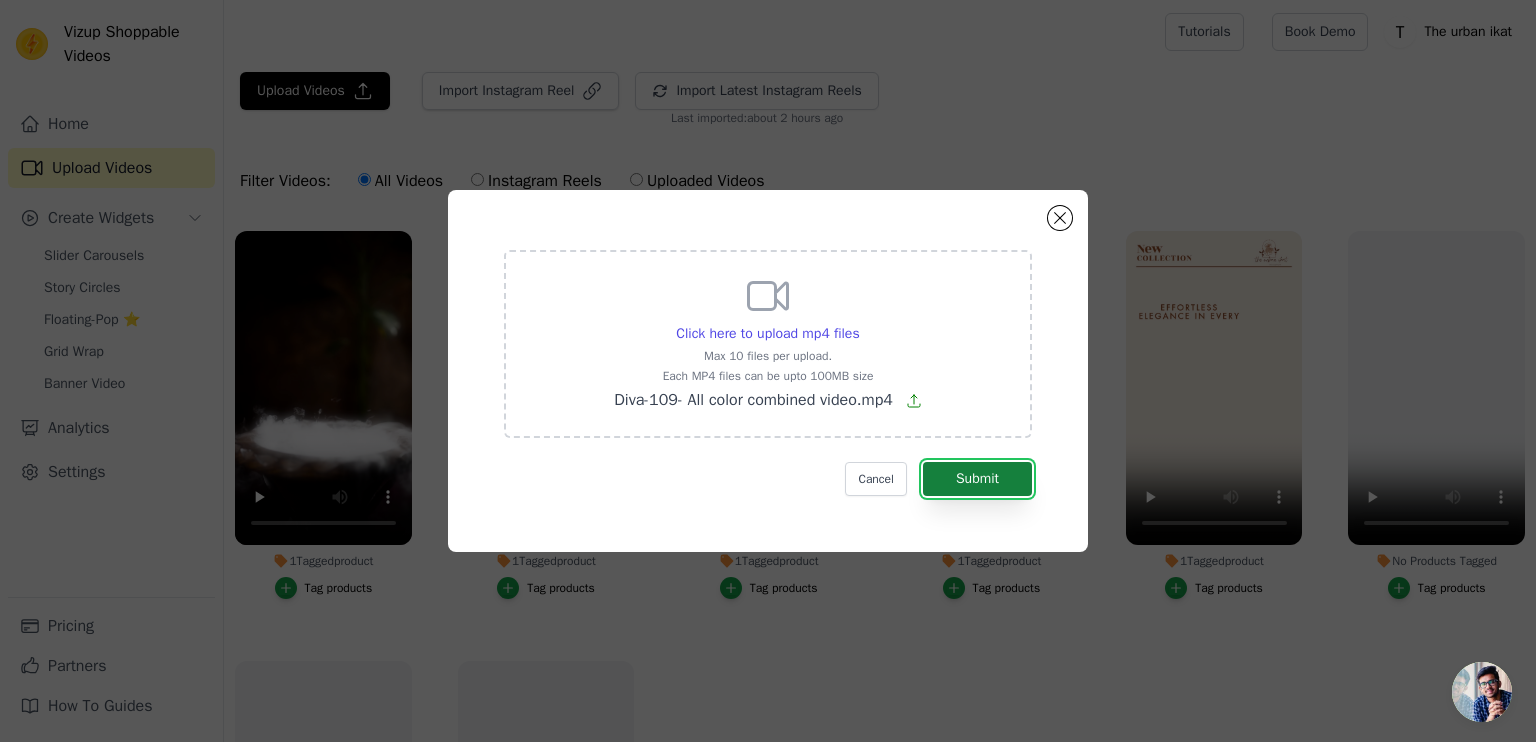 click on "Submit" at bounding box center [977, 479] 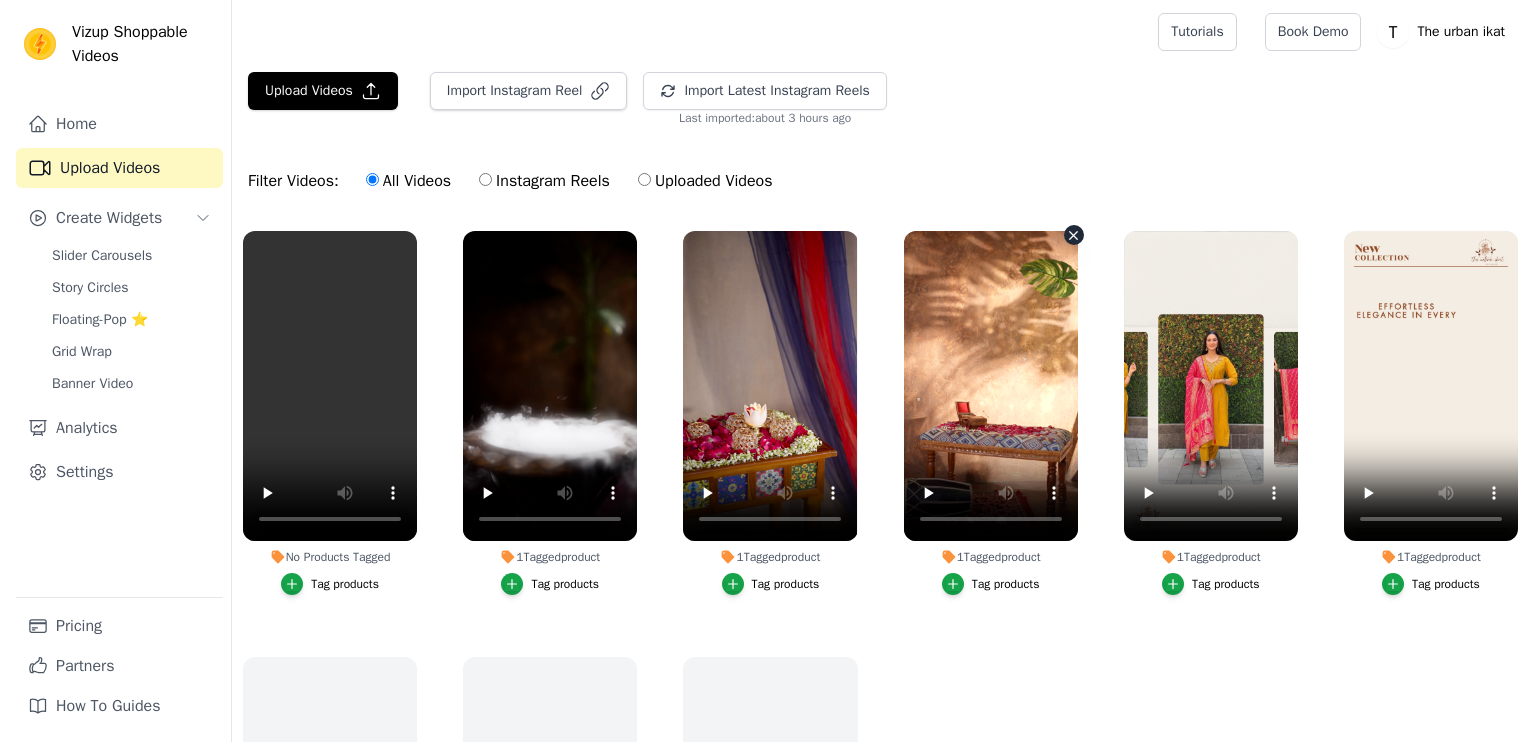 scroll, scrollTop: 0, scrollLeft: 0, axis: both 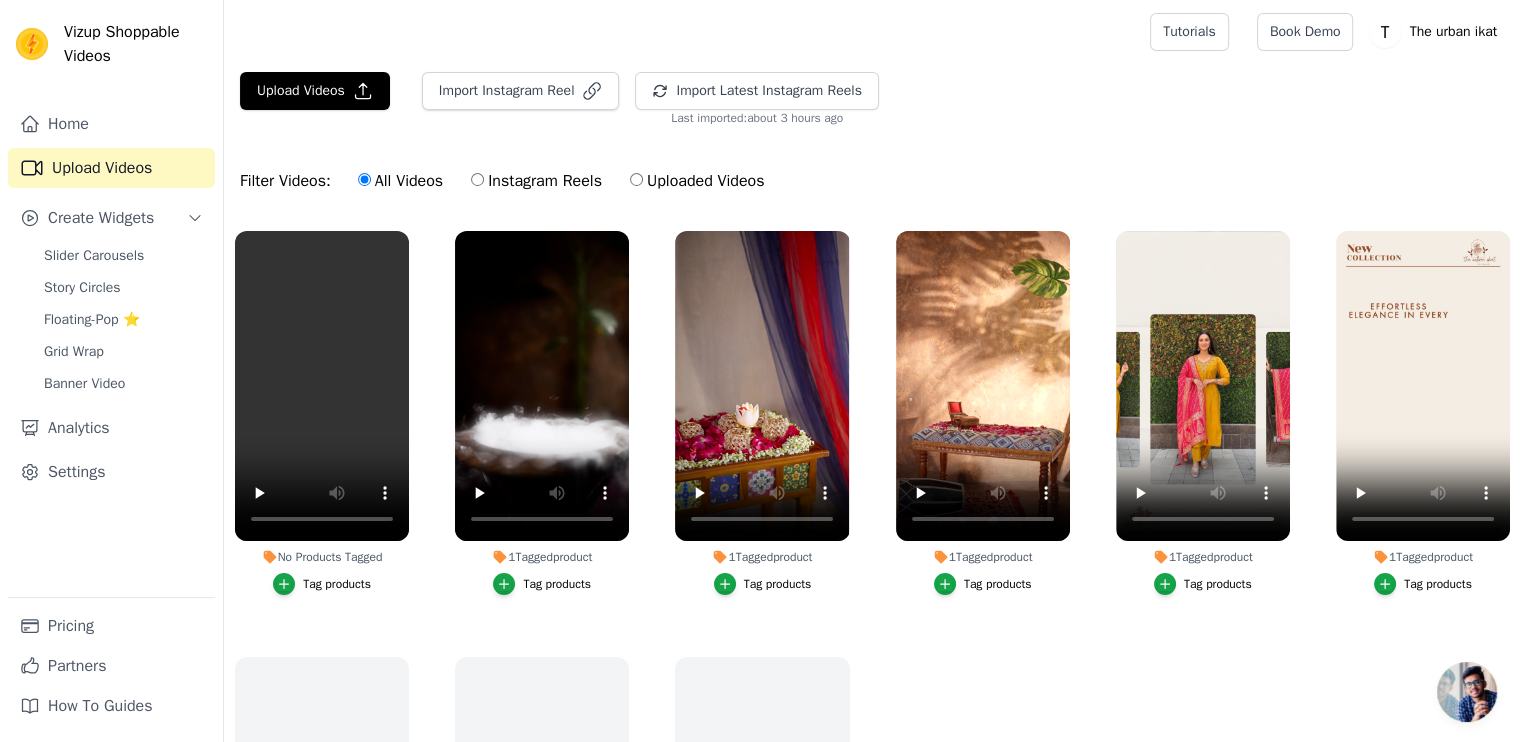 click on "Tag products" at bounding box center (322, 584) 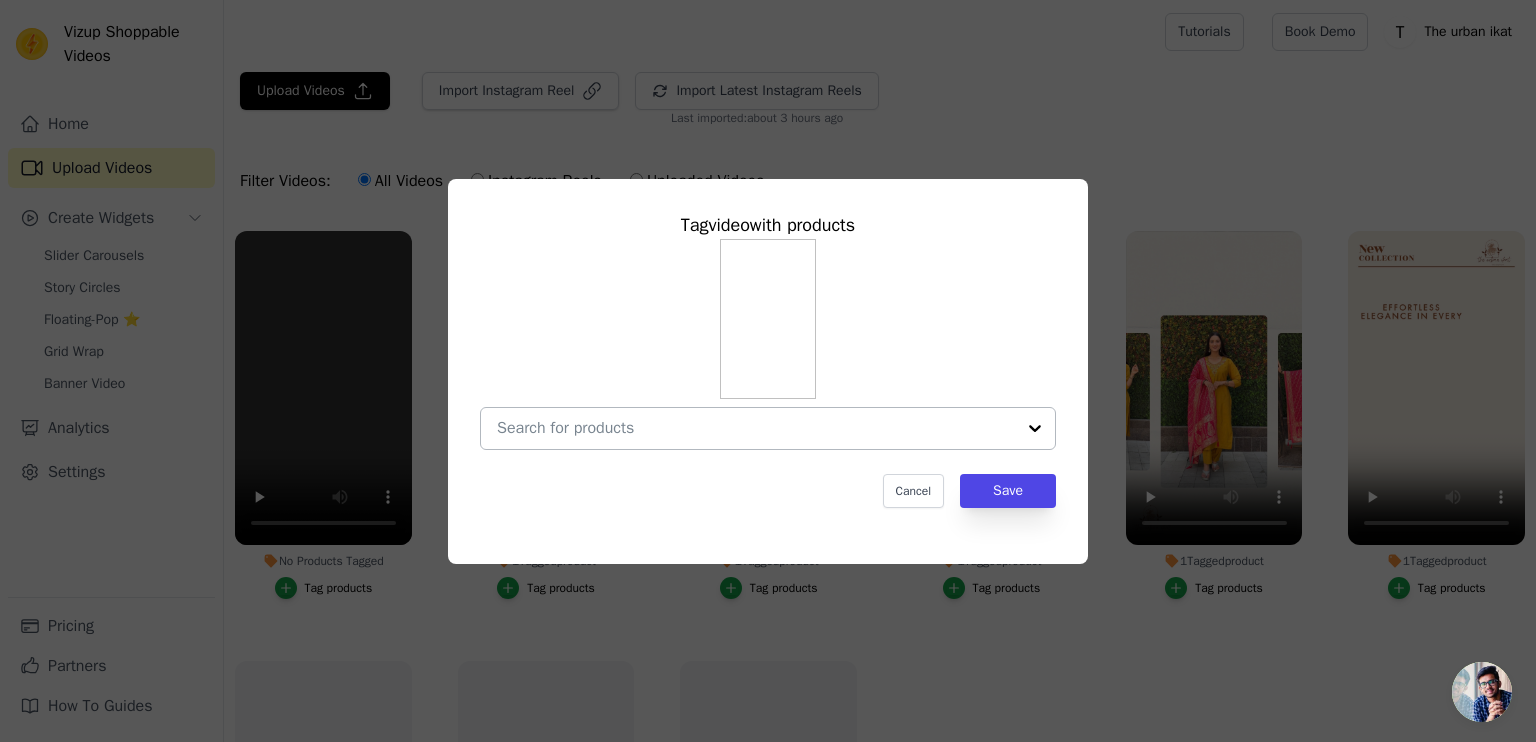 click on "No Products Tagged     Tag  video  with products                         Cancel   Save     Tag products" at bounding box center (756, 428) 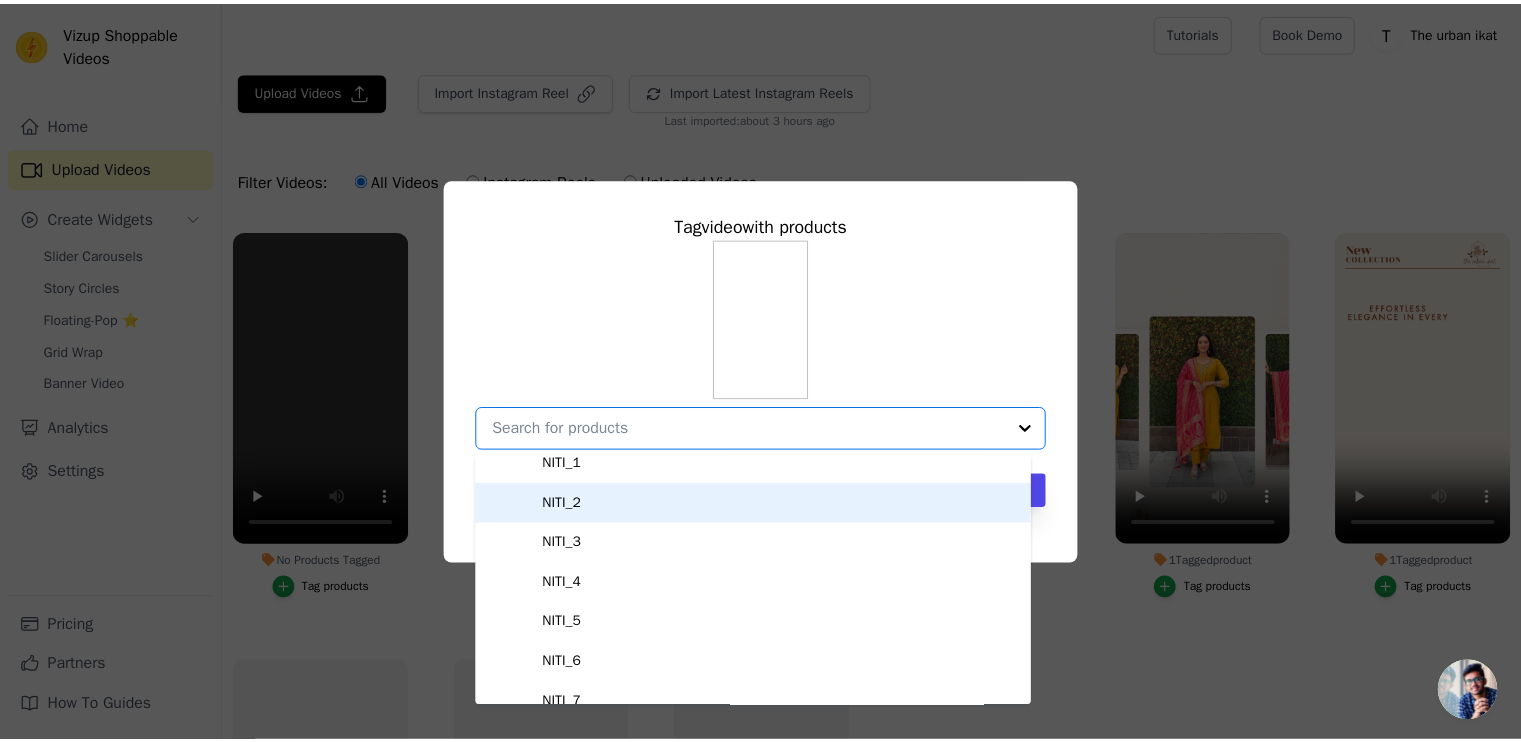scroll, scrollTop: 1000, scrollLeft: 0, axis: vertical 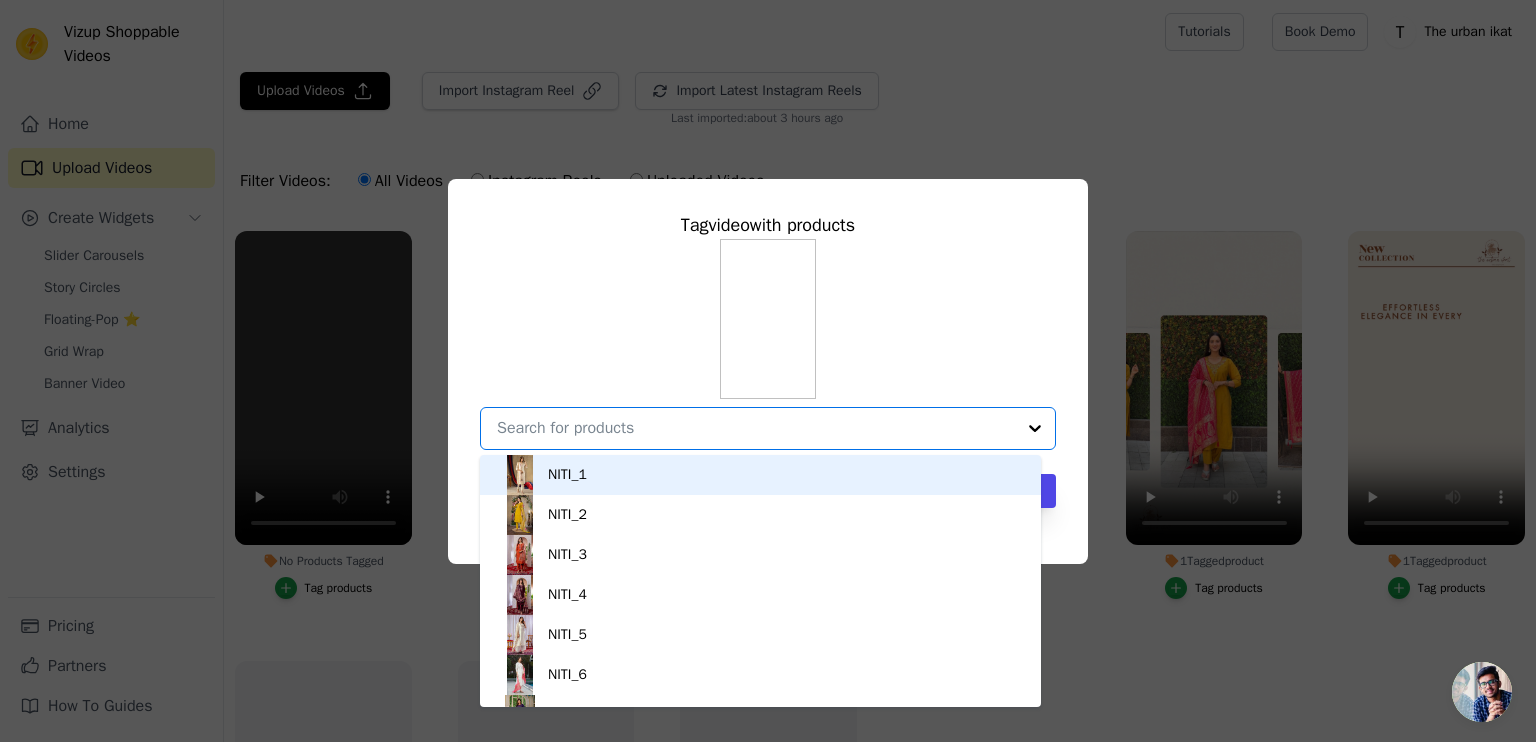 click on "NITI_1" at bounding box center [760, 475] 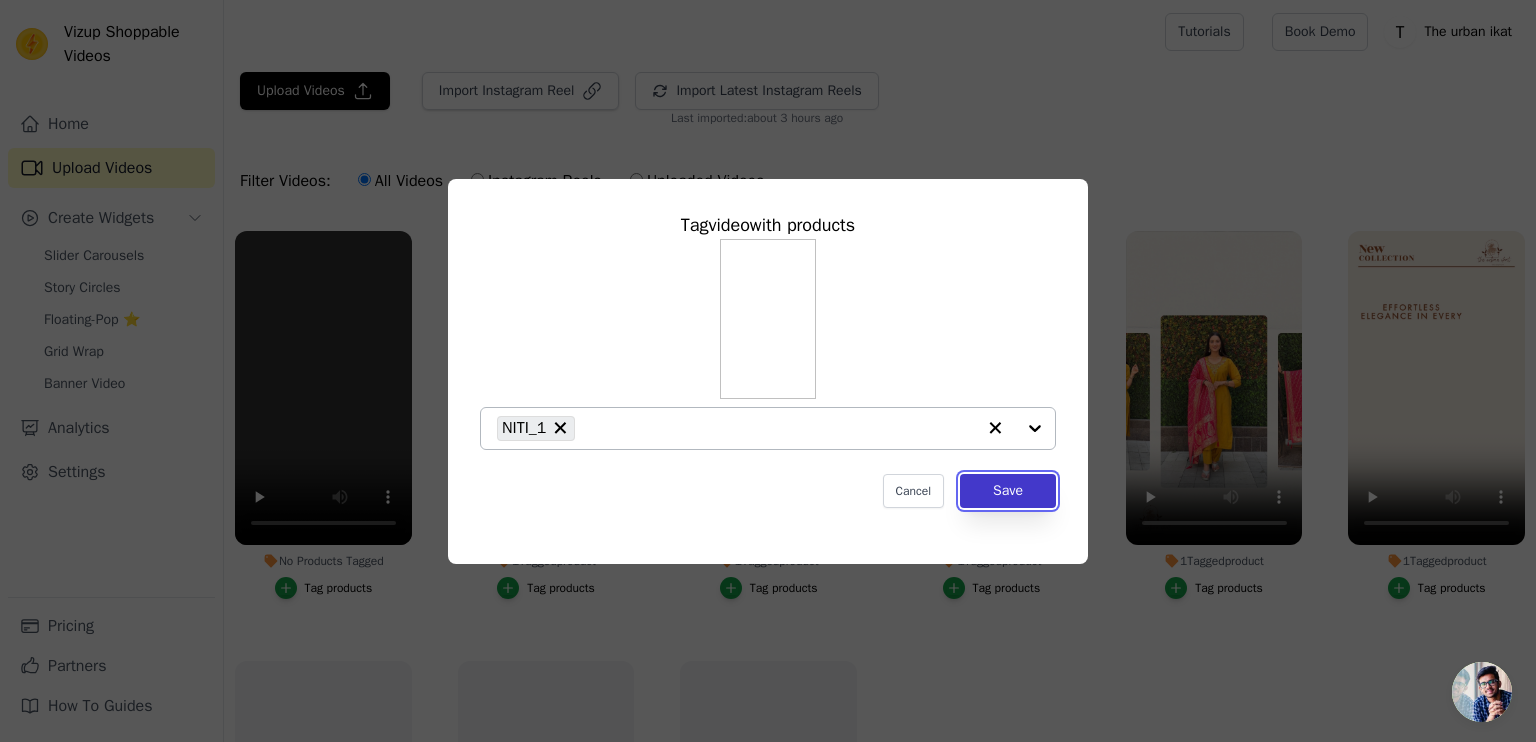 click on "Save" at bounding box center [1008, 491] 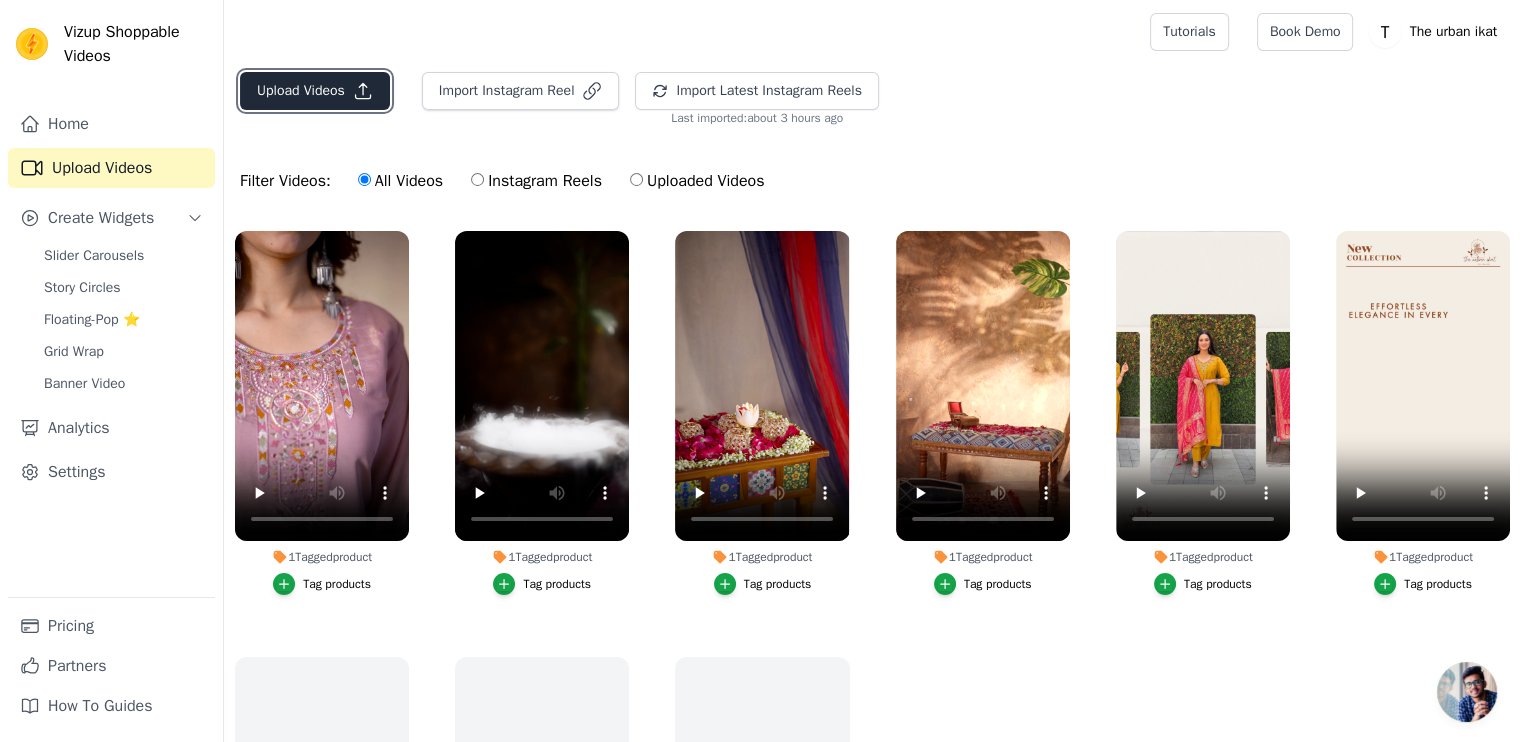 click on "Upload Videos" at bounding box center (315, 91) 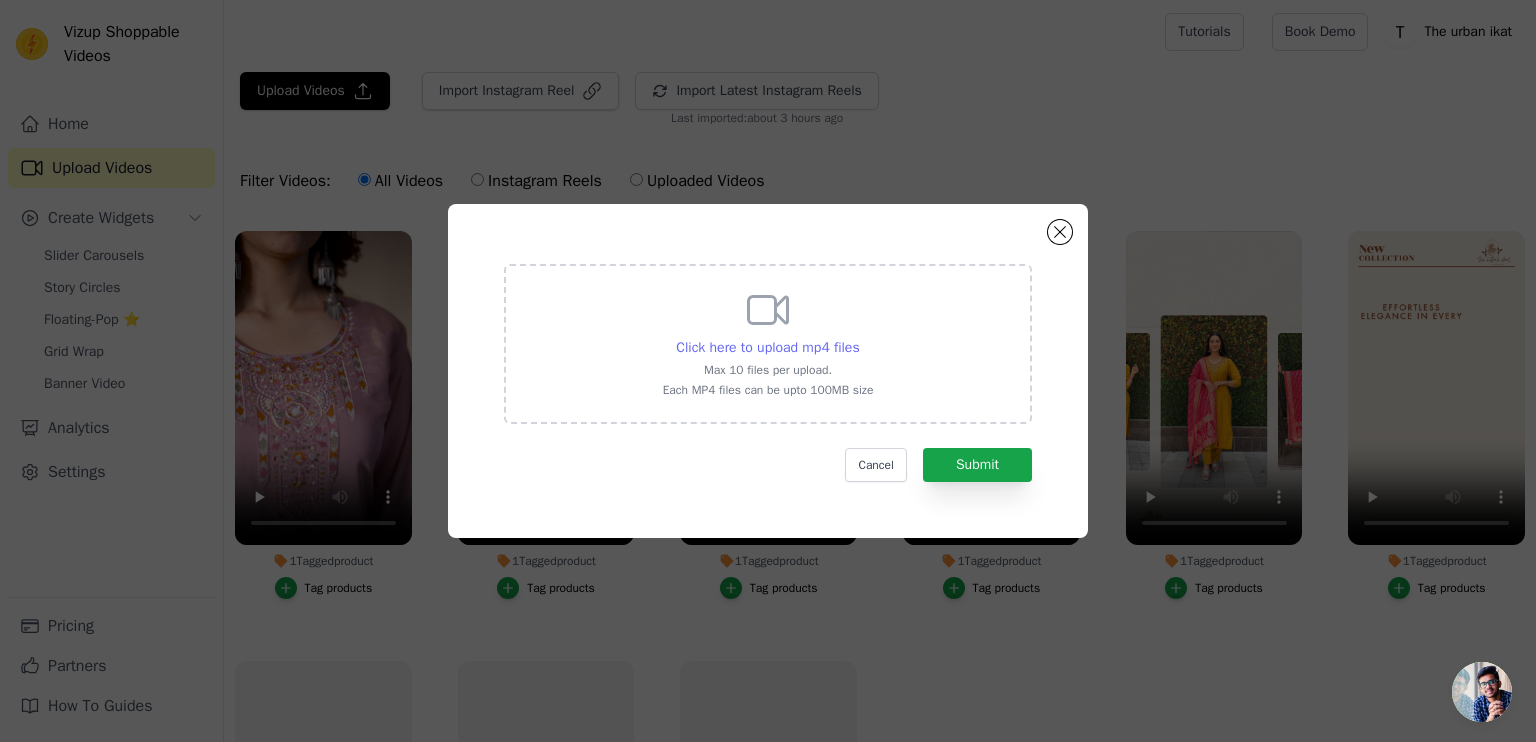 click on "Click here to upload mp4 files" at bounding box center [767, 347] 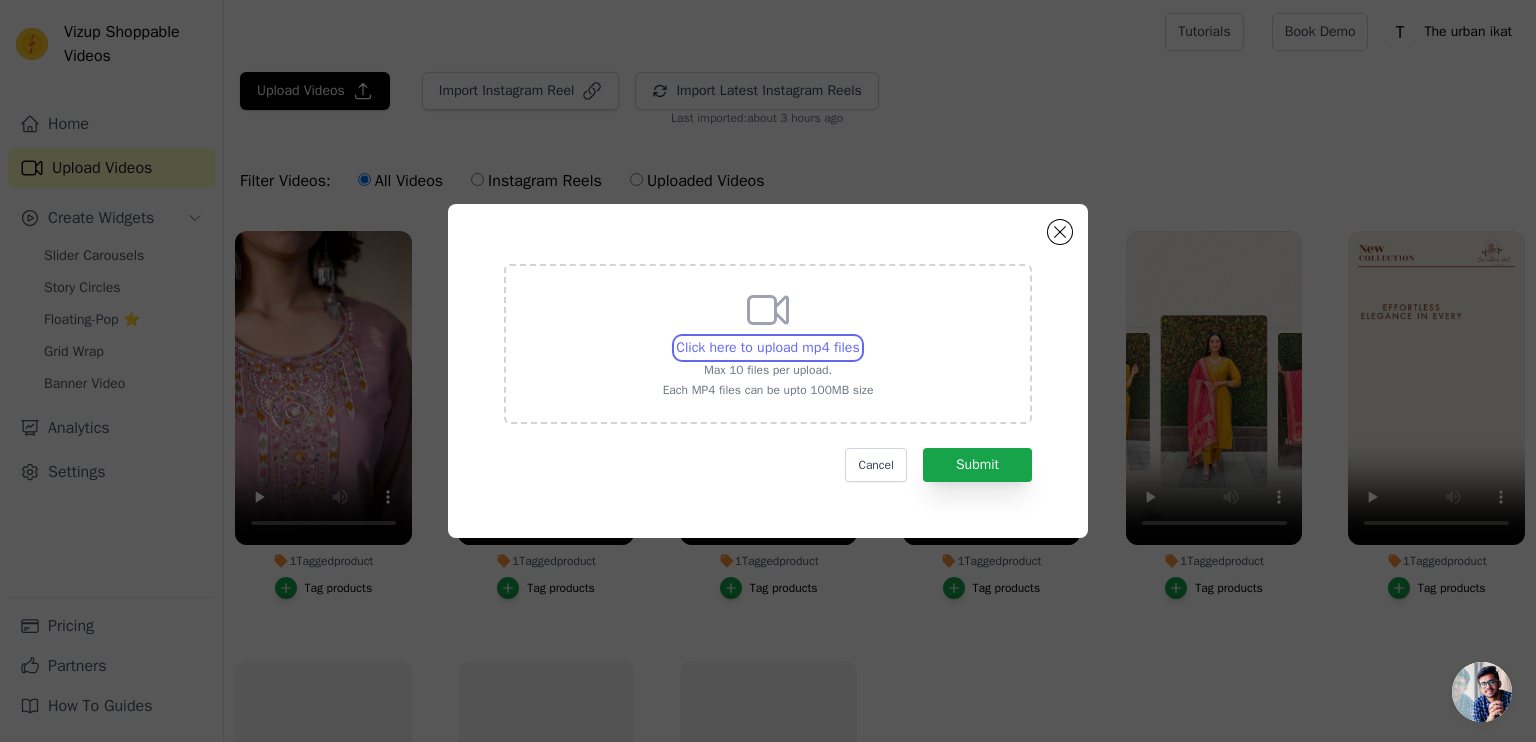click on "Click here to upload mp4 files     Max 10 files per upload.   Each MP4 files can be upto 100MB size" at bounding box center (859, 337) 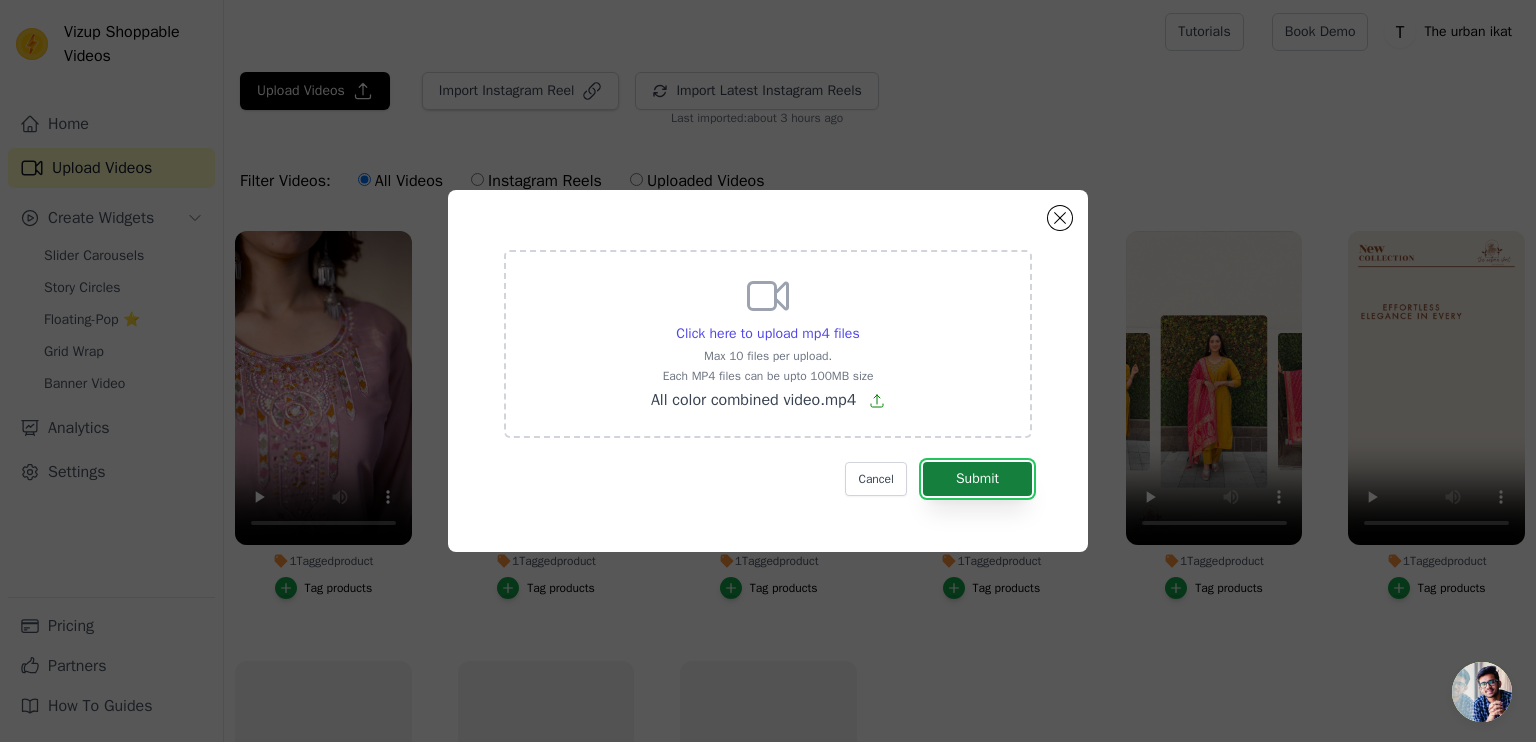 click on "Submit" at bounding box center [977, 479] 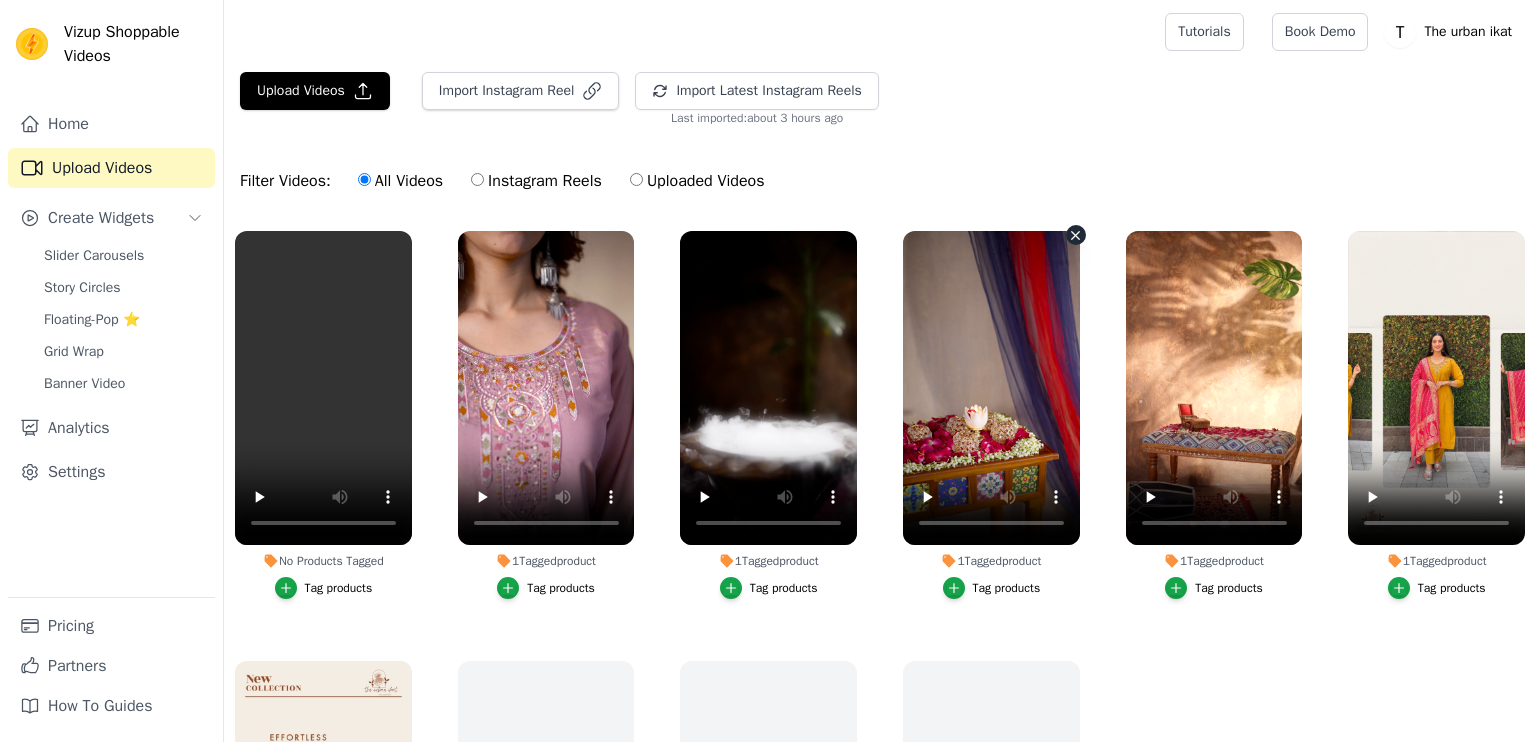 scroll, scrollTop: 0, scrollLeft: 0, axis: both 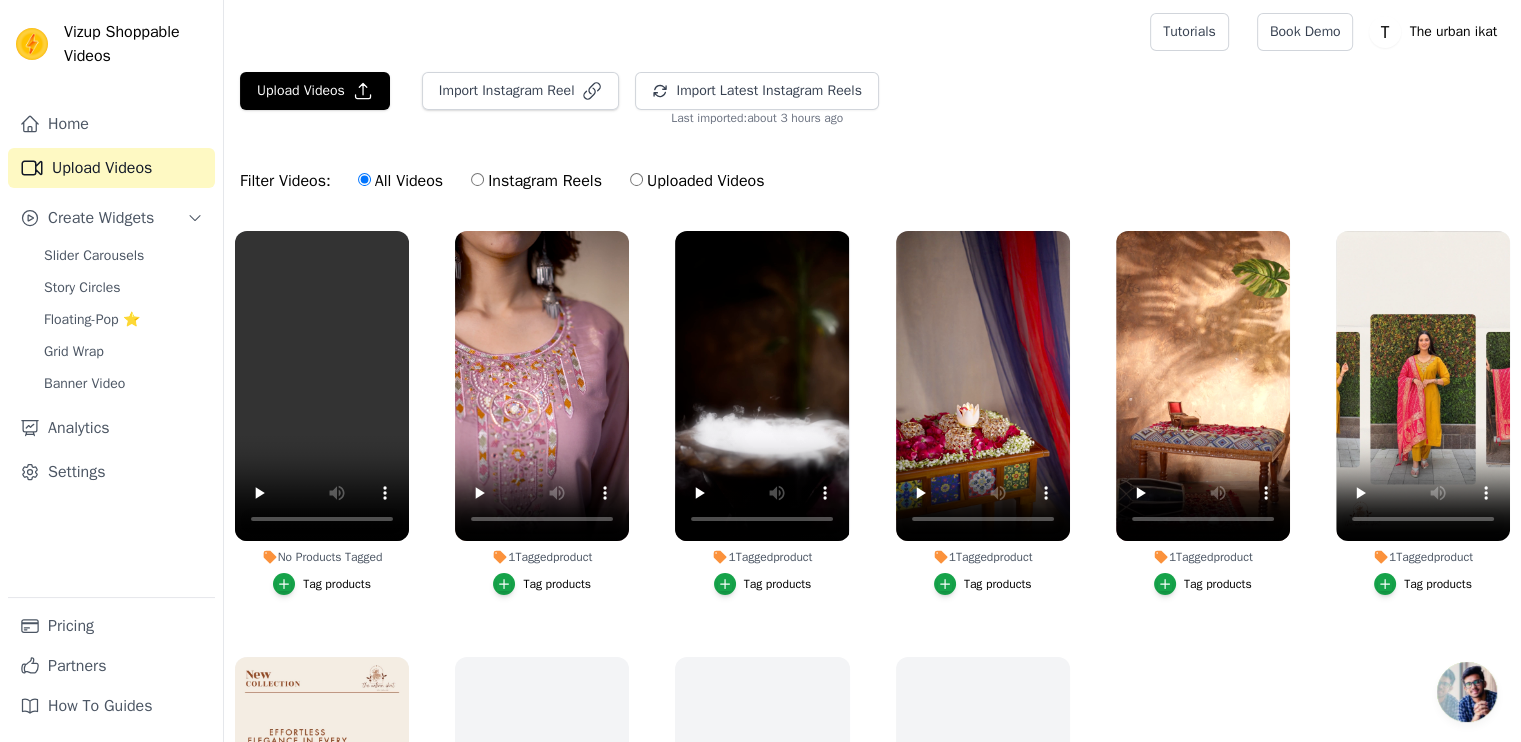 click on "Tag products" at bounding box center (337, 584) 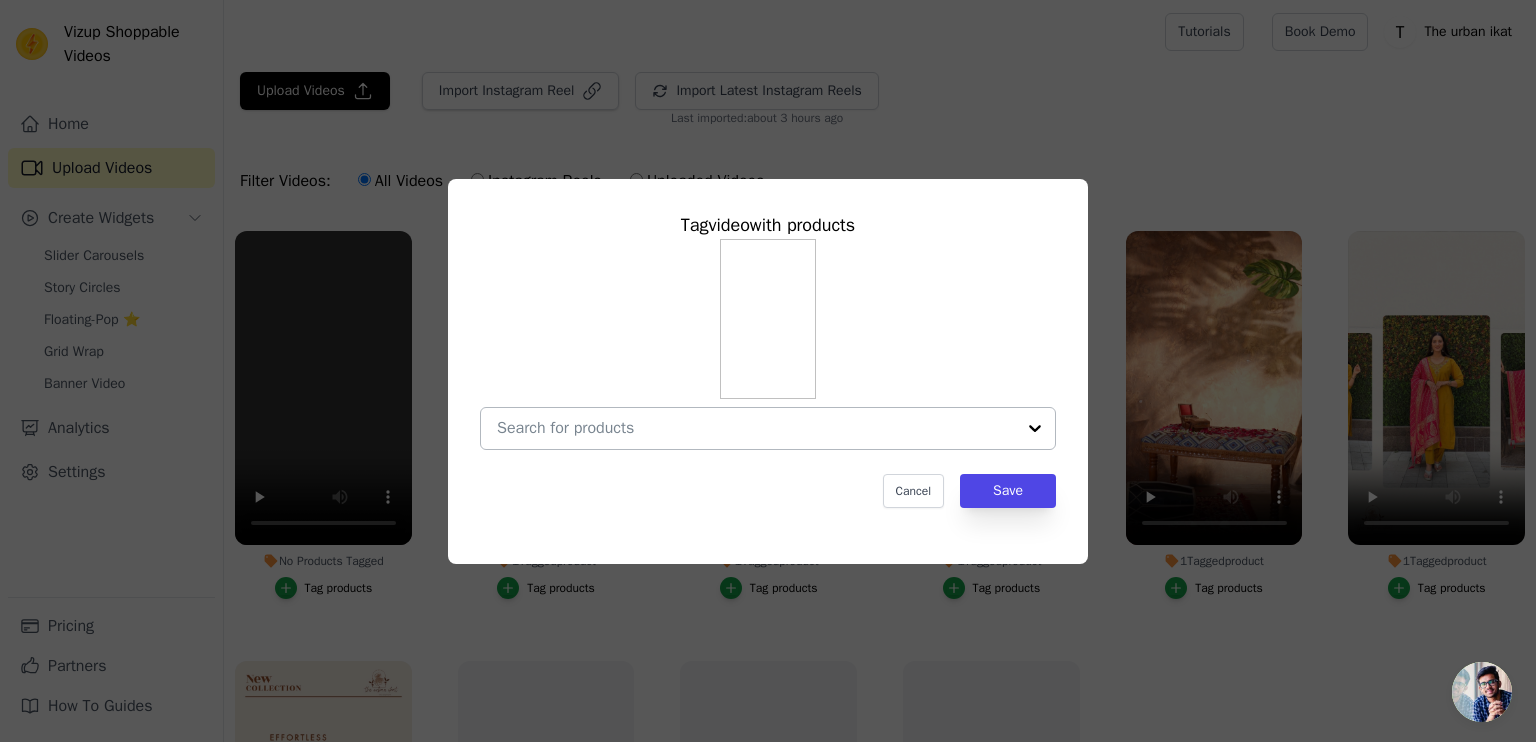 click at bounding box center (756, 428) 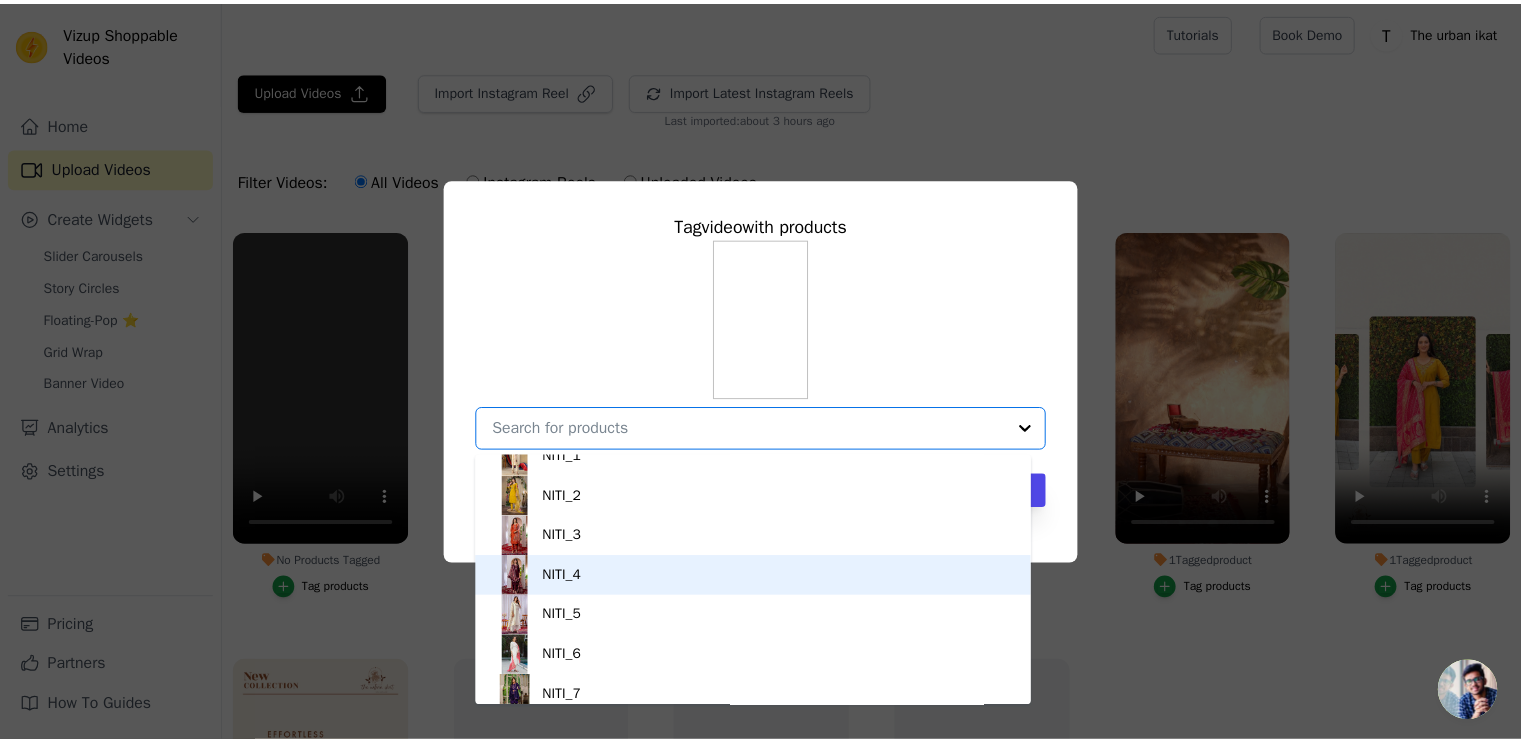 scroll, scrollTop: 1020, scrollLeft: 0, axis: vertical 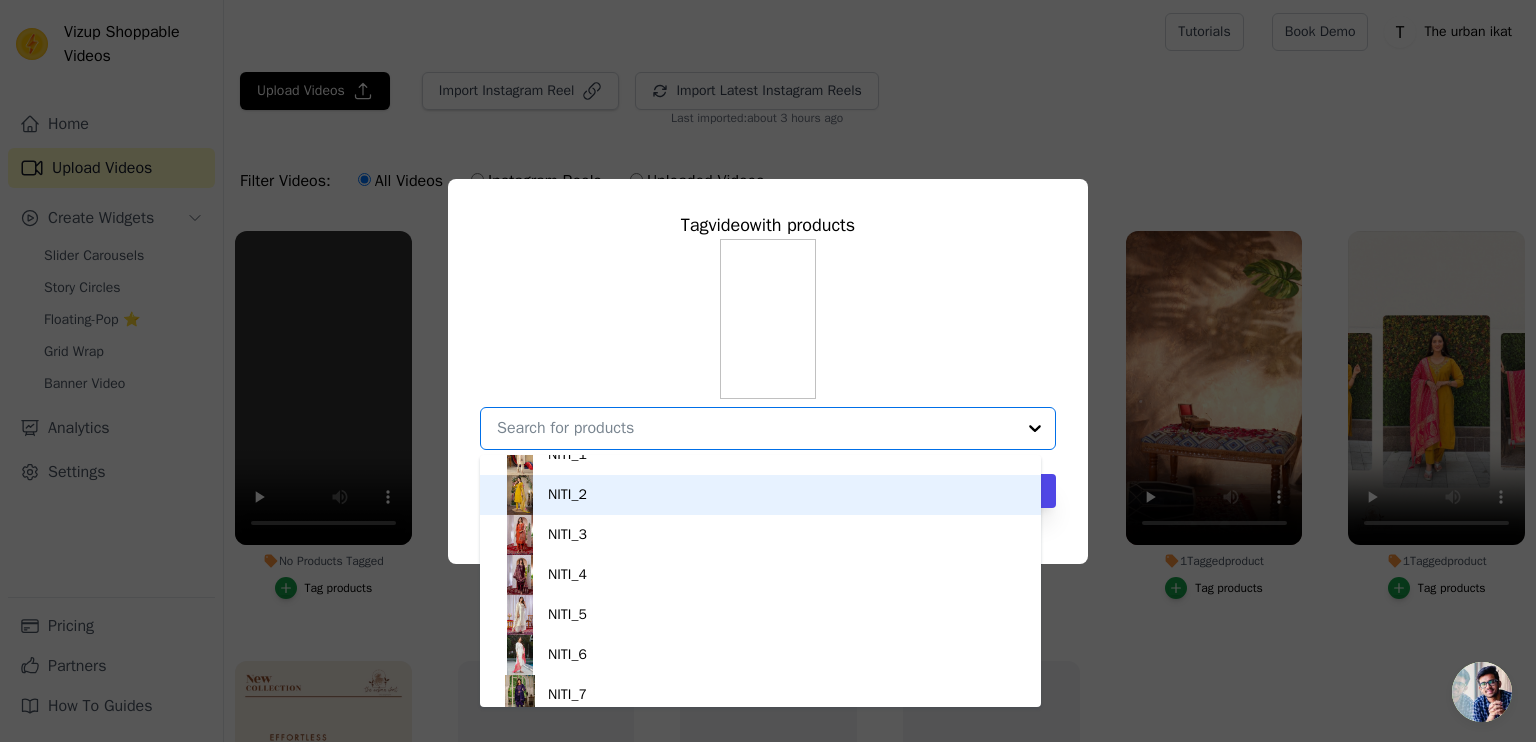 click on "NITI_2" at bounding box center (760, 495) 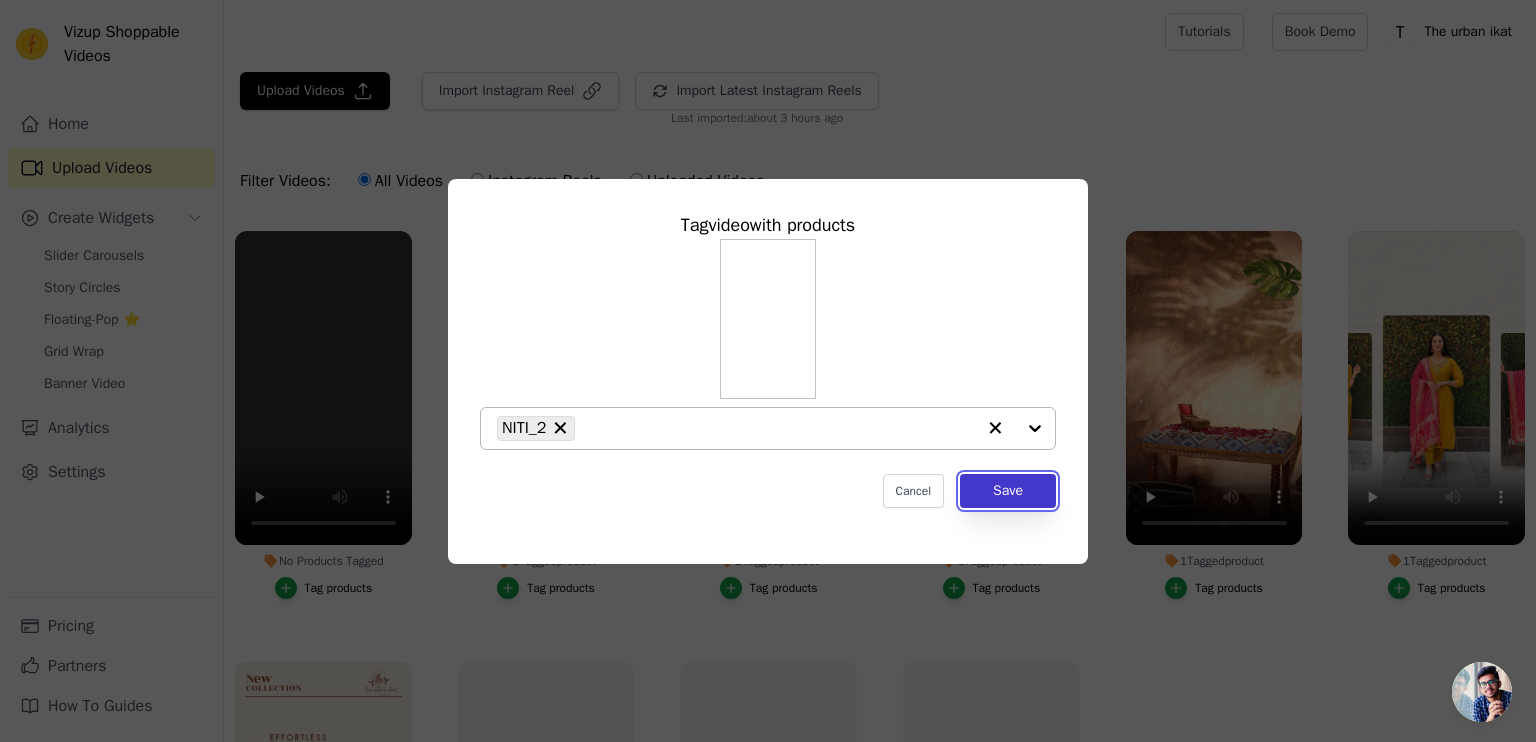 click on "Save" at bounding box center (1008, 491) 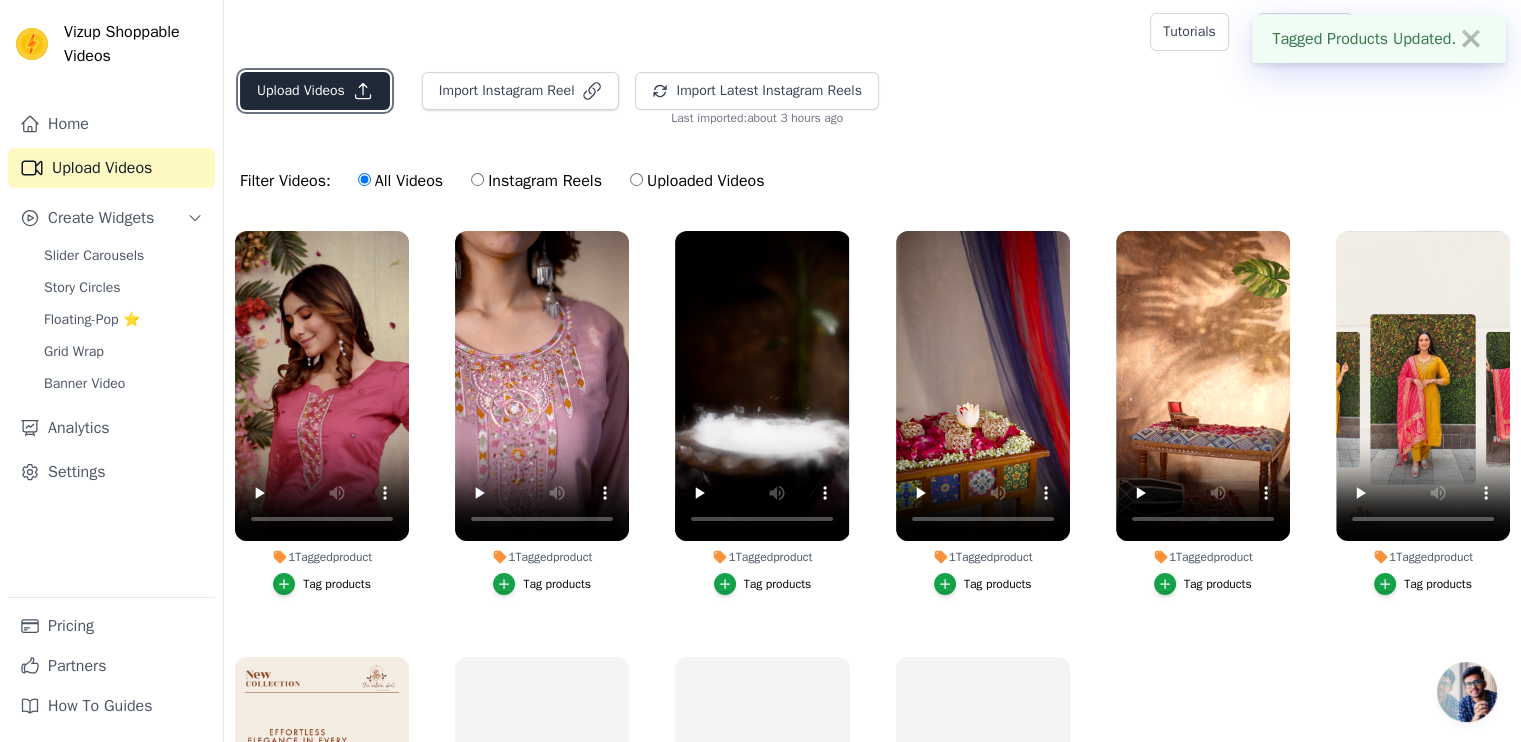 click on "Upload Videos" at bounding box center (315, 91) 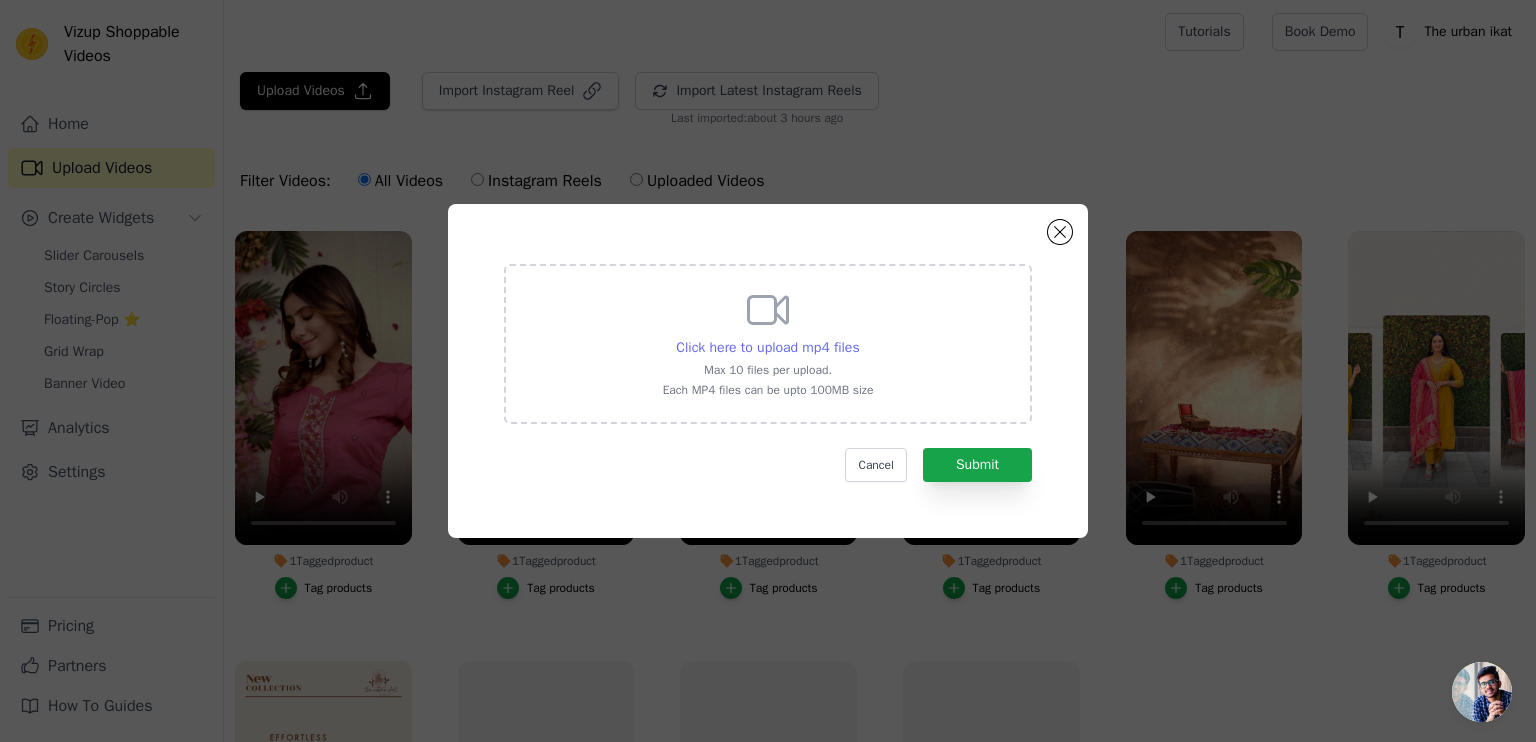 click on "Click here to upload mp4 files" at bounding box center [767, 347] 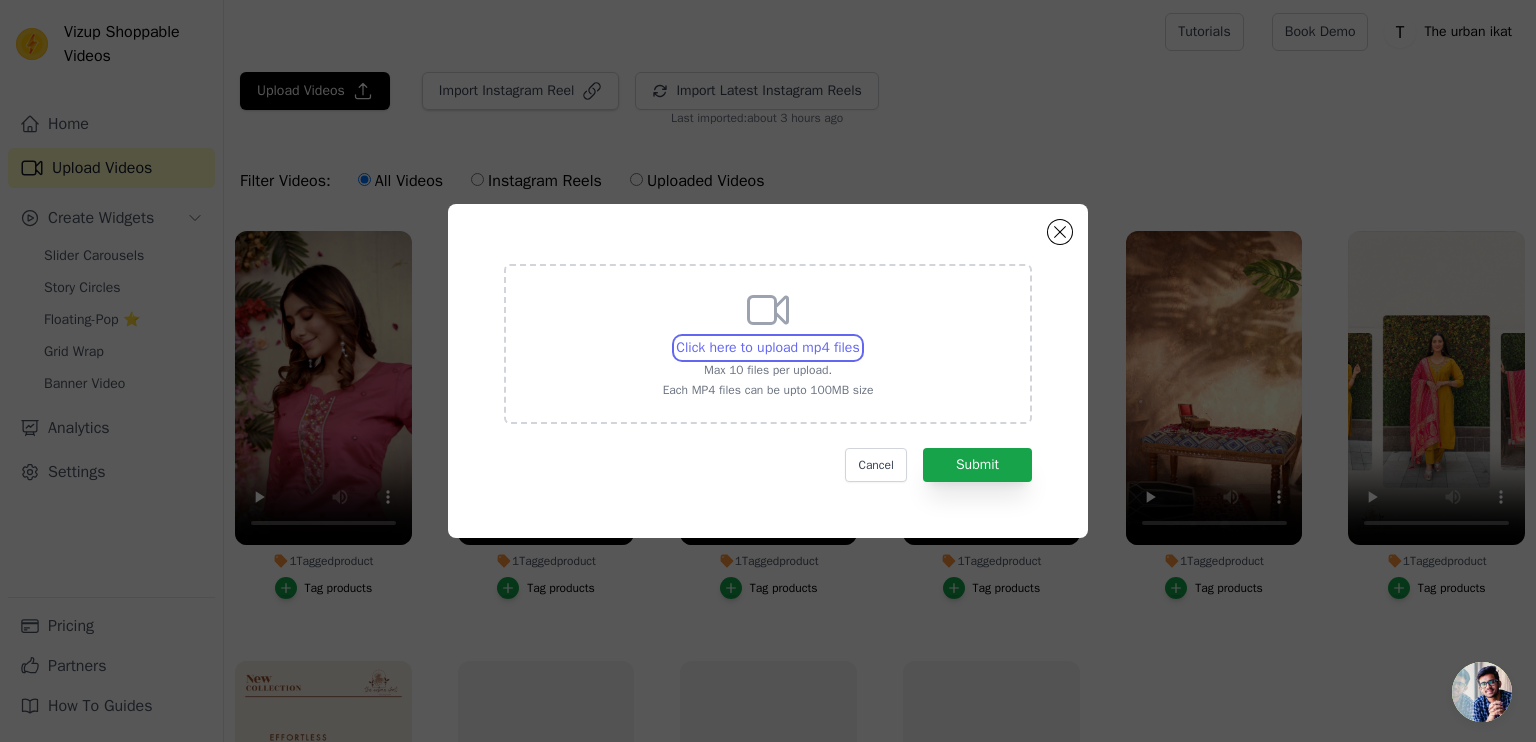 click on "Click here to upload mp4 files     Max 10 files per upload.   Each MP4 files can be upto 100MB size" at bounding box center [859, 337] 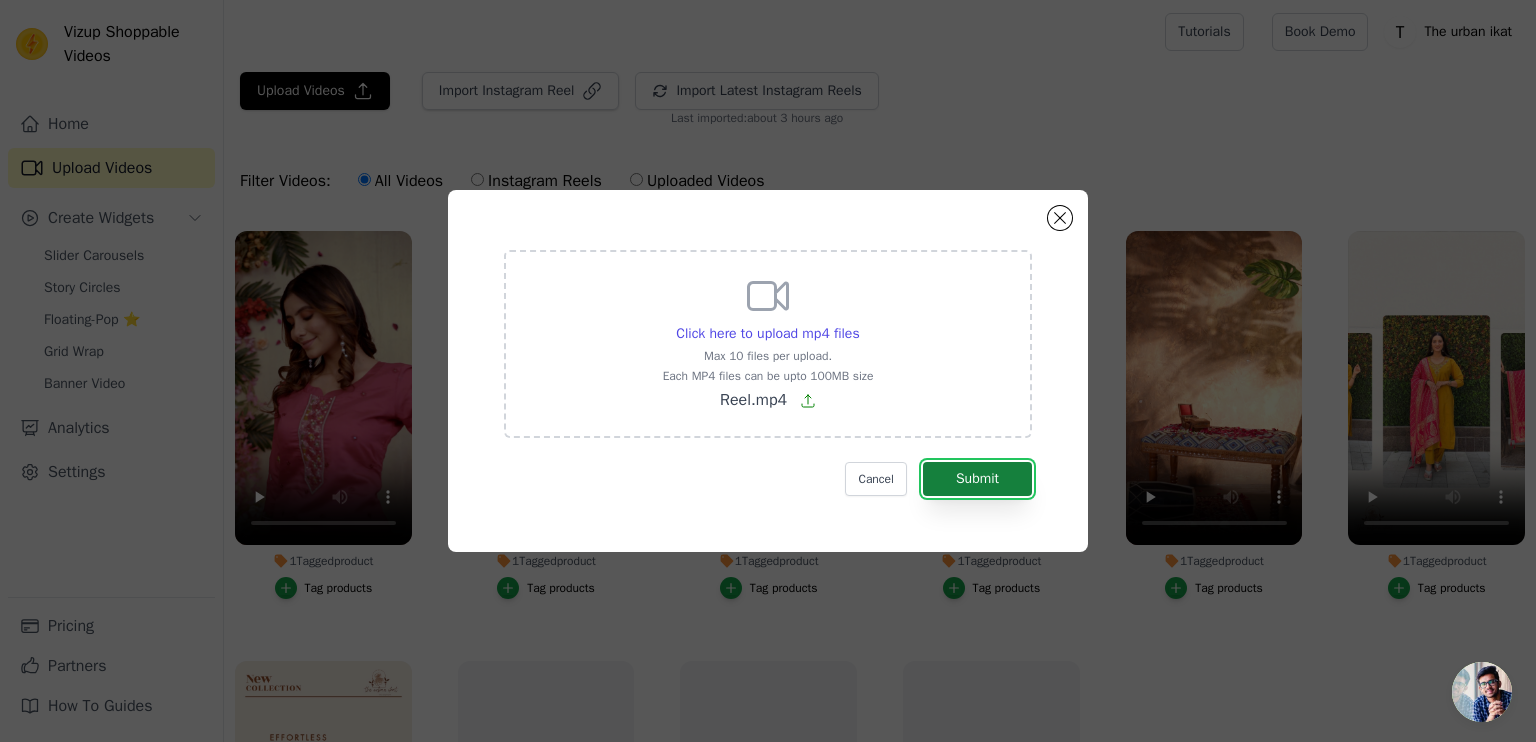 click on "Submit" at bounding box center (977, 479) 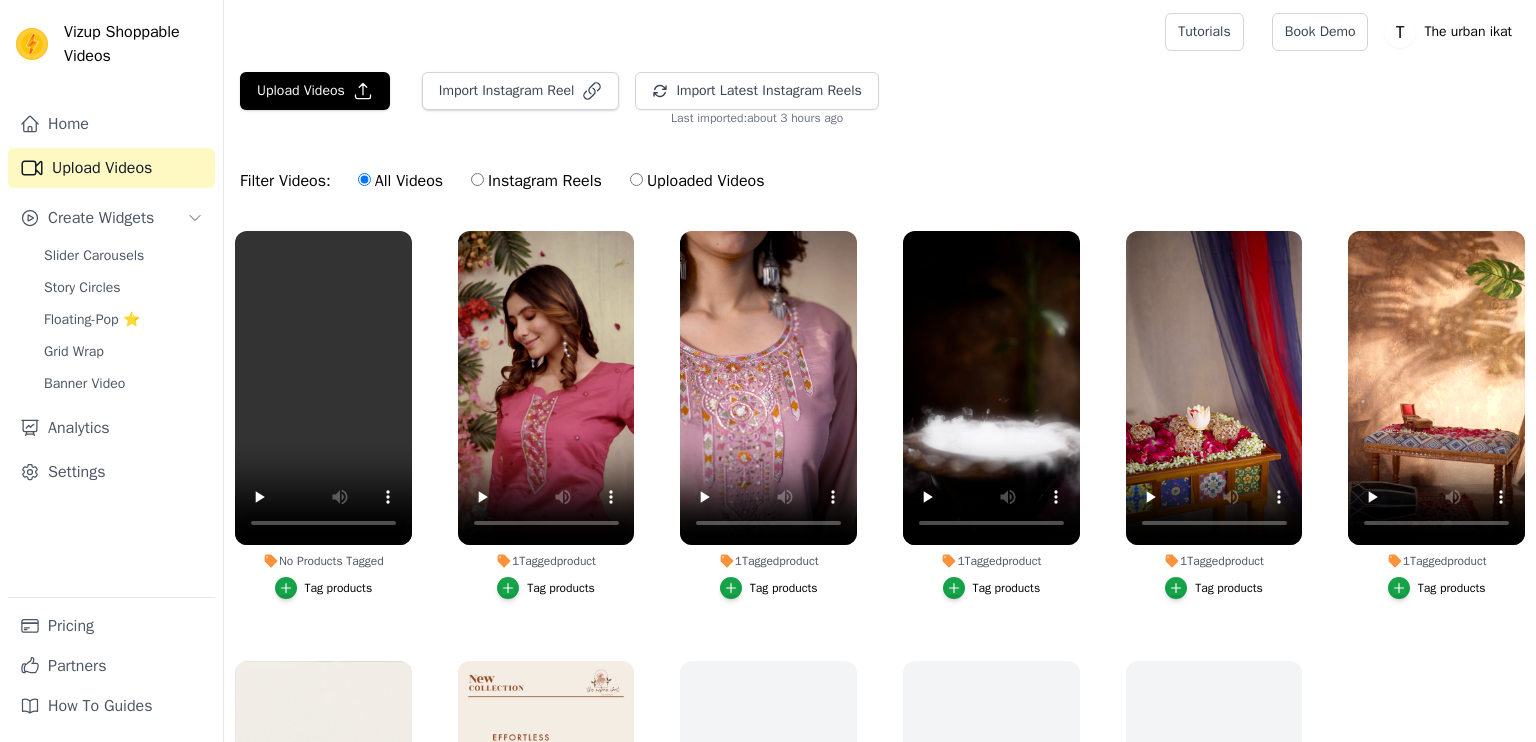 scroll, scrollTop: 0, scrollLeft: 0, axis: both 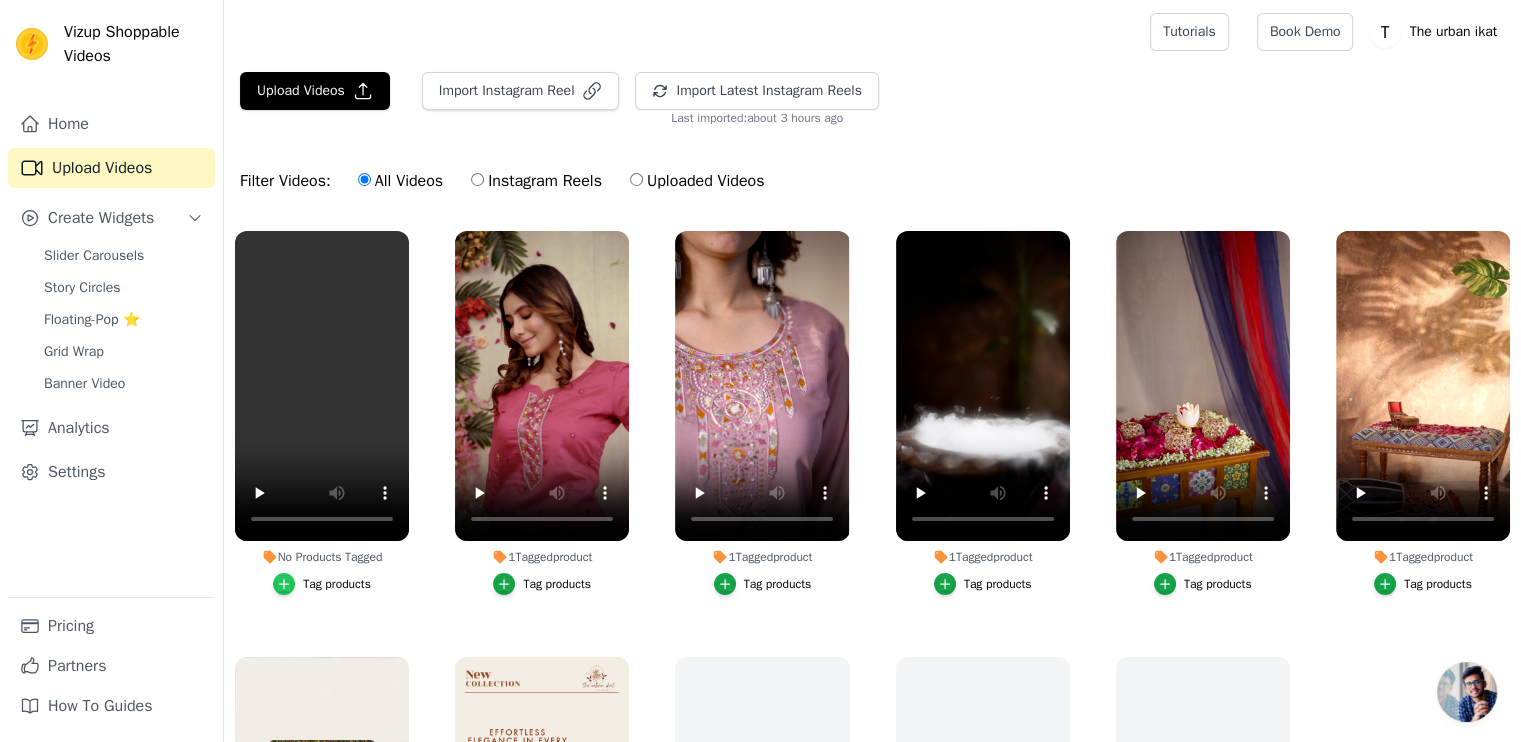 click 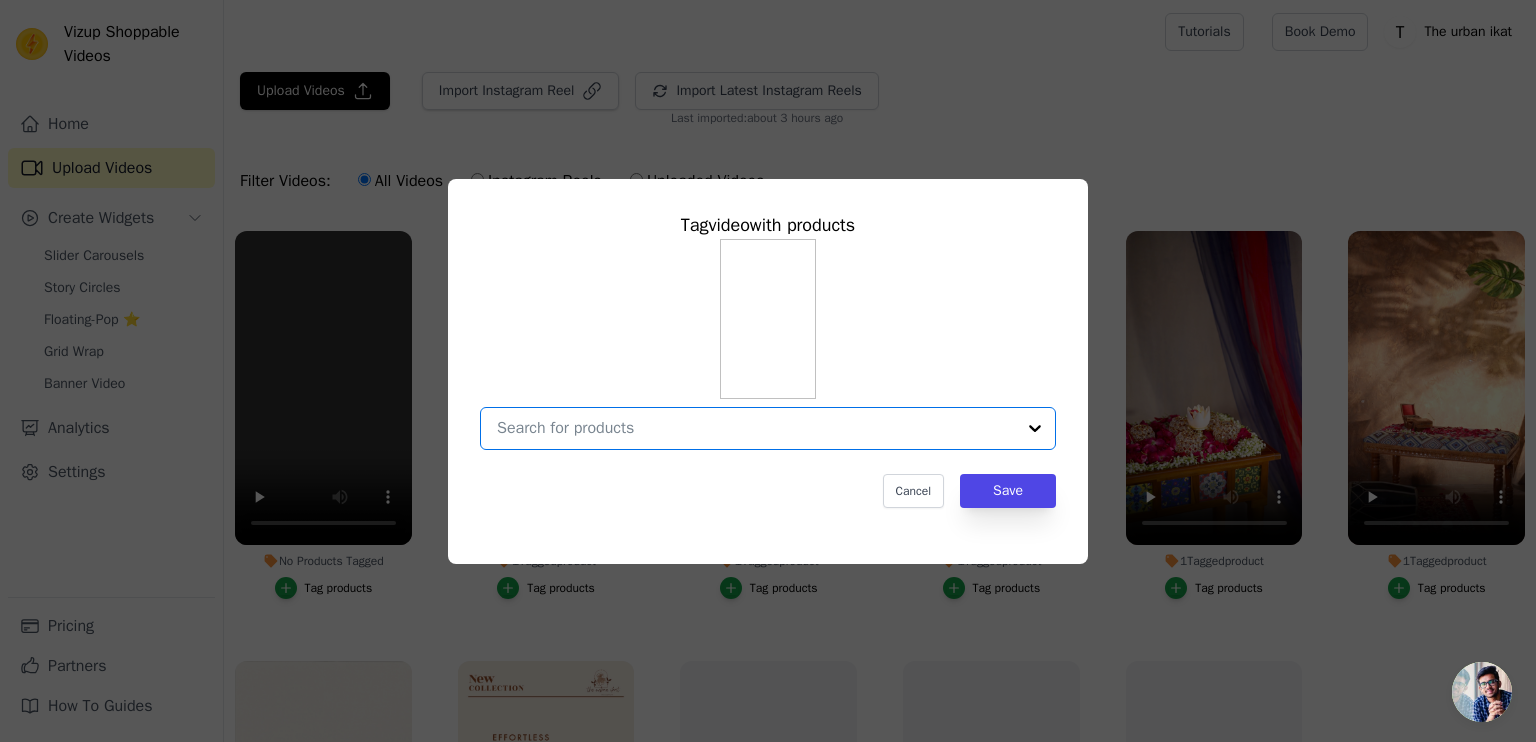 click on "No Products Tagged     Tag  video  with products       Option undefined, selected.   Select is focused, type to refine list, press down to open the menu.                   Cancel   Save     Tag products" at bounding box center [756, 428] 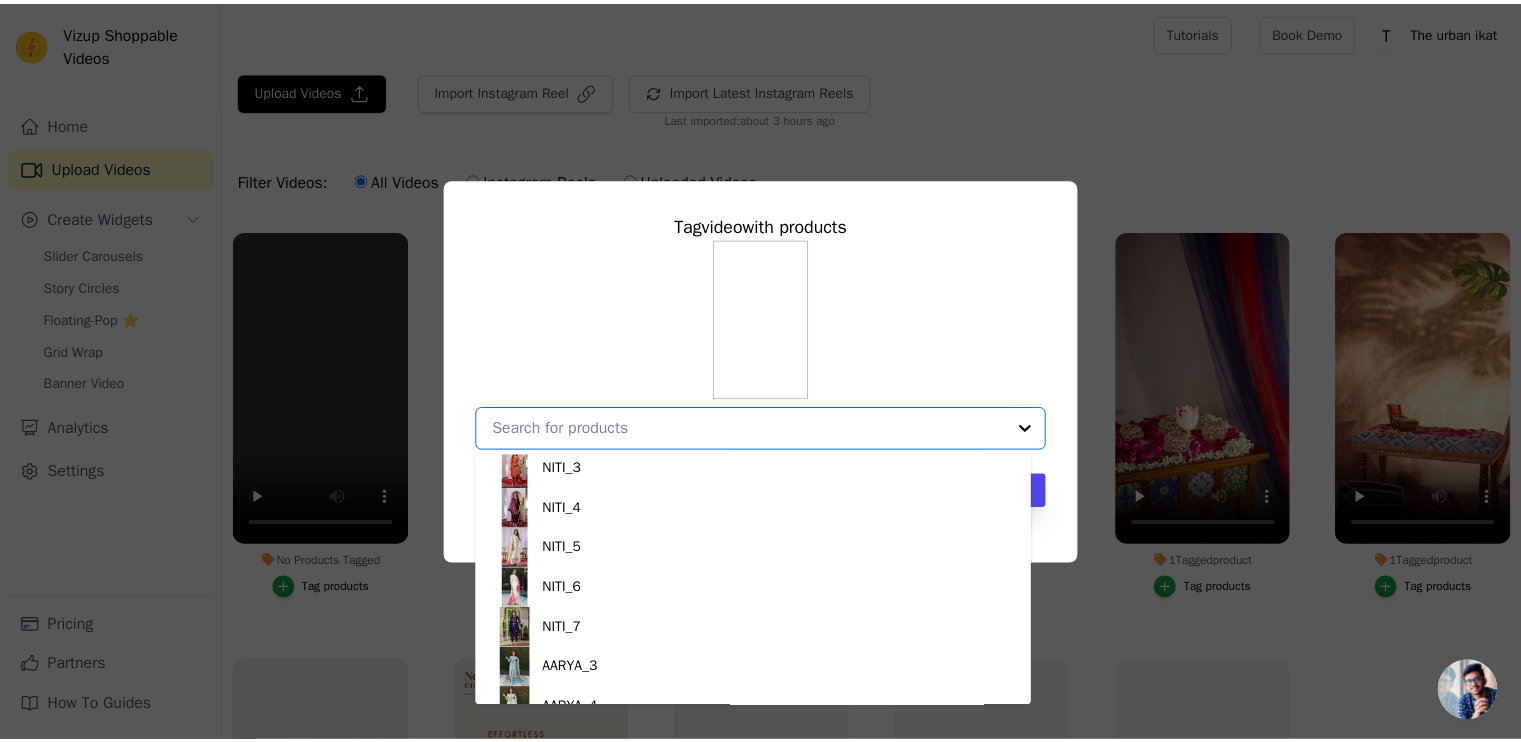 scroll, scrollTop: 1087, scrollLeft: 0, axis: vertical 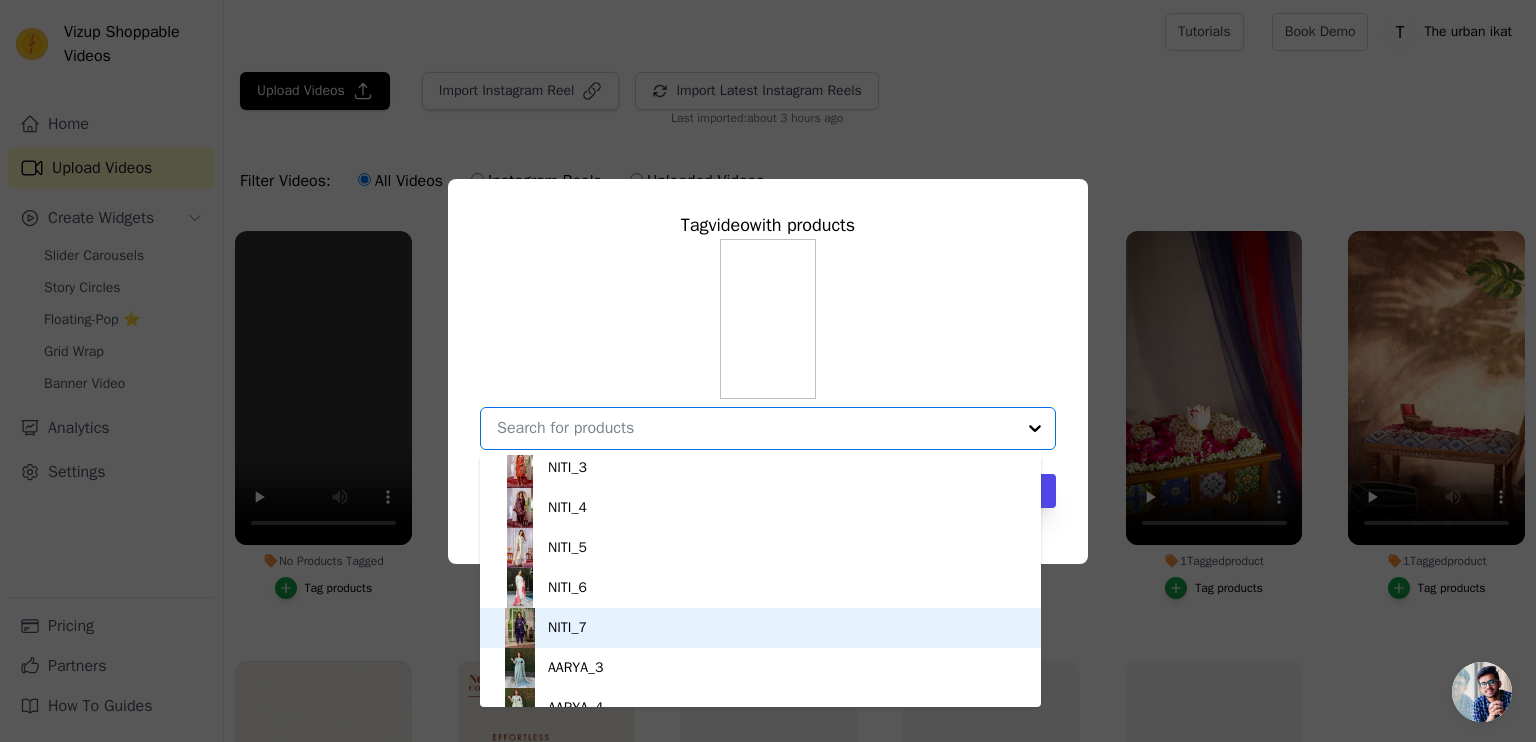 click on "NITI_7" at bounding box center [567, 628] 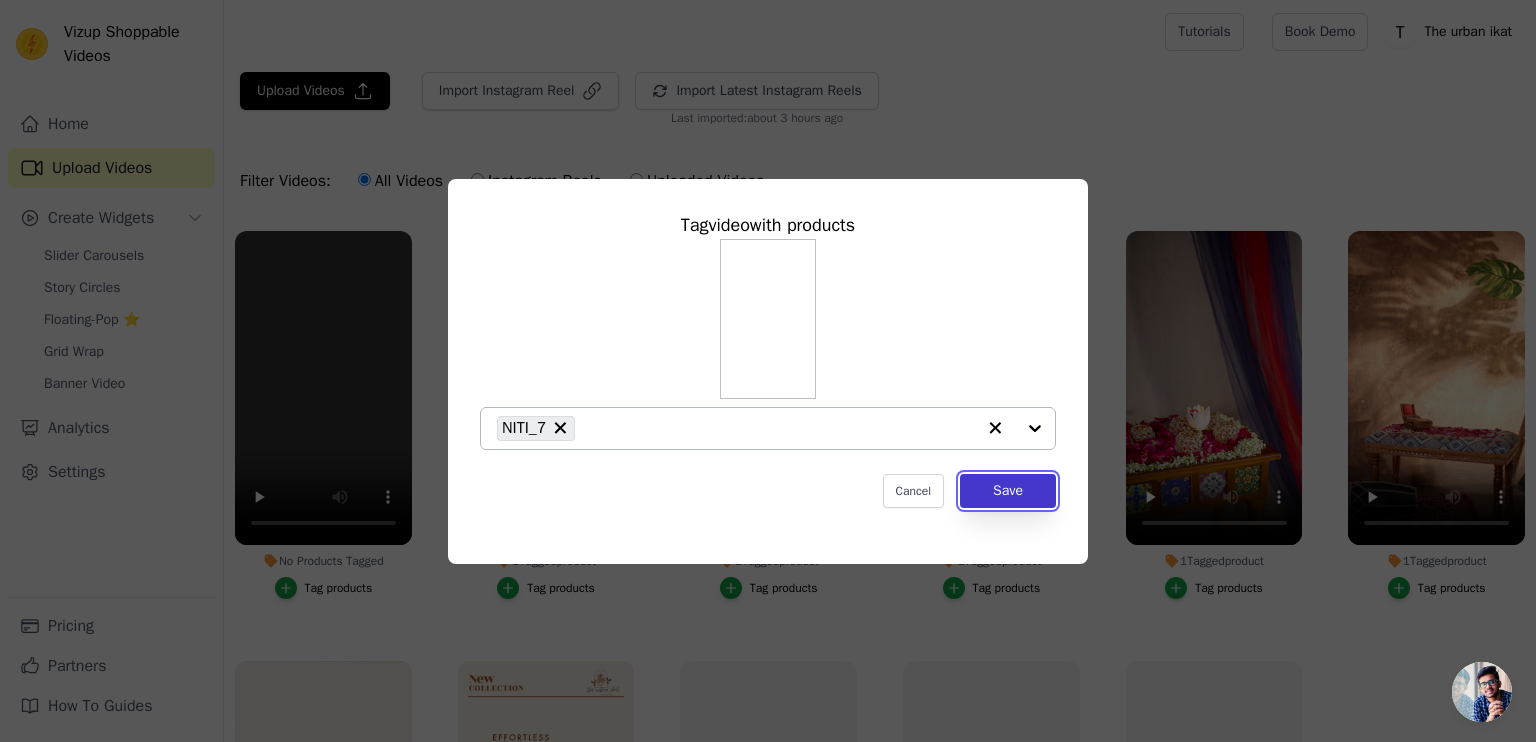 click on "Save" at bounding box center (1008, 491) 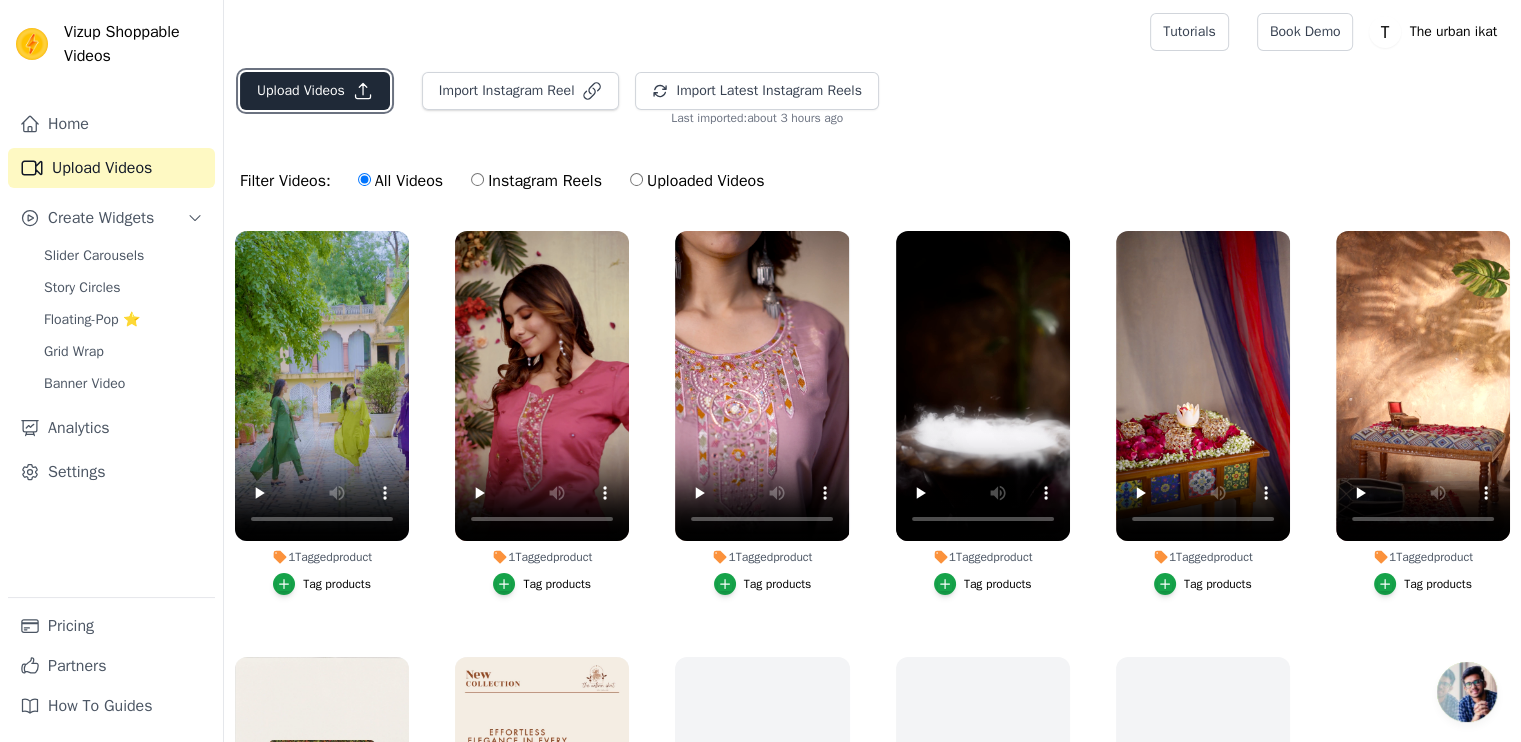 click 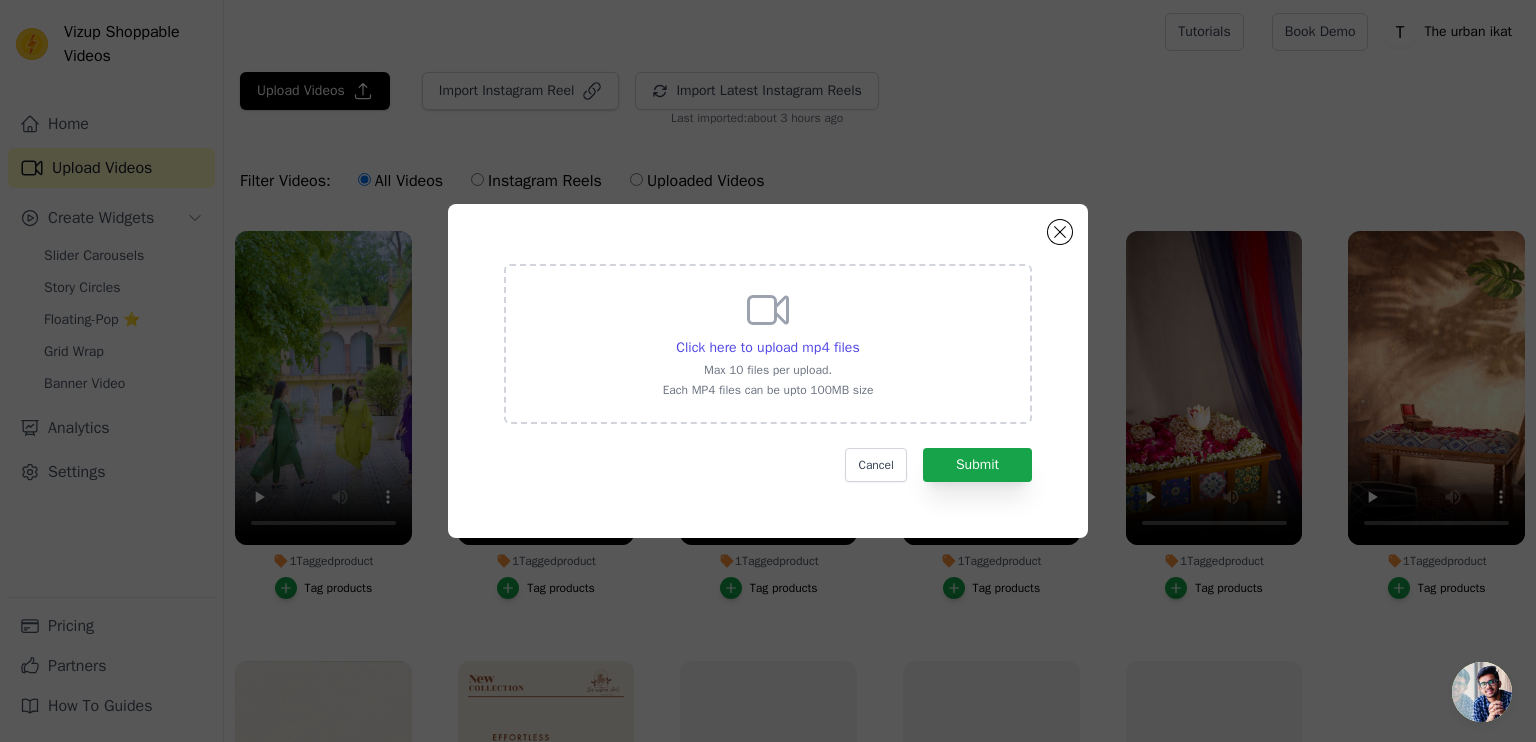 click 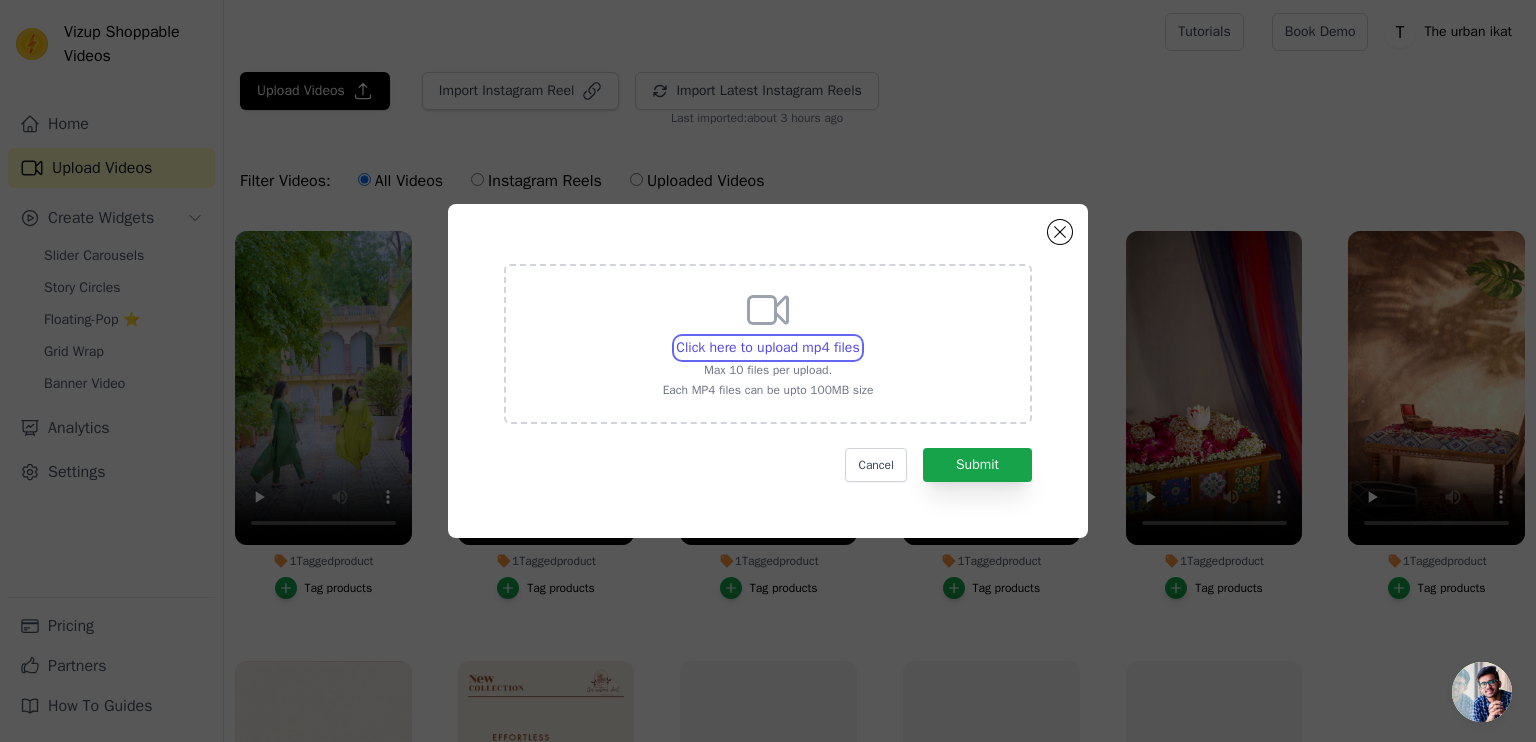 click on "Click here to upload mp4 files     Max 10 files per upload.   Each MP4 files can be upto 100MB size" at bounding box center [859, 337] 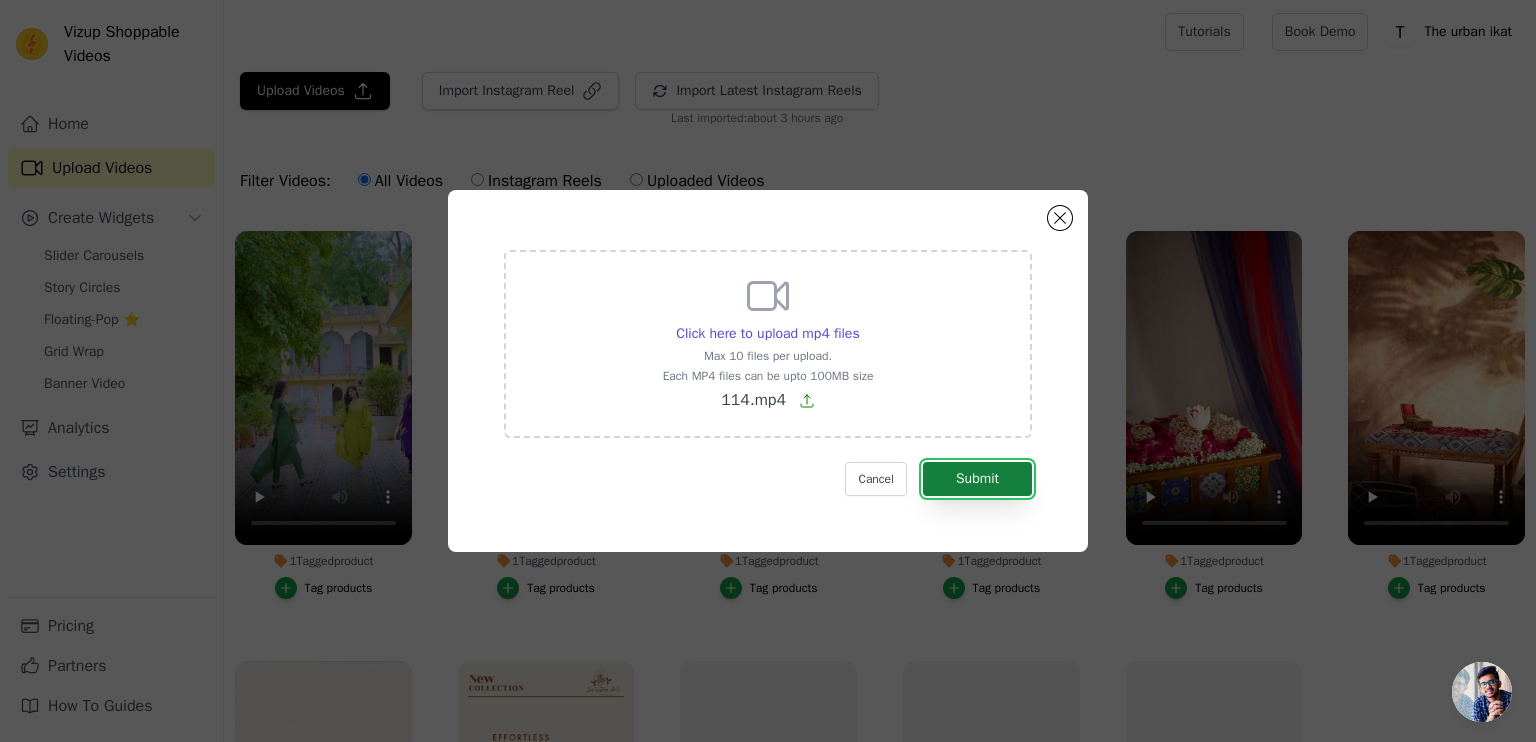 click on "Submit" at bounding box center [977, 479] 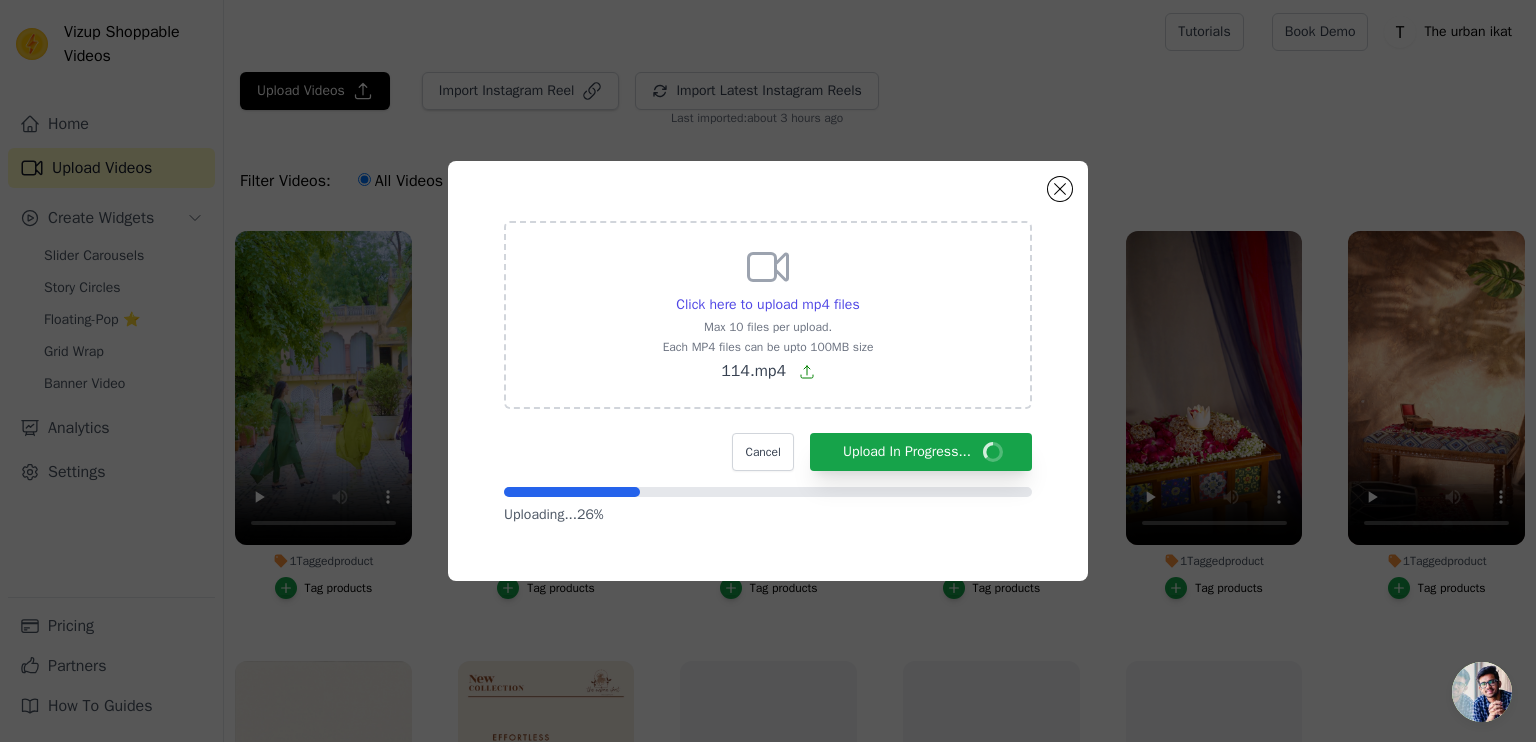 click on "Click here to upload mp4 files     Max 10 files per upload.   Each MP4 files can be upto 100MB size   114.mp4       Cancel   Upload In Progress...       Uploading...  26 %" at bounding box center (768, 371) 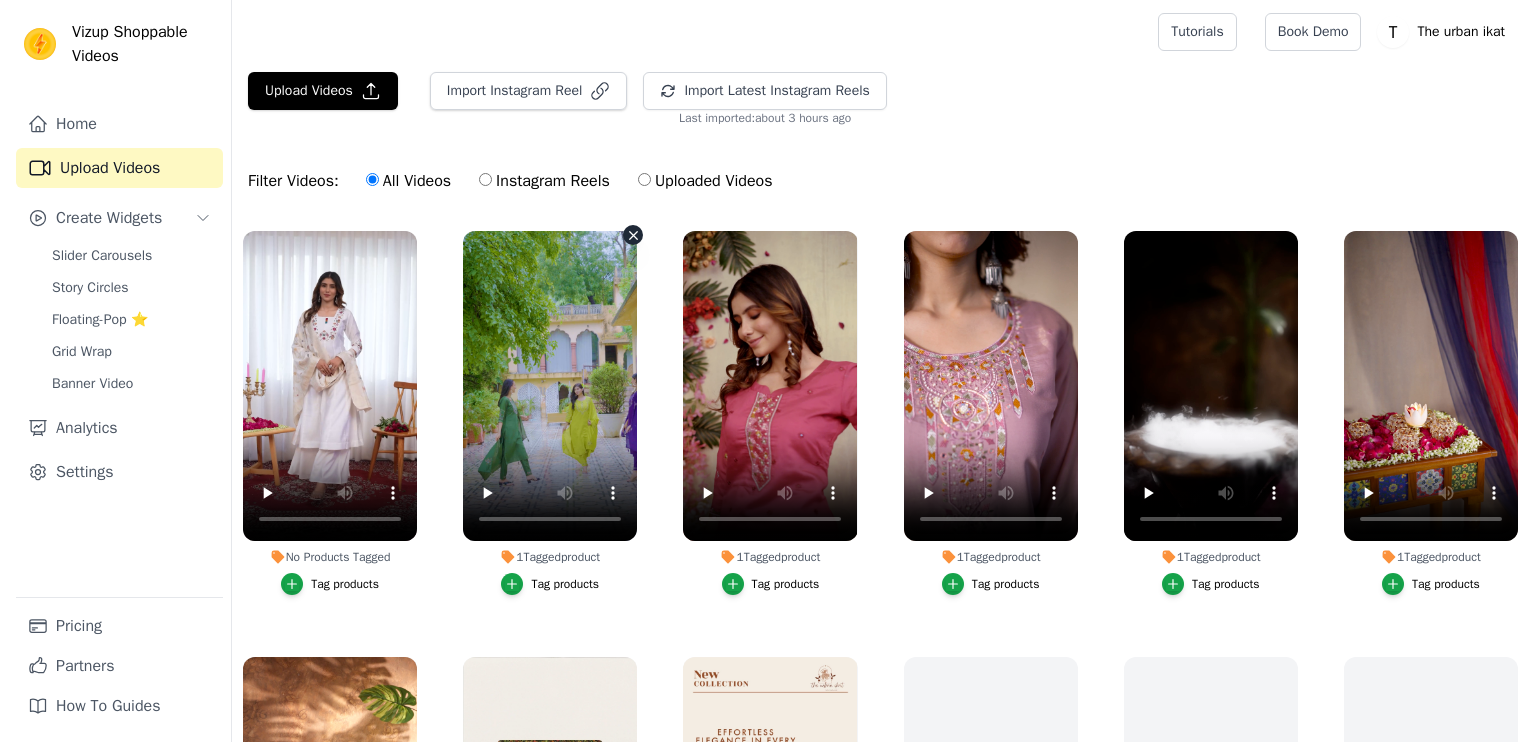 scroll, scrollTop: 0, scrollLeft: 0, axis: both 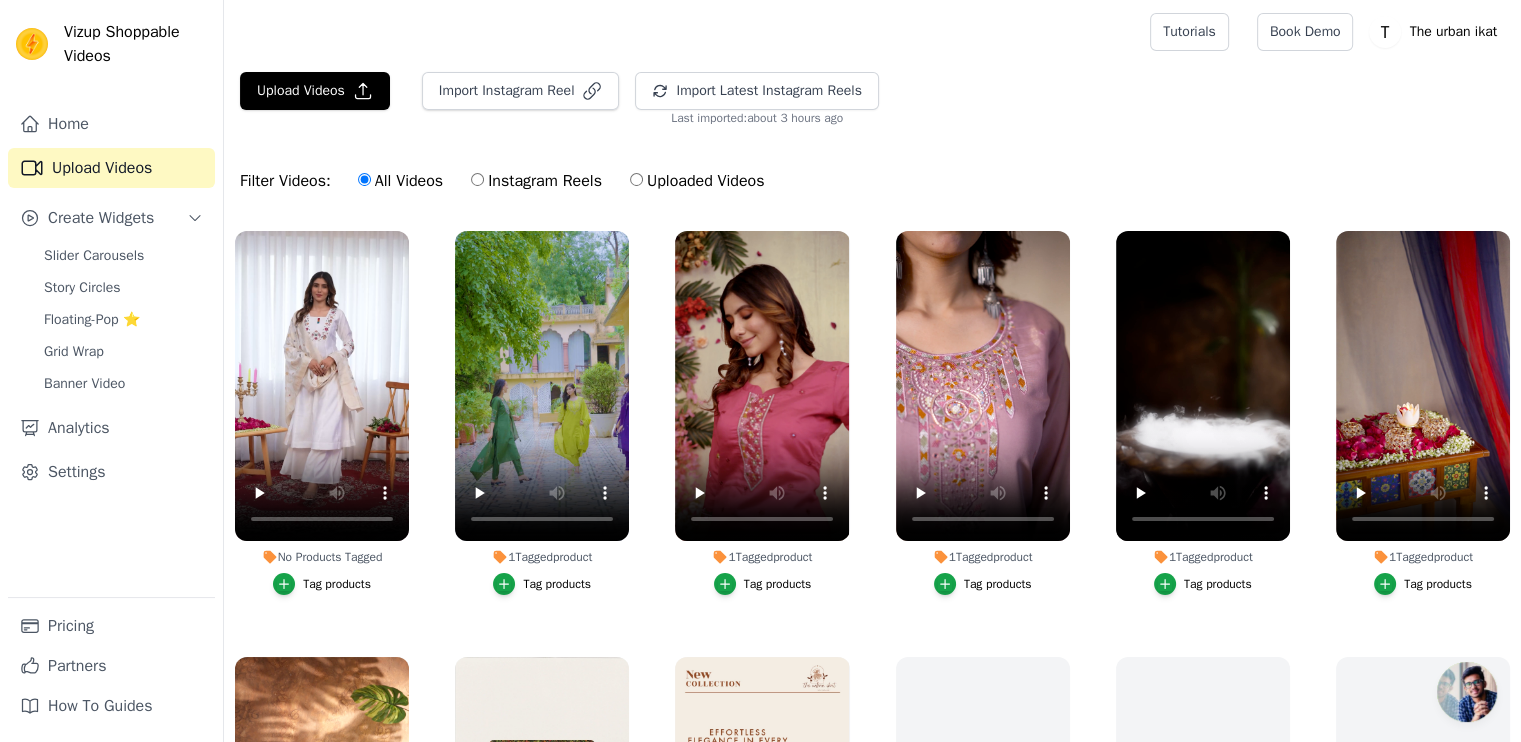 click on "Tag products" at bounding box center (337, 584) 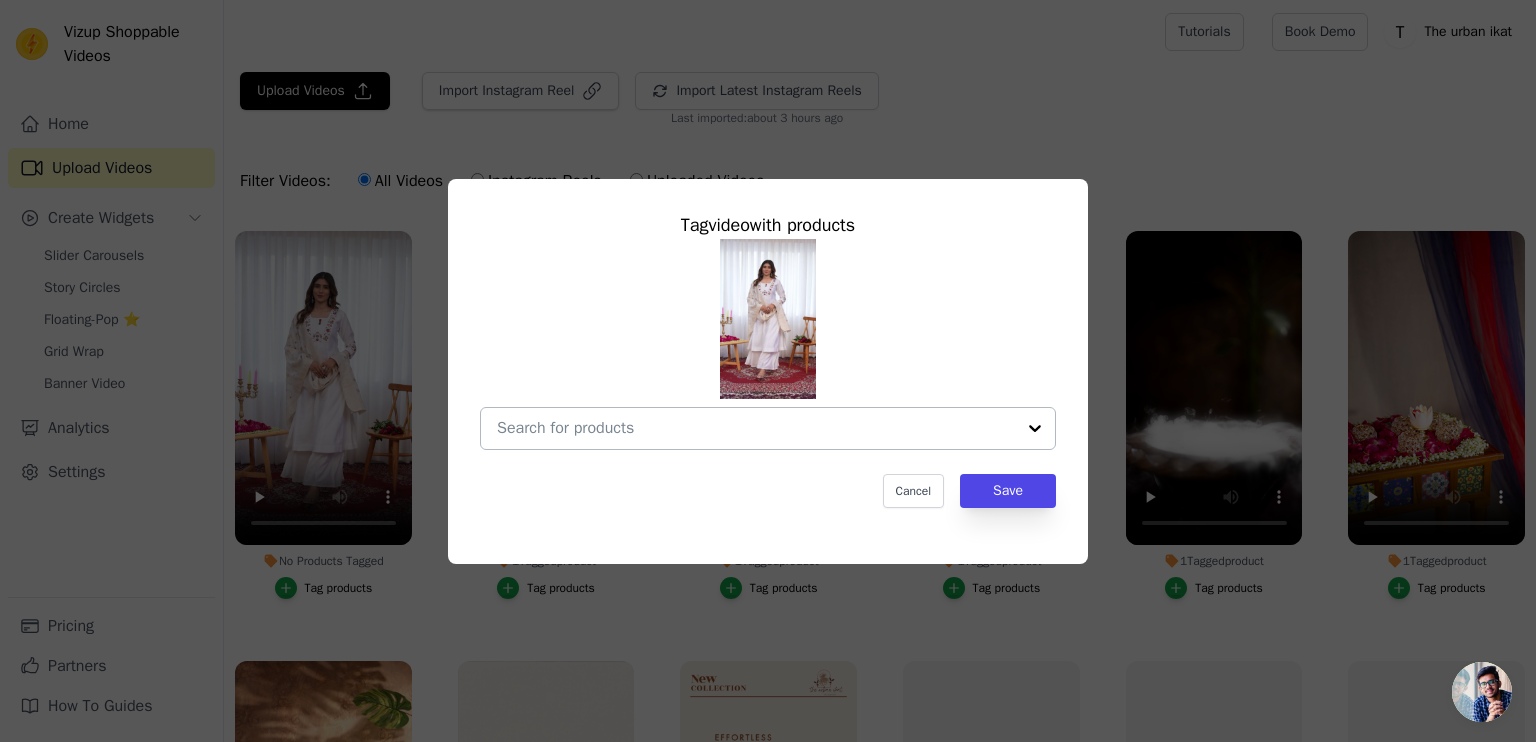 click at bounding box center (756, 428) 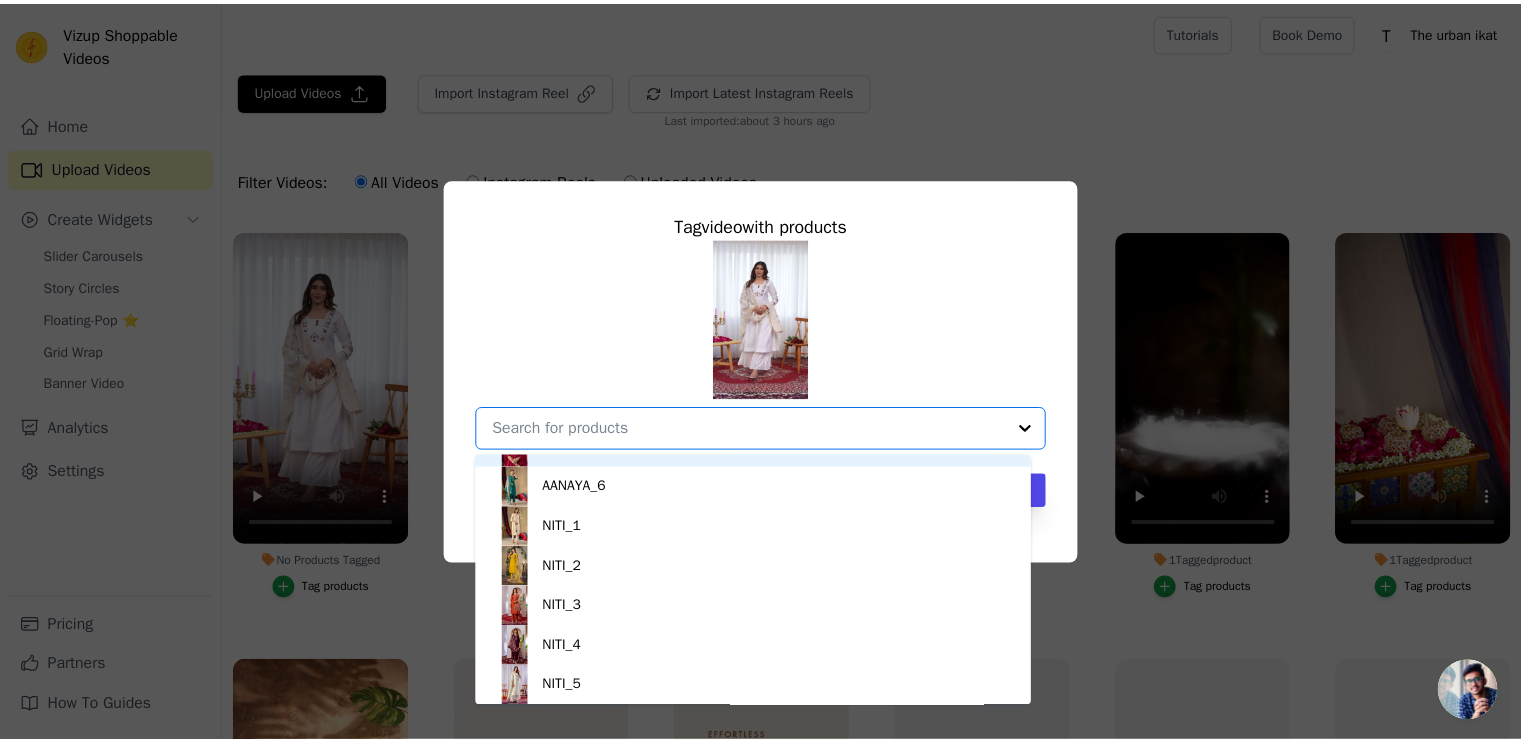 scroll, scrollTop: 1004, scrollLeft: 0, axis: vertical 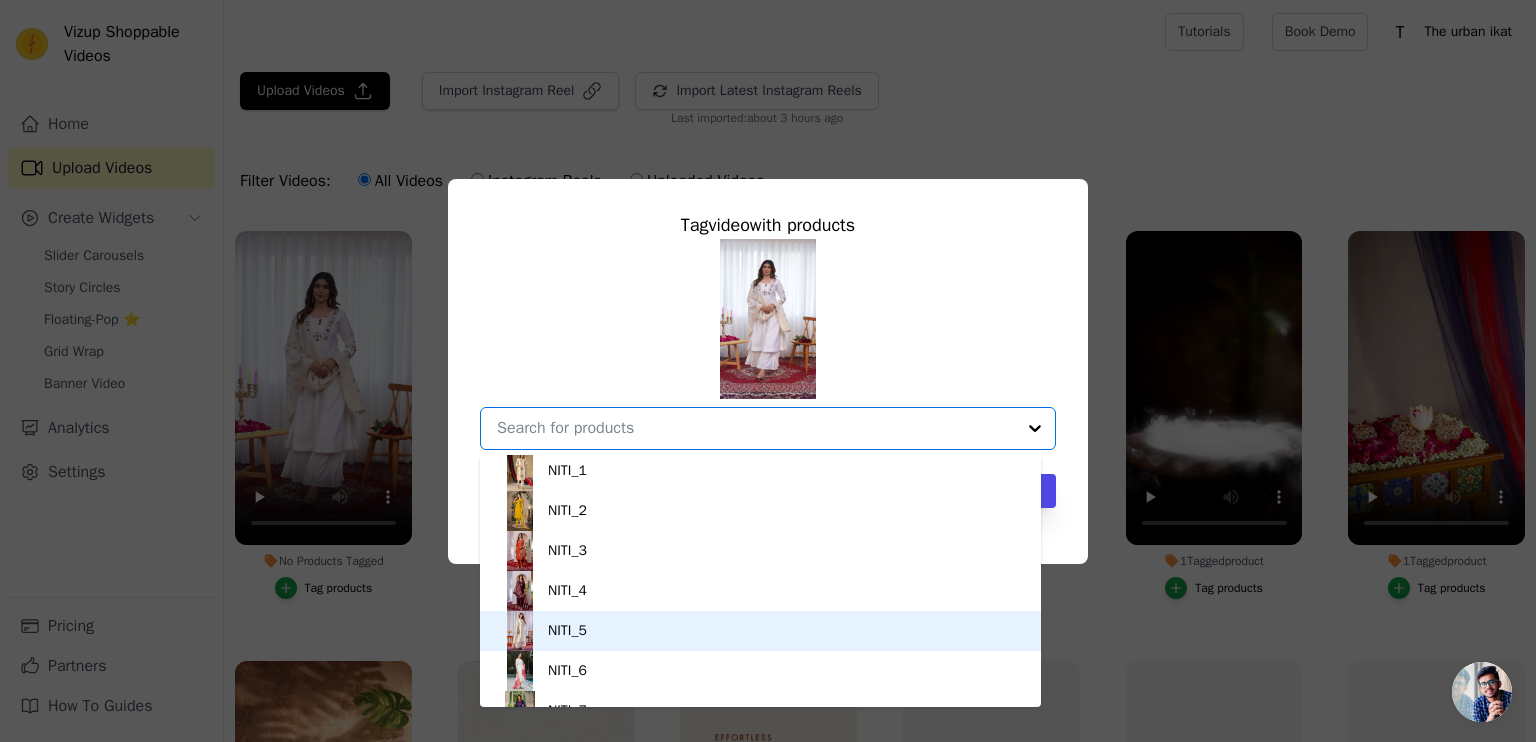 click on "NITI_5" at bounding box center (760, 631) 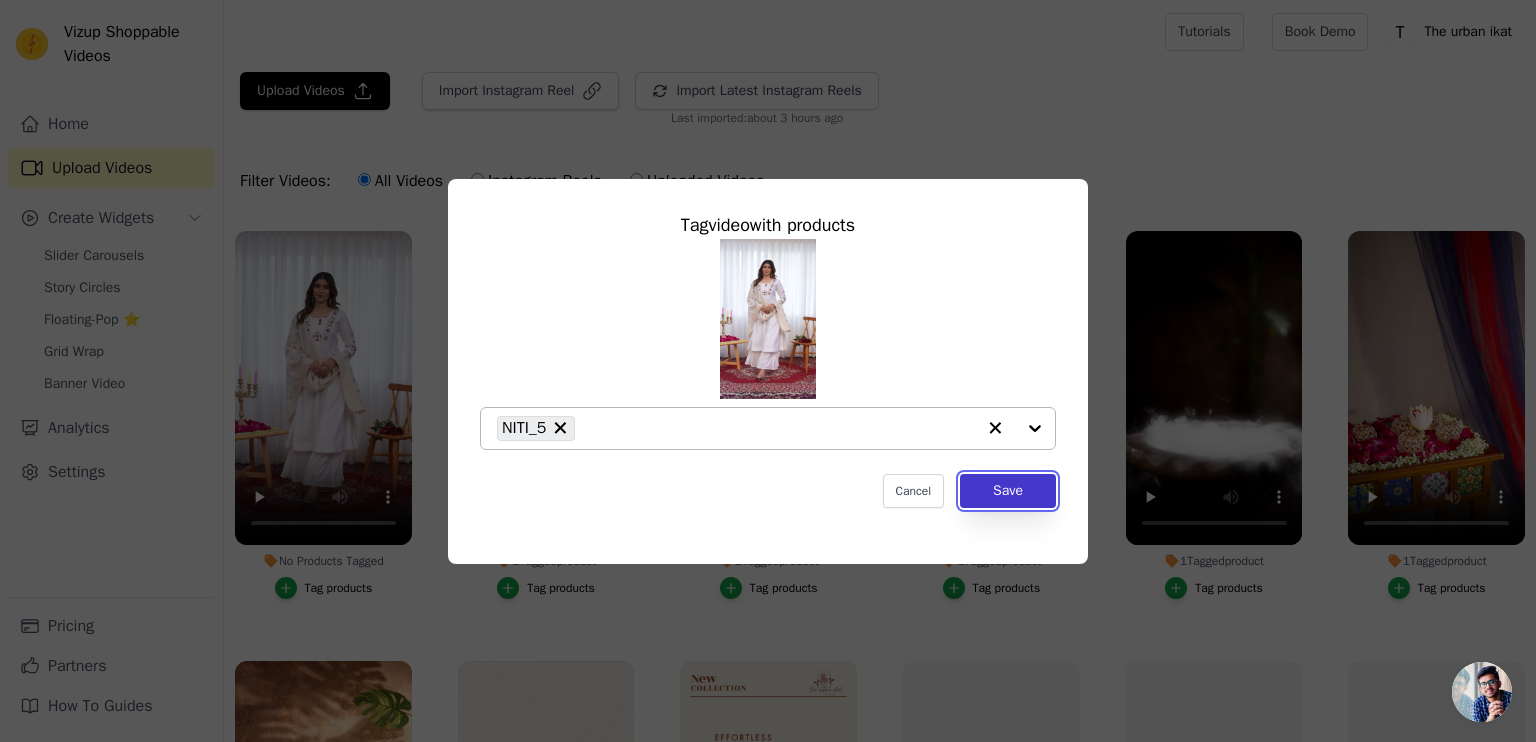 click on "Save" at bounding box center (1008, 491) 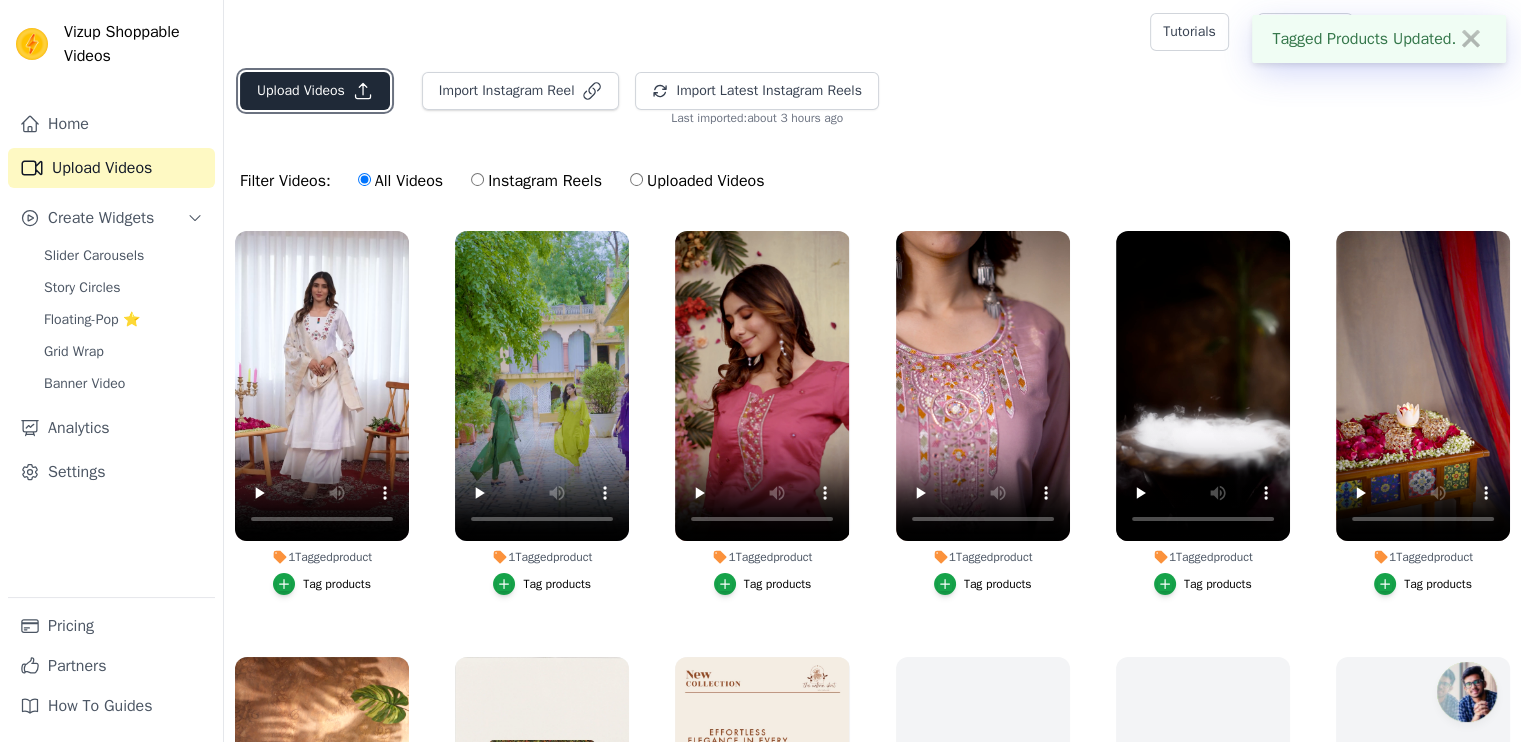 click on "Upload Videos" at bounding box center (315, 91) 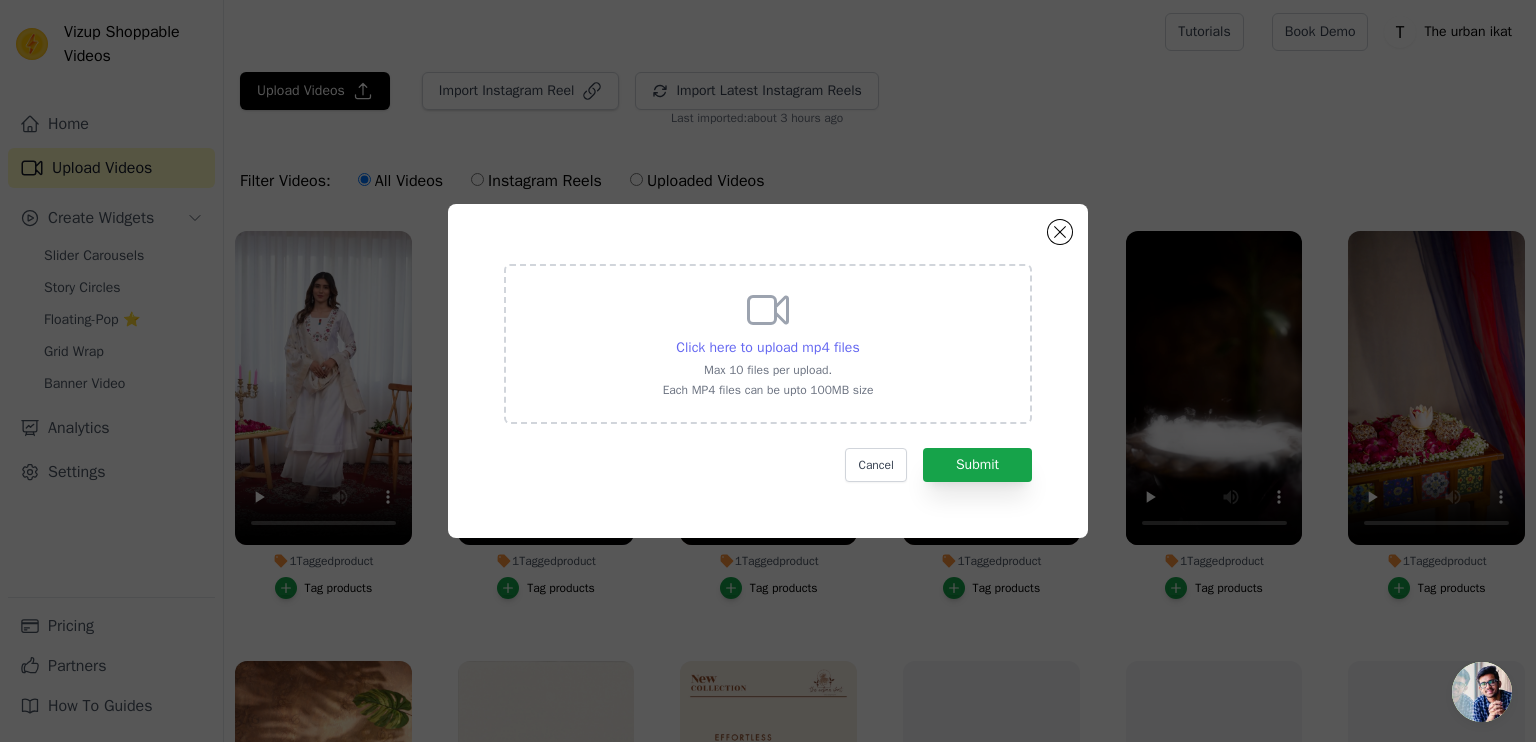 click on "Click here to upload mp4 files" at bounding box center [767, 347] 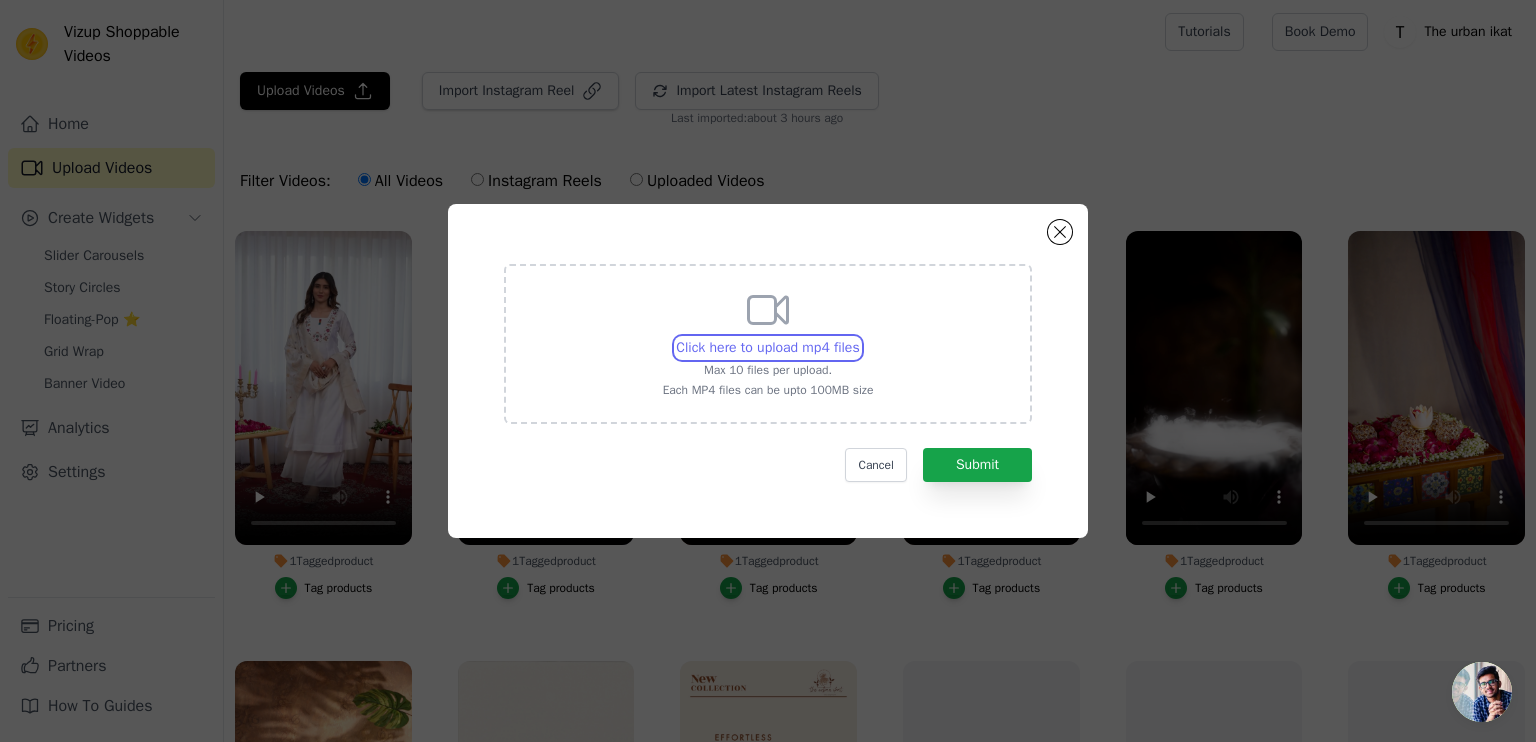 click on "Click here to upload mp4 files     Max 10 files per upload.   Each MP4 files can be upto 100MB size" at bounding box center [859, 337] 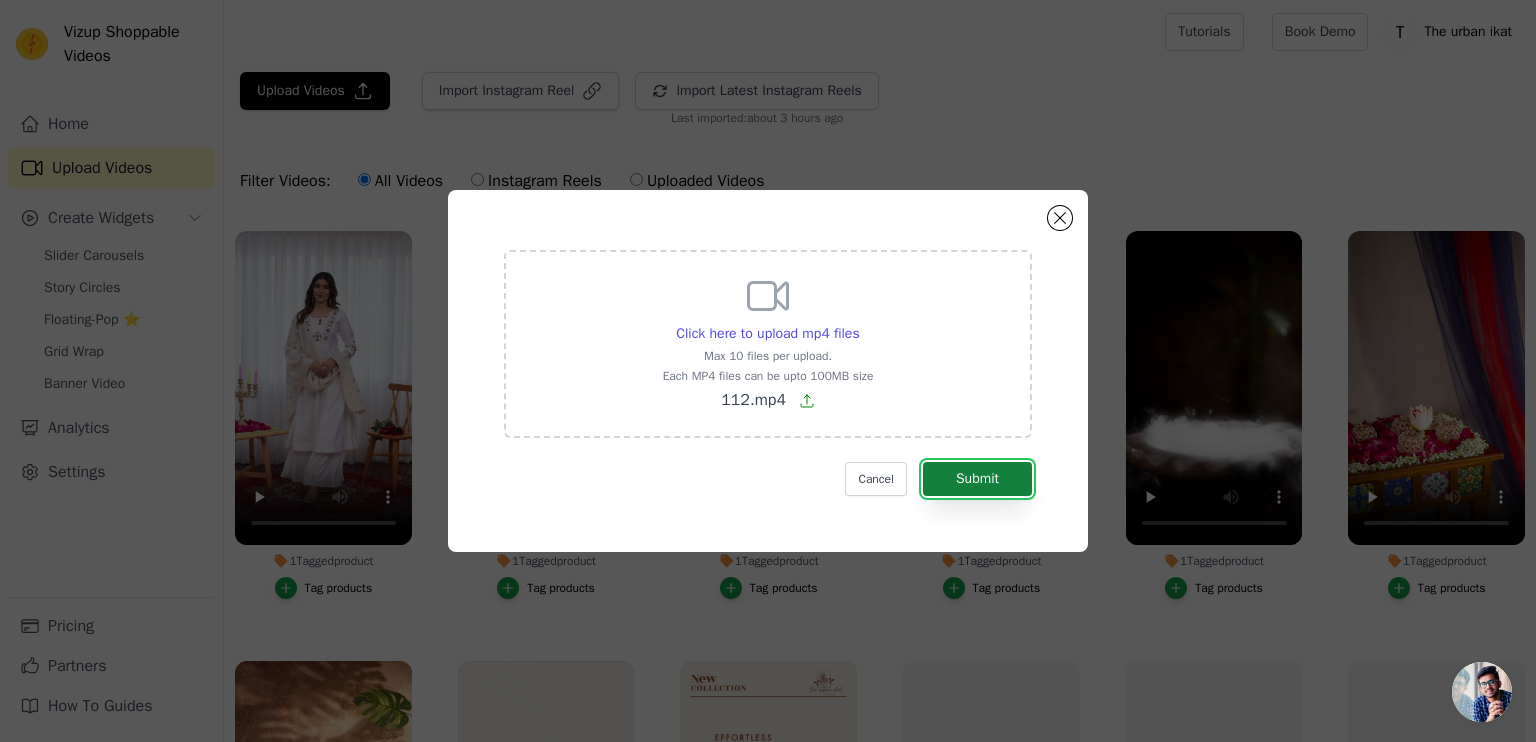 click on "Submit" at bounding box center (977, 479) 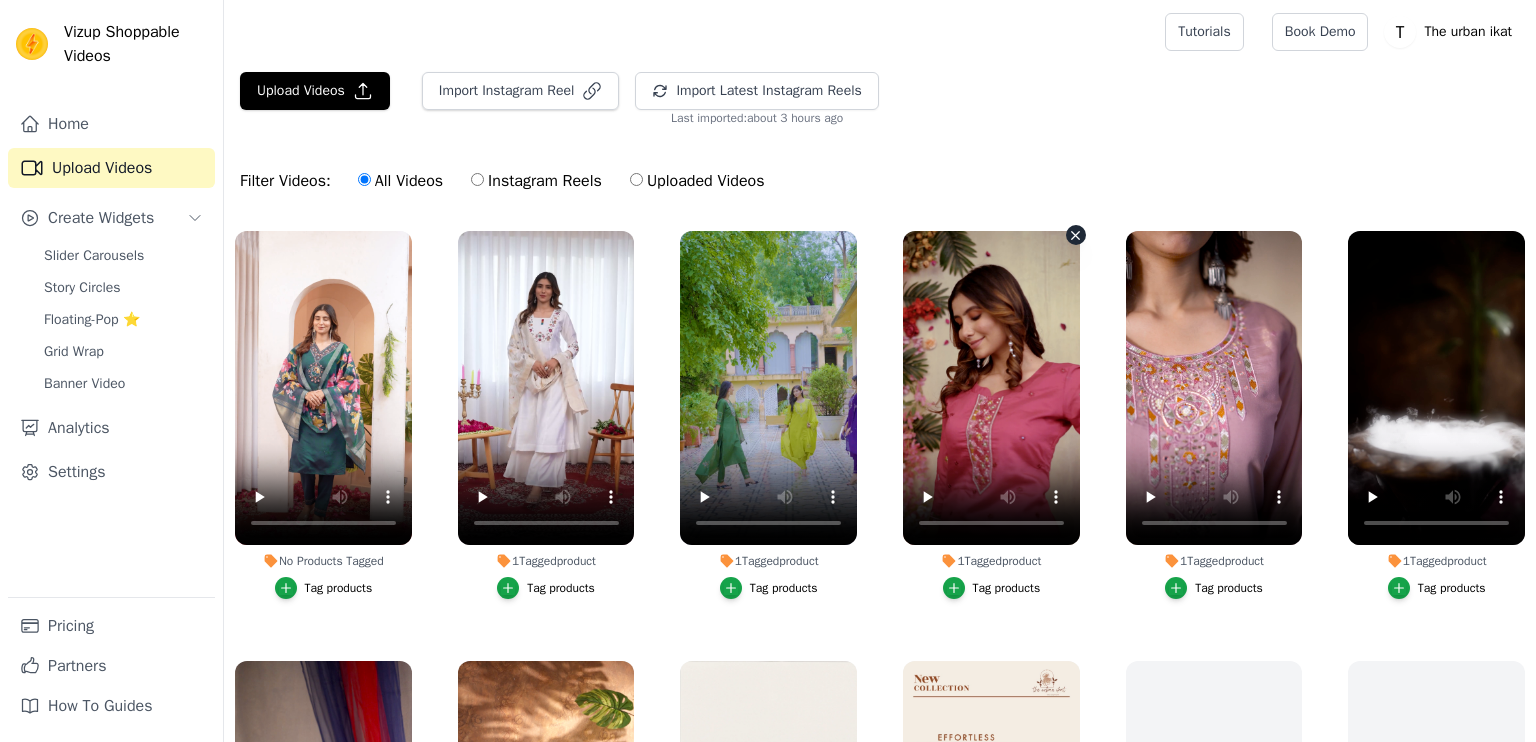 scroll, scrollTop: 0, scrollLeft: 0, axis: both 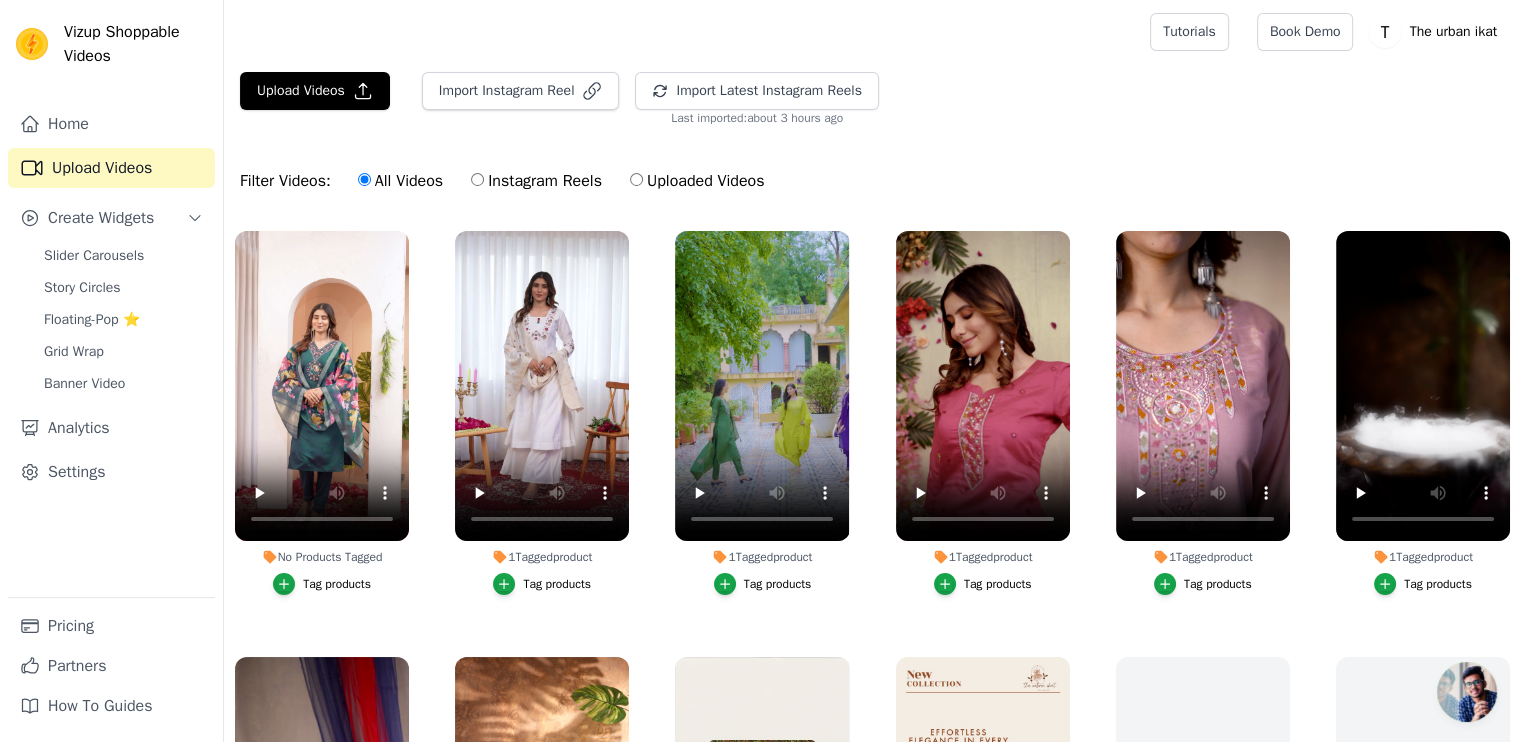 click on "Tag products" at bounding box center [322, 584] 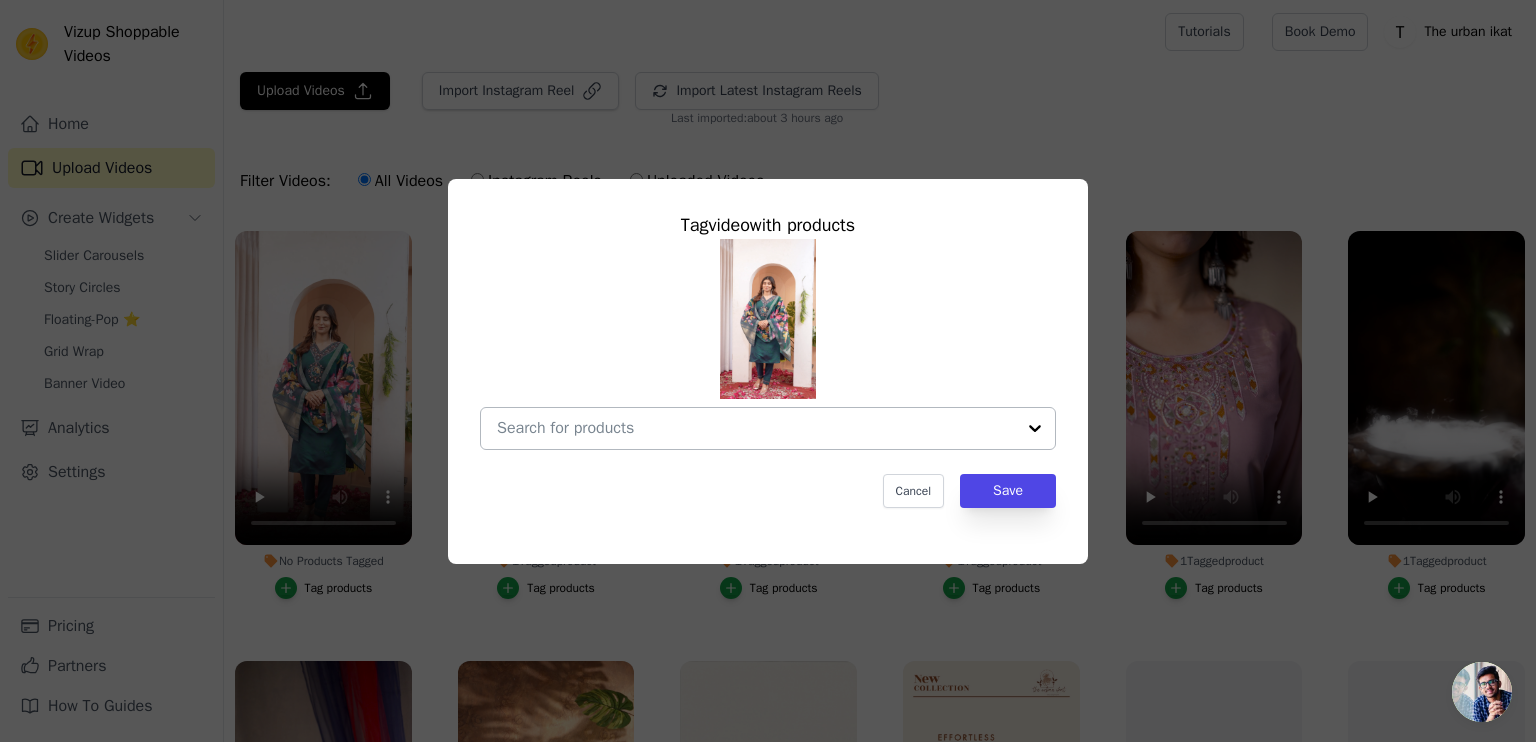 click at bounding box center [756, 428] 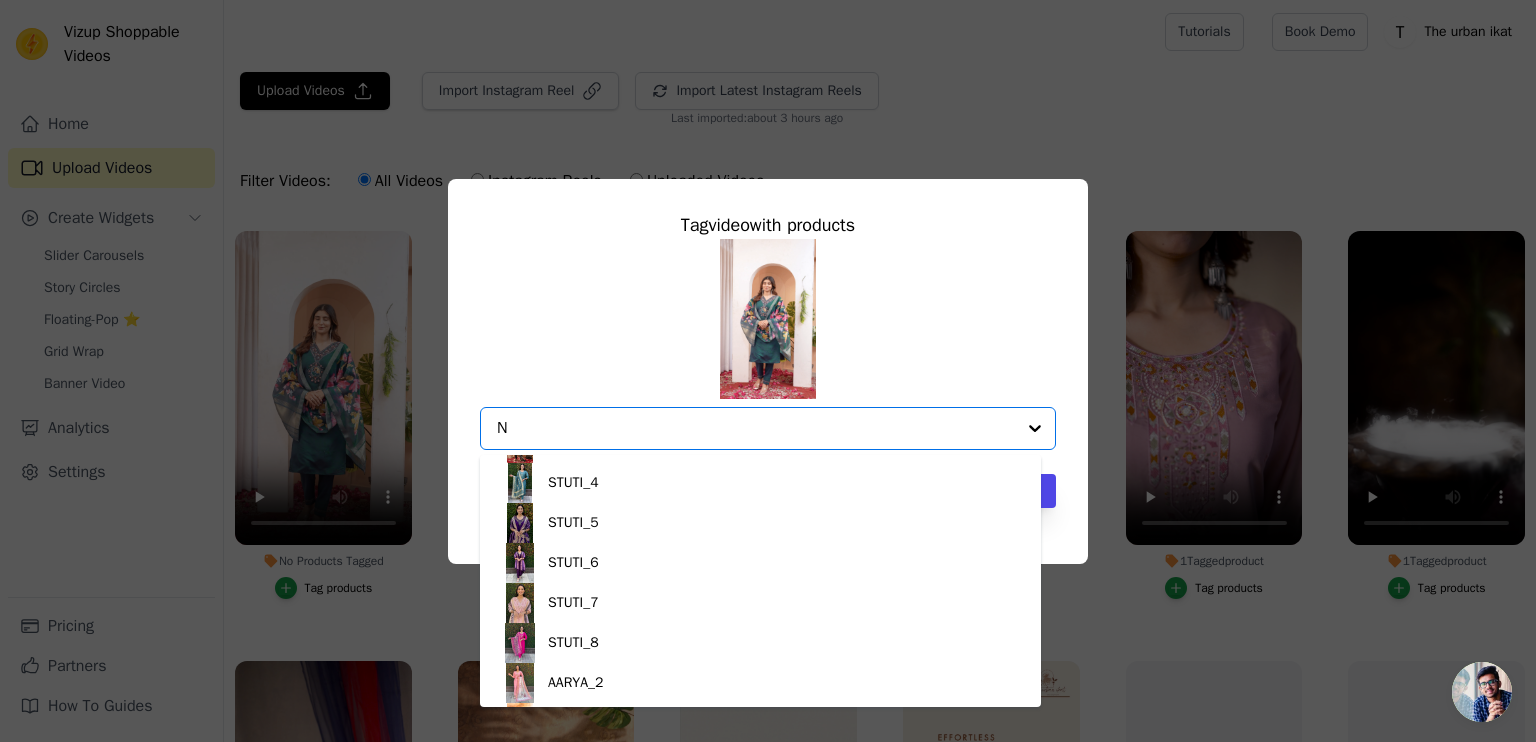 scroll, scrollTop: 0, scrollLeft: 0, axis: both 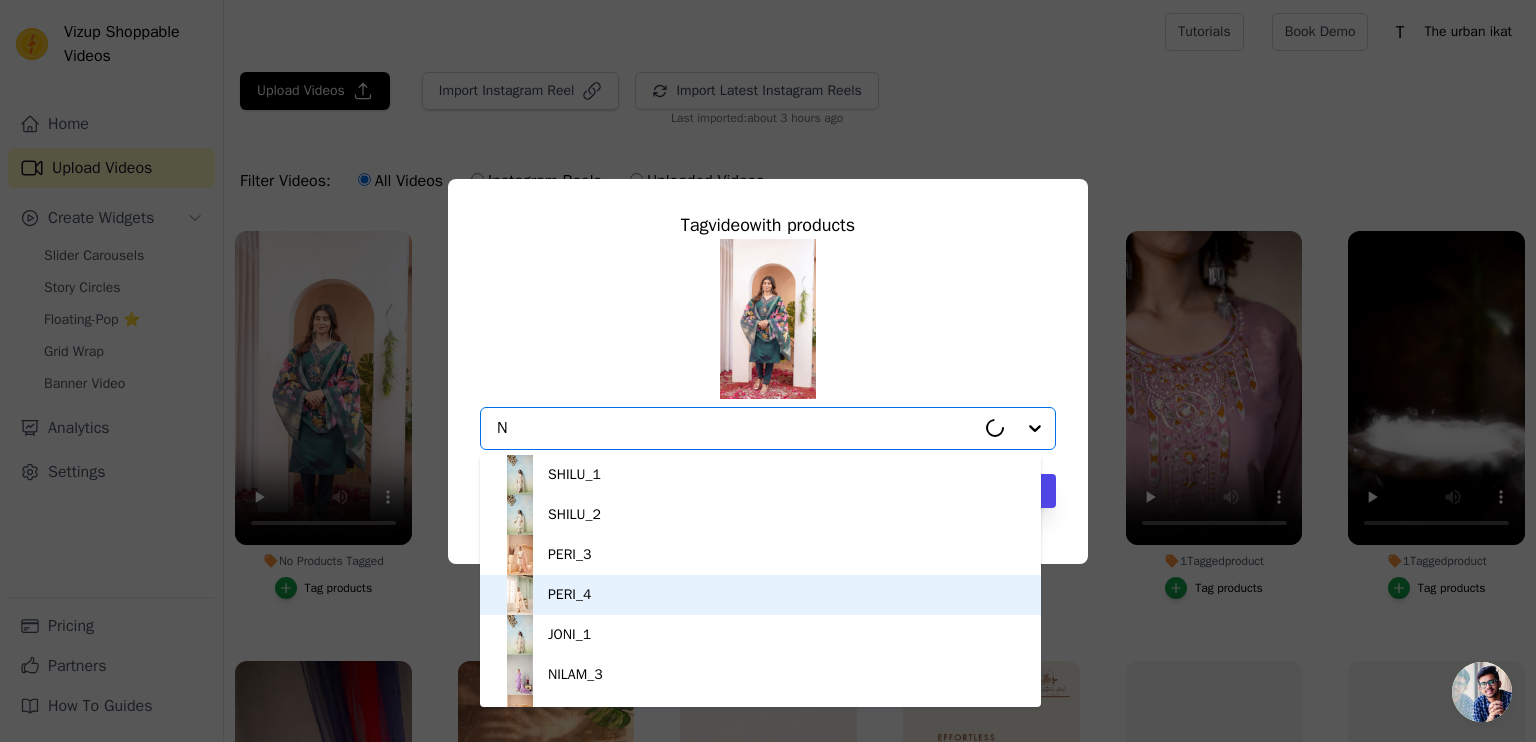 type on "NI" 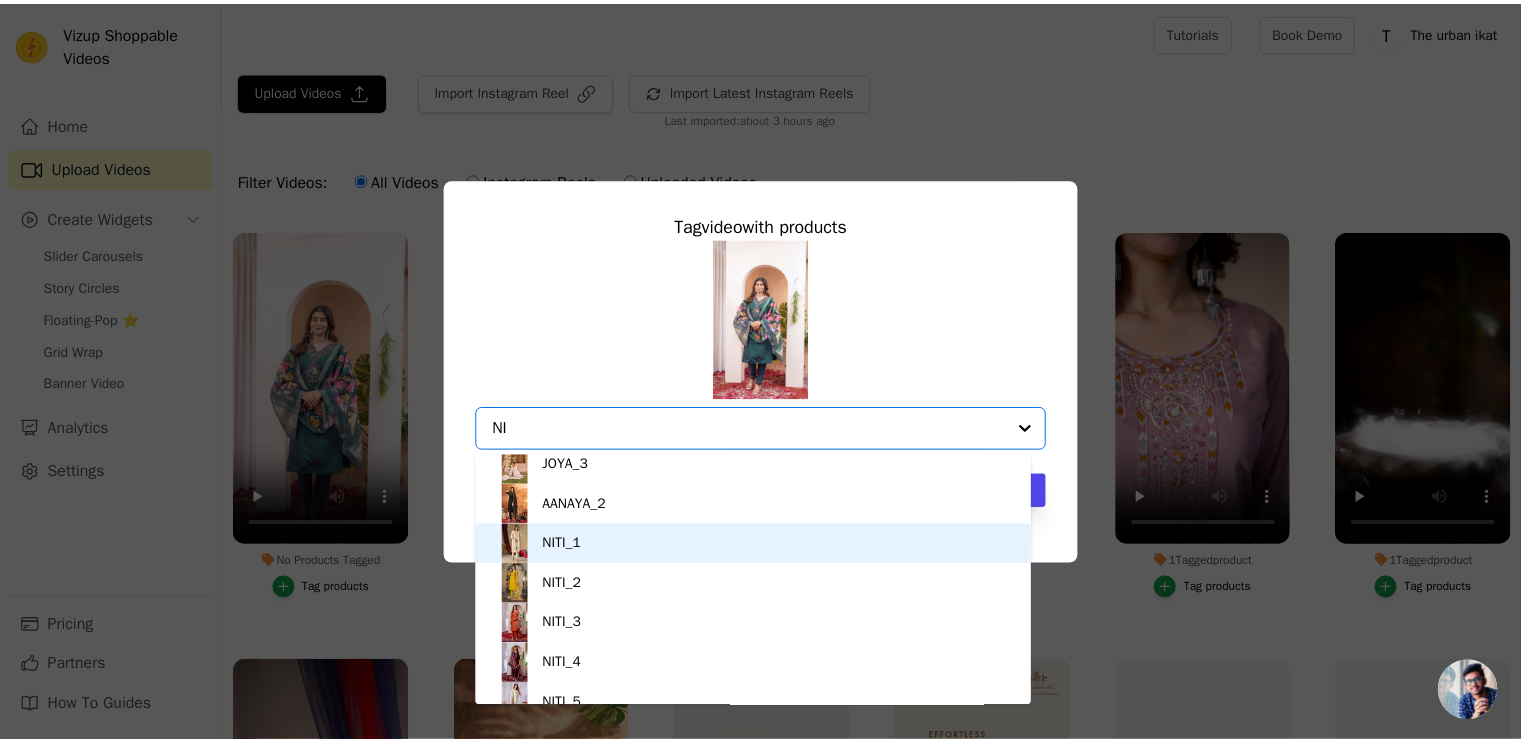 scroll, scrollTop: 91, scrollLeft: 0, axis: vertical 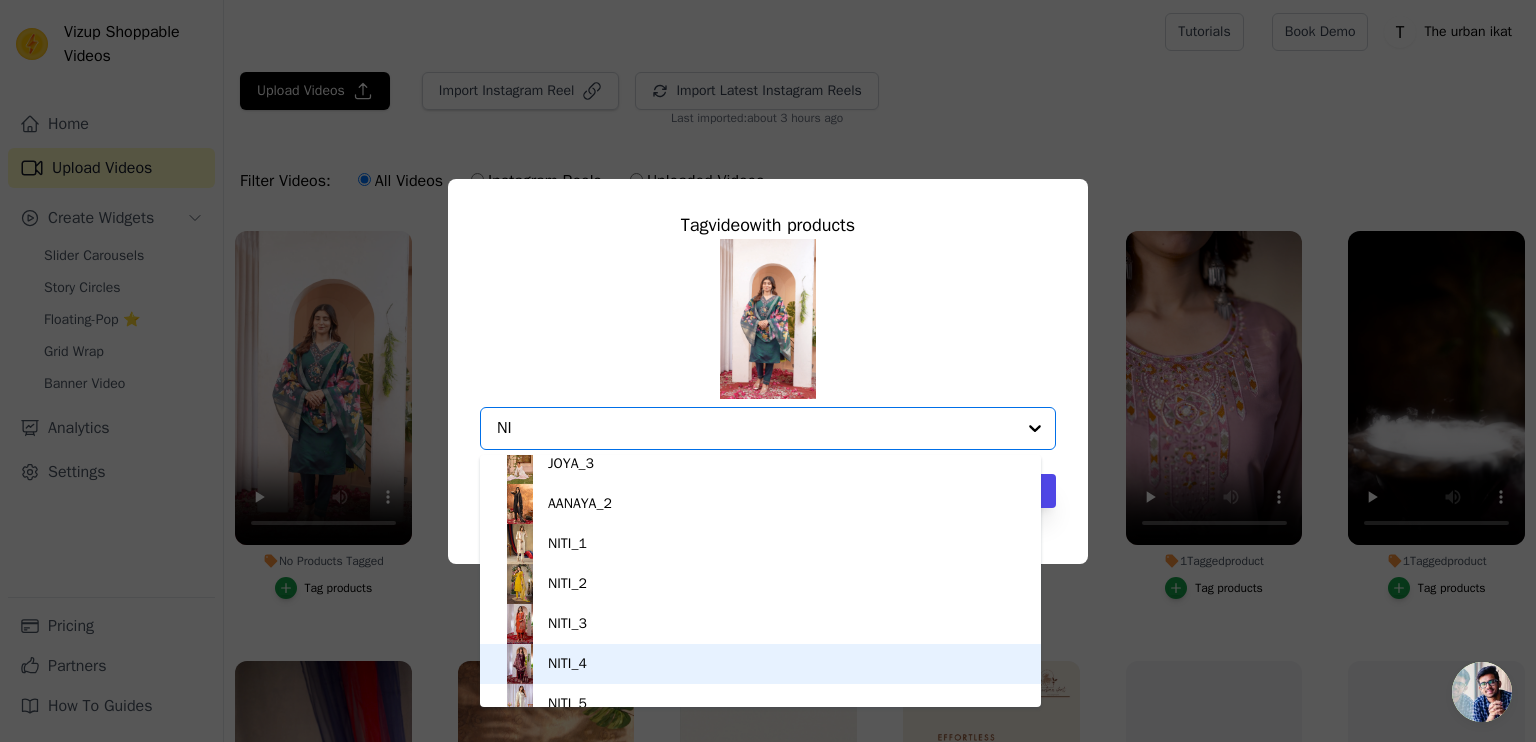 click on "NITI_4" at bounding box center [760, 664] 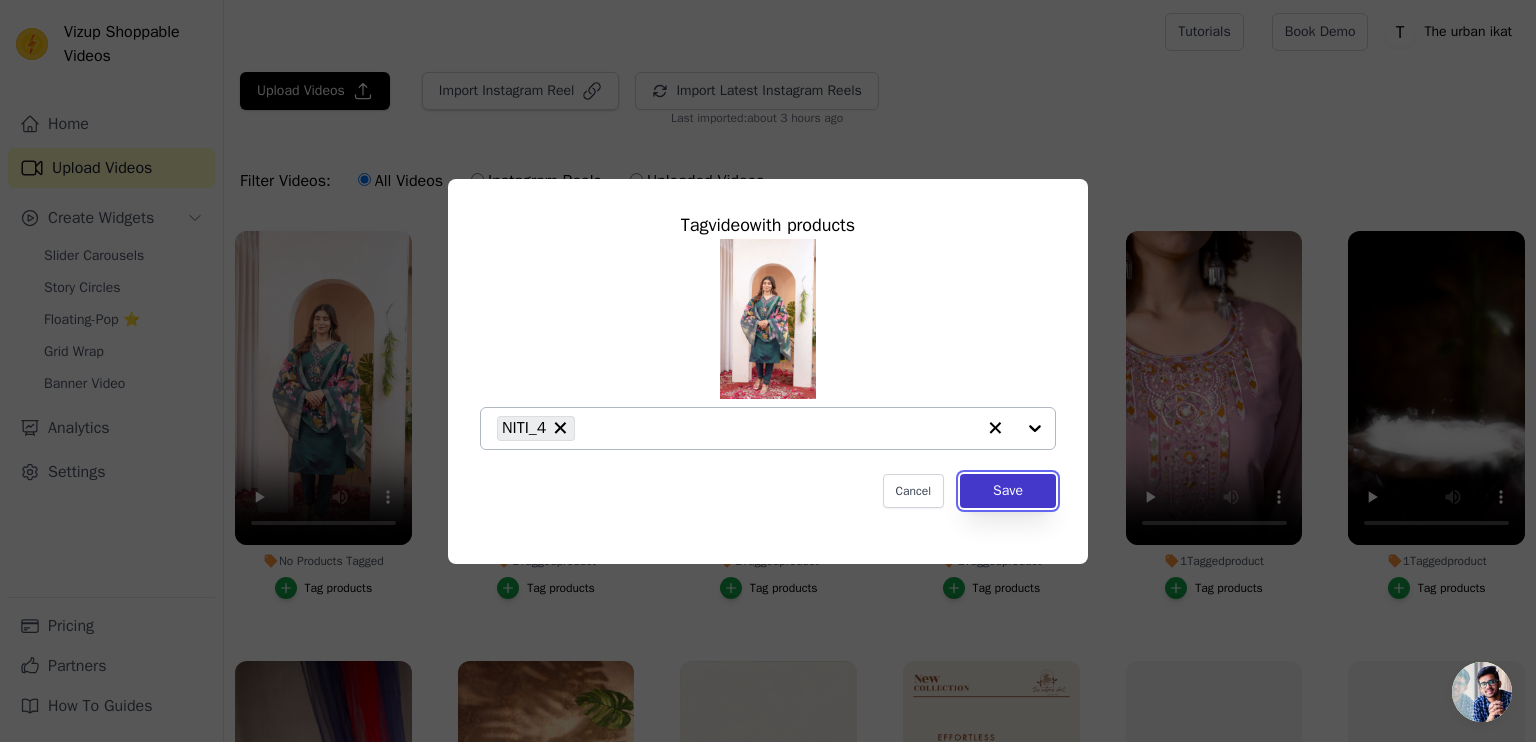 click on "Save" at bounding box center [1008, 491] 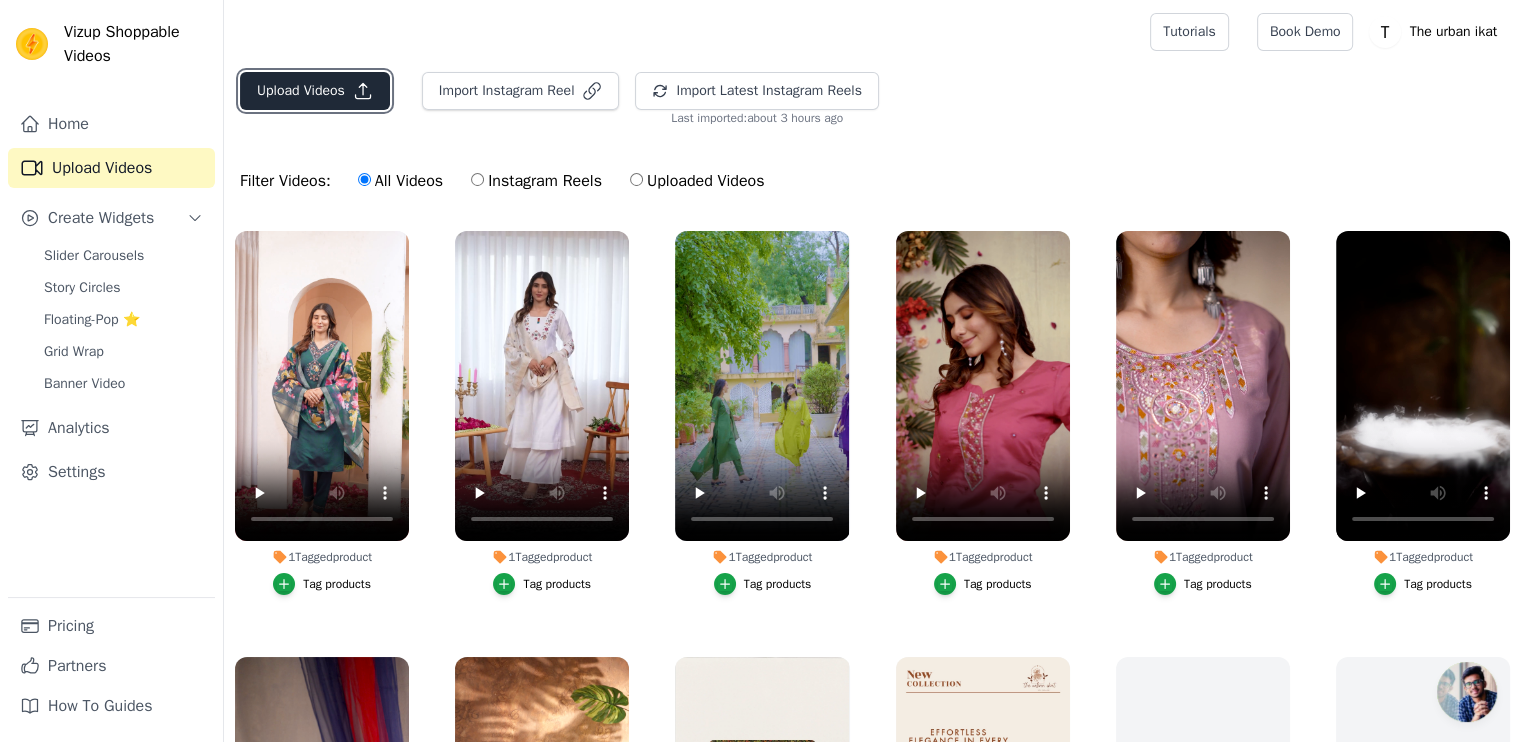 click on "Upload Videos" at bounding box center [315, 91] 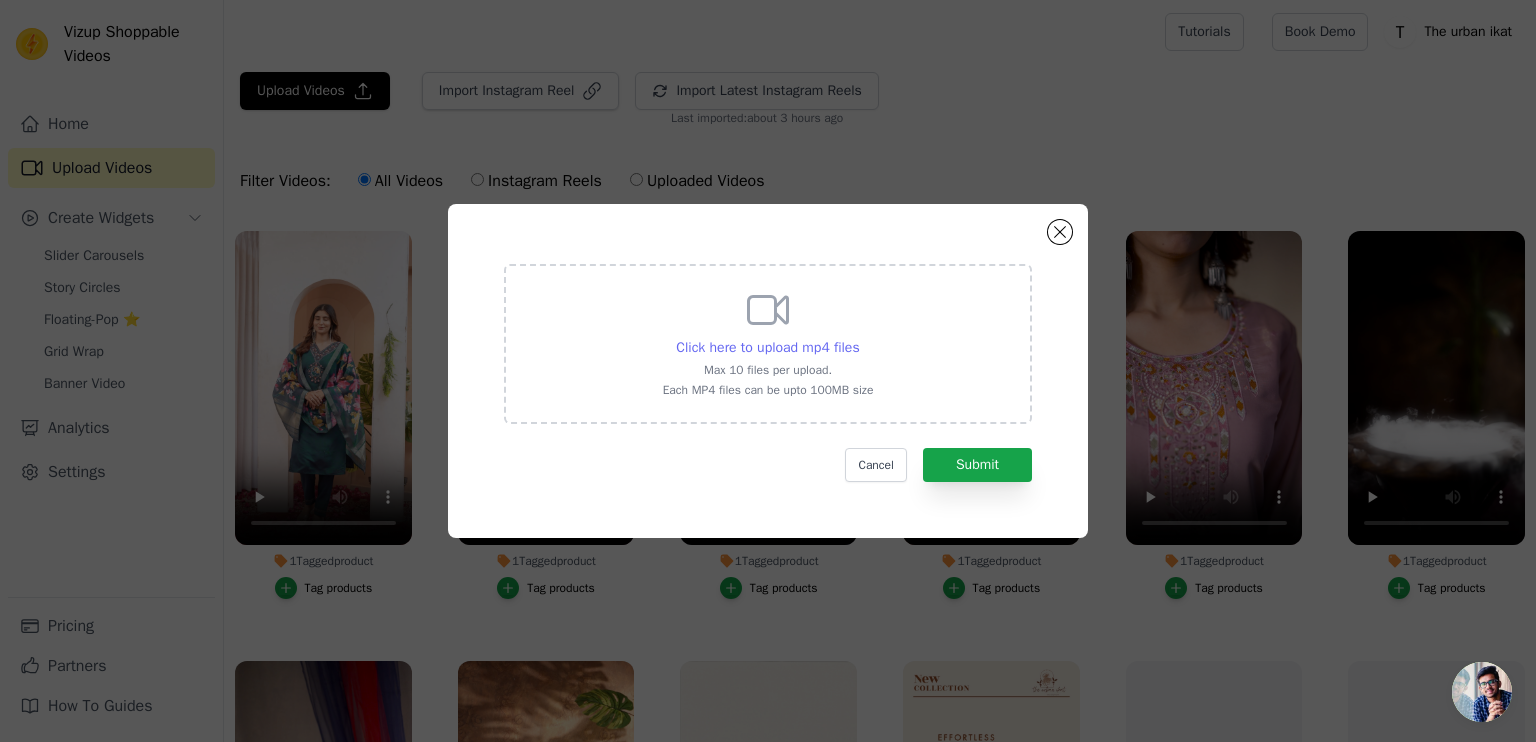 click on "Click here to upload mp4 files" at bounding box center [767, 347] 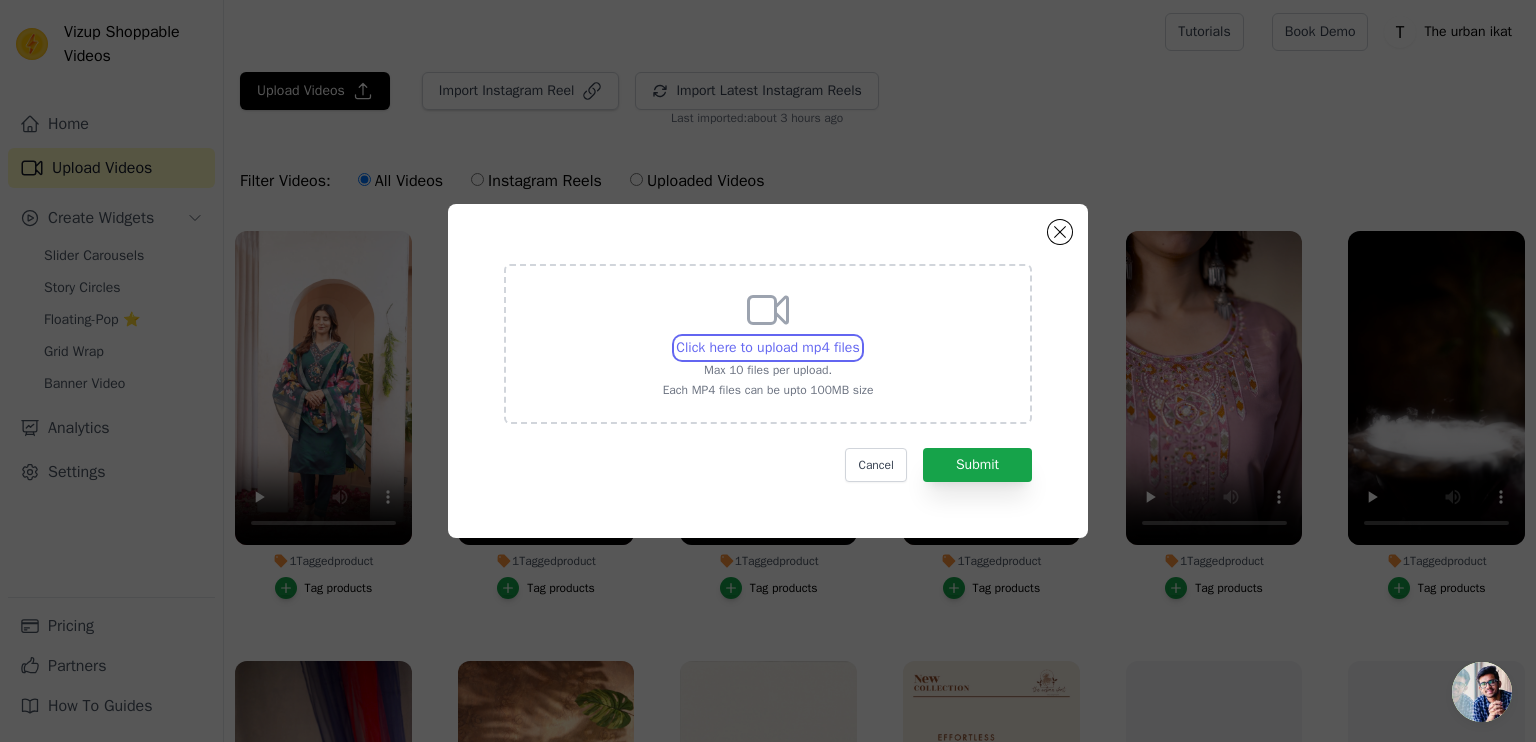 click on "Click here to upload mp4 files     Max 10 files per upload.   Each MP4 files can be upto 100MB size" at bounding box center [859, 337] 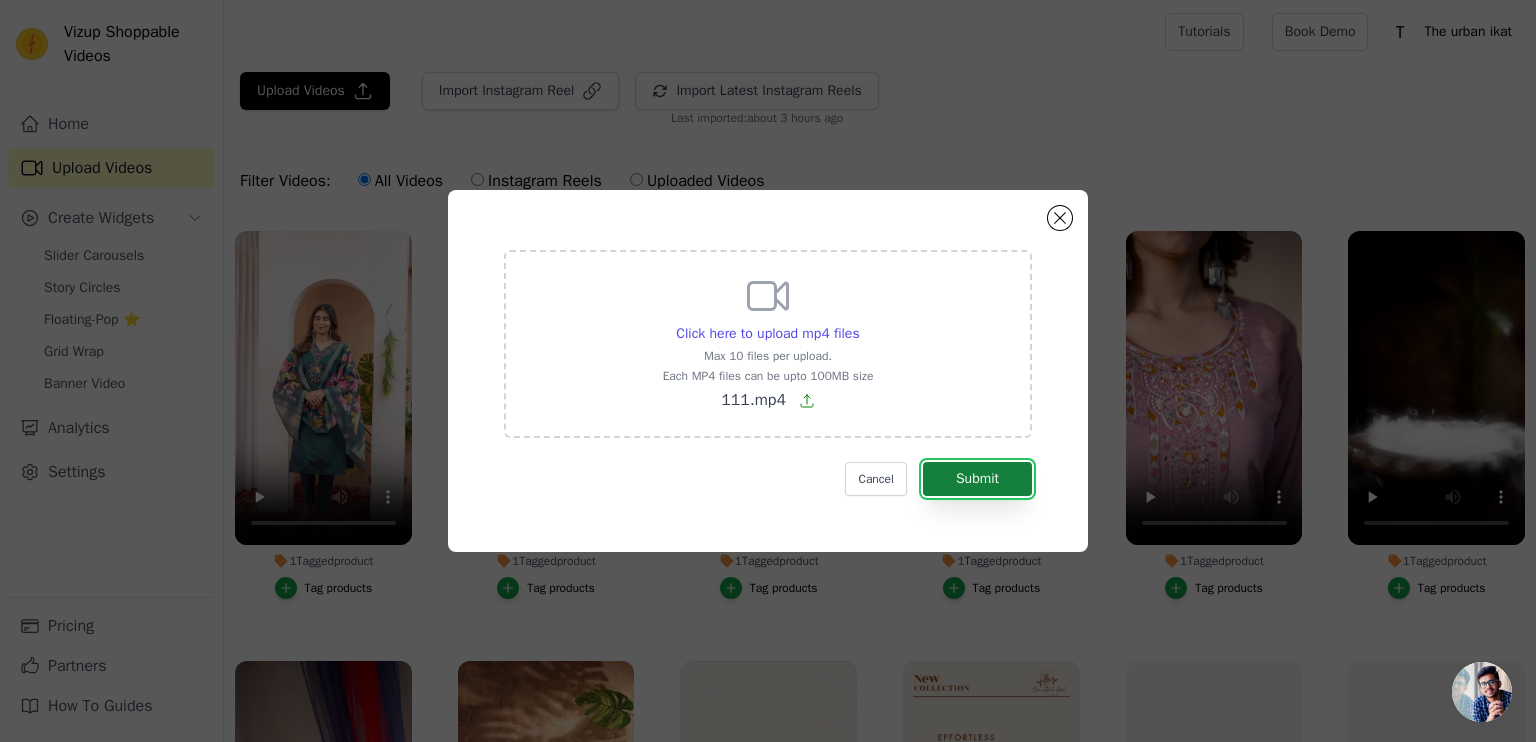 click on "Submit" at bounding box center (977, 479) 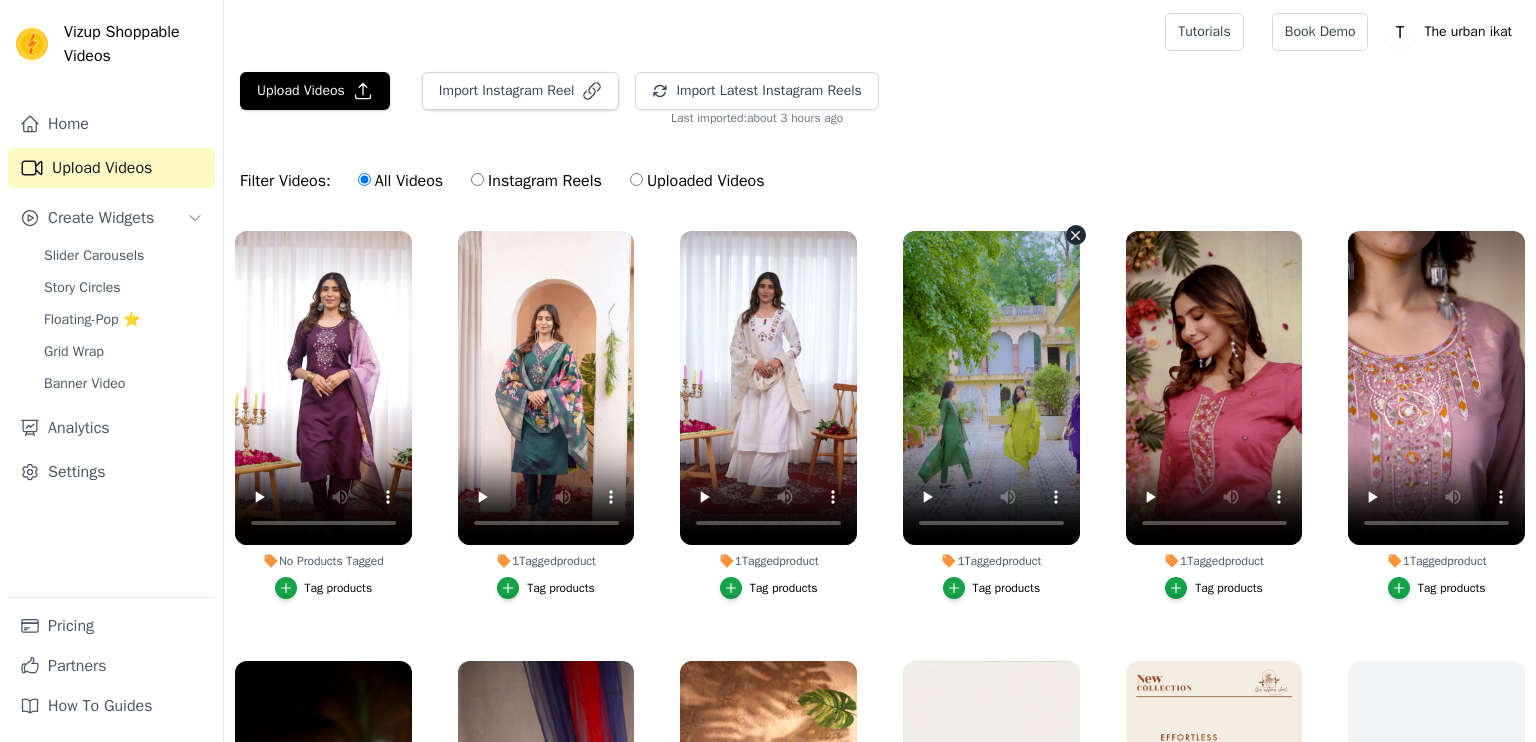 scroll, scrollTop: 0, scrollLeft: 0, axis: both 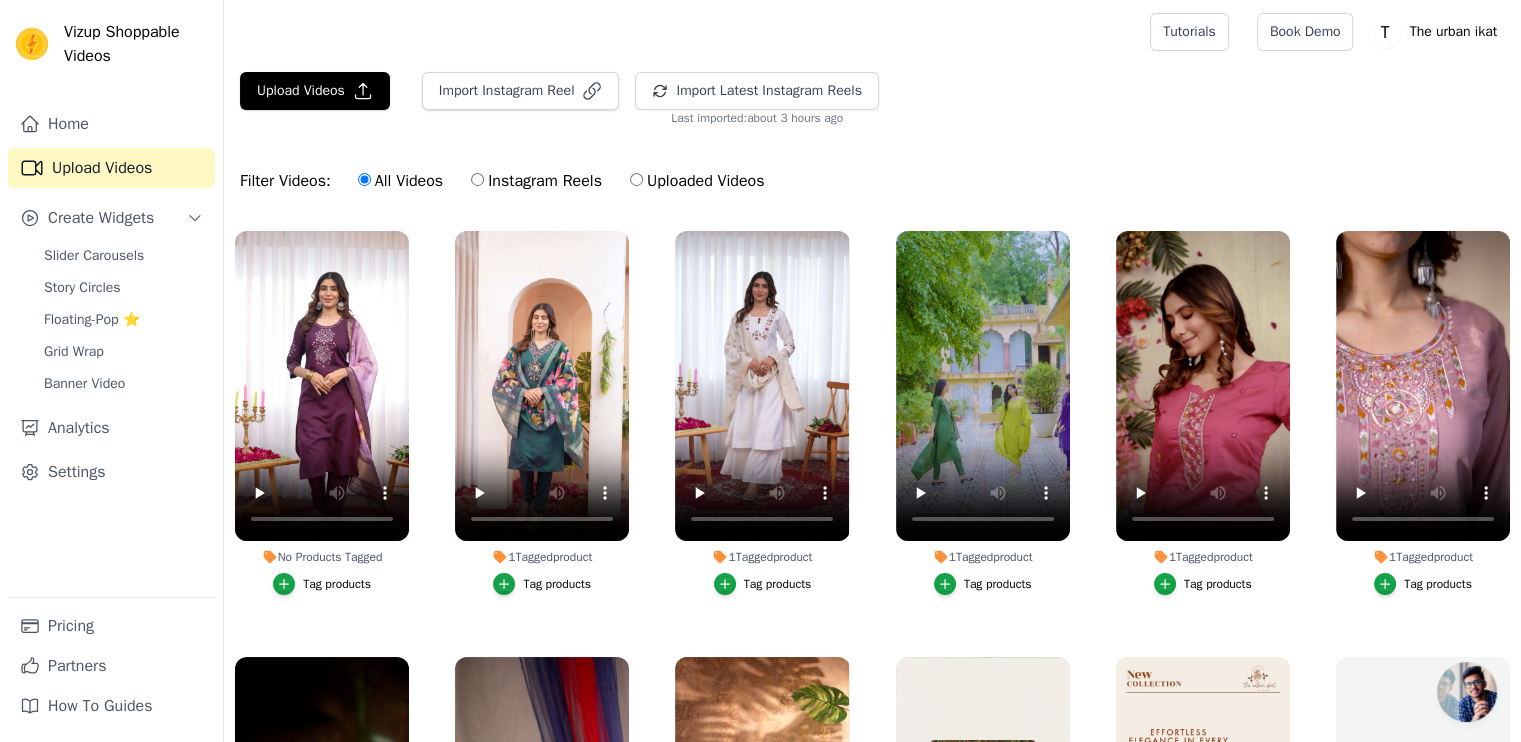 click on "Tag products" at bounding box center (337, 584) 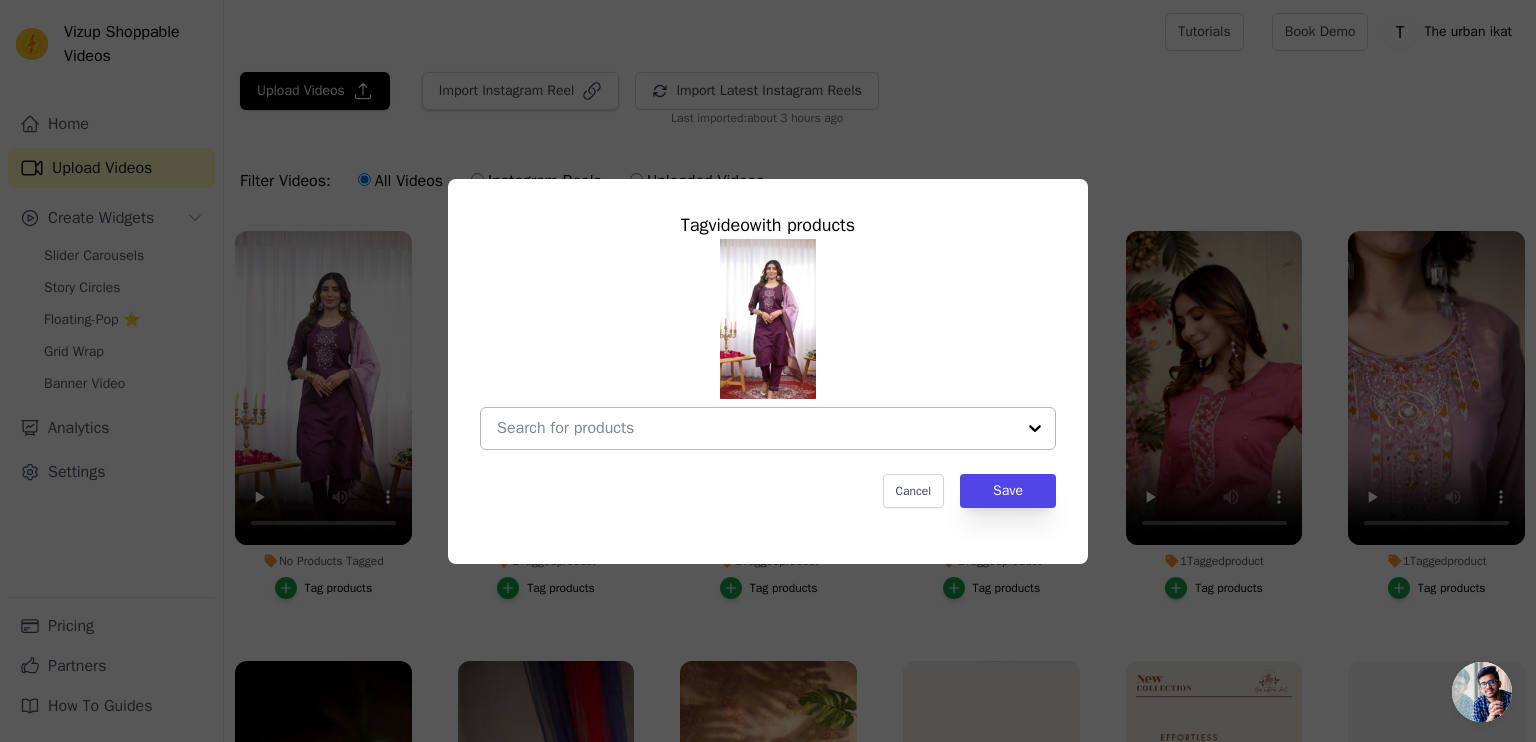 click at bounding box center (756, 428) 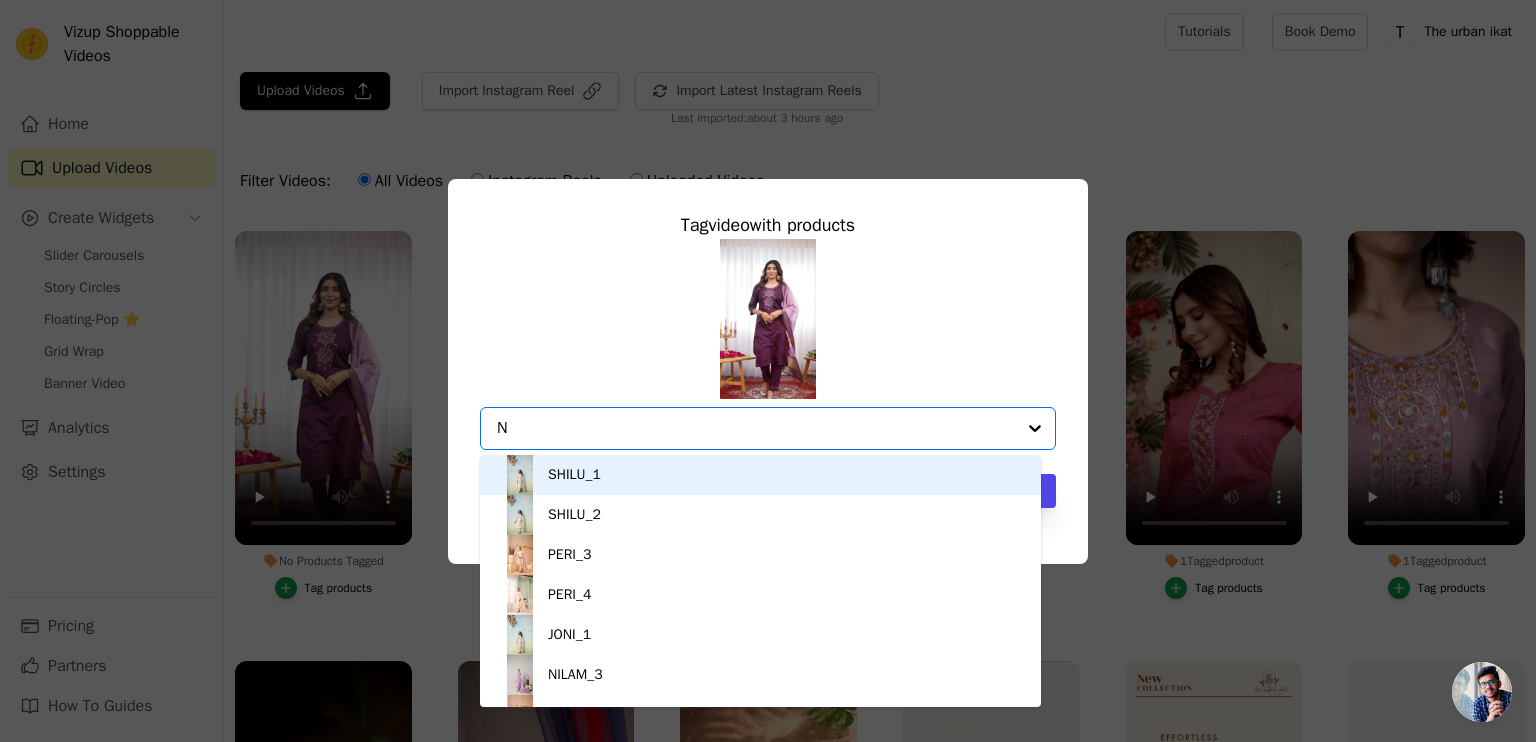 type on "NI" 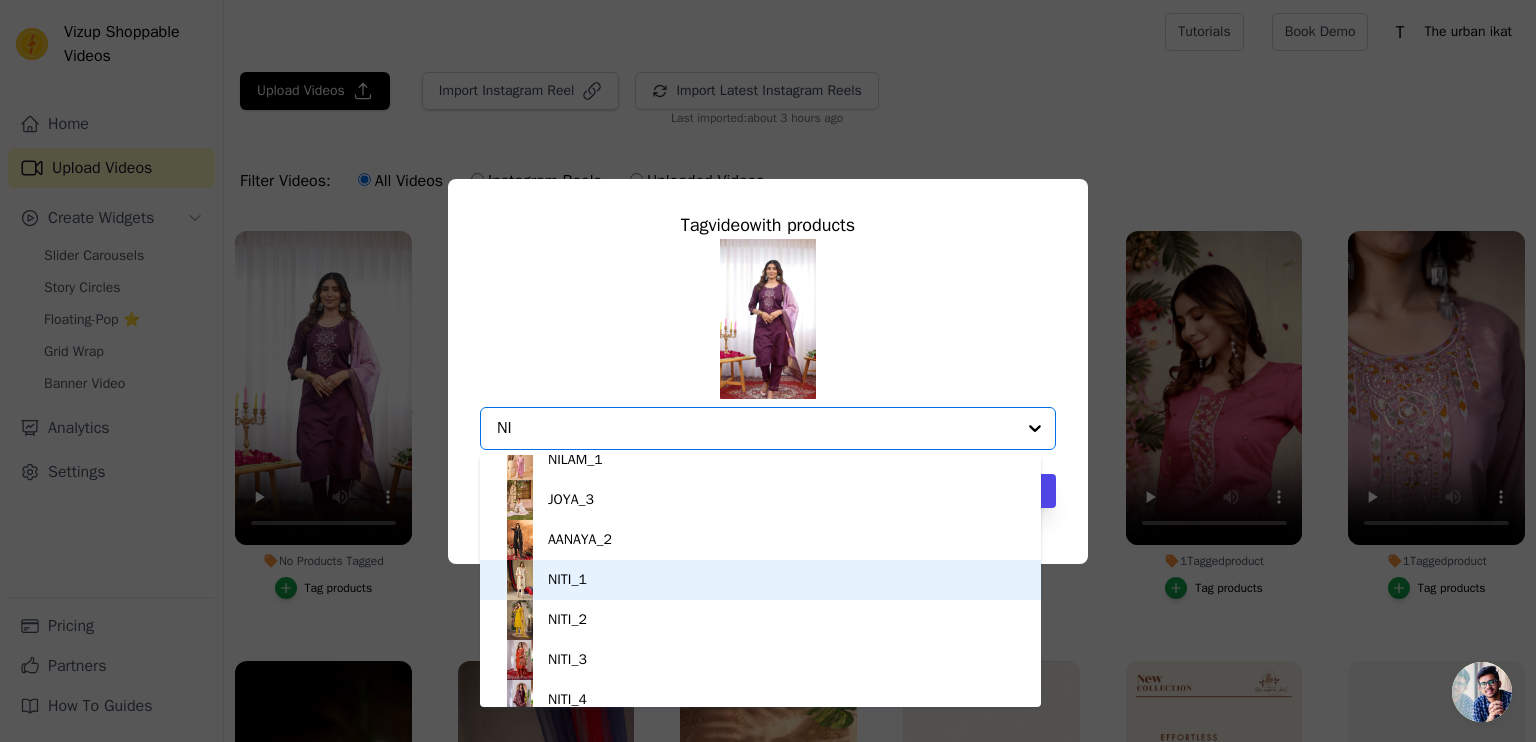 scroll, scrollTop: 56, scrollLeft: 0, axis: vertical 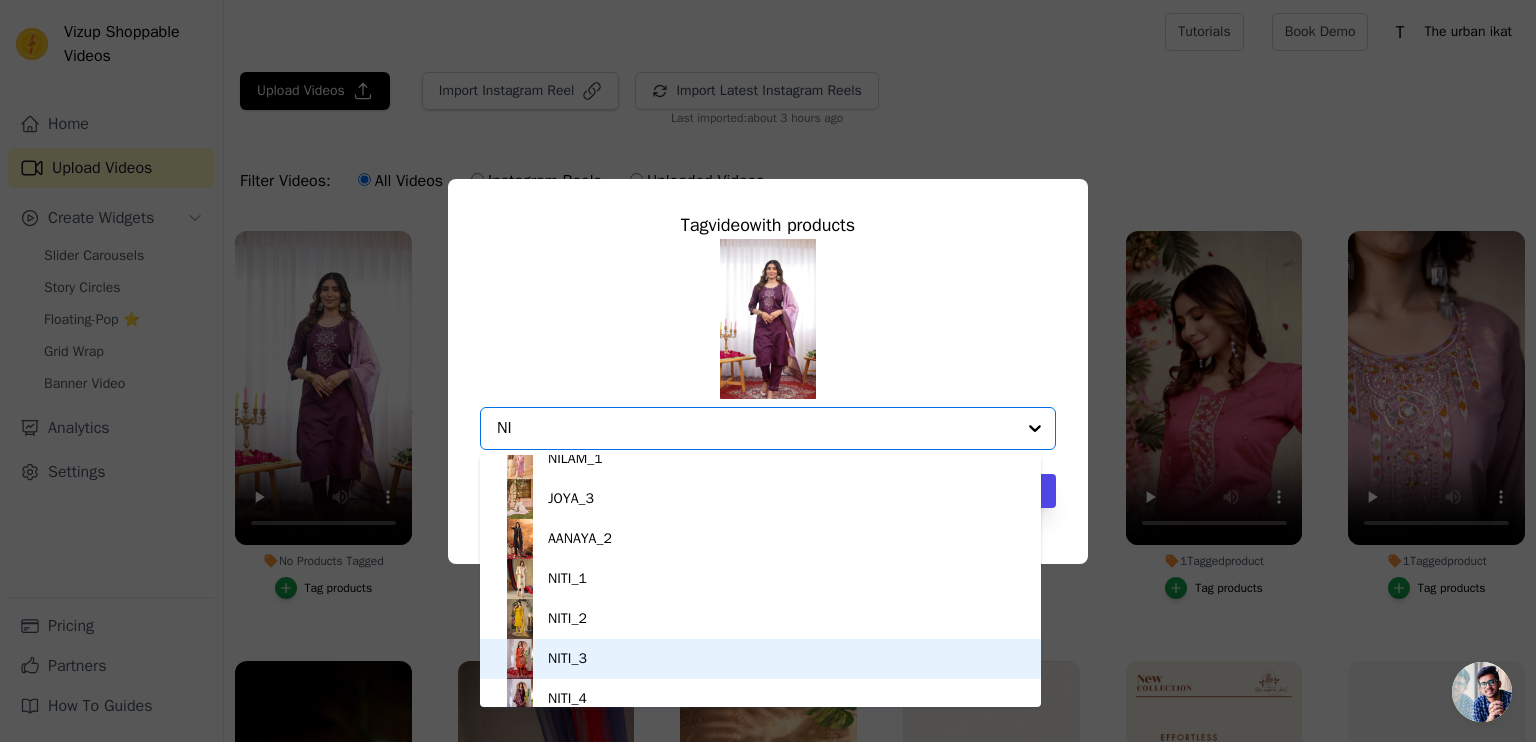 click on "NITI_3" at bounding box center (760, 659) 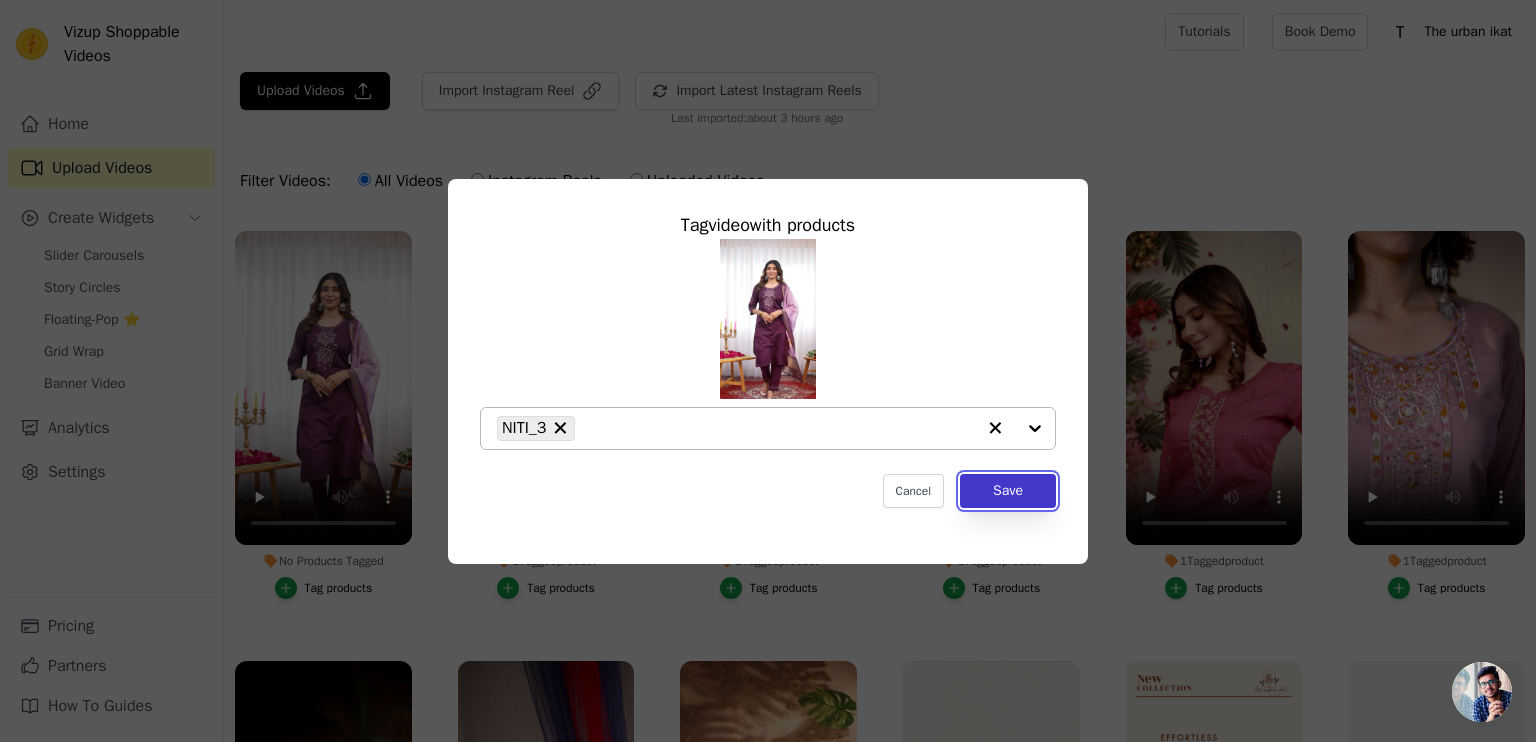 click on "Save" at bounding box center (1008, 491) 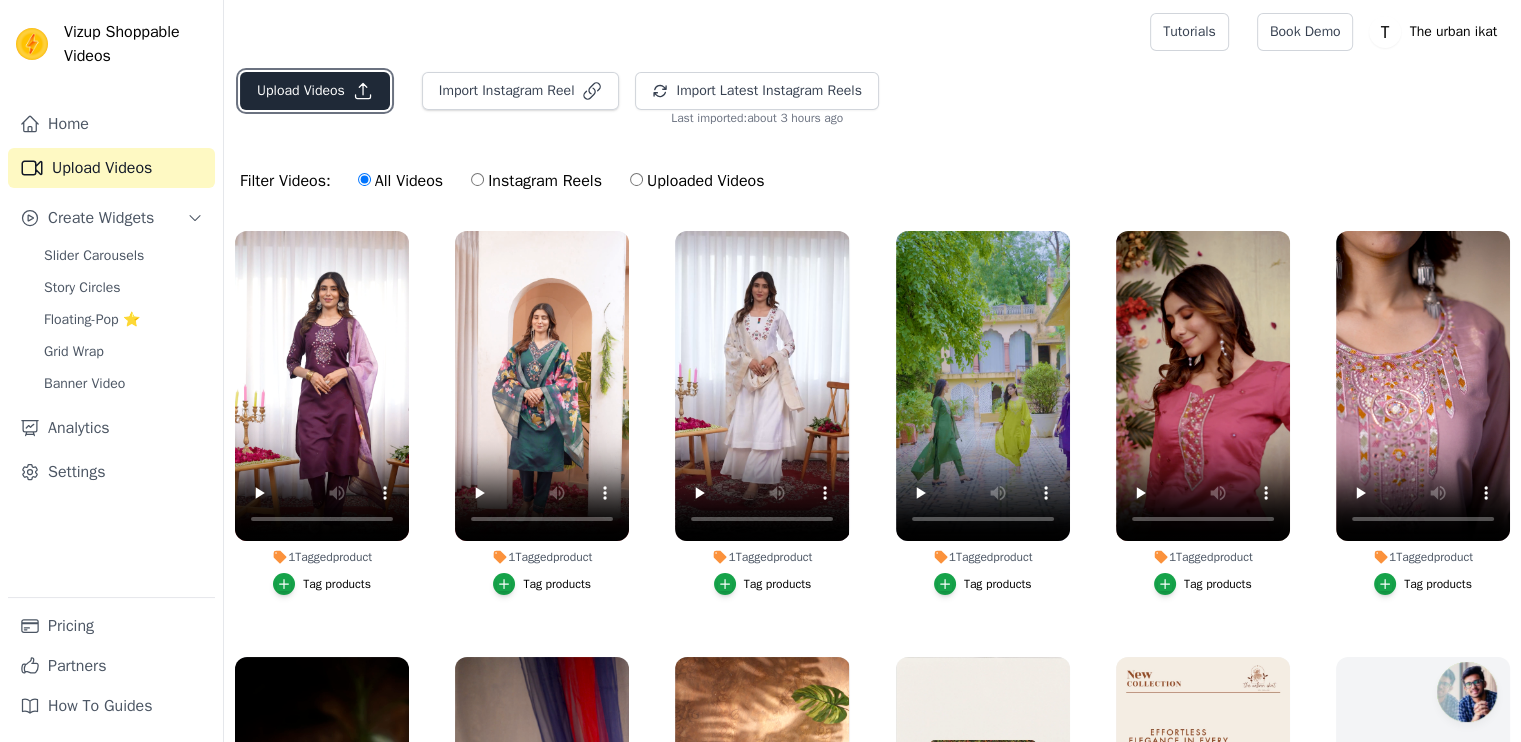 click on "Upload Videos" at bounding box center [315, 91] 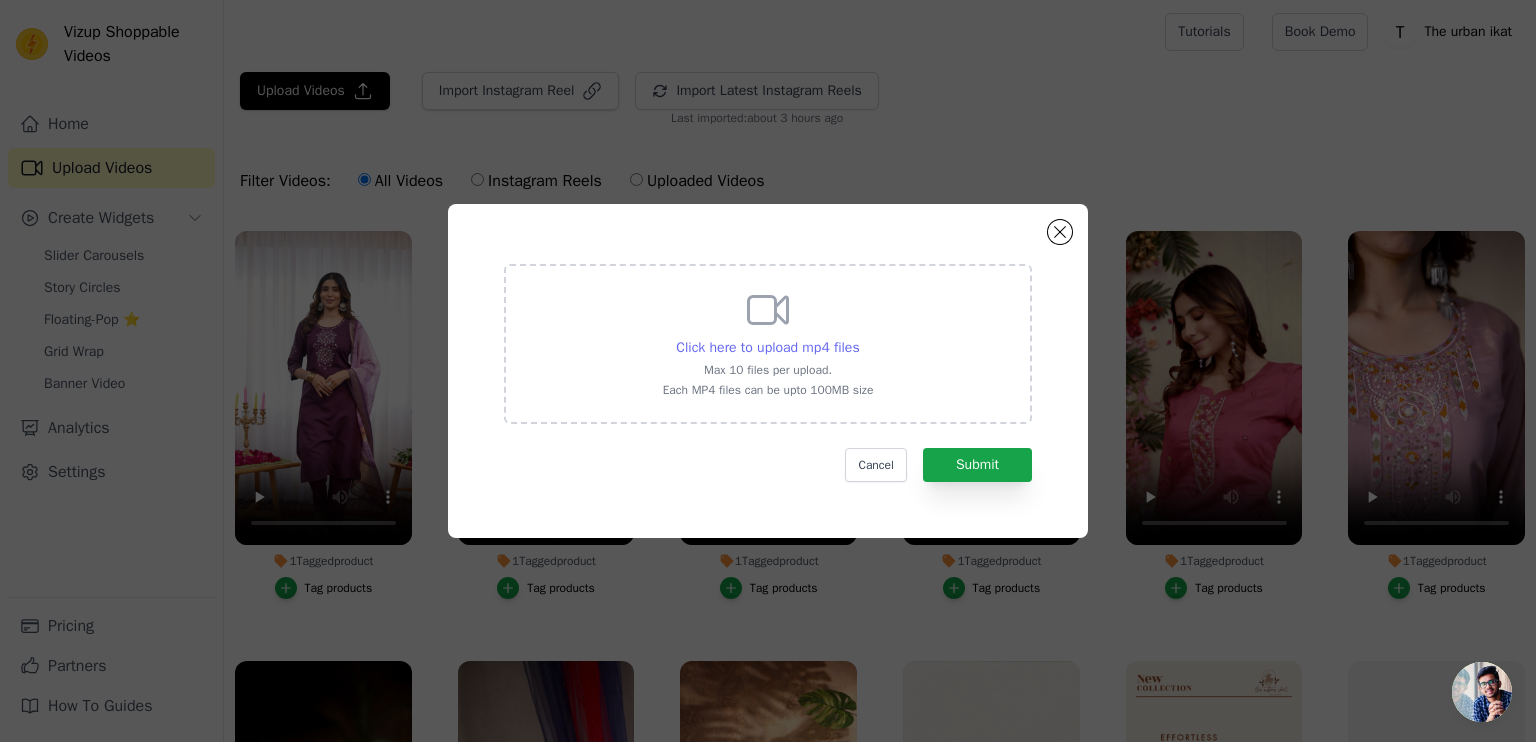 click on "Click here to upload mp4 files" at bounding box center (767, 347) 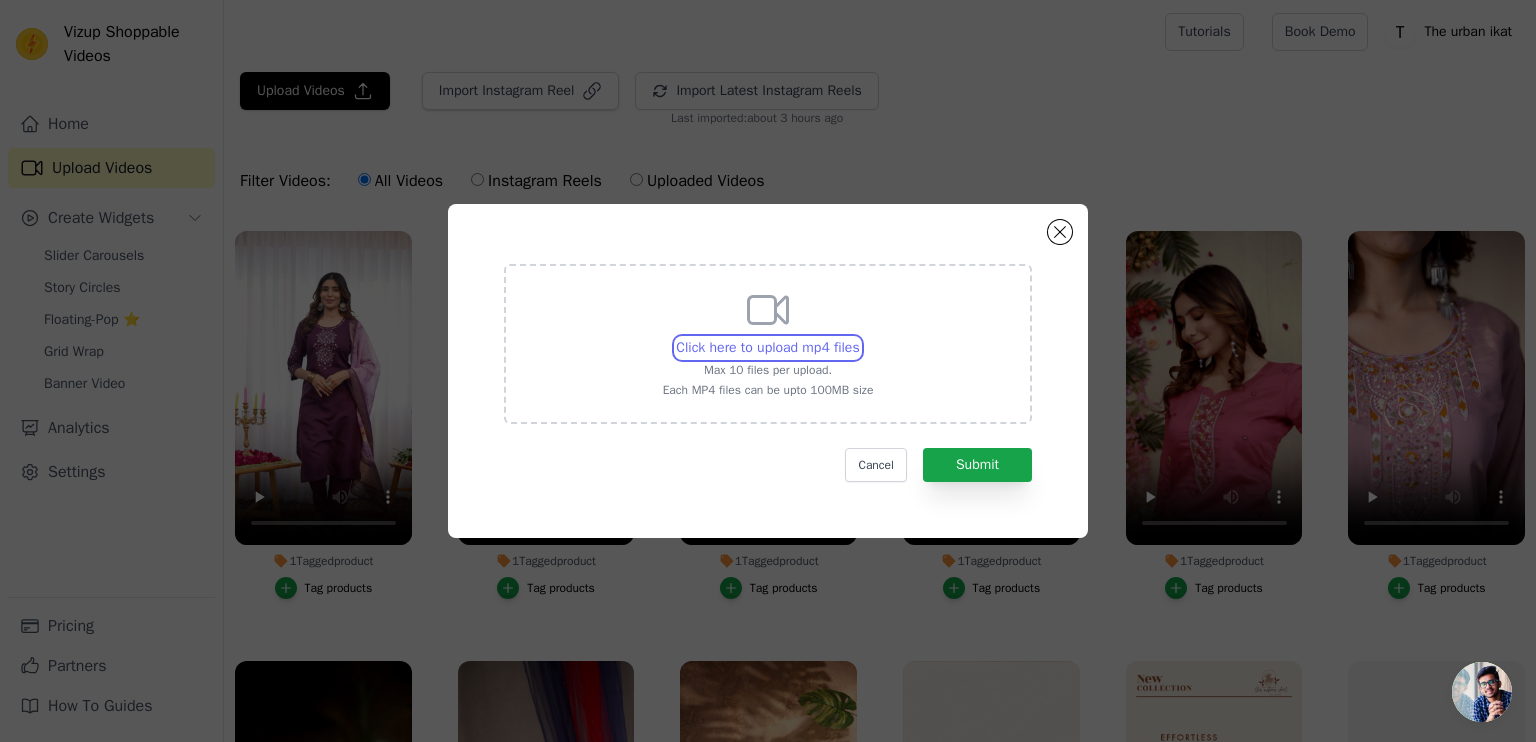 click on "Click here to upload mp4 files     Max 10 files per upload.   Each MP4 files can be upto 100MB size" at bounding box center [859, 337] 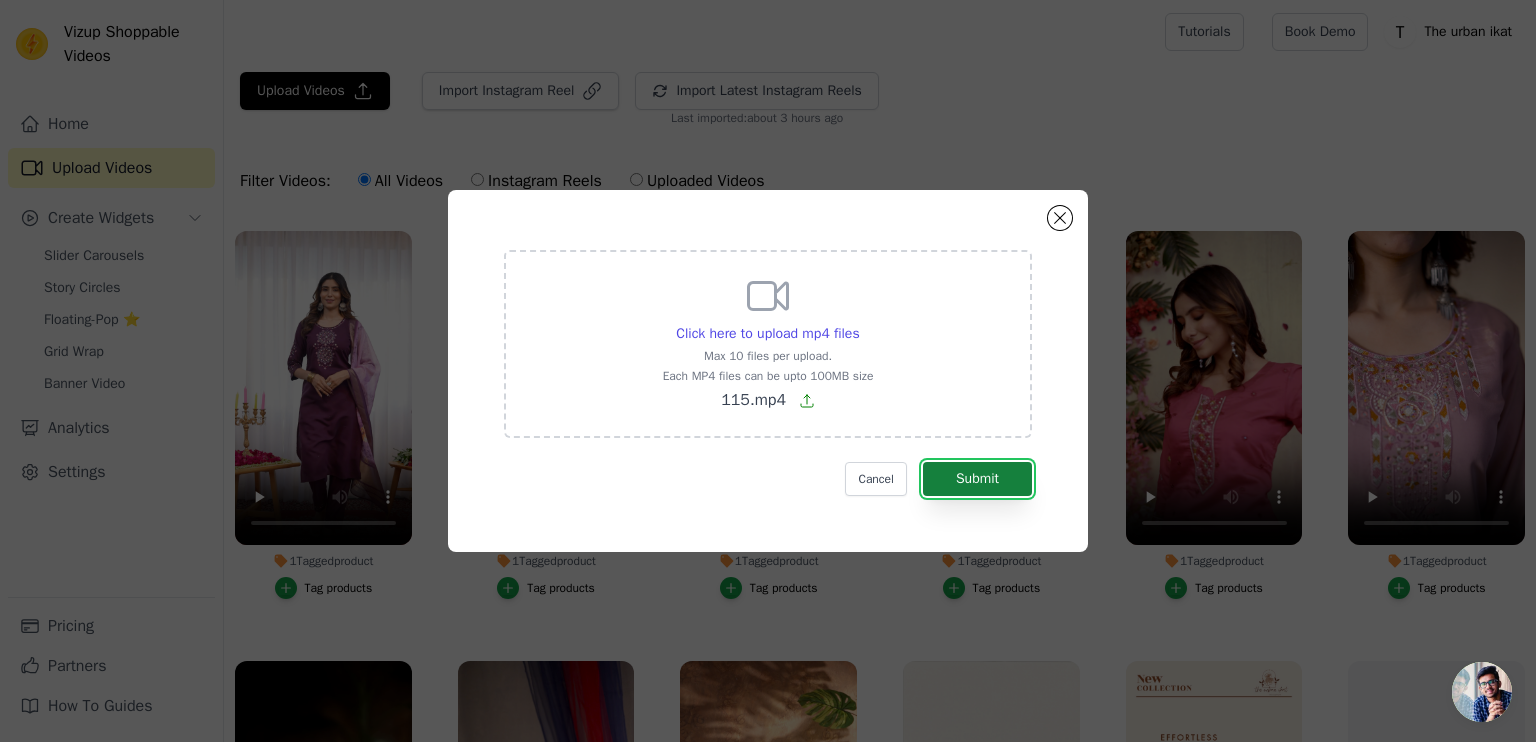click on "Submit" at bounding box center (977, 479) 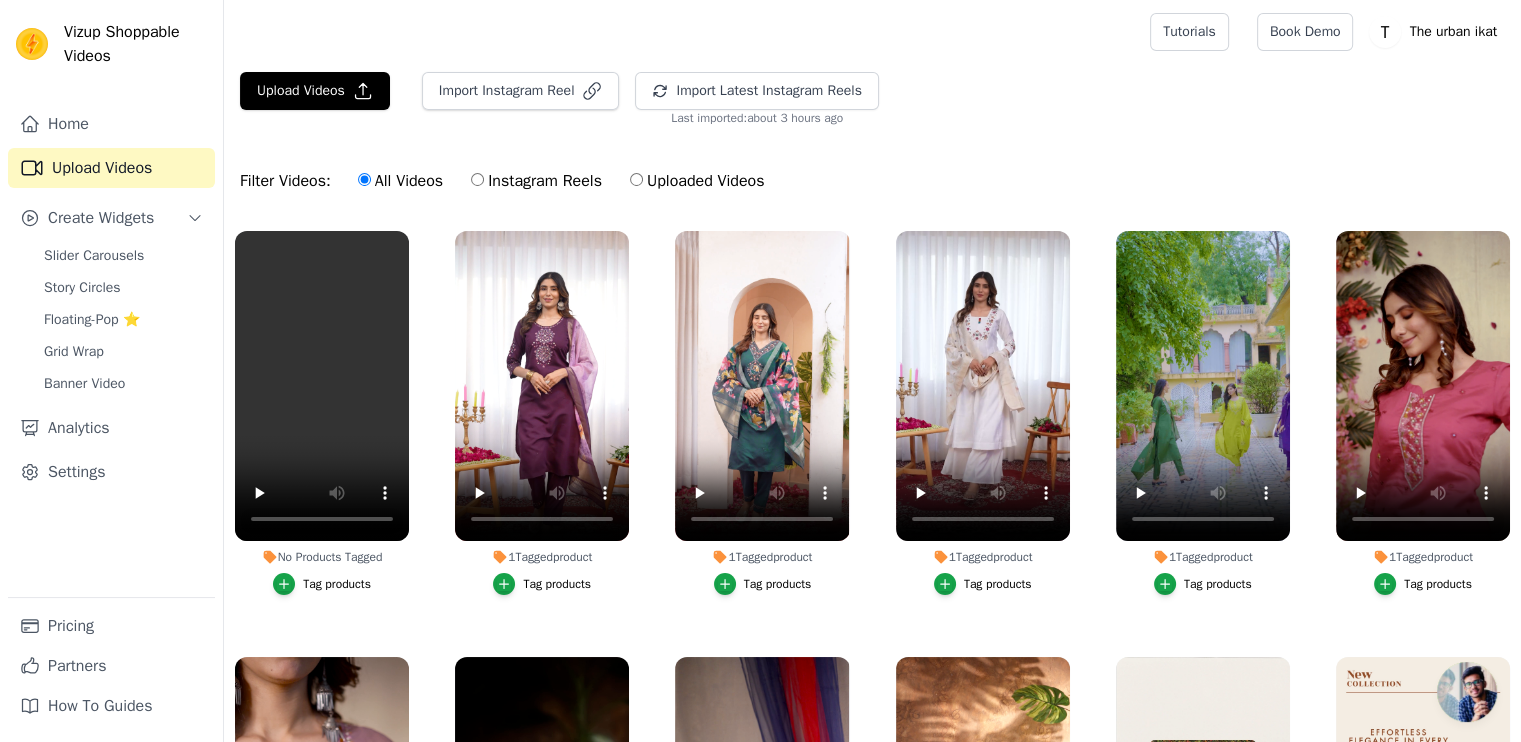 click on "Tag products" at bounding box center (322, 584) 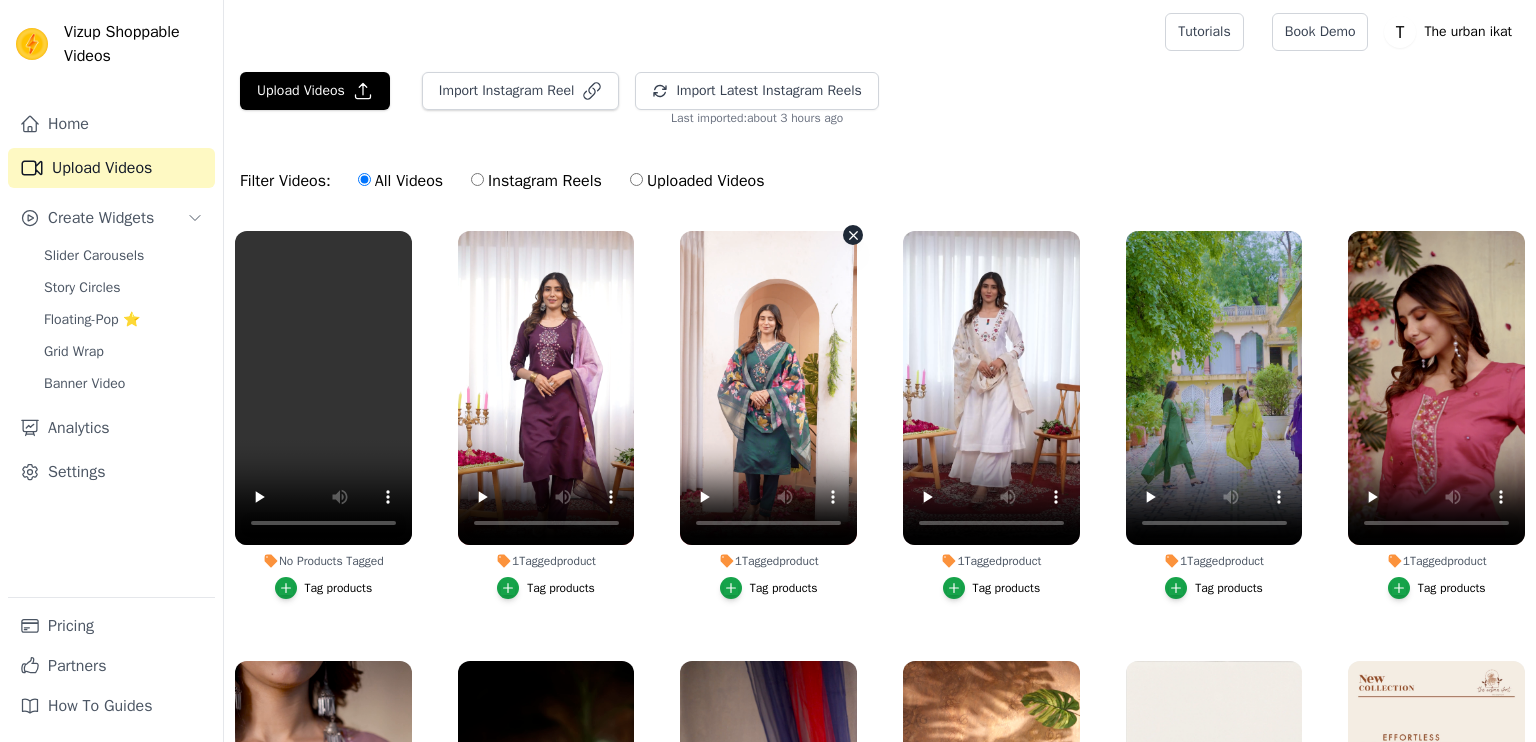 scroll, scrollTop: 0, scrollLeft: 0, axis: both 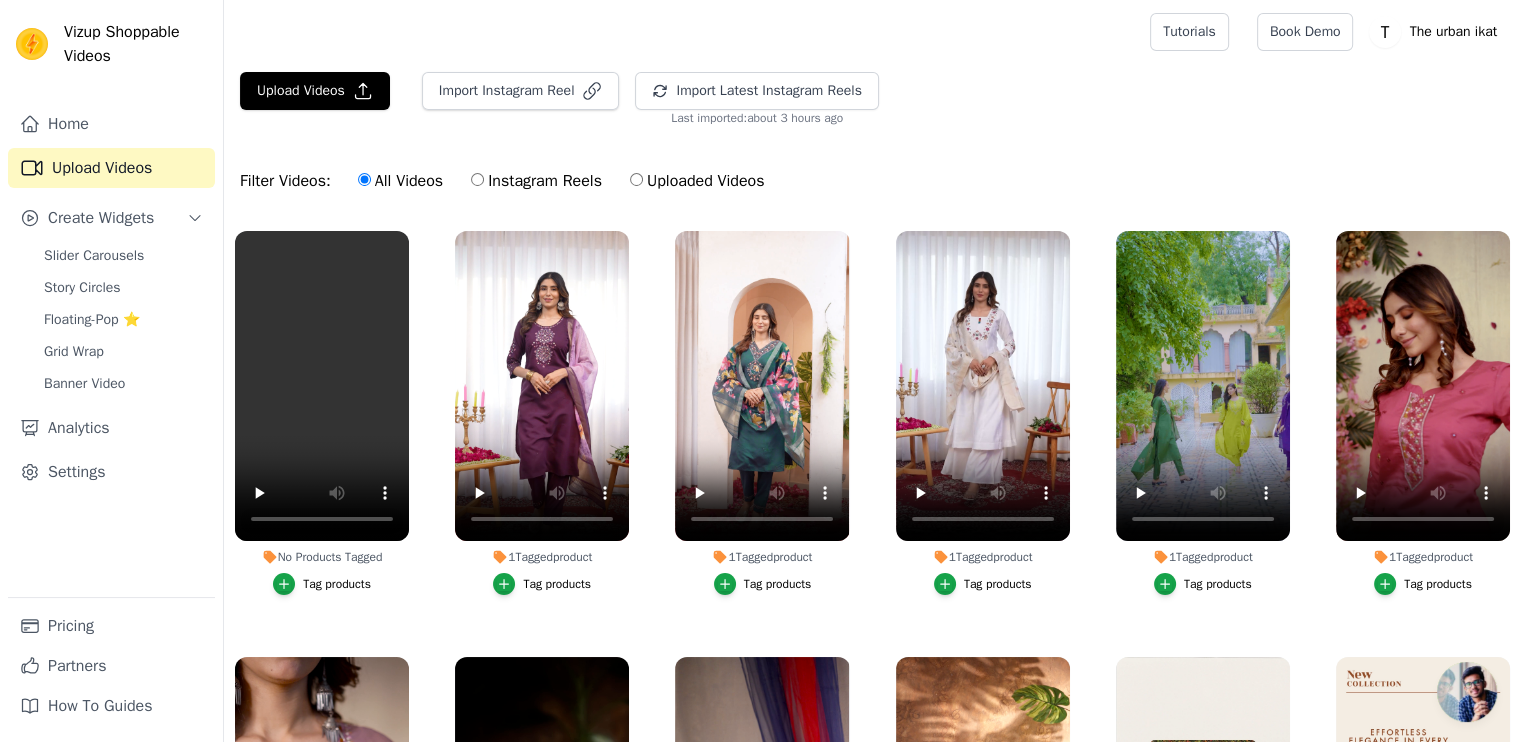 click on "Tag products" at bounding box center (337, 584) 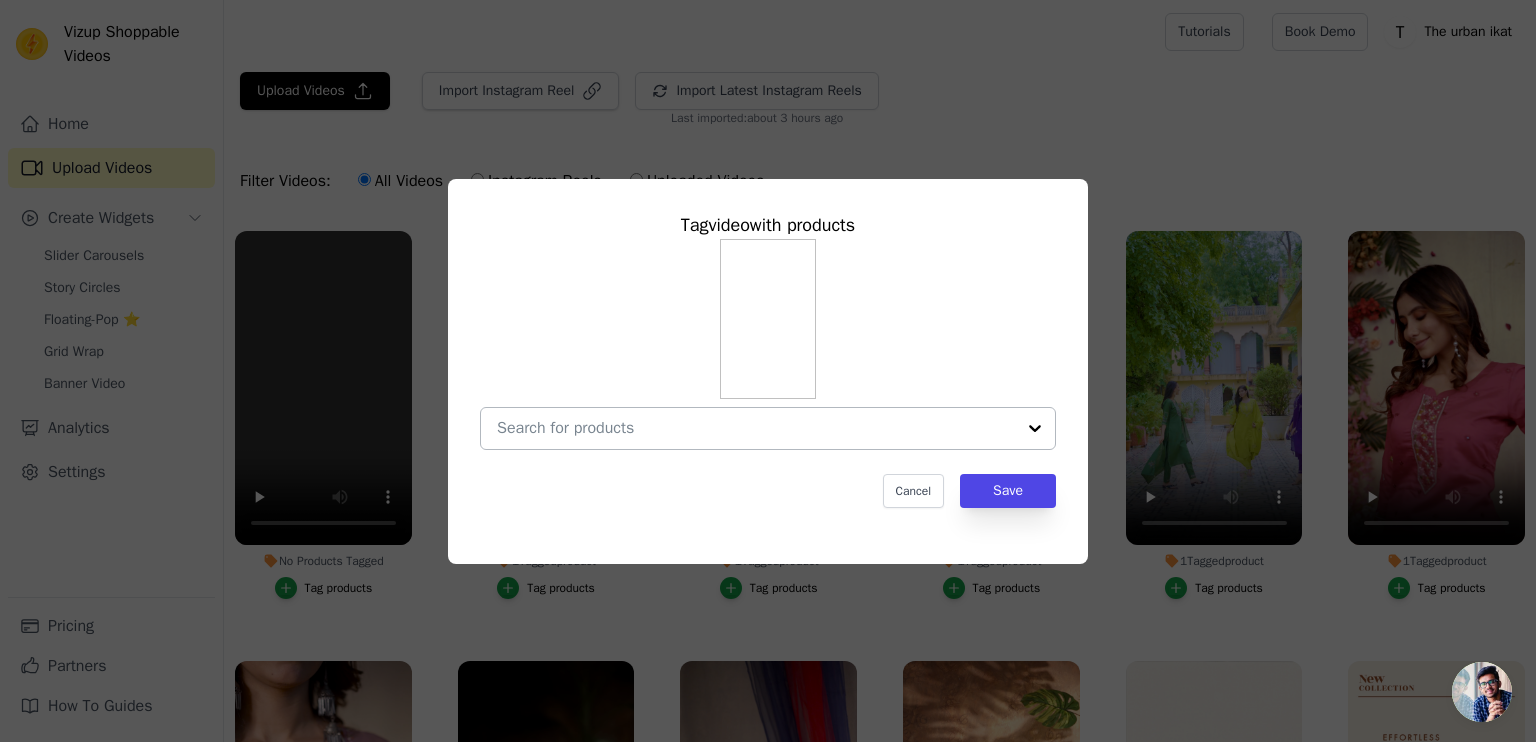 click on "No Products Tagged     Tag  video  with products                         Cancel   Save     Tag products" at bounding box center (756, 428) 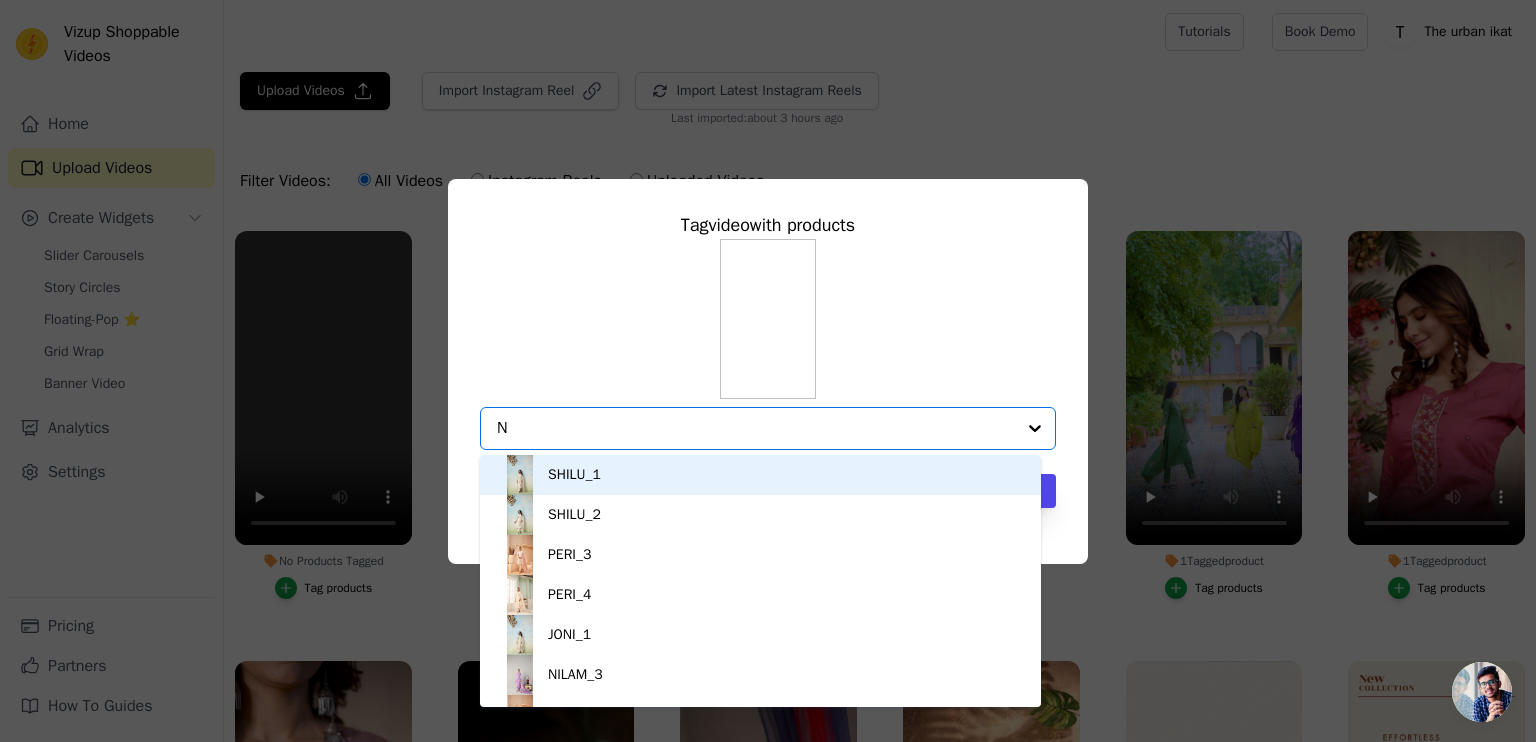 type on "NI" 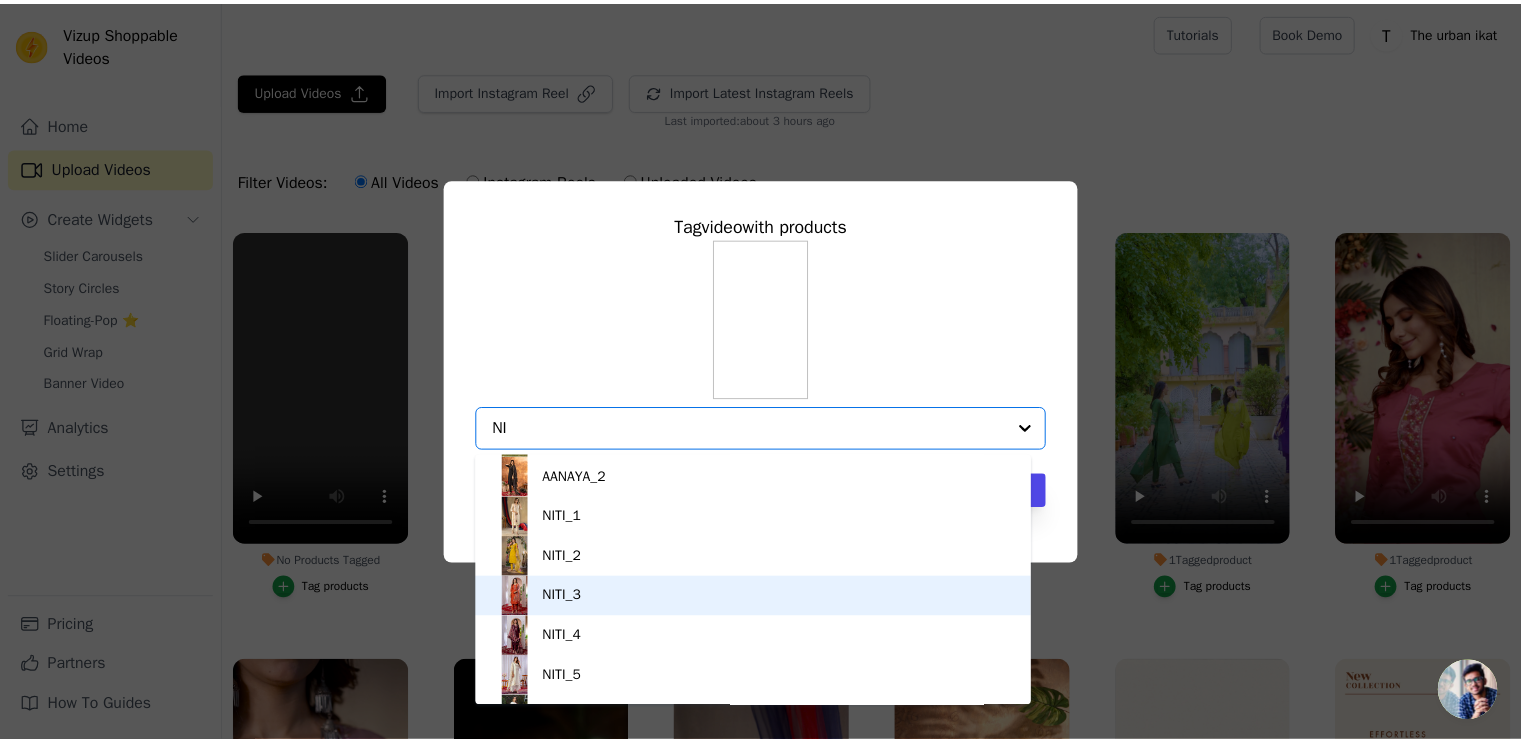 scroll, scrollTop: 188, scrollLeft: 0, axis: vertical 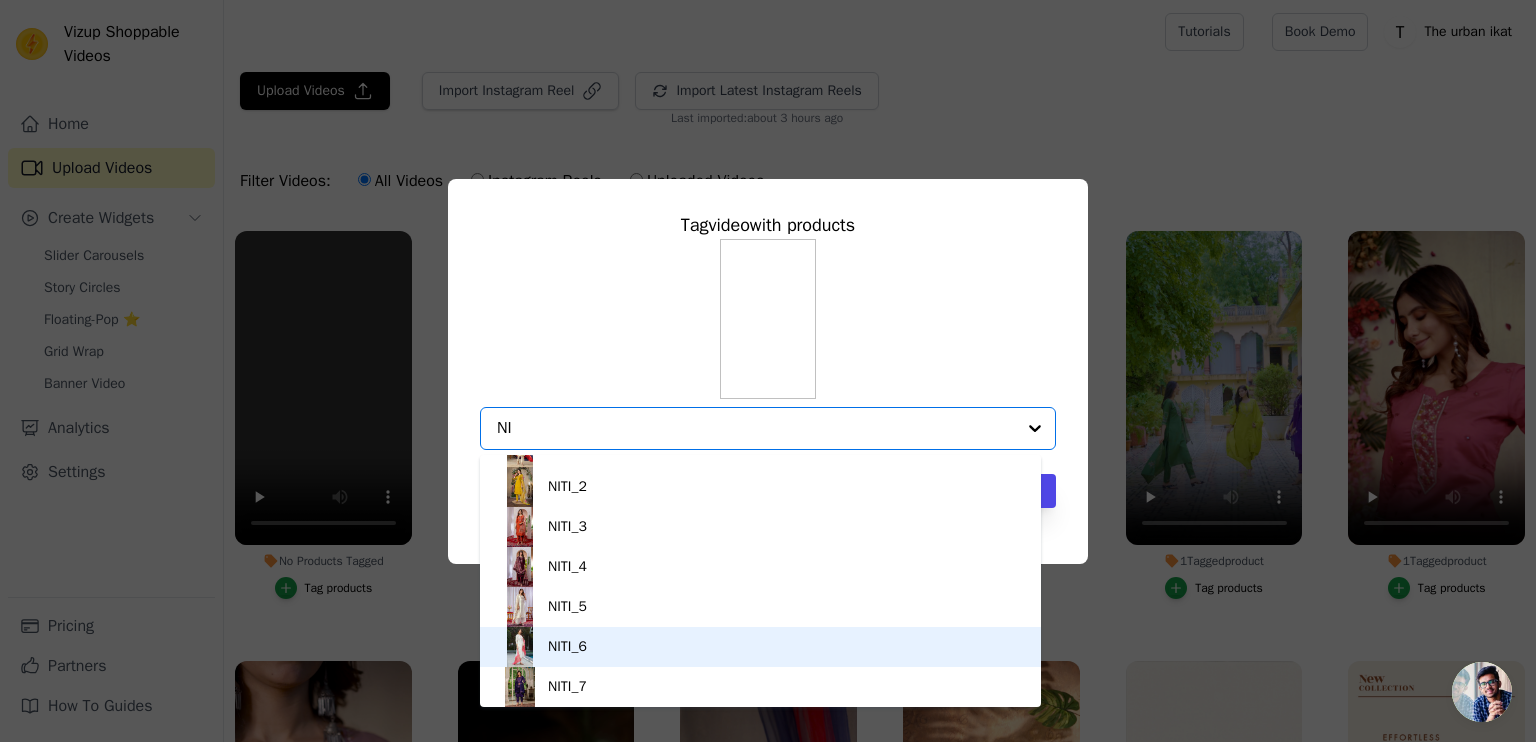 click on "NITI_6" at bounding box center [760, 647] 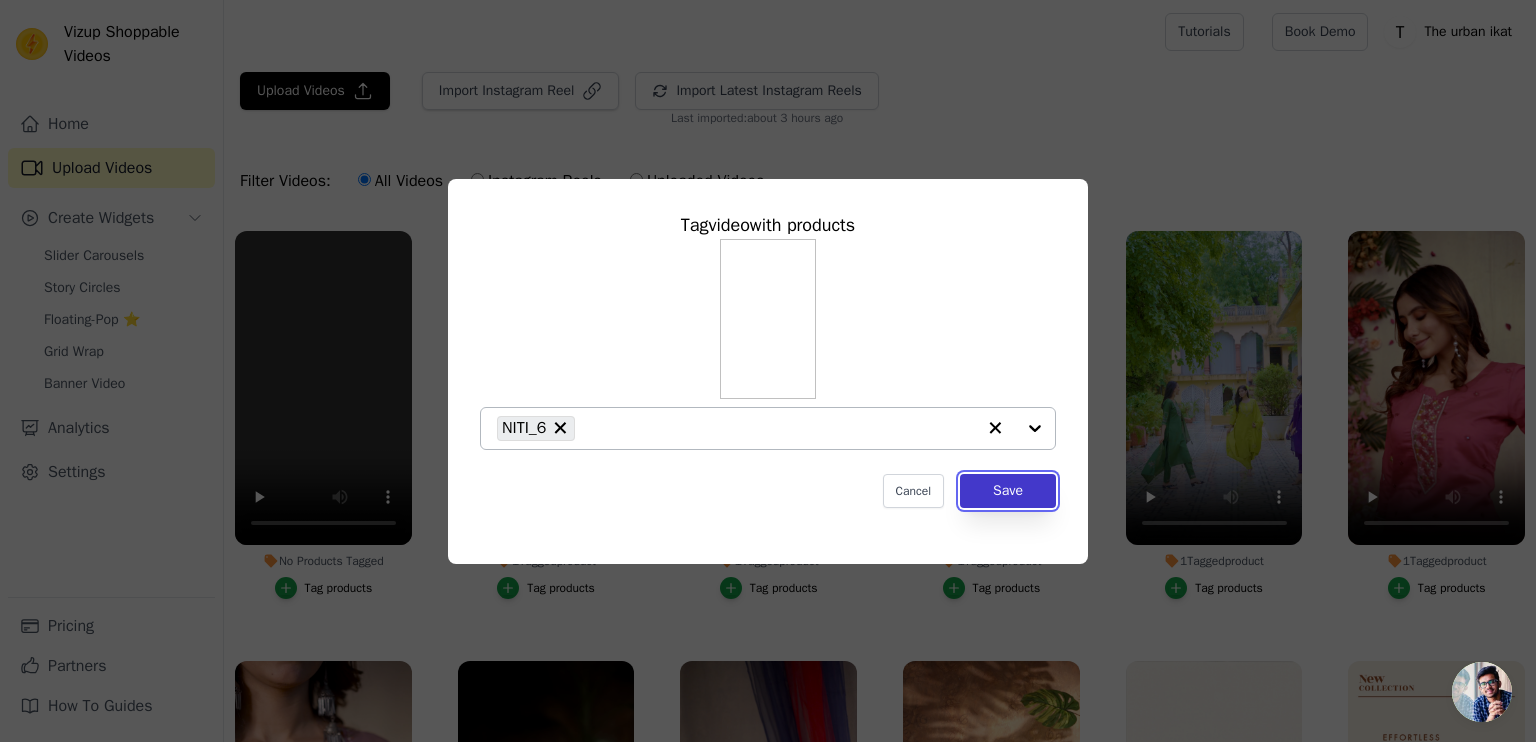click on "Save" at bounding box center [1008, 491] 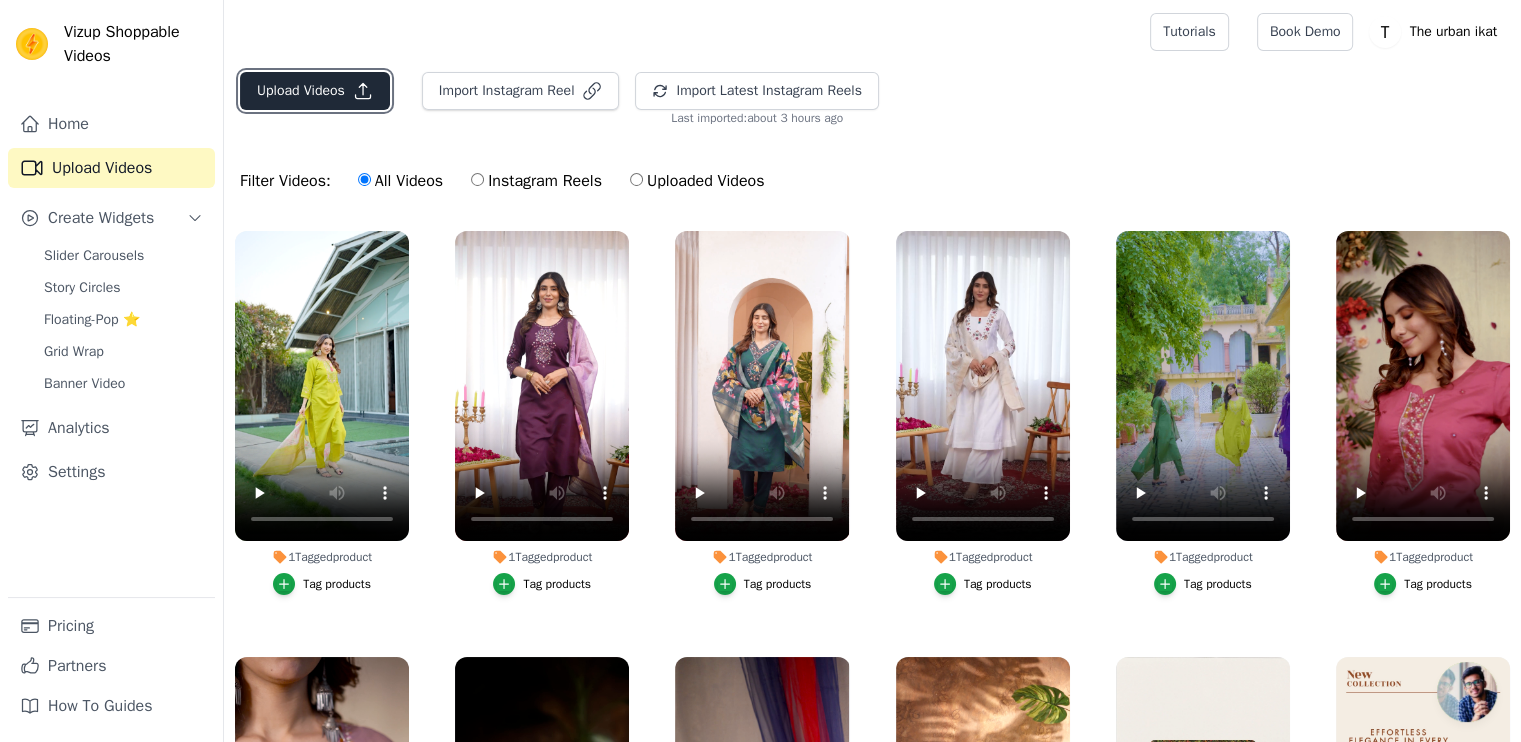 click on "Upload Videos" at bounding box center (315, 91) 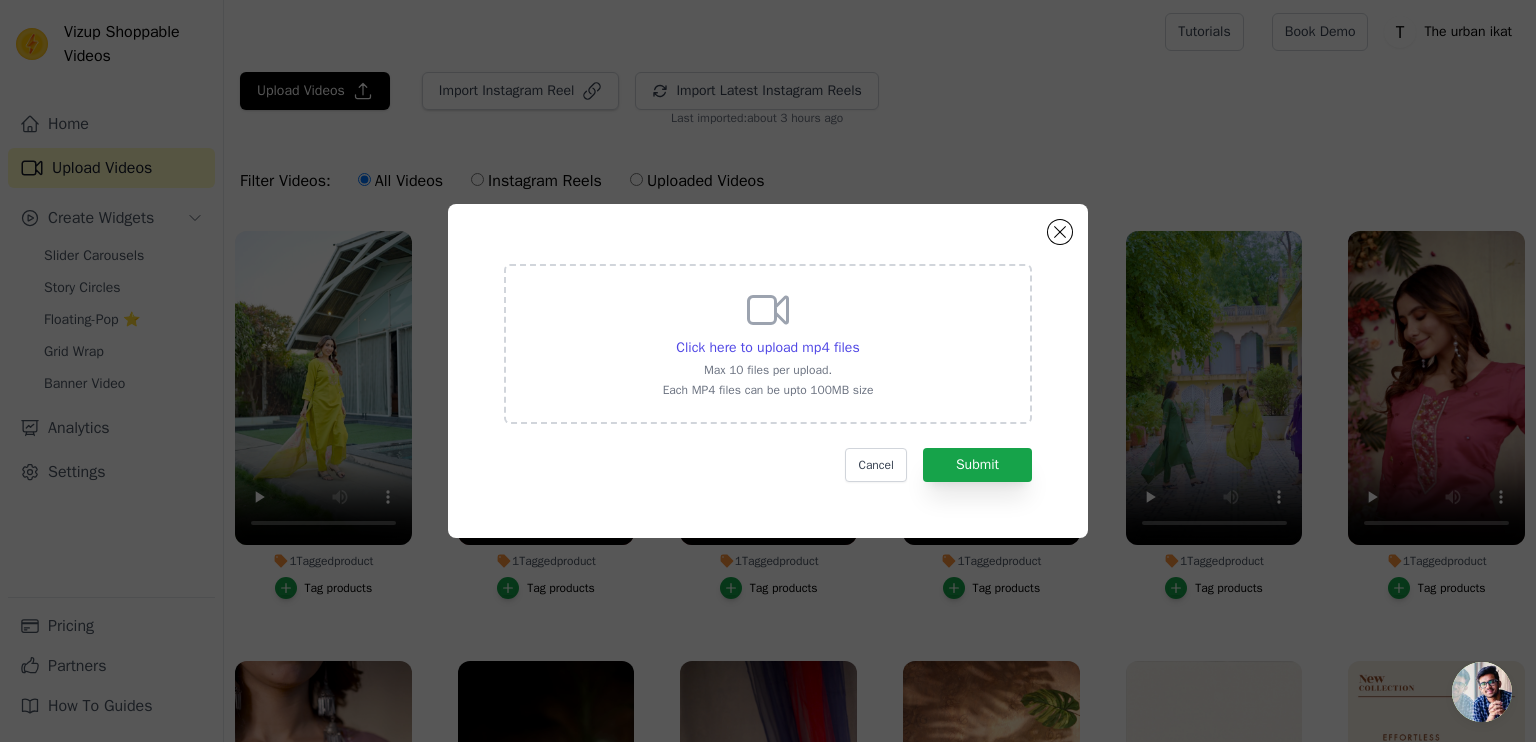 click on "Click here to upload mp4 files     Max 10 files per upload.   Each MP4 files can be upto 100MB size" at bounding box center [768, 342] 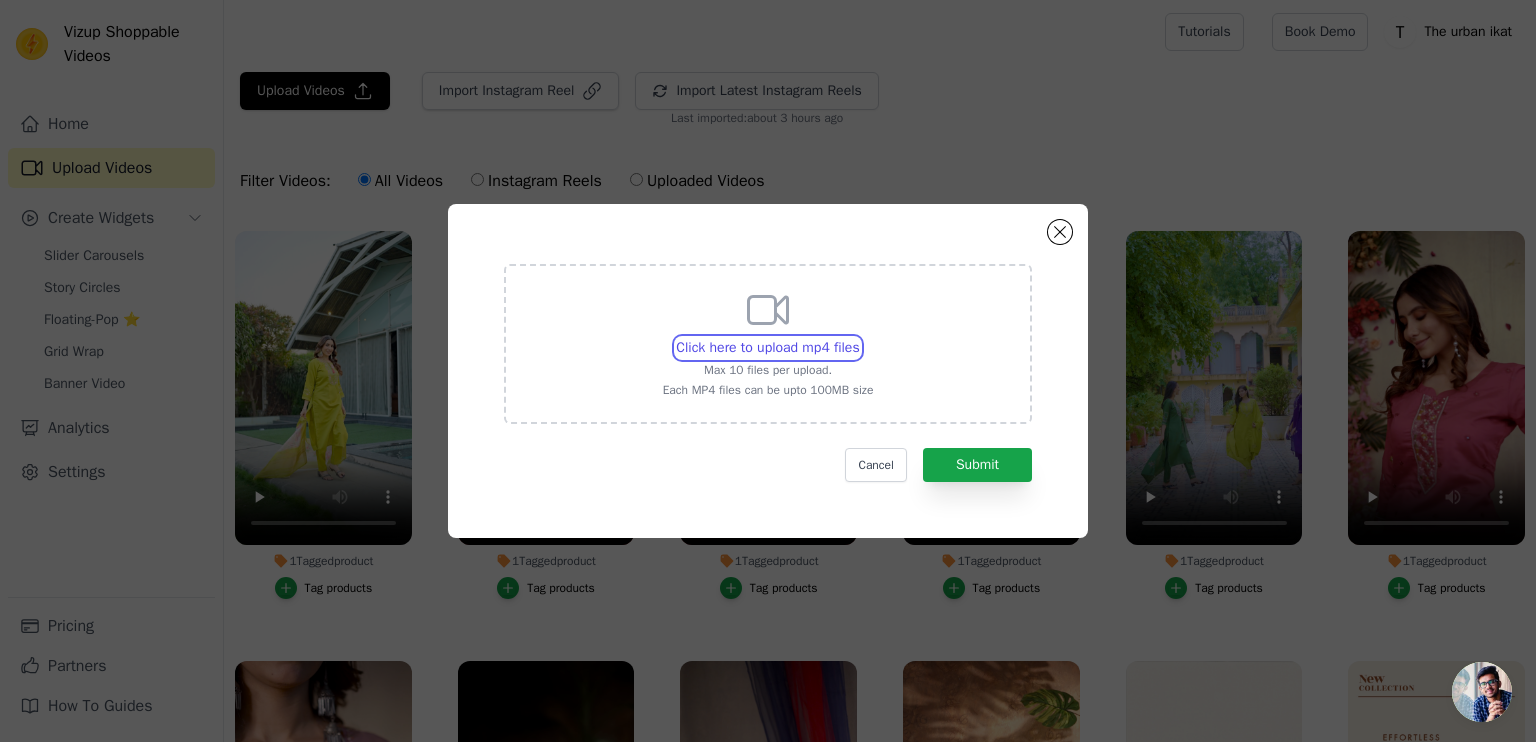 type on "C:\fakepath\107.mp4" 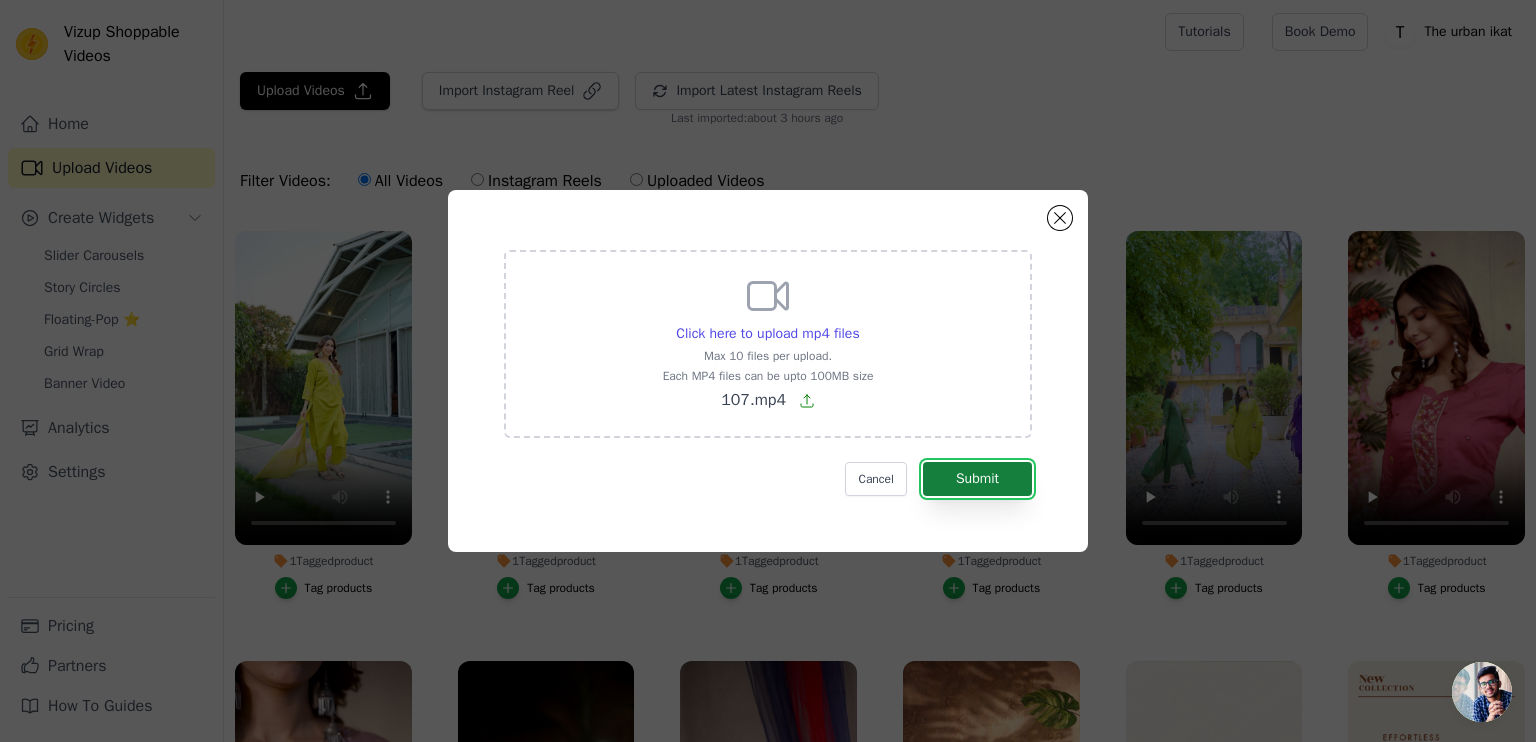 click on "Submit" at bounding box center (977, 479) 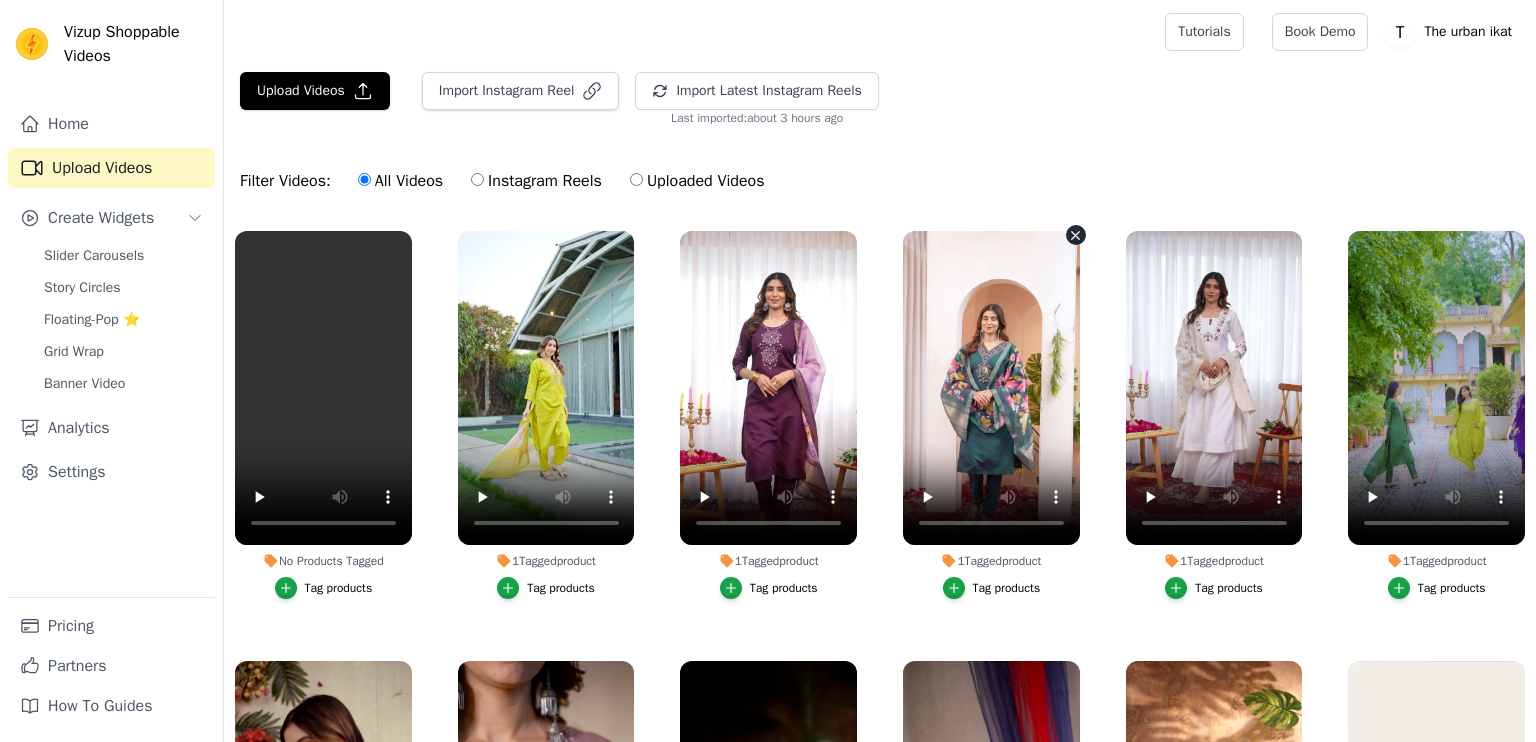 scroll, scrollTop: 0, scrollLeft: 0, axis: both 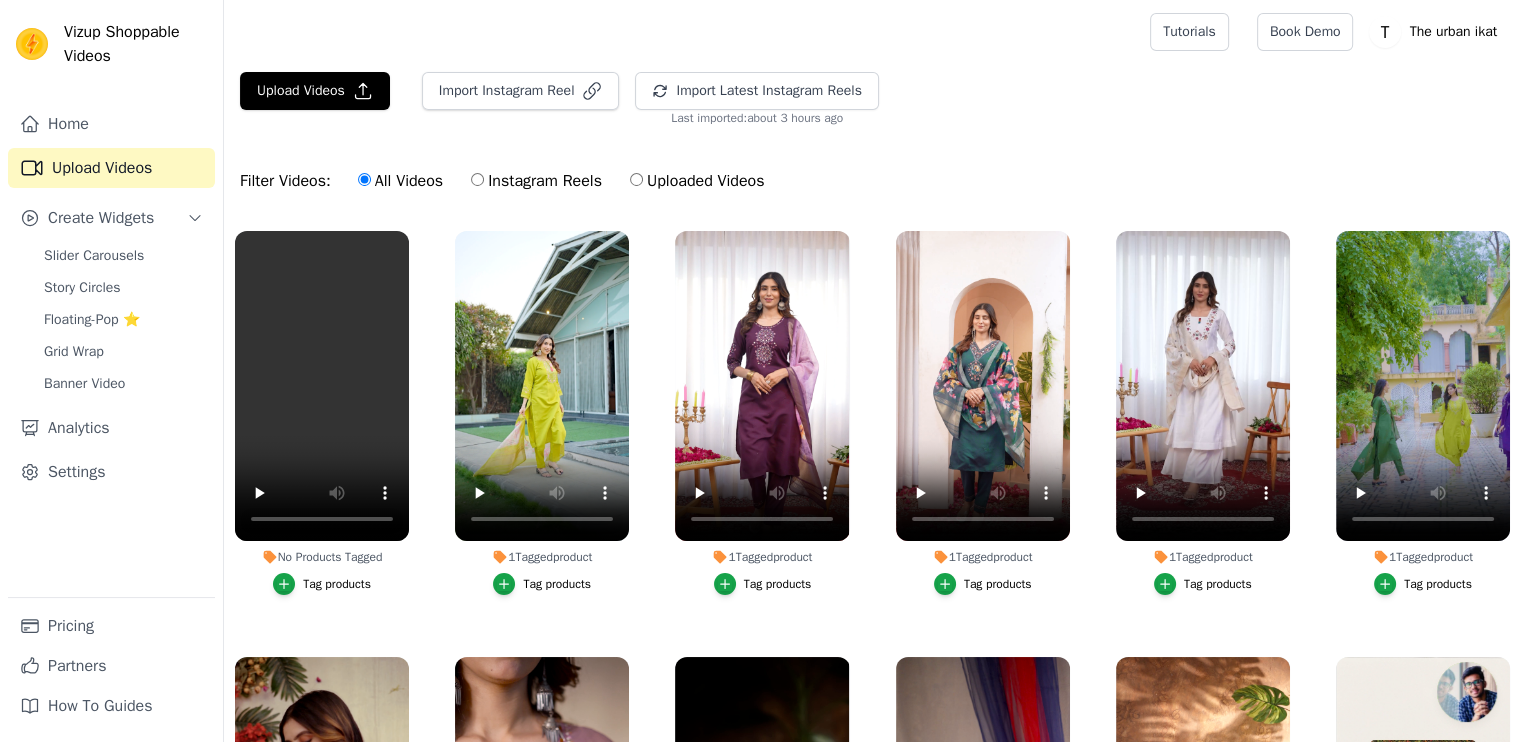 click on "Tag products" 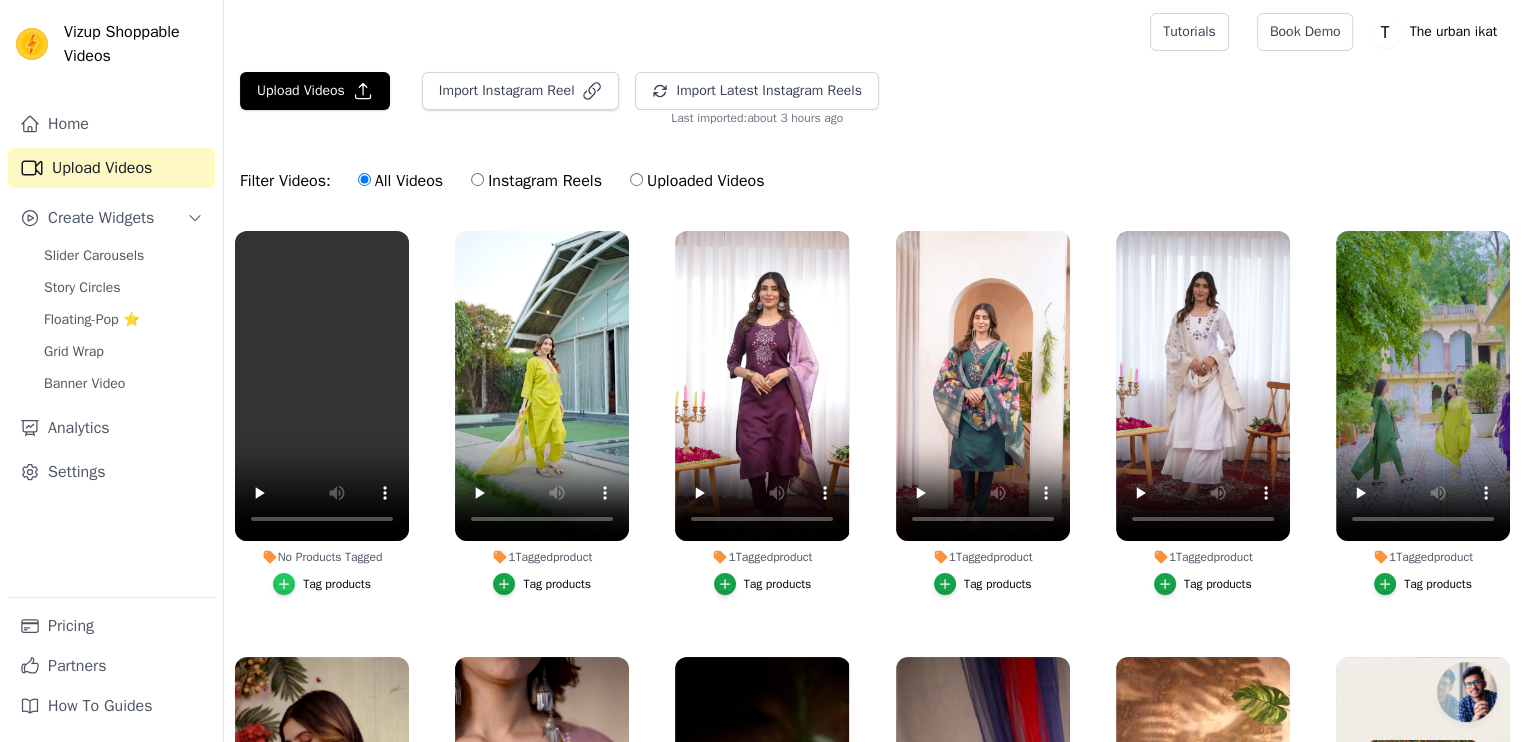 click 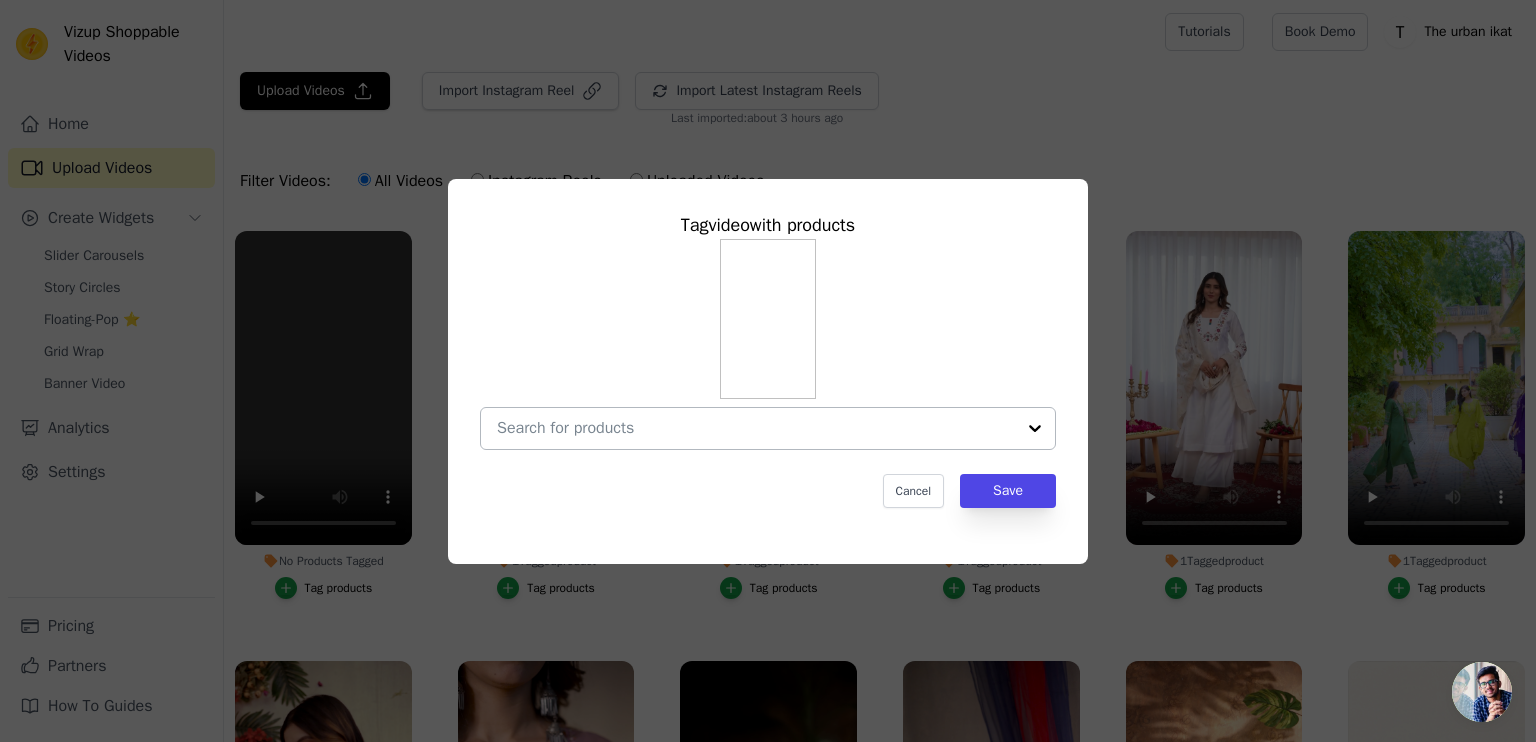 click at bounding box center [756, 428] 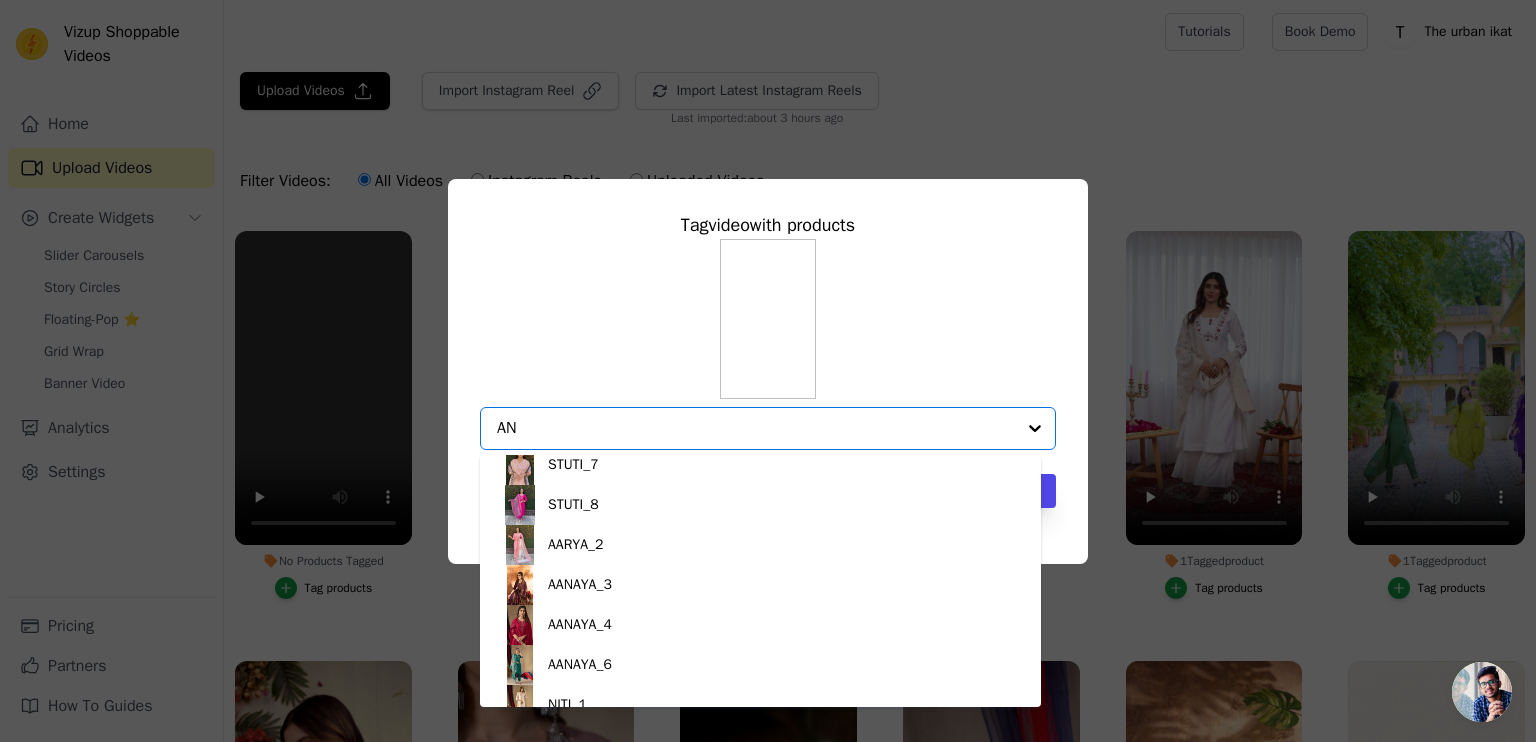 scroll, scrollTop: 766, scrollLeft: 0, axis: vertical 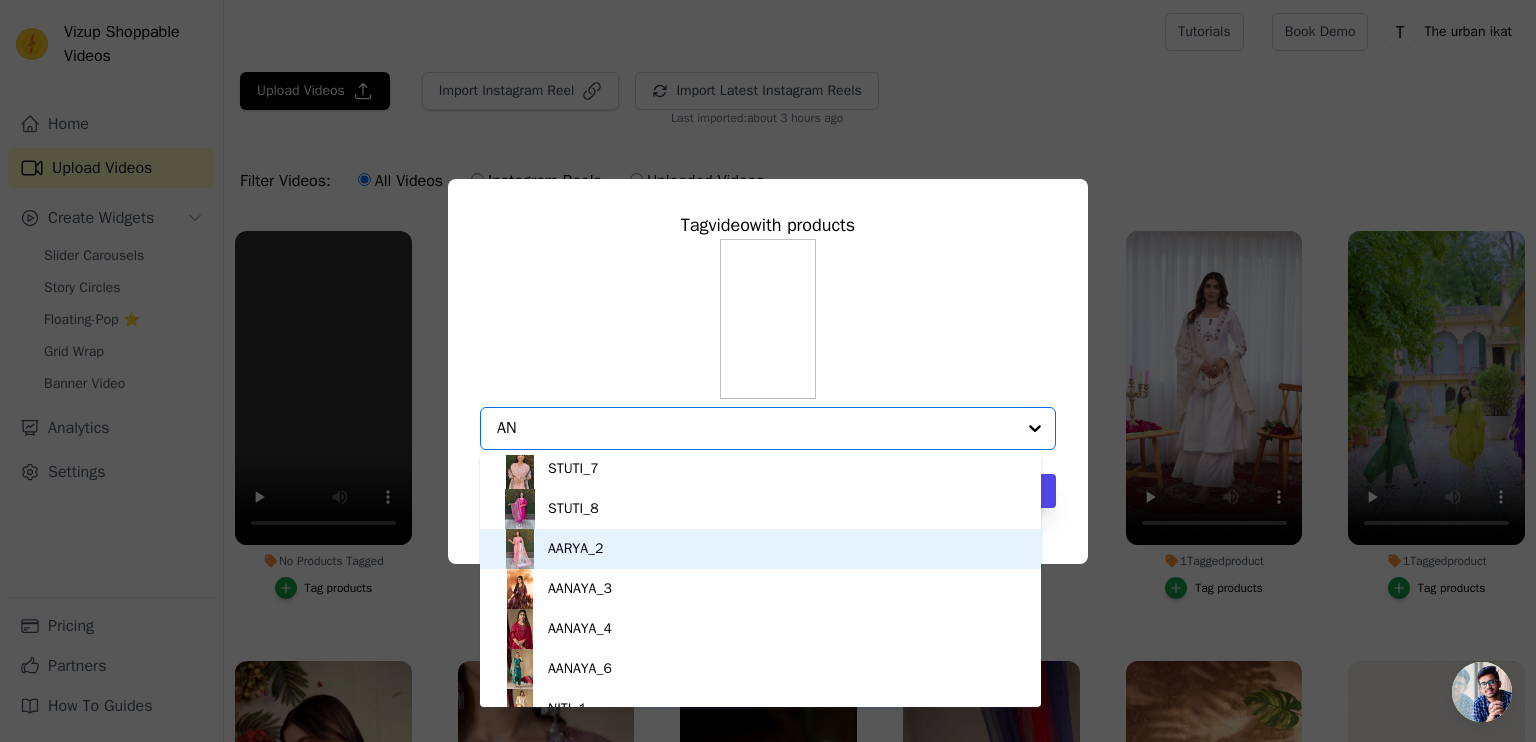 type on "AN" 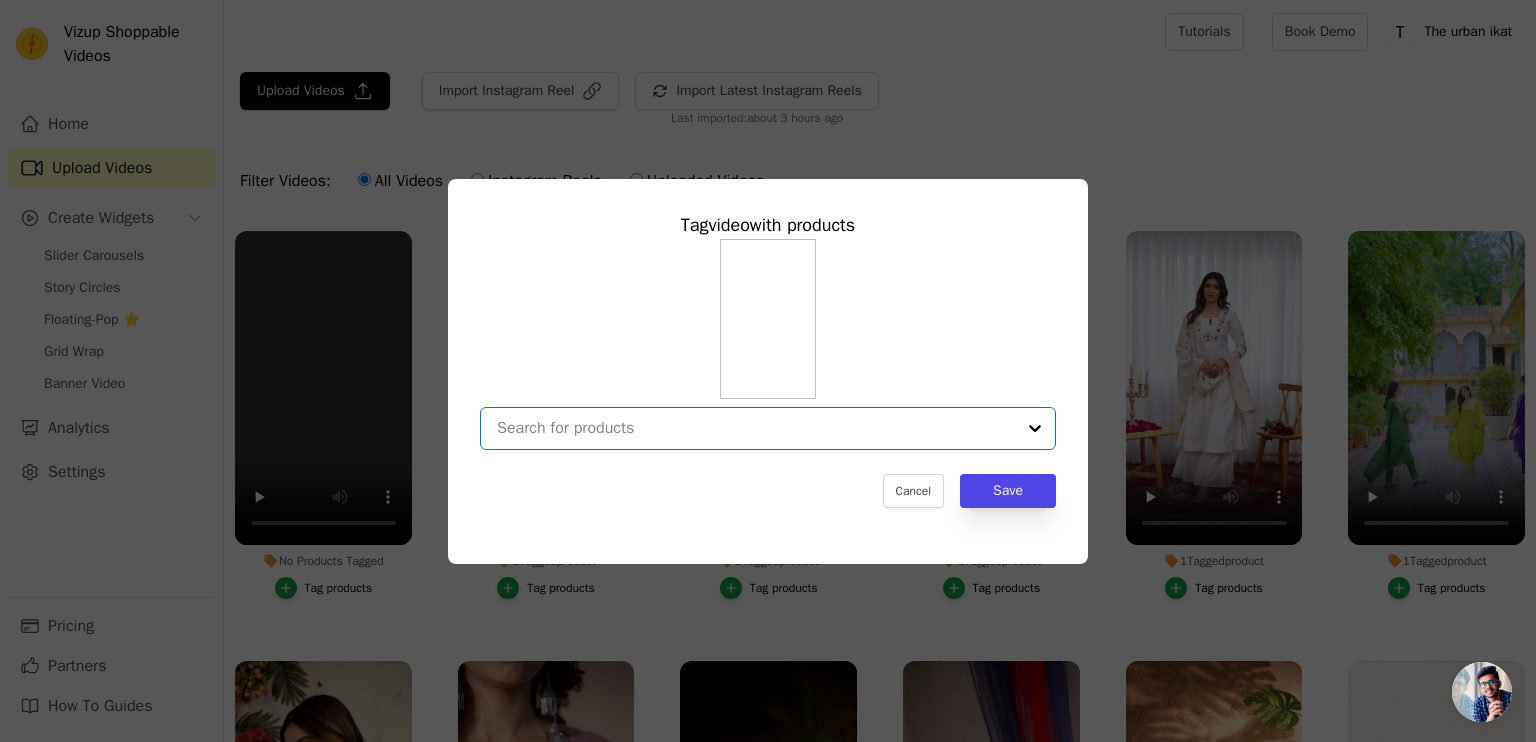 click on "No Products Tagged     Tag  video  with products       Option undefined, selected.   Select is focused, type to refine list, press down to open the menu.                   Cancel   Save     Tag products" at bounding box center (756, 428) 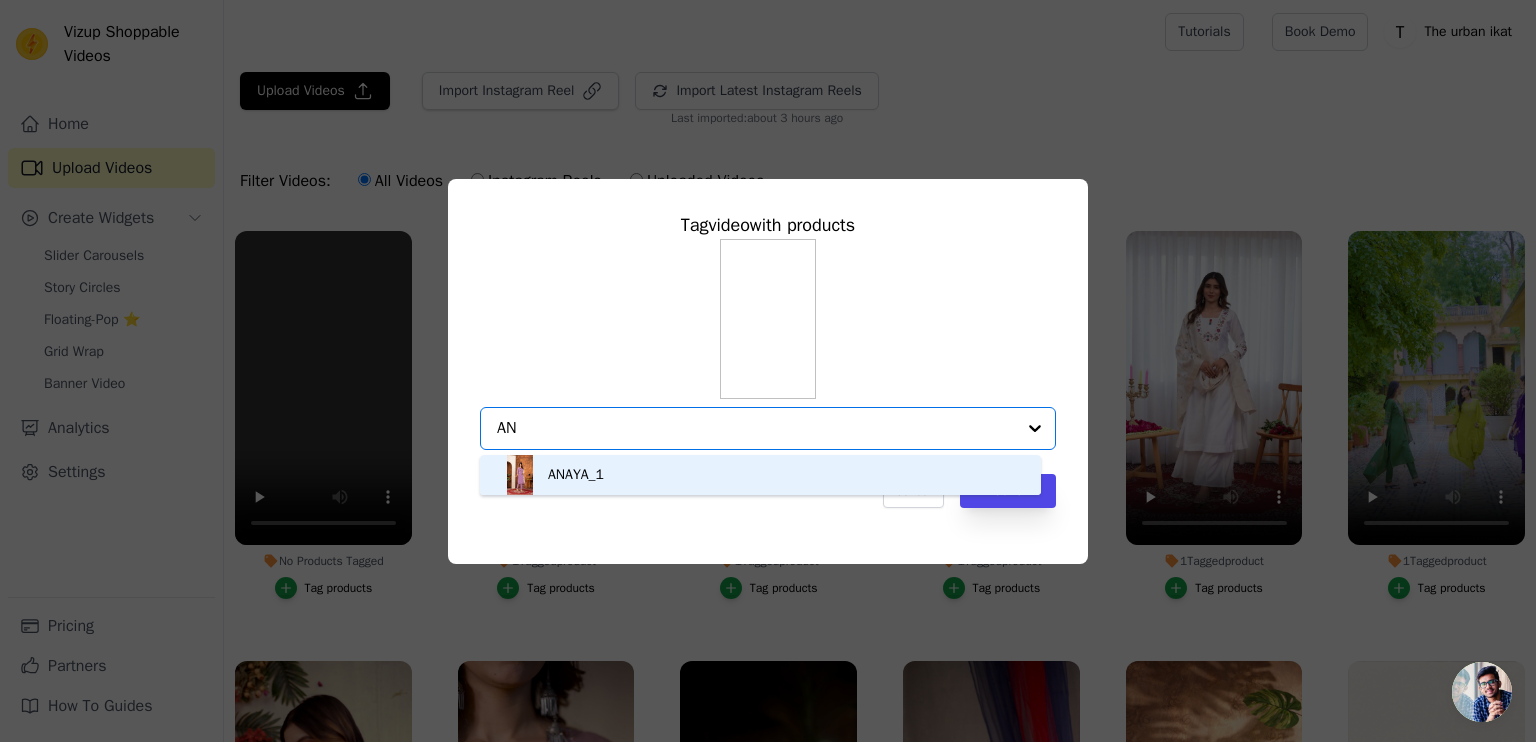 type on "A" 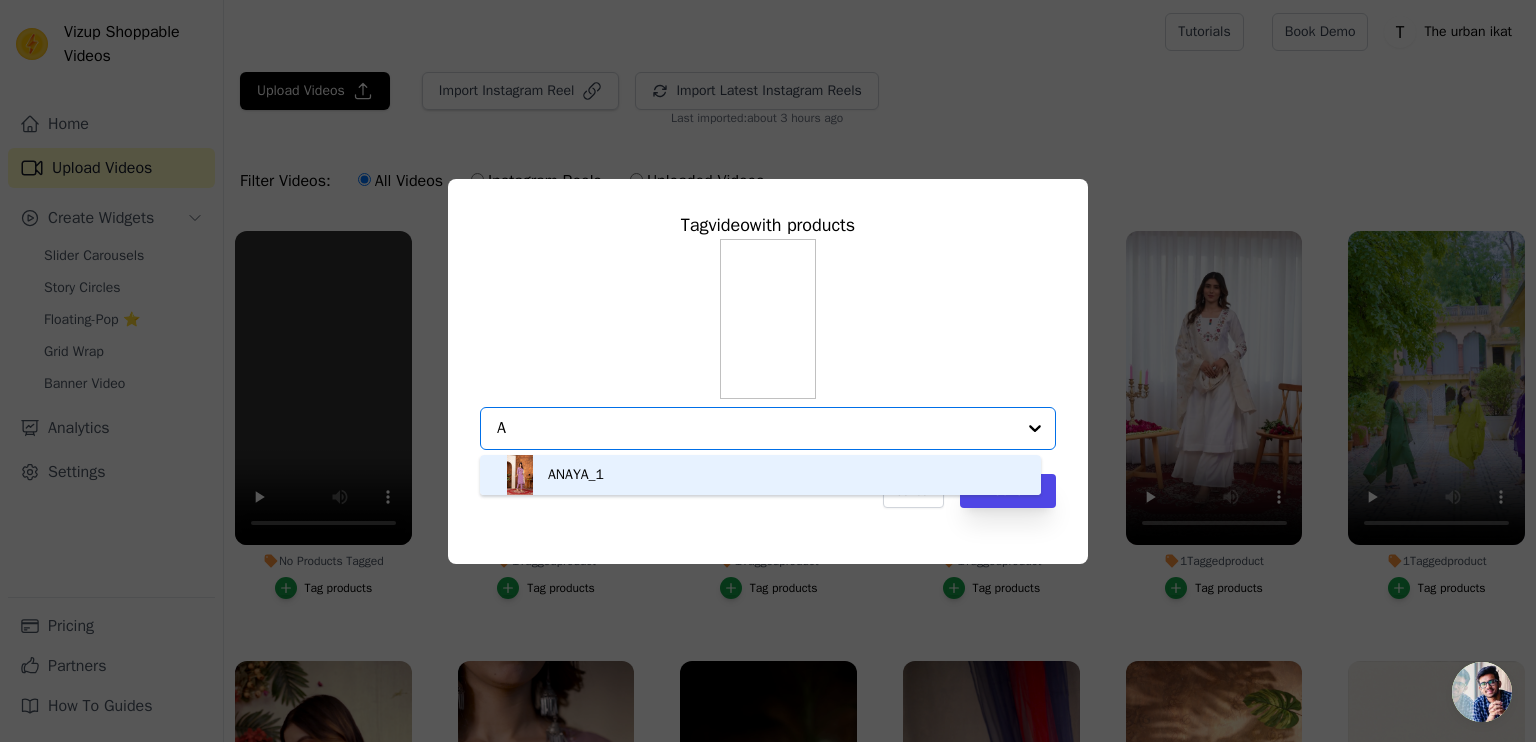 type 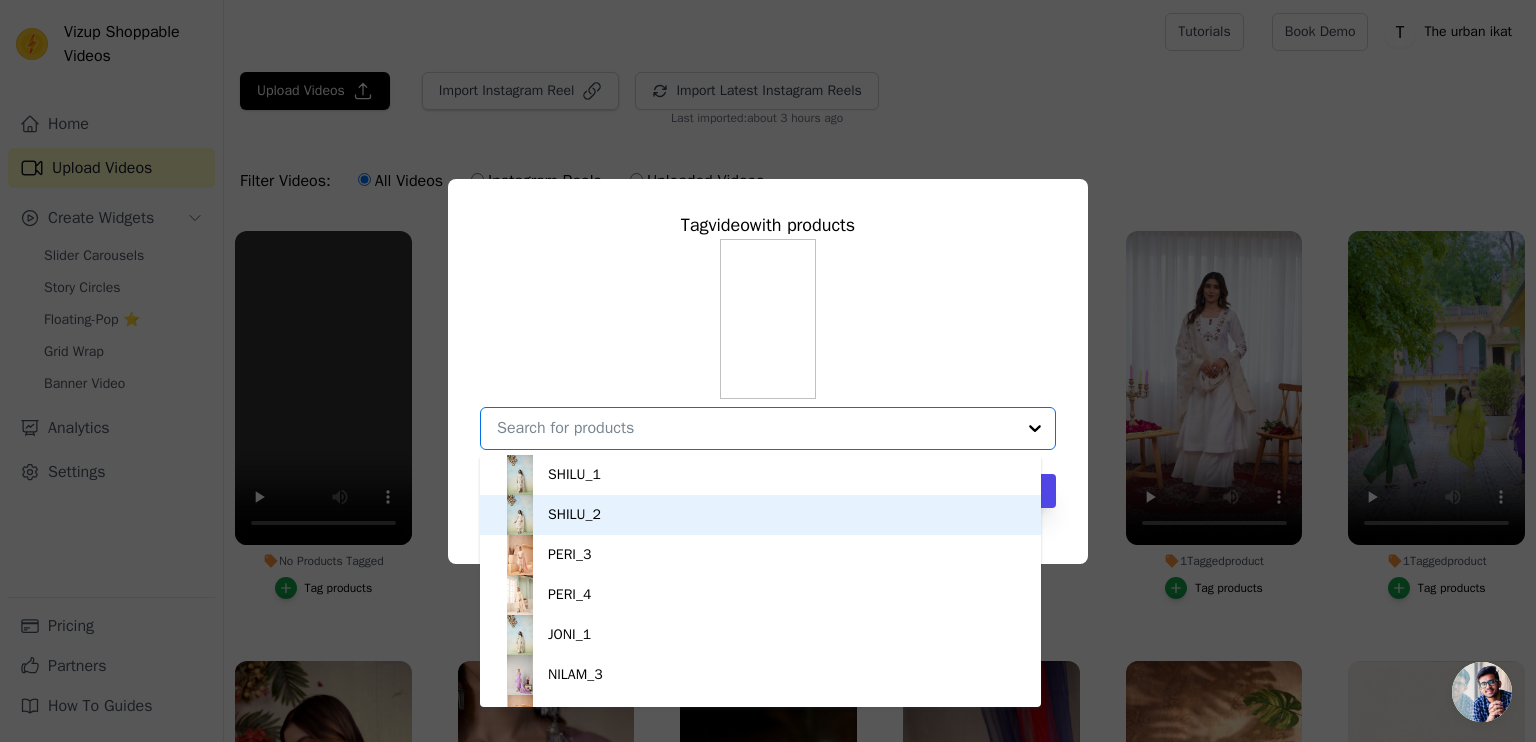 click on "SHILU_1     SHILU_2     PERI_3     PERI_4     JONI_1     NILAM_3     NILAM_1     JOYA_1     JOYA_2     JOYA_3     ANAYA_1     JOYA_4     AARYA_1     STUTI_2     STUTI_3     AANAYA_2     STUTI_4     STUTI_5     STUTI_6     STUTI_7     STUTI_8     AARYA_2     AANAYA_3     AANAYA_4     AANAYA_6     NITI_1     NITI_2     NITI_3     NITI_4     NITI_5     NITI_6     NITI_7     AARYA_3     AARYA_4     AARYA_5     AARYA_5       Option undefined, selected.   You are currently focused on option SHILU_2. There are 36 results available." at bounding box center (768, 344) 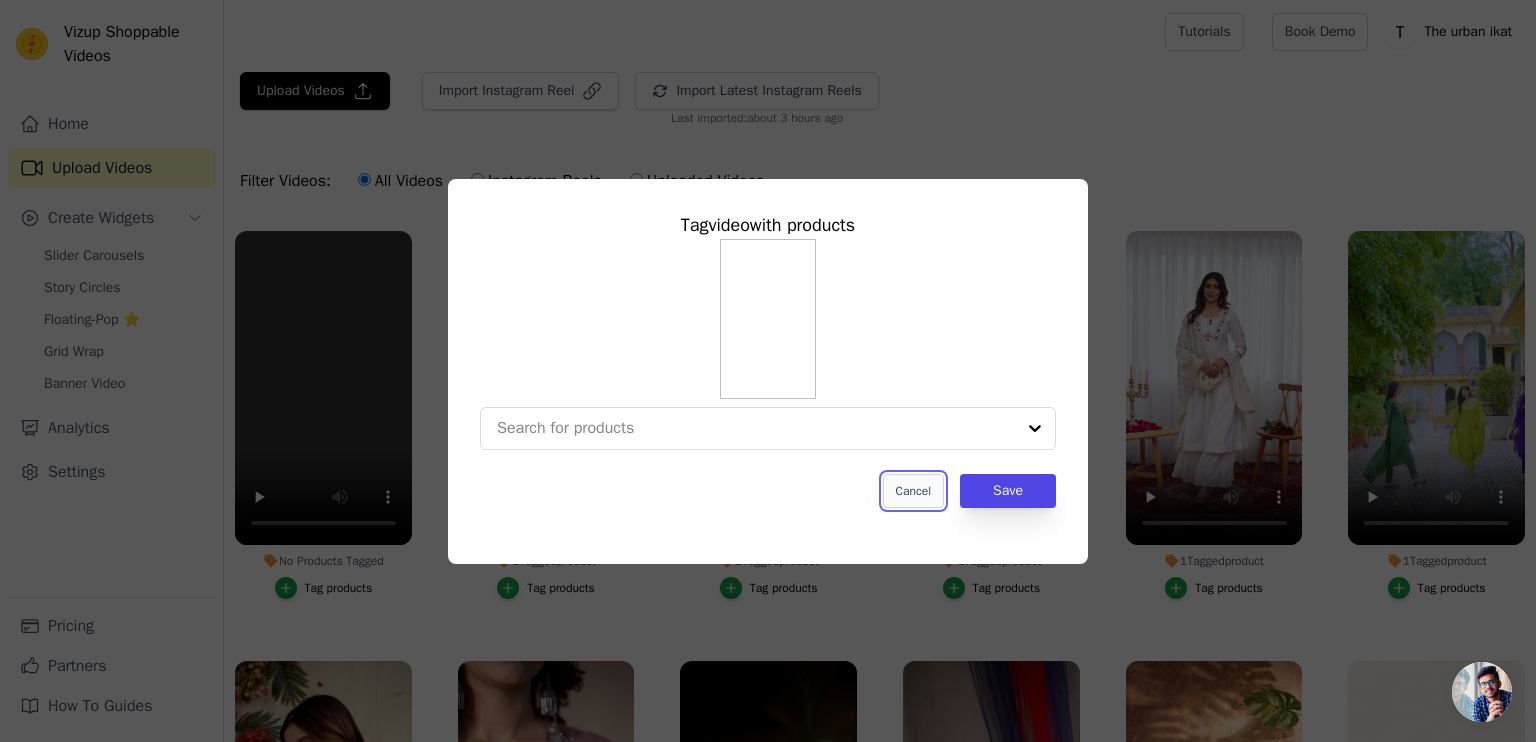 click on "Cancel" at bounding box center [913, 491] 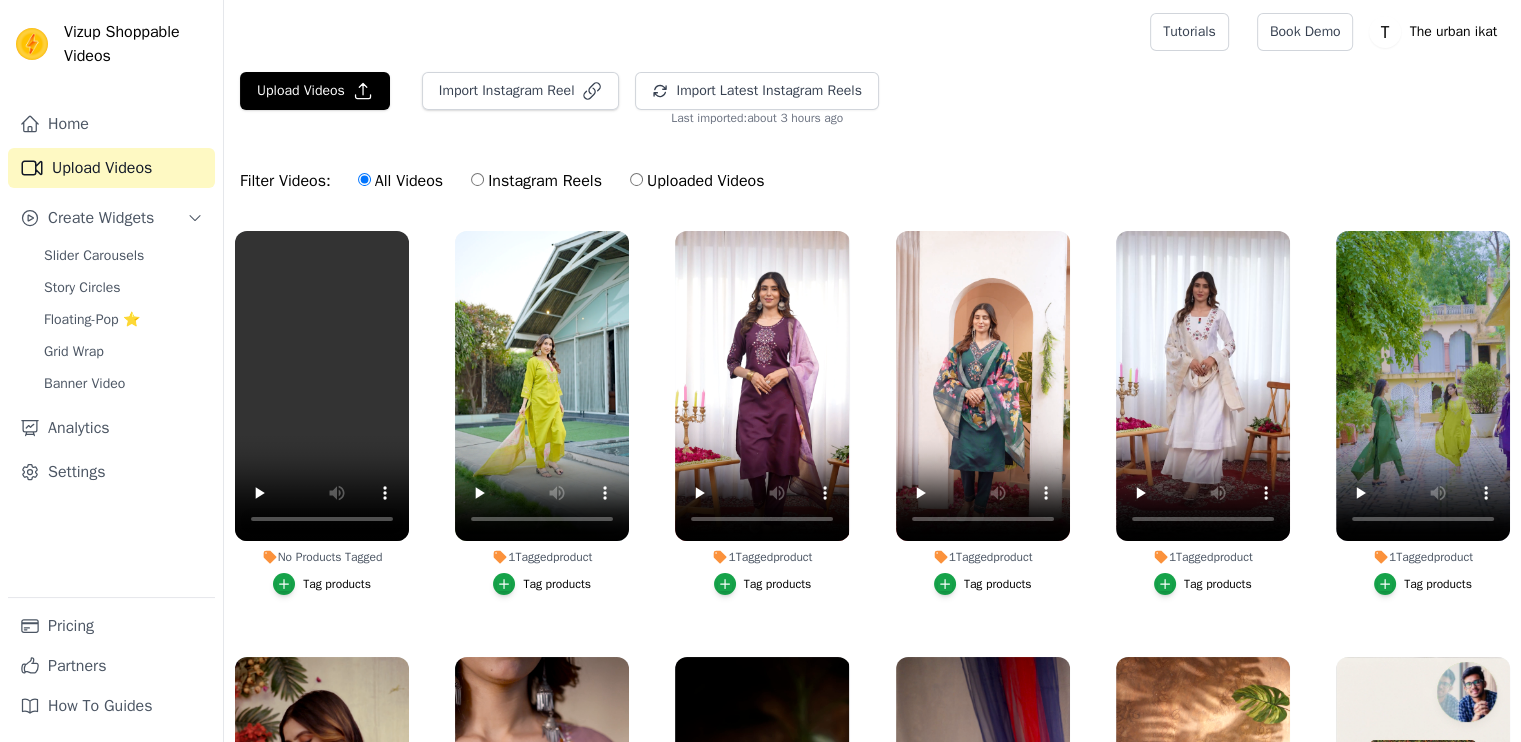 click on "All Videos
Instagram Reels
Uploaded Videos" at bounding box center (561, 181) 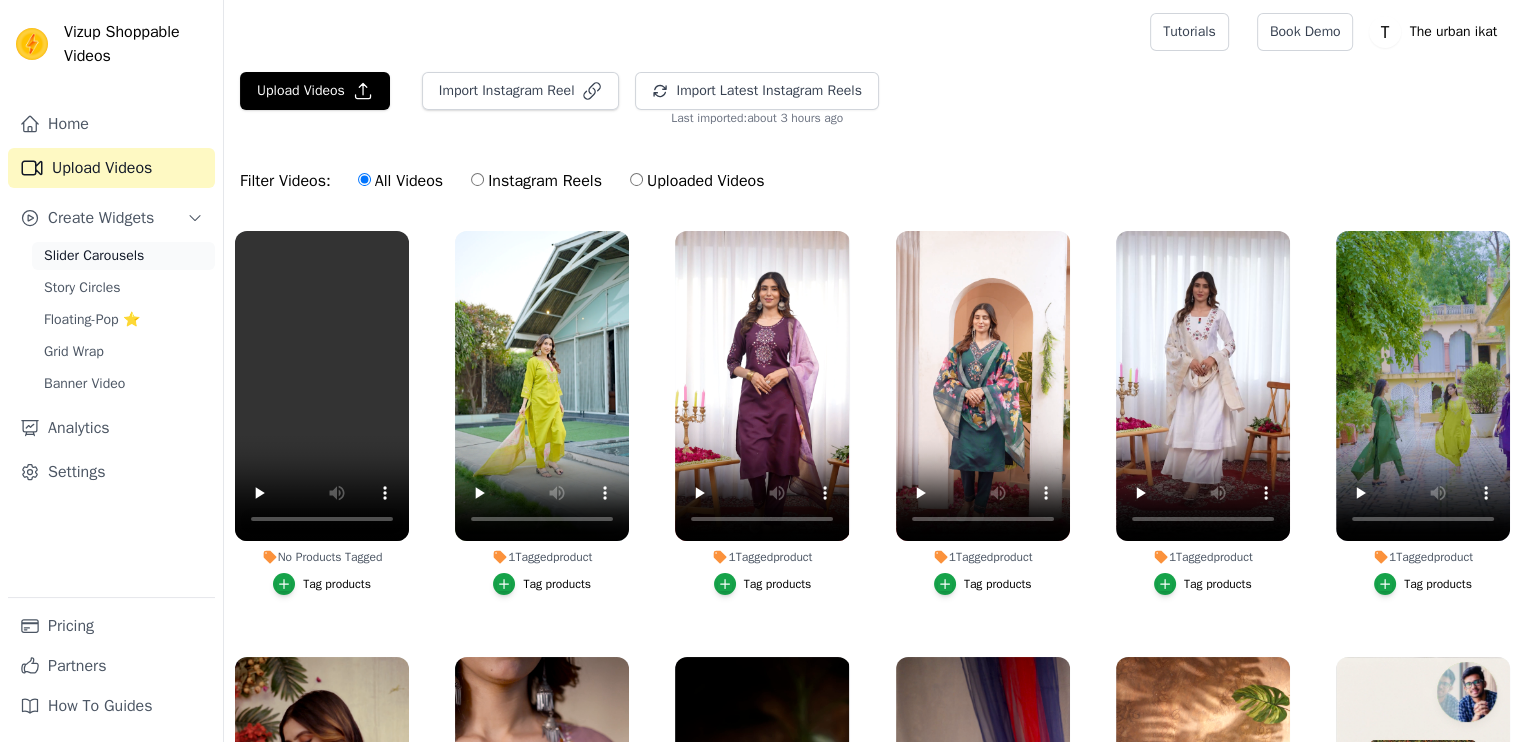 click on "Slider Carousels" at bounding box center (94, 256) 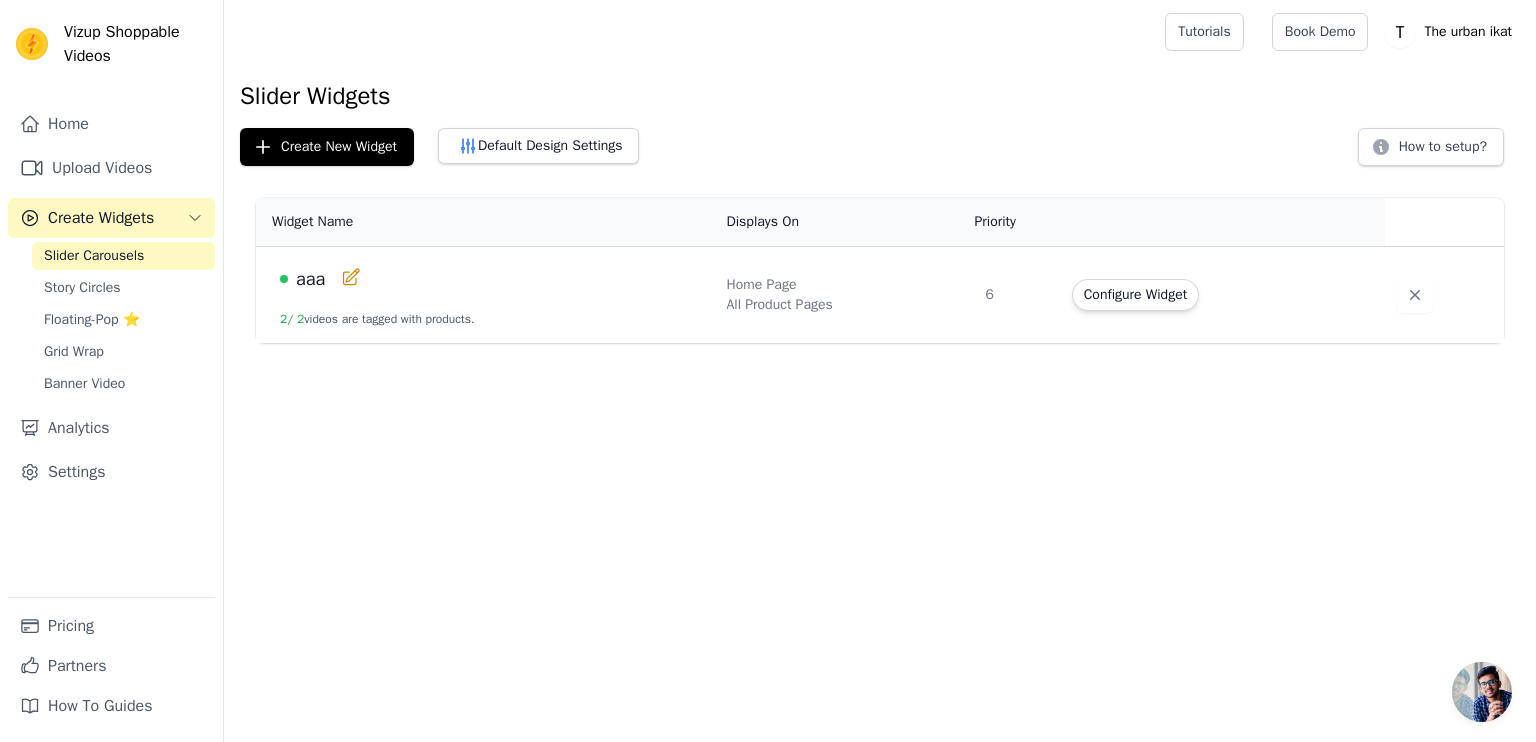 click on "aaa" at bounding box center (491, 279) 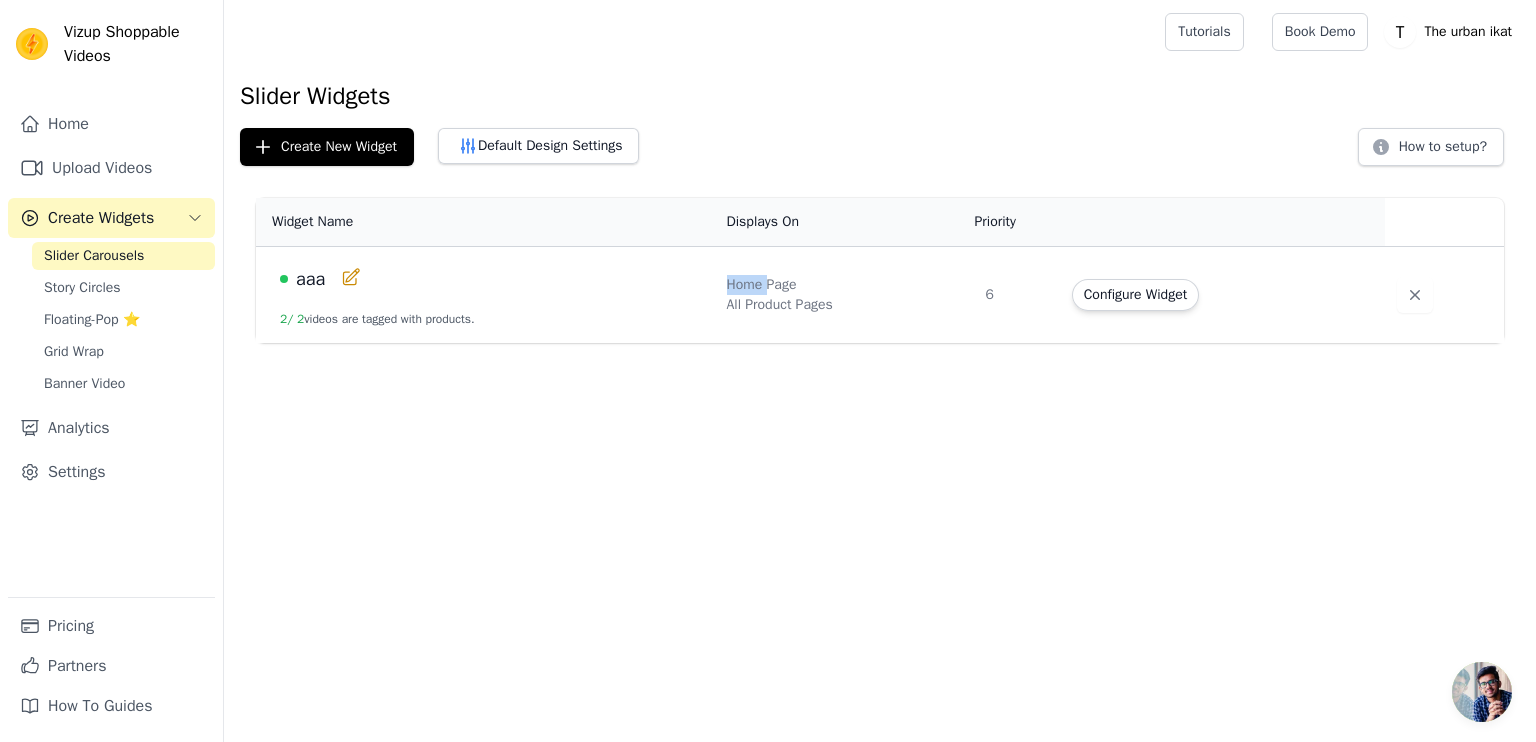 click on "Home Page" at bounding box center [844, 285] 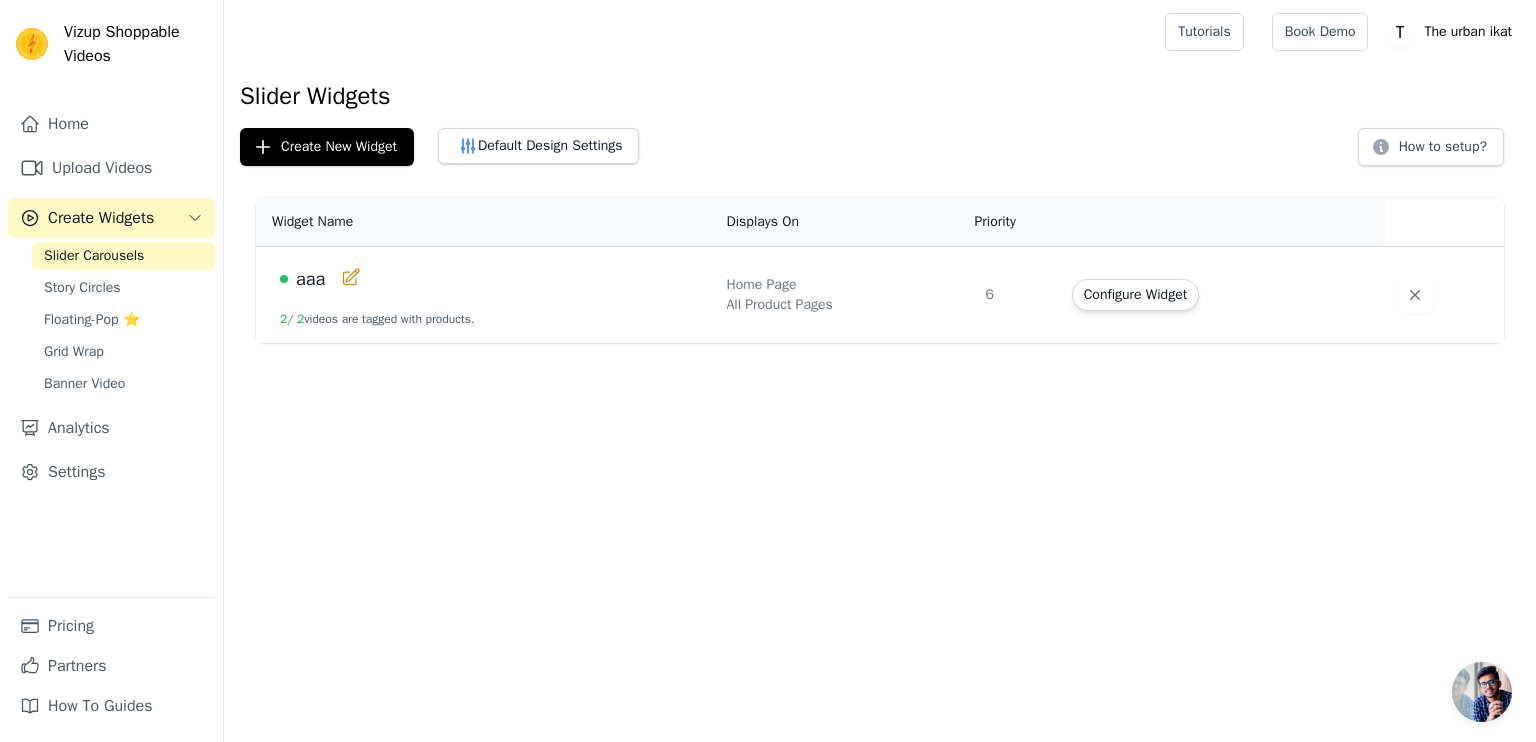 click on "aaa" at bounding box center [491, 279] 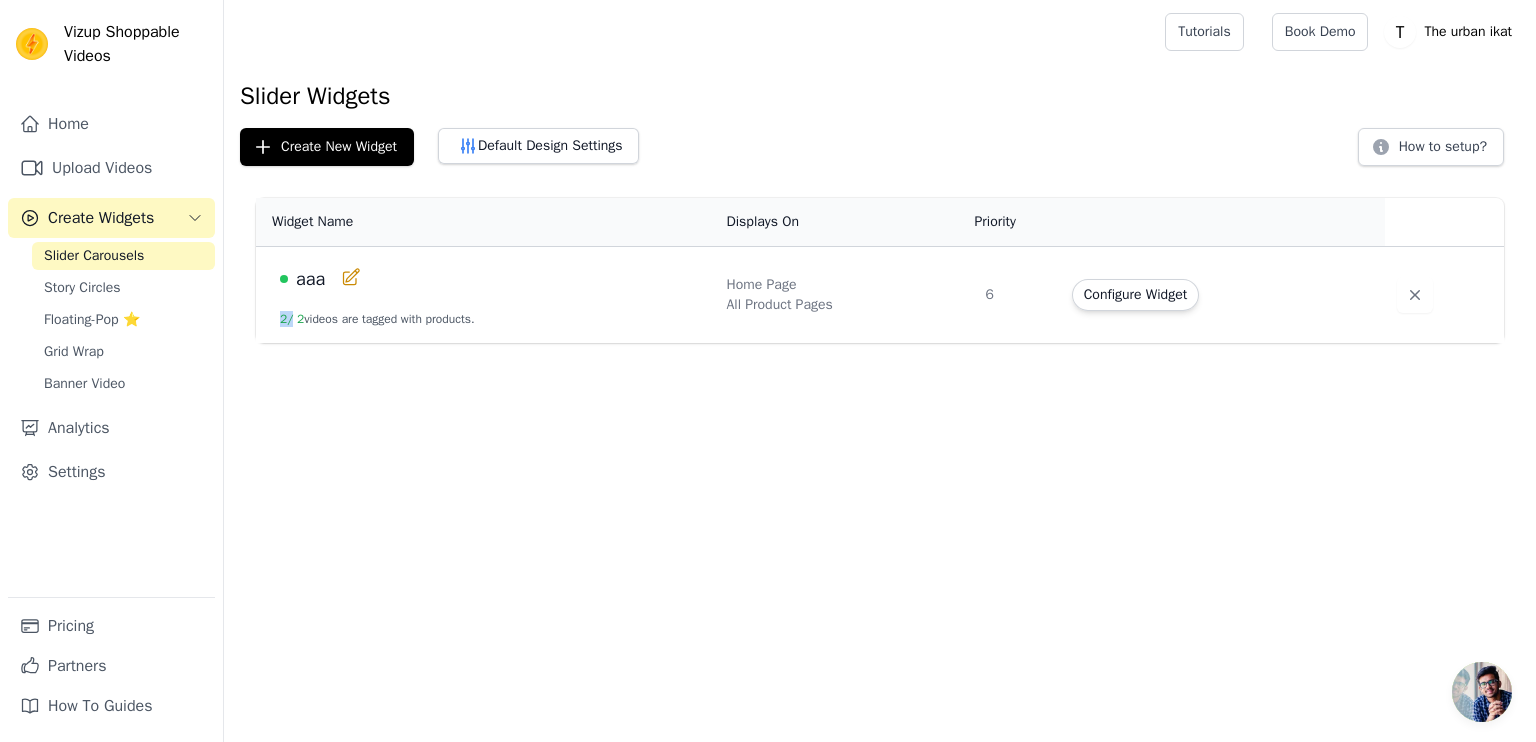 click on "aaa" at bounding box center [491, 279] 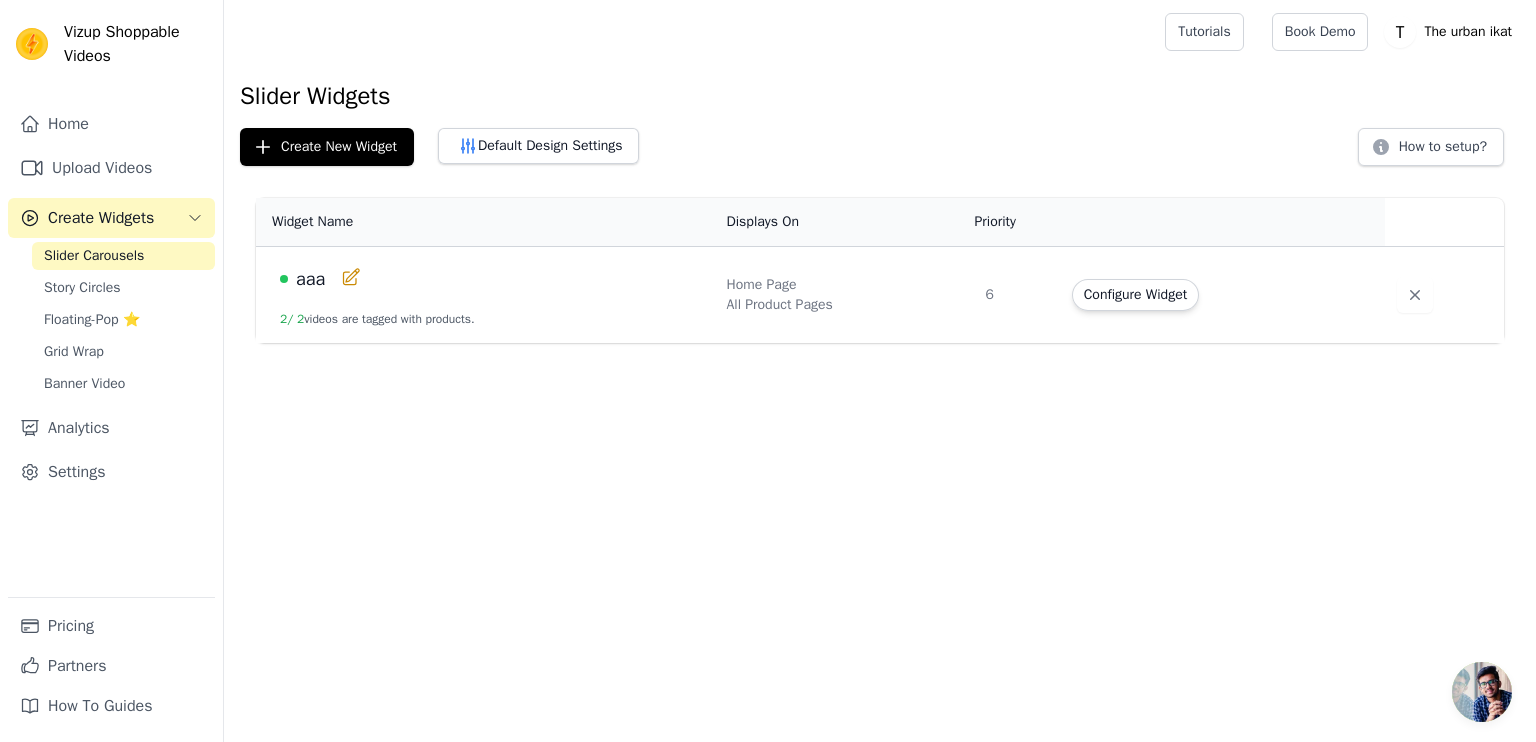 click on "aaa" at bounding box center (491, 279) 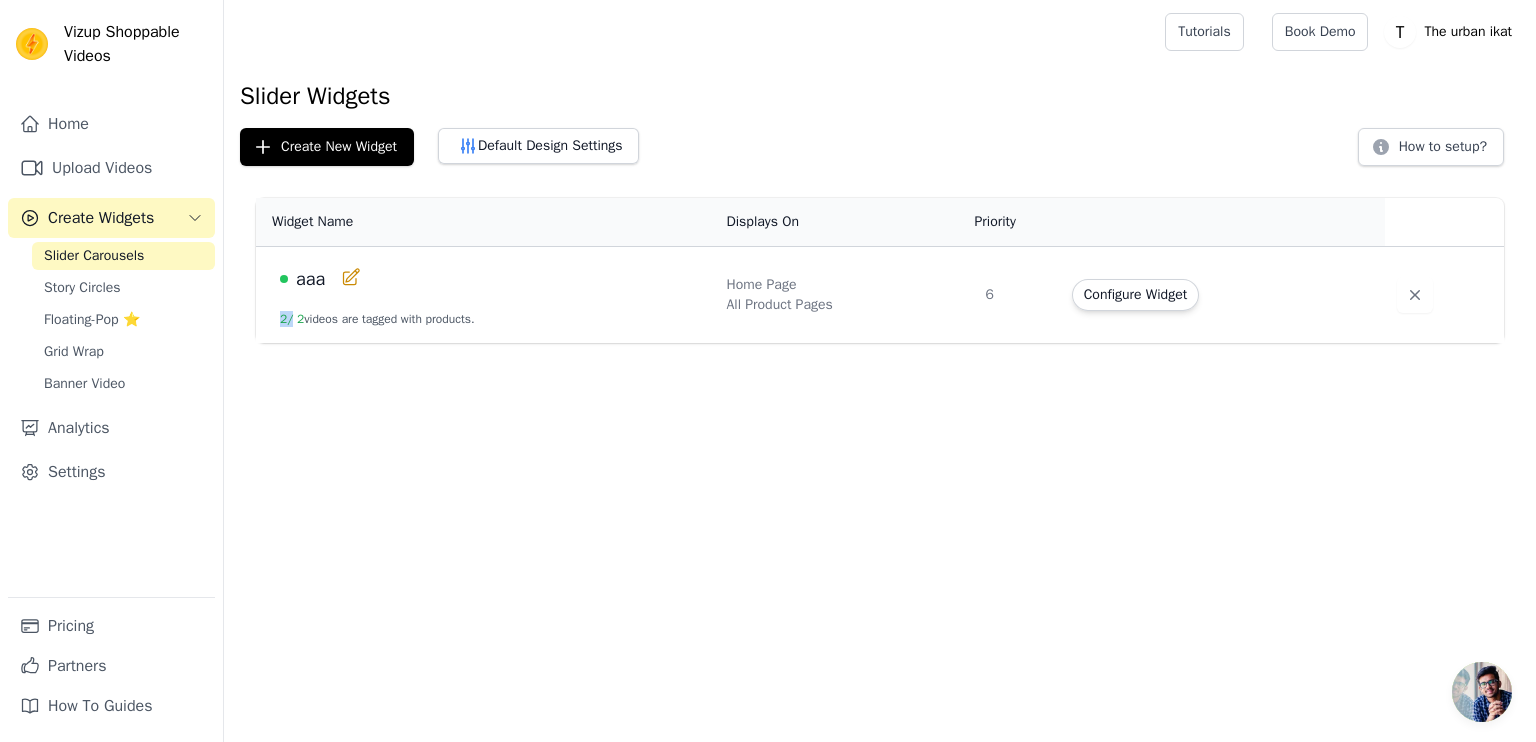 click on "aaa" at bounding box center (491, 279) 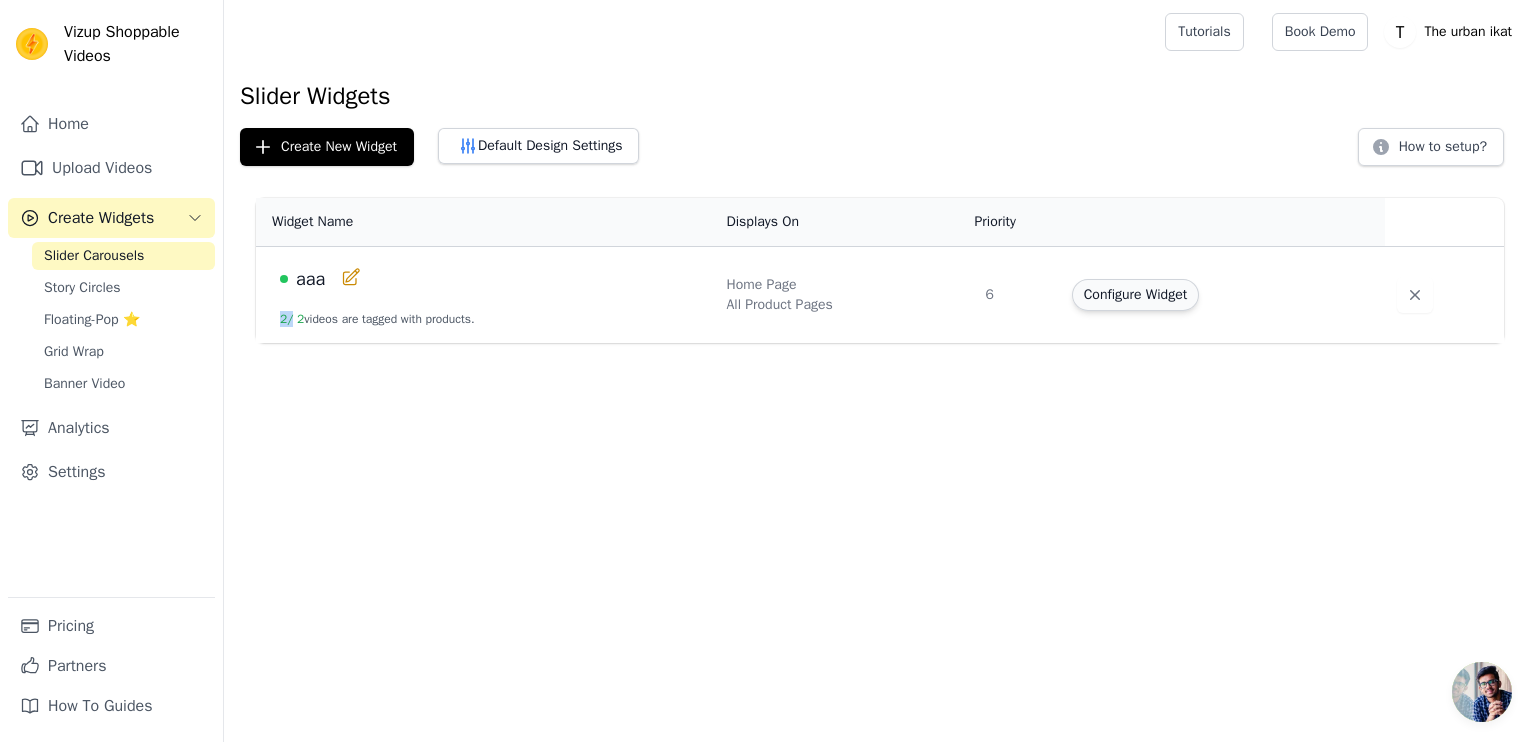 click on "Configure Widget" at bounding box center (1135, 295) 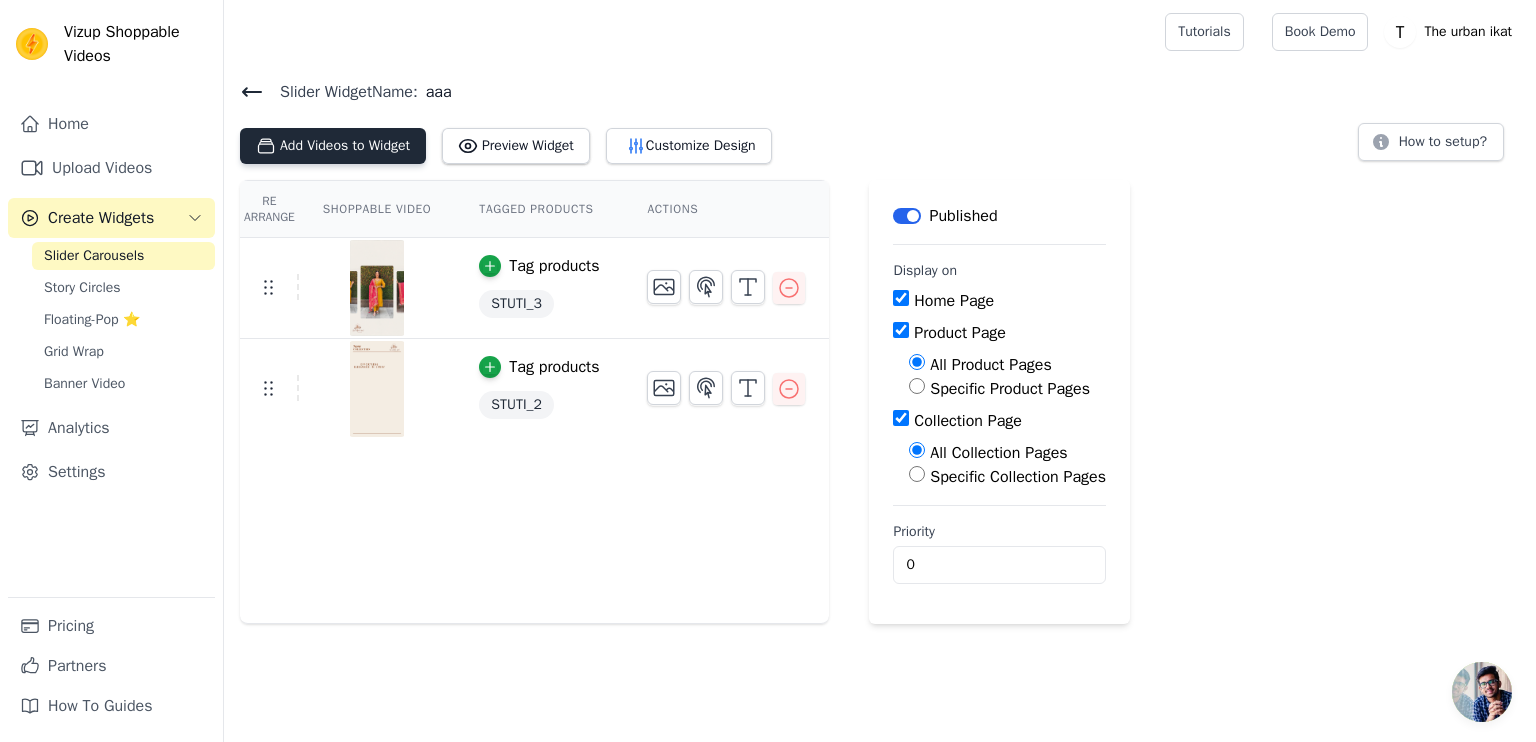 click on "Add Videos to Widget" at bounding box center [333, 146] 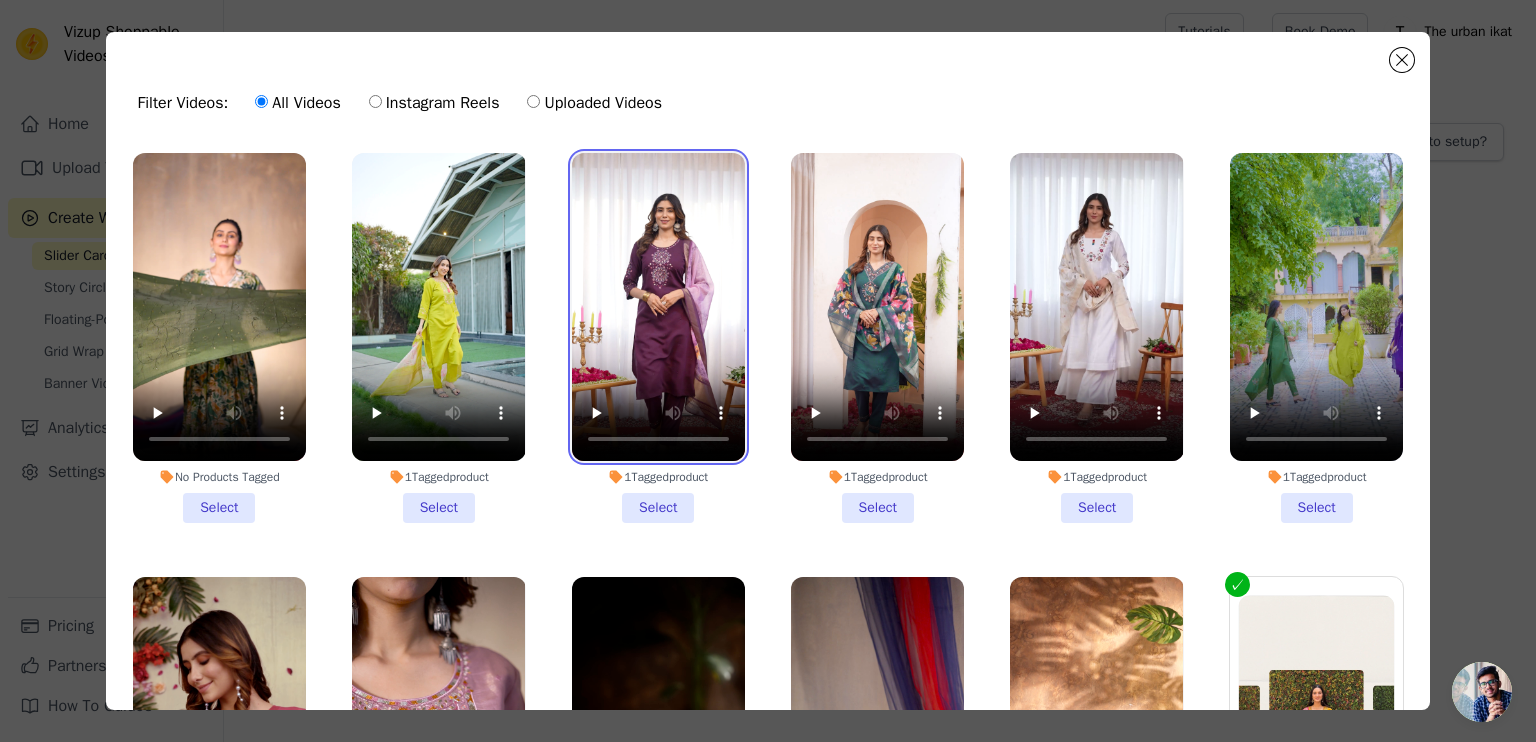 click at bounding box center (658, 307) 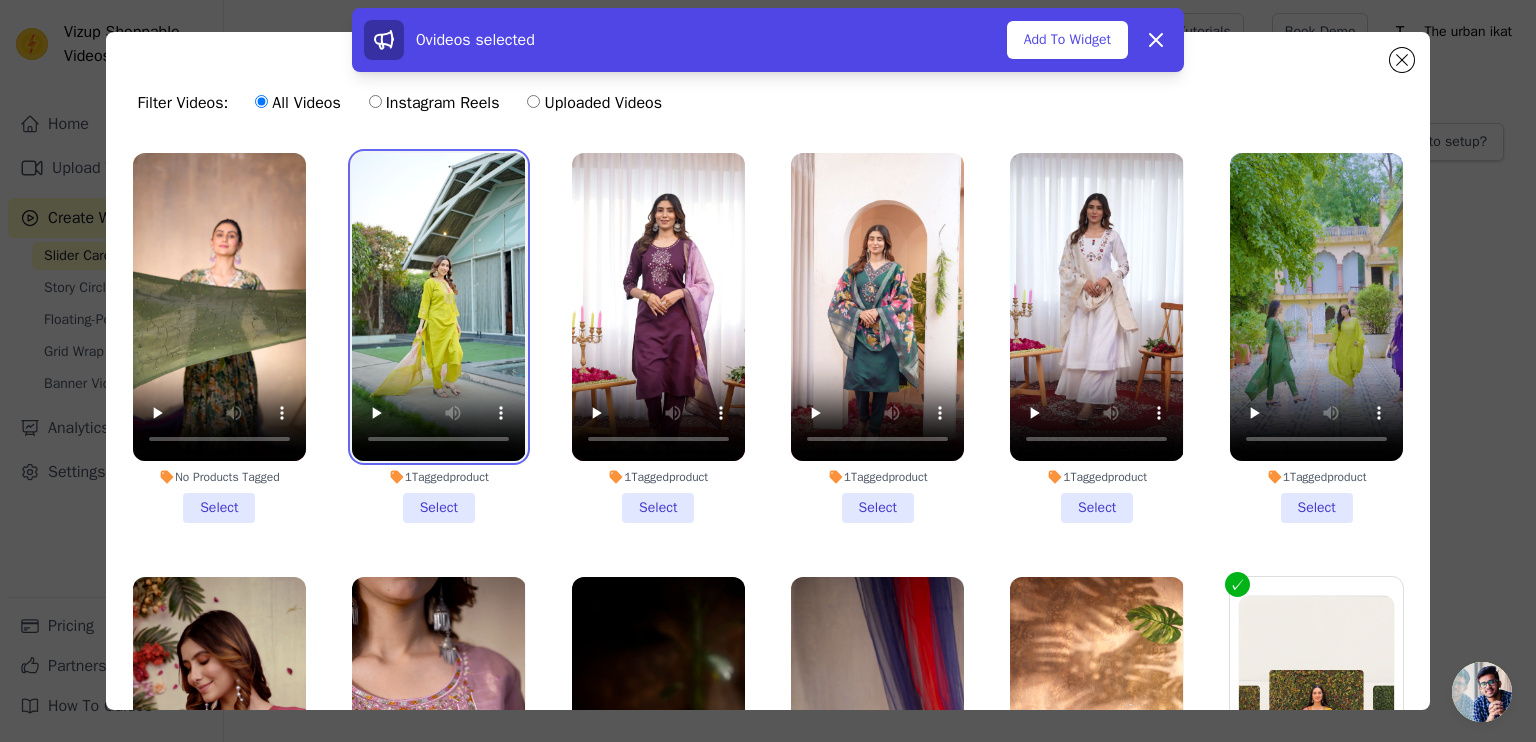 click at bounding box center [438, 307] 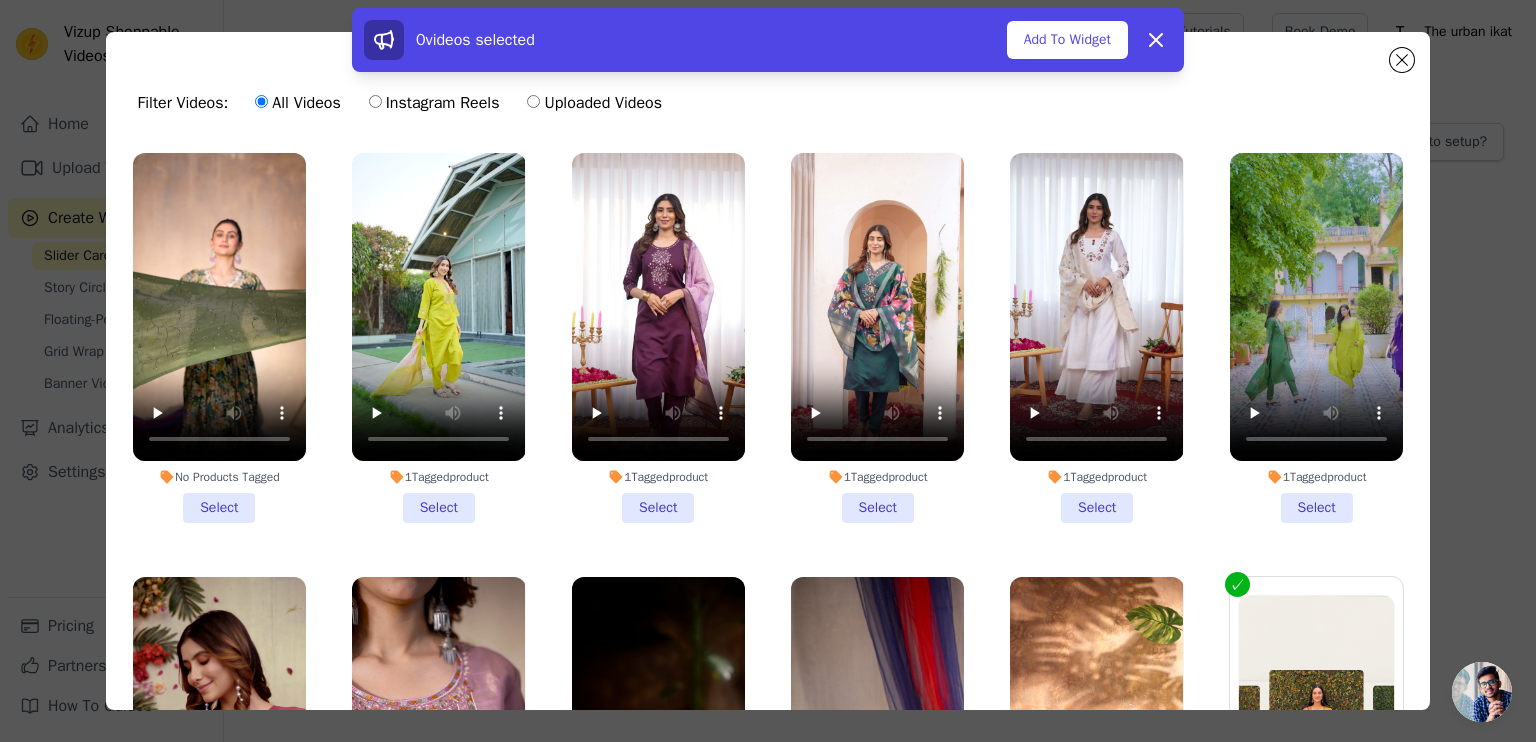 click on "1  Tagged  product     Select" at bounding box center [438, 338] 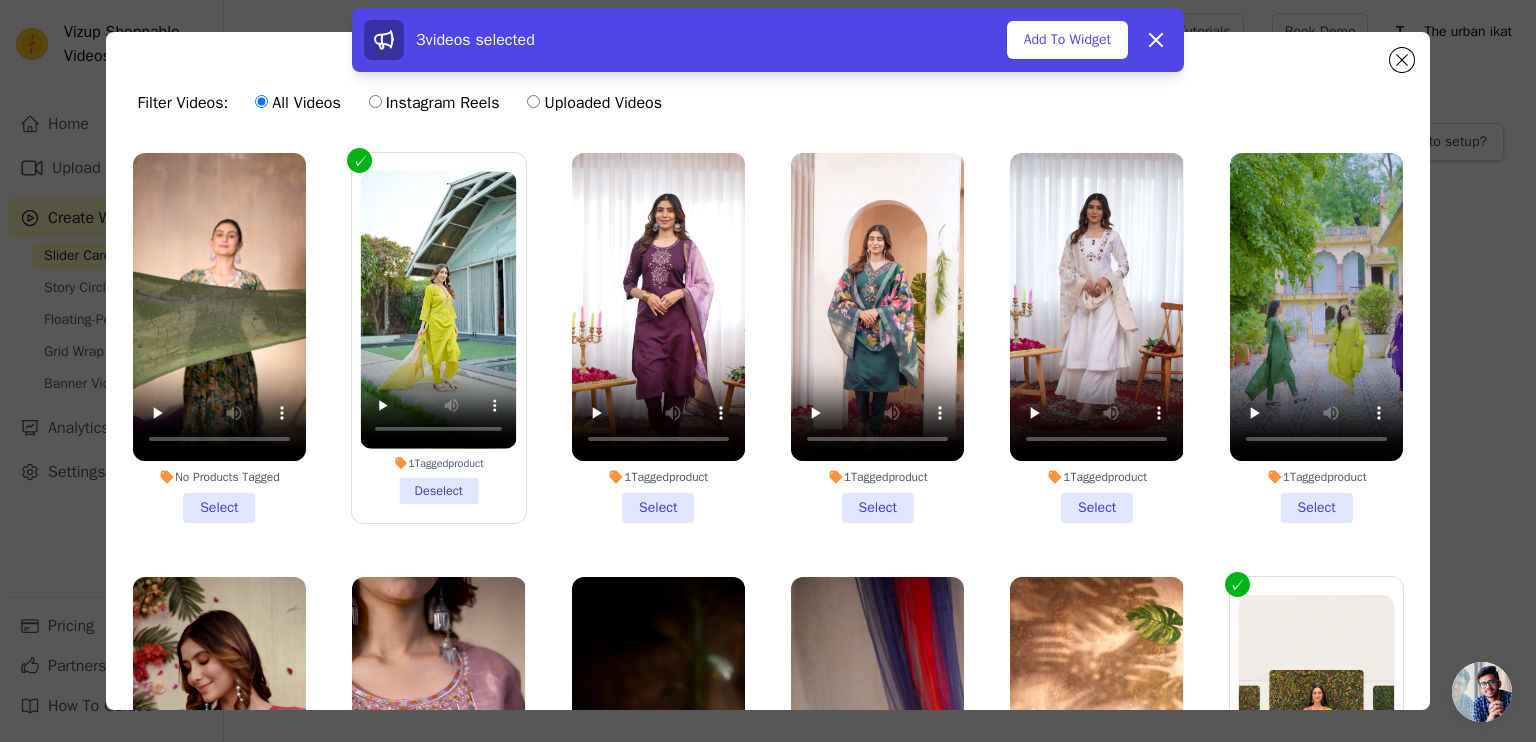click on "1  Tagged  product     Select" at bounding box center [658, 338] 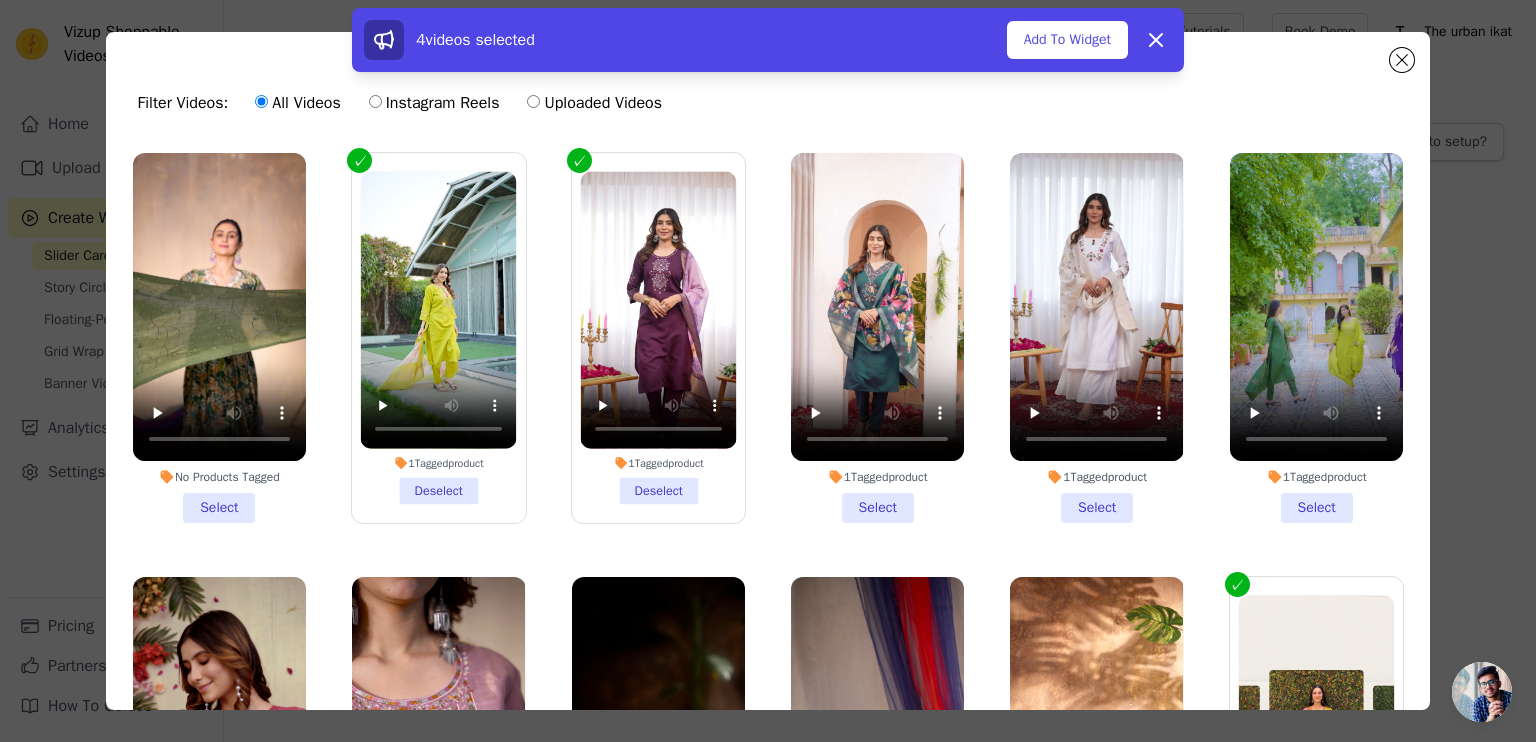 click on "1  Tagged  product     Select" at bounding box center (877, 338) 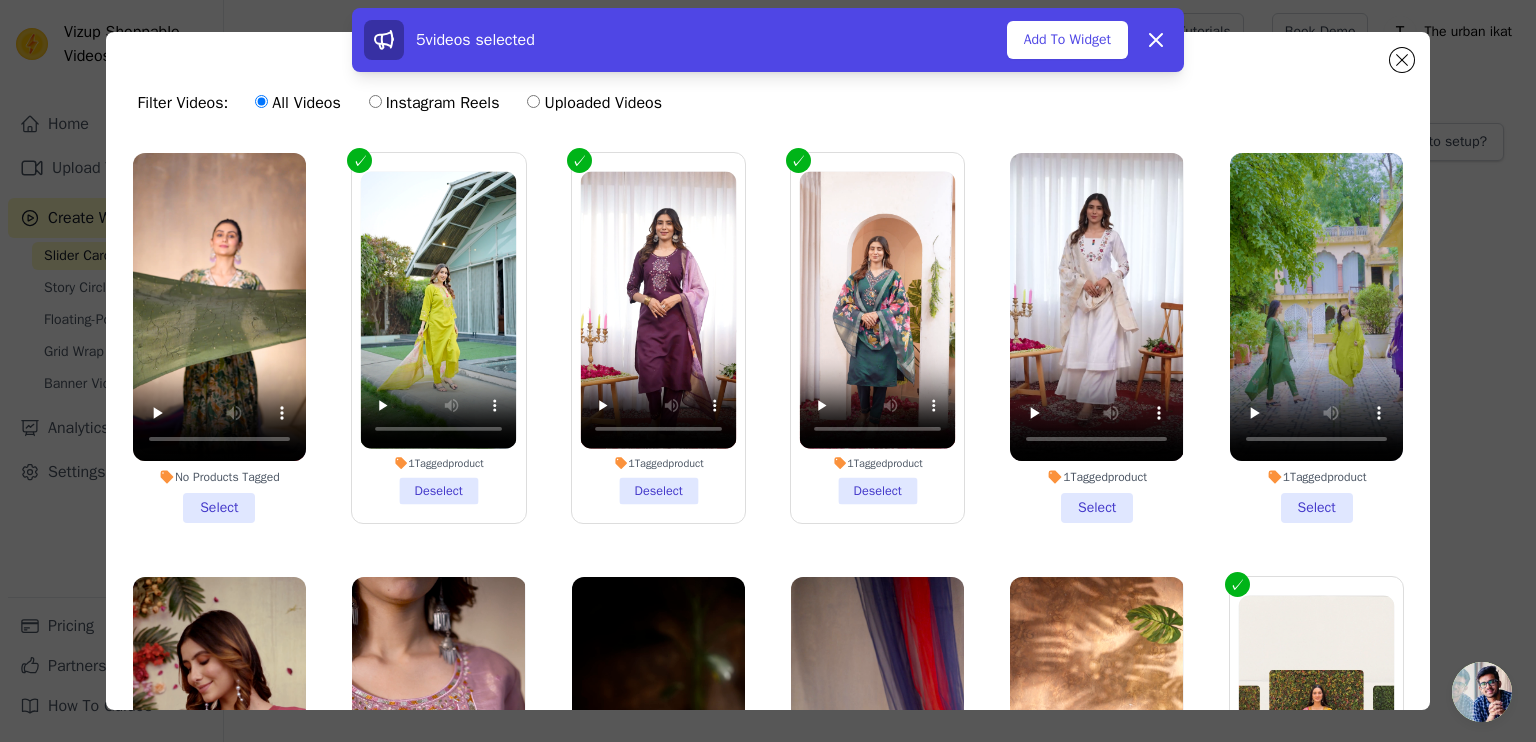 click on "1  Tagged  product     Select" at bounding box center (1096, 338) 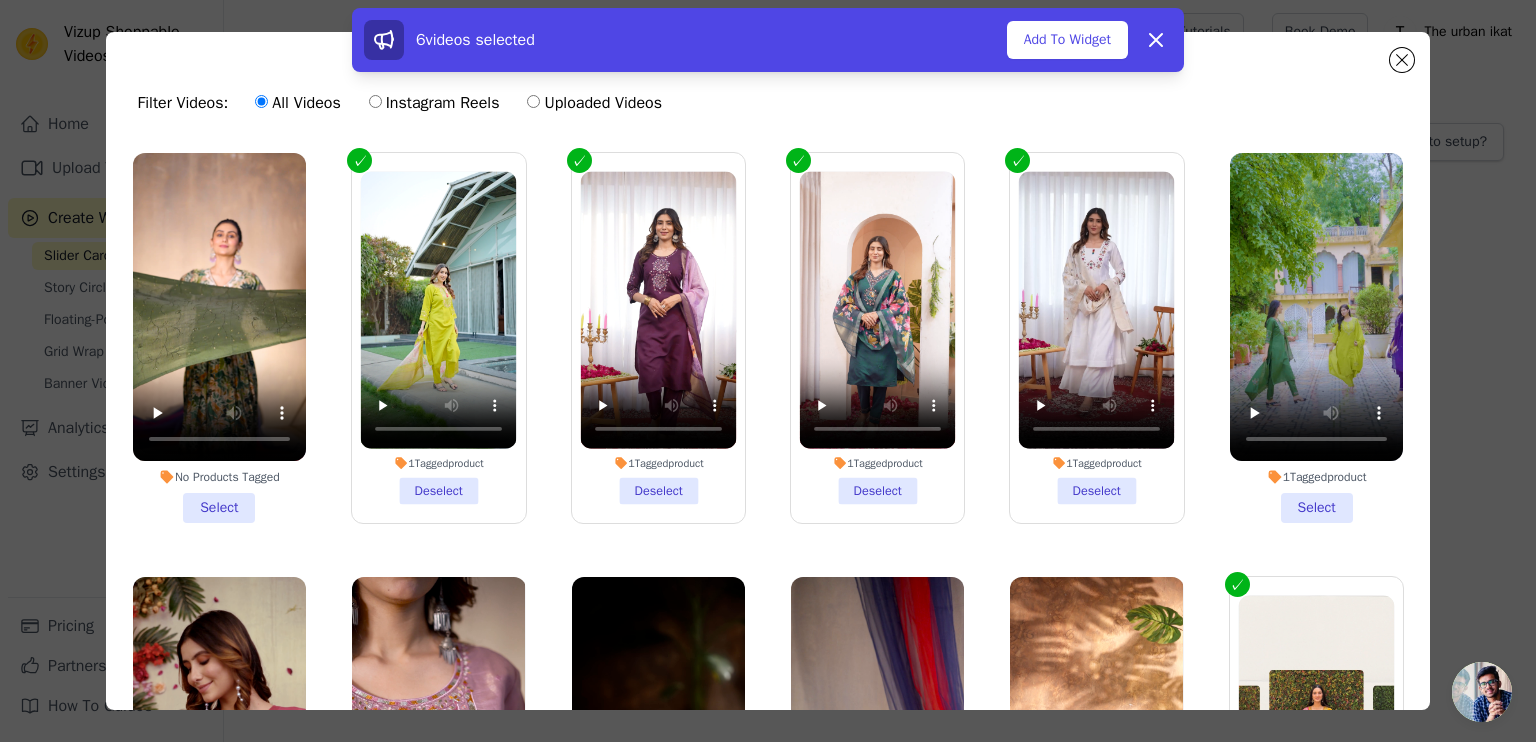 click on "1  Tagged  product     Select" at bounding box center (1316, 338) 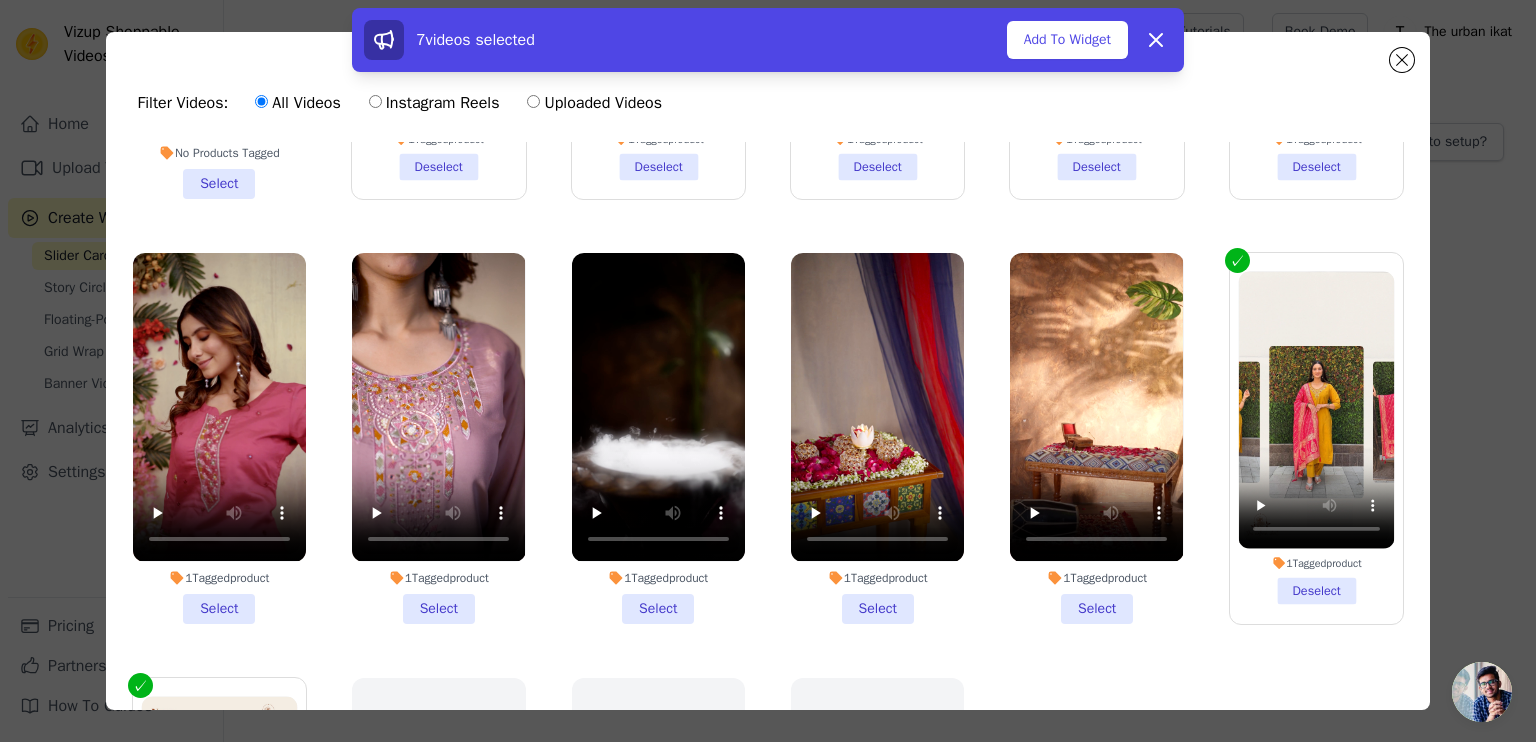scroll, scrollTop: 324, scrollLeft: 0, axis: vertical 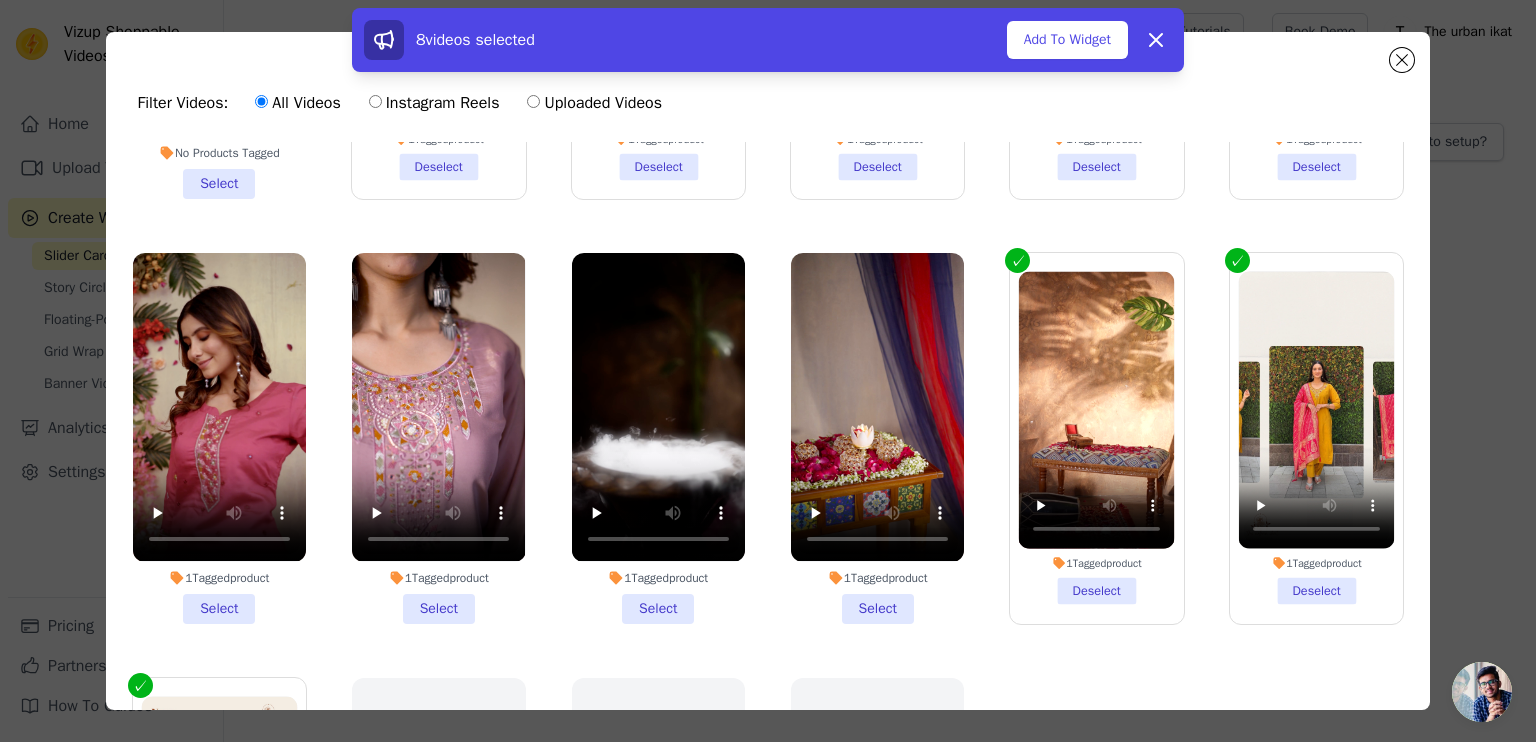 click on "1  Tagged  product     Select" at bounding box center (877, 438) 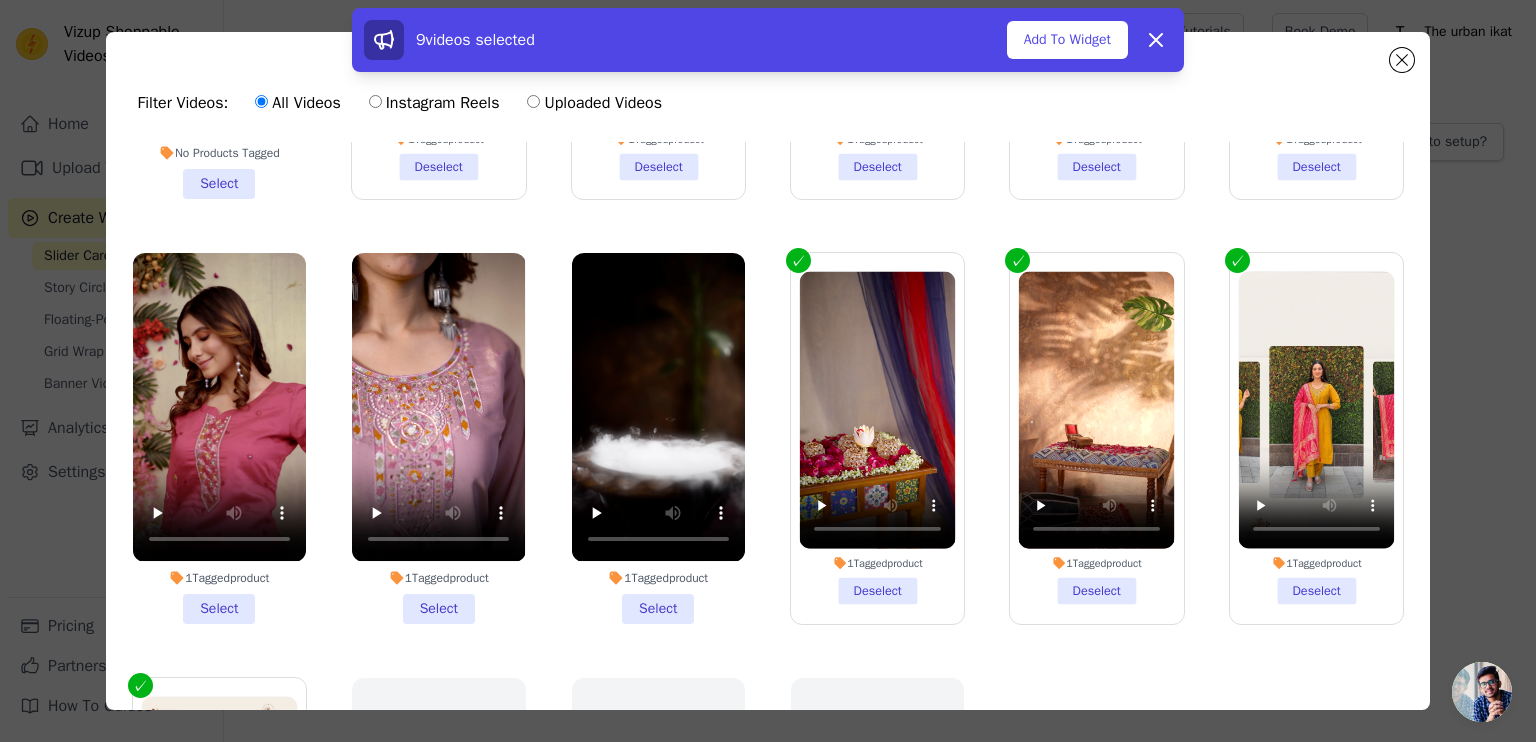 click on "1  Tagged  product     Select" at bounding box center (658, 438) 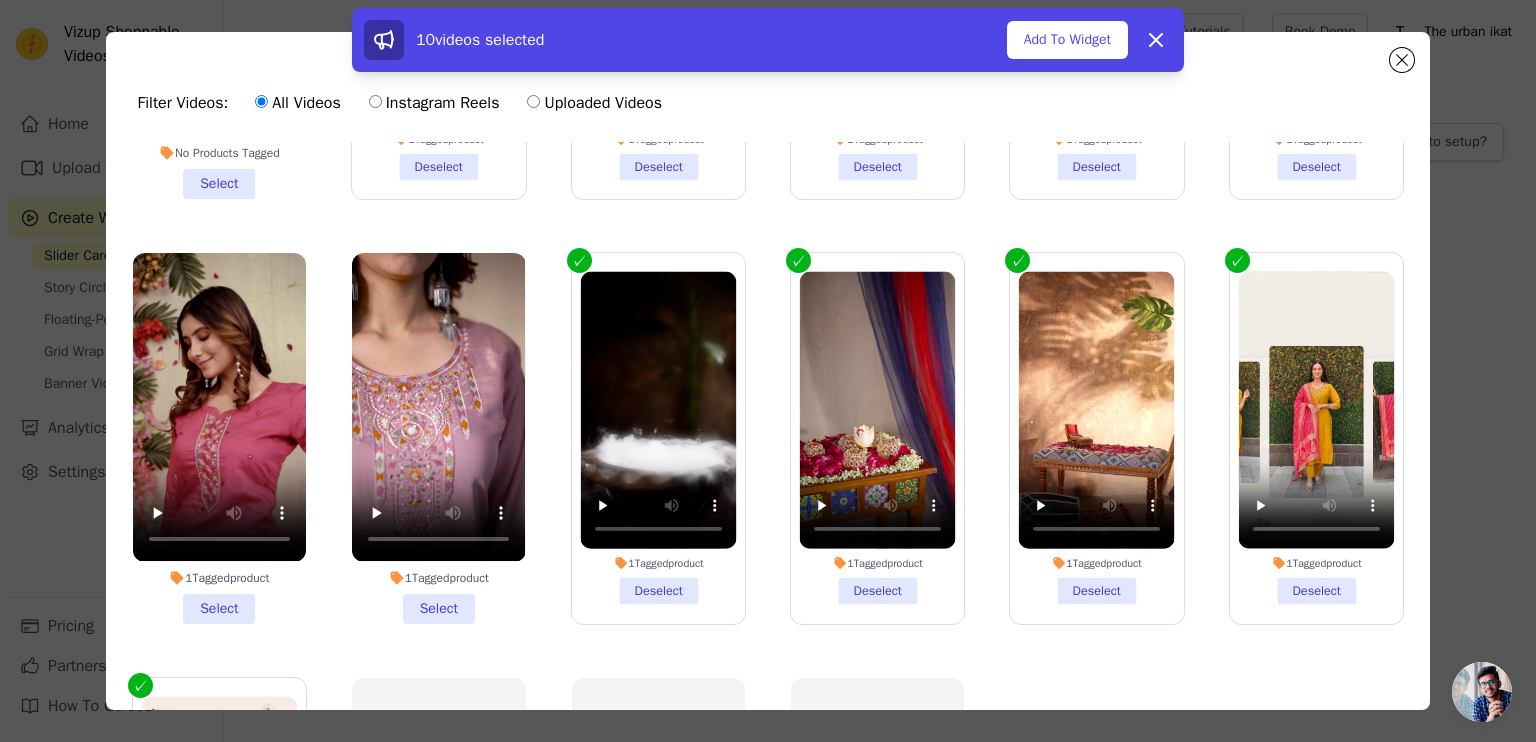 click on "1  Tagged  product     Select" at bounding box center (438, 438) 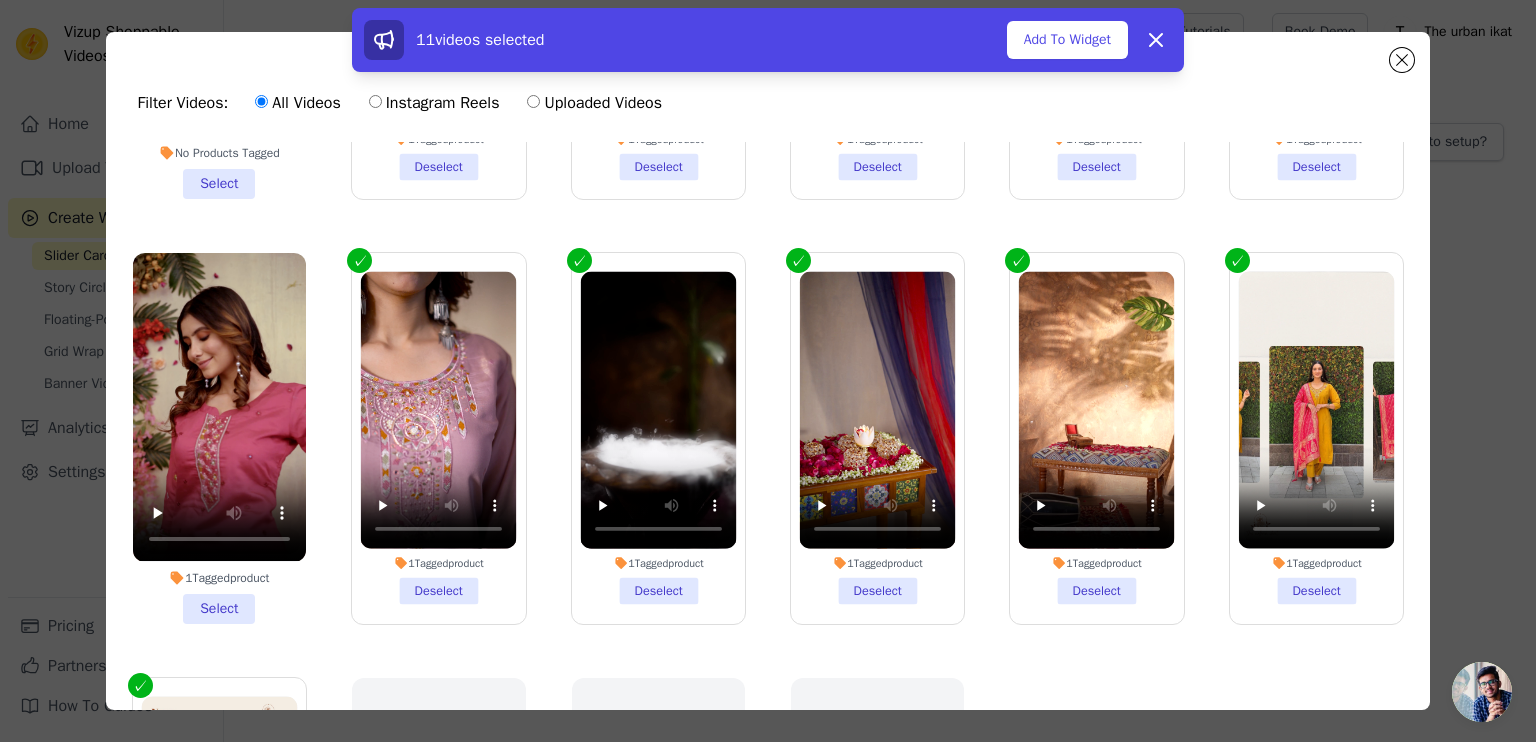 click on "1  Tagged  product     Select" at bounding box center [219, 438] 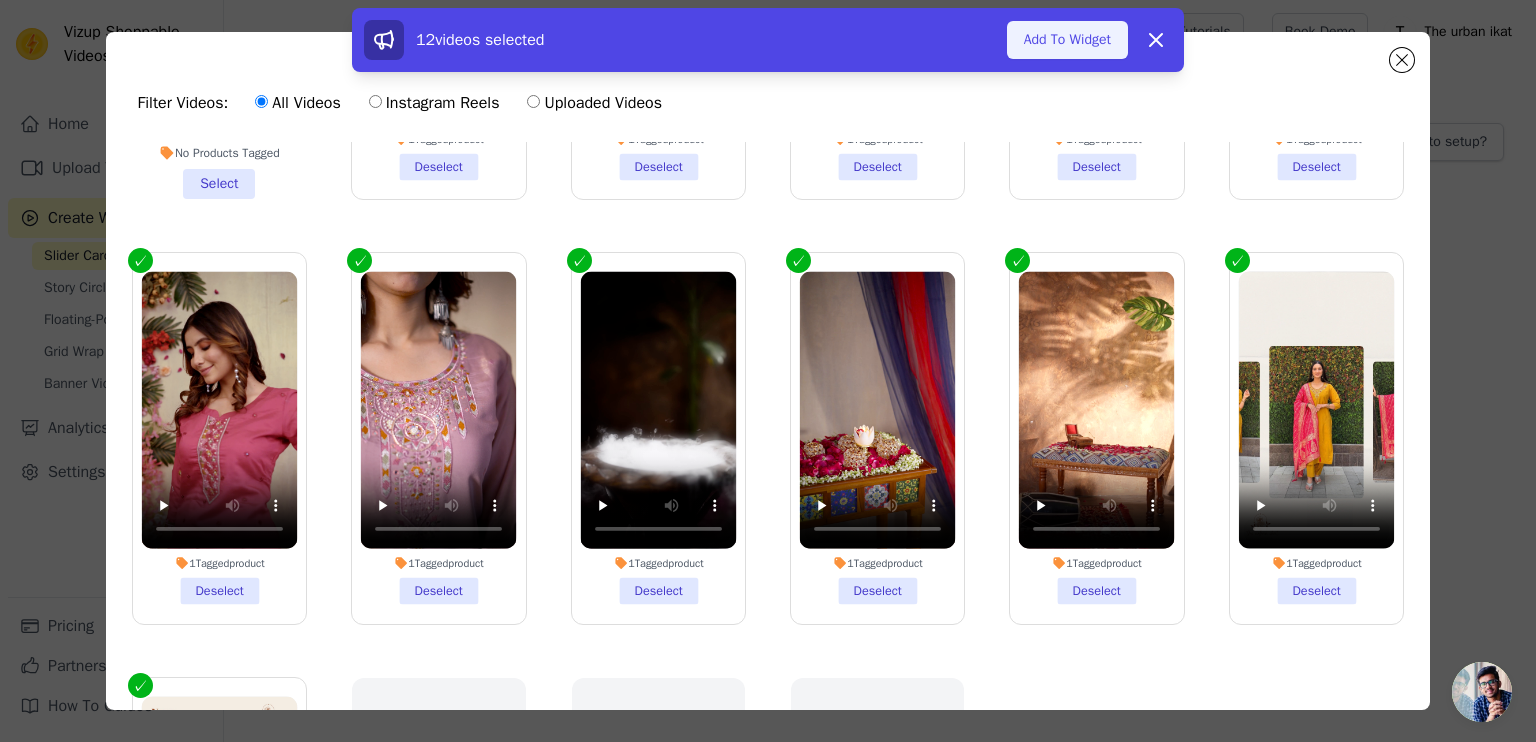 click on "Add To Widget" at bounding box center (1067, 40) 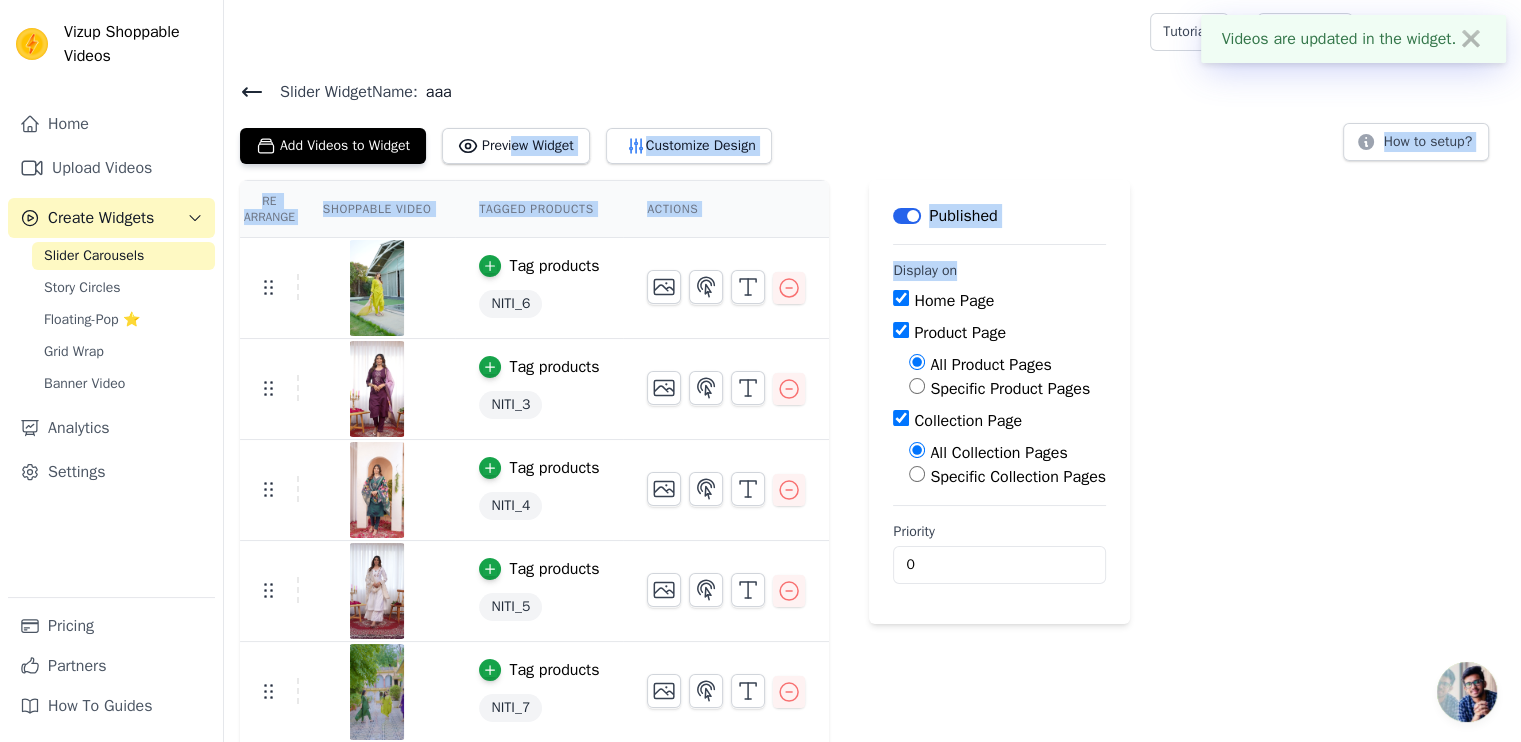 drag, startPoint x: 1243, startPoint y: 267, endPoint x: 622, endPoint y: 129, distance: 636.14856 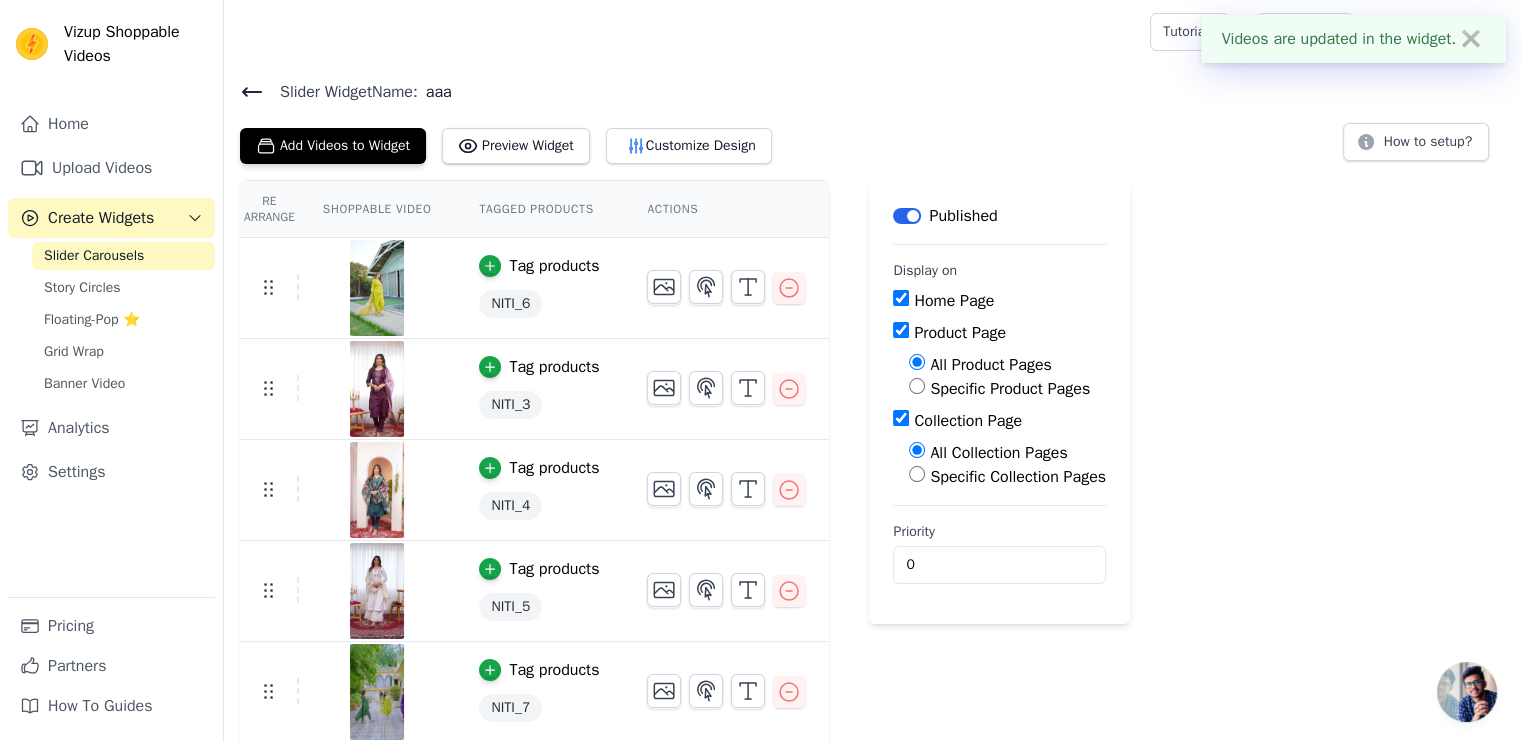 click on "Add Videos to Widget
Preview Widget       Customize Design" at bounding box center (514, 142) 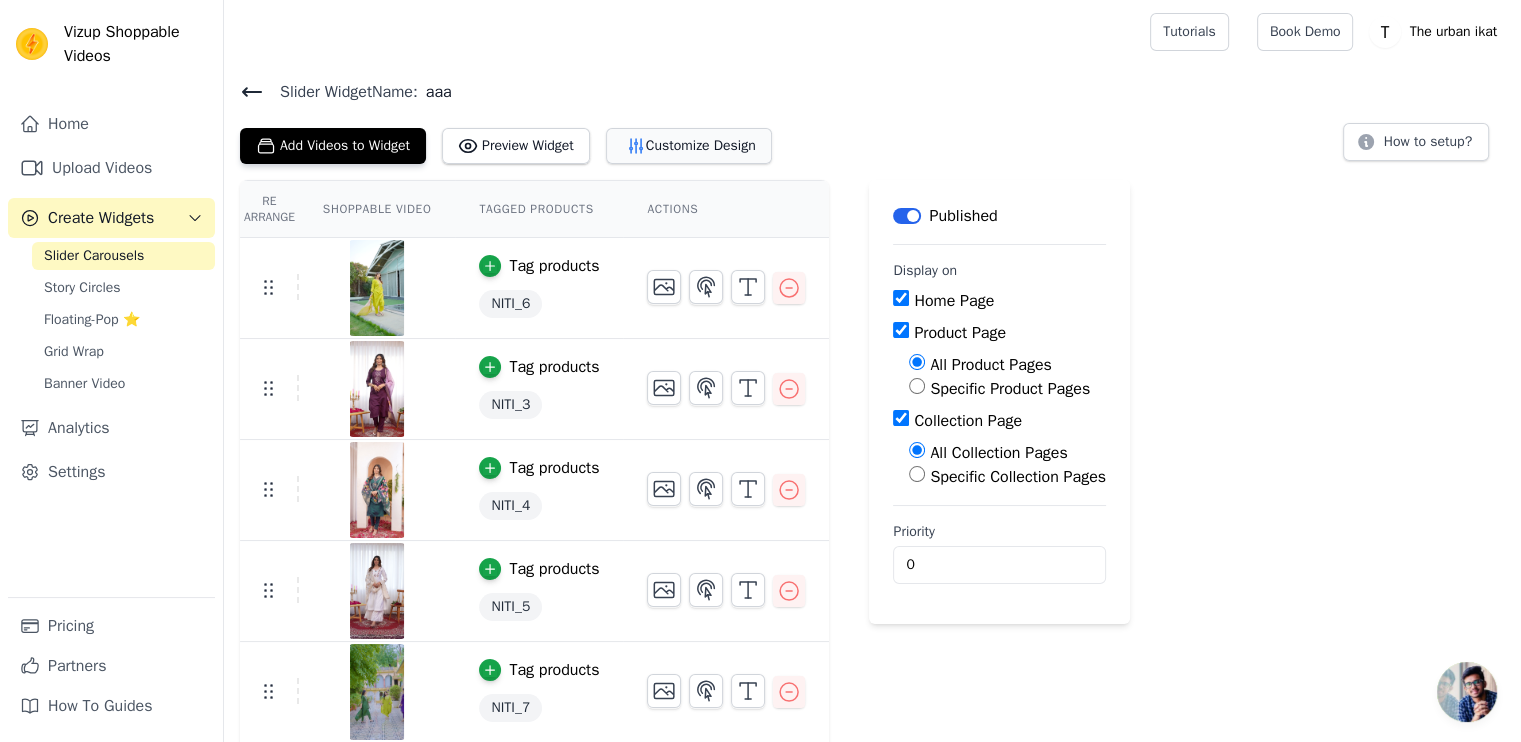 click 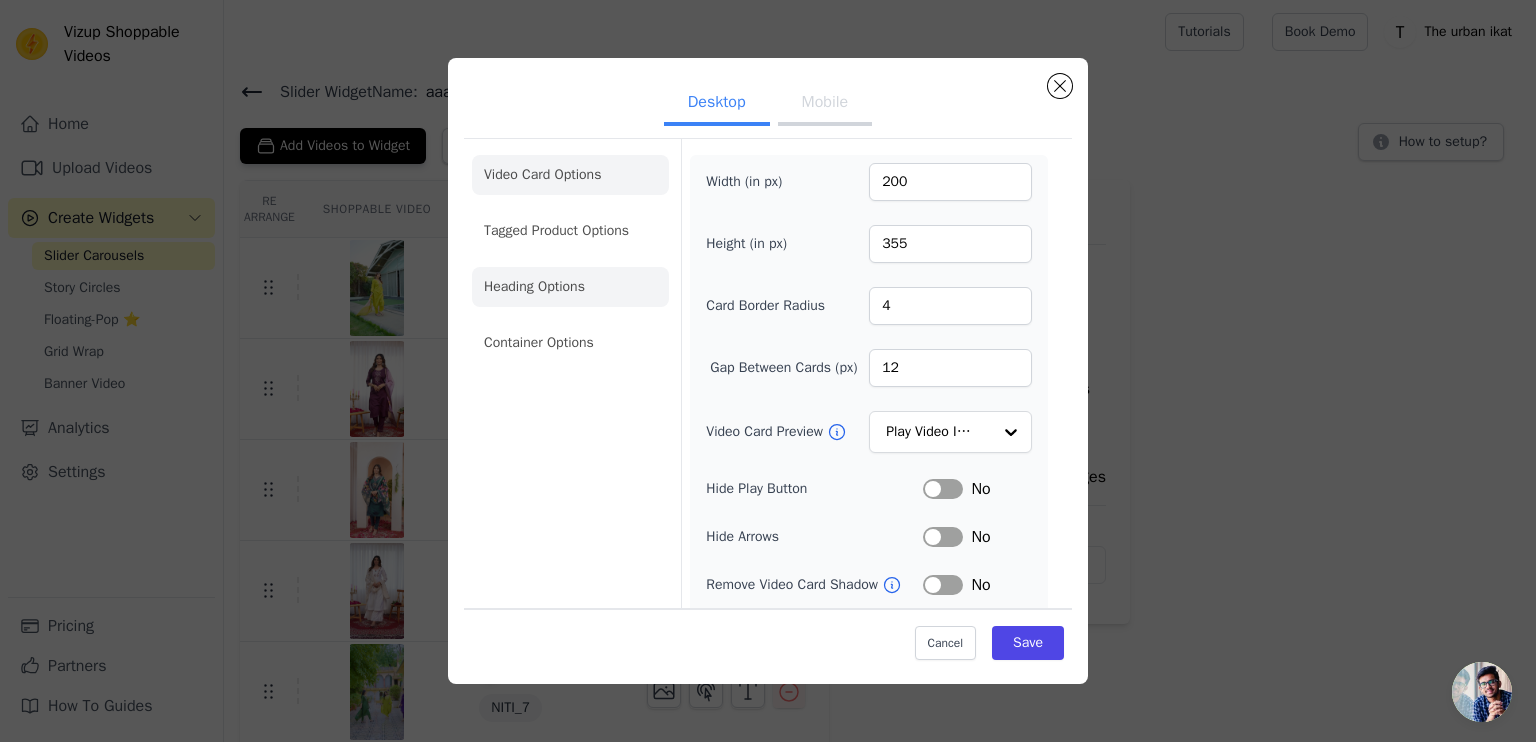 click on "Heading Options" 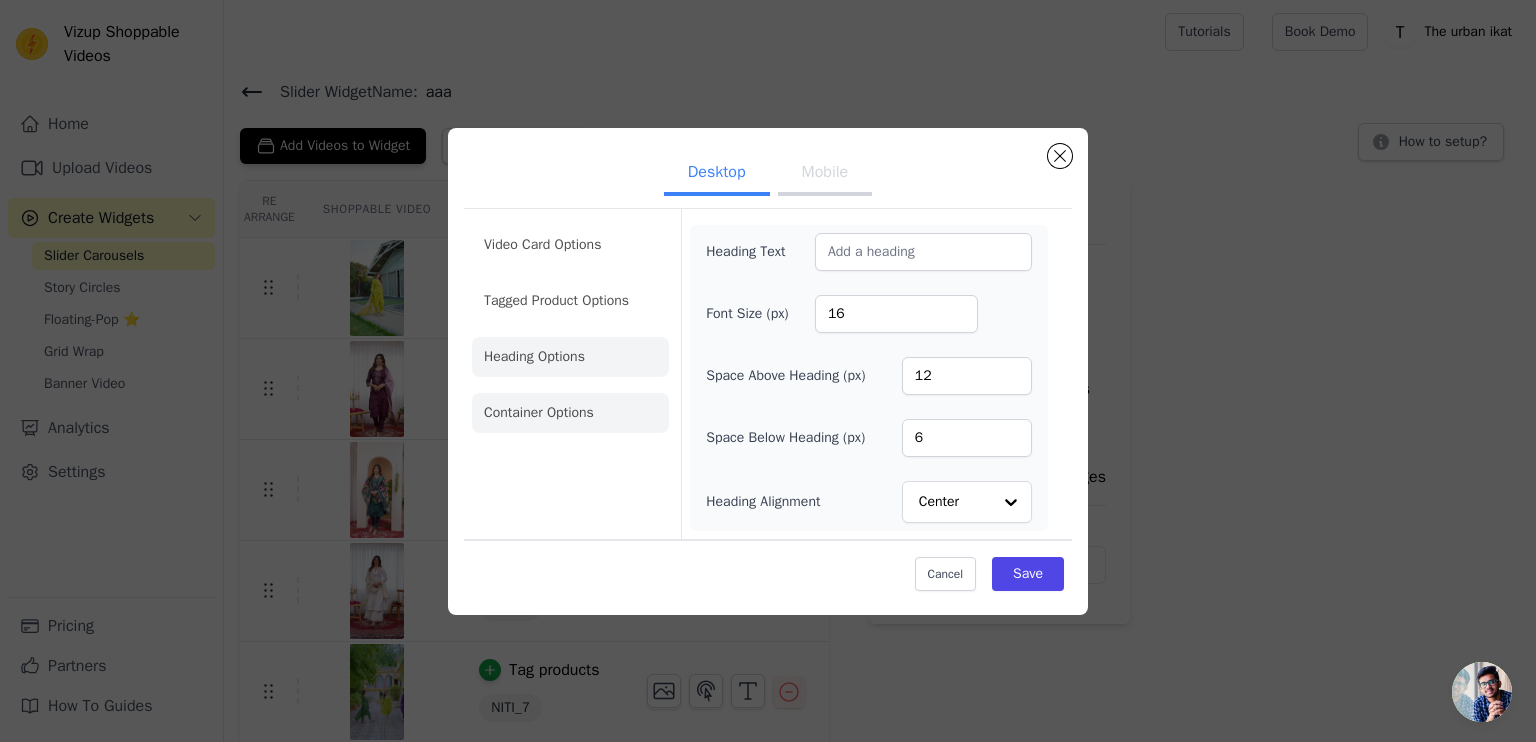 click on "Container Options" 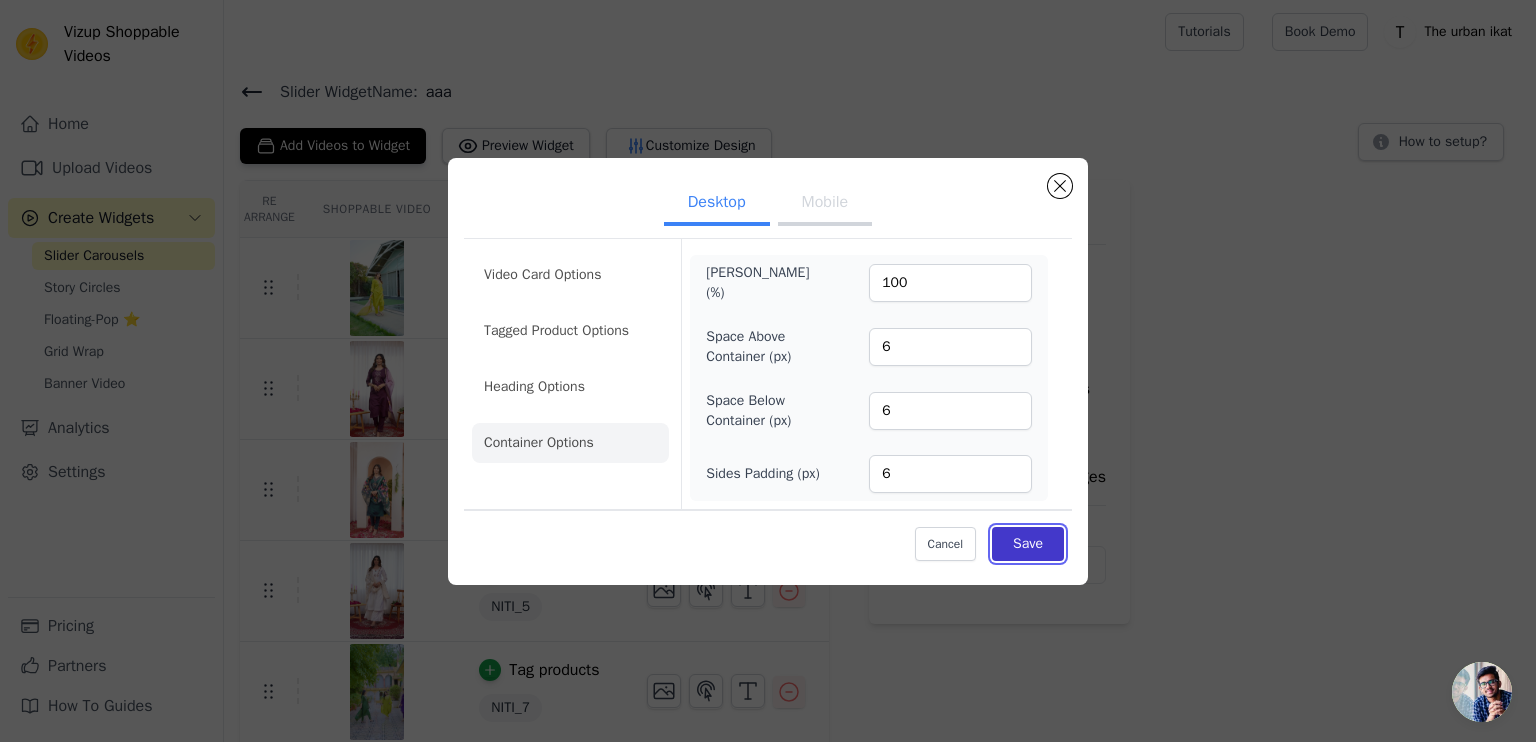 click on "Save" at bounding box center [1028, 544] 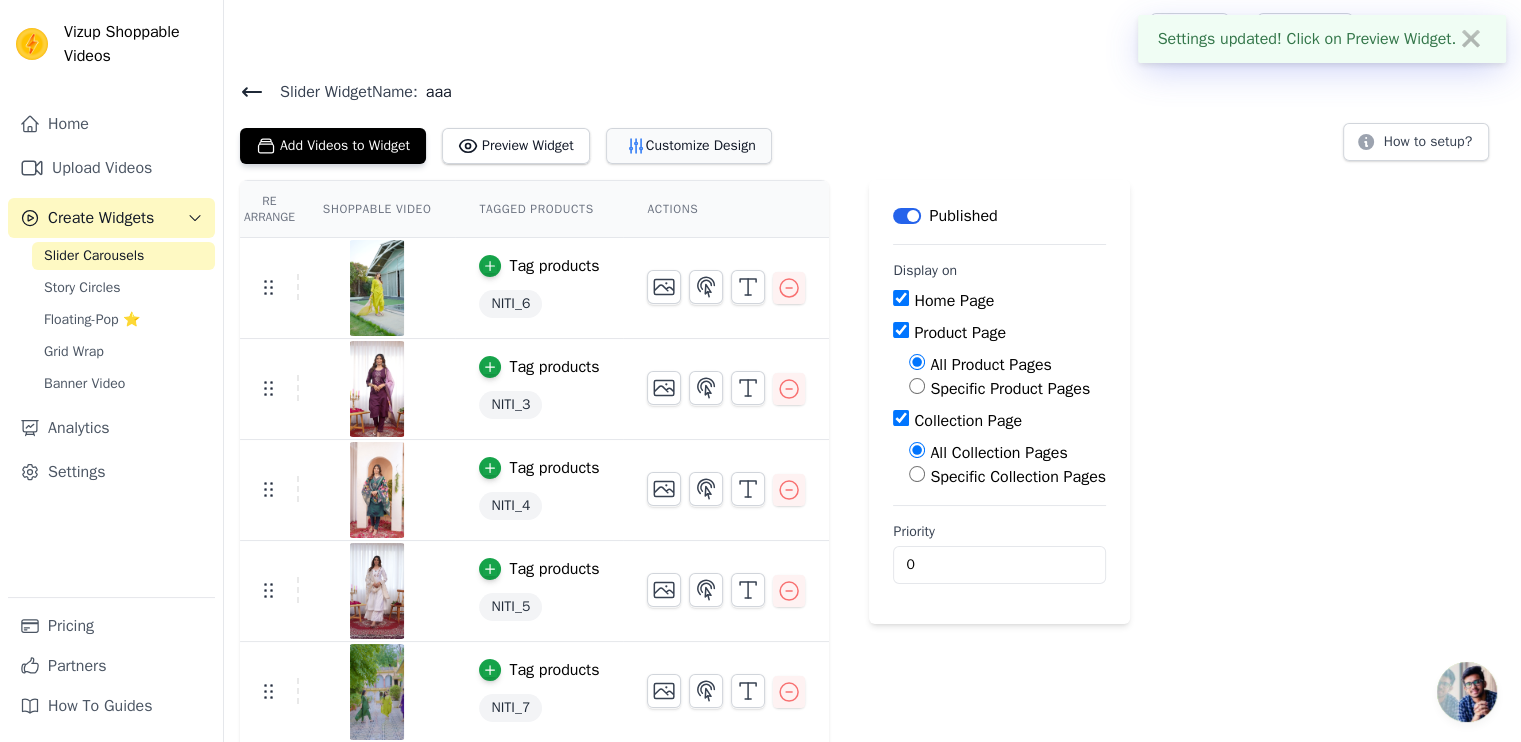 click on "Customize Design" at bounding box center [689, 146] 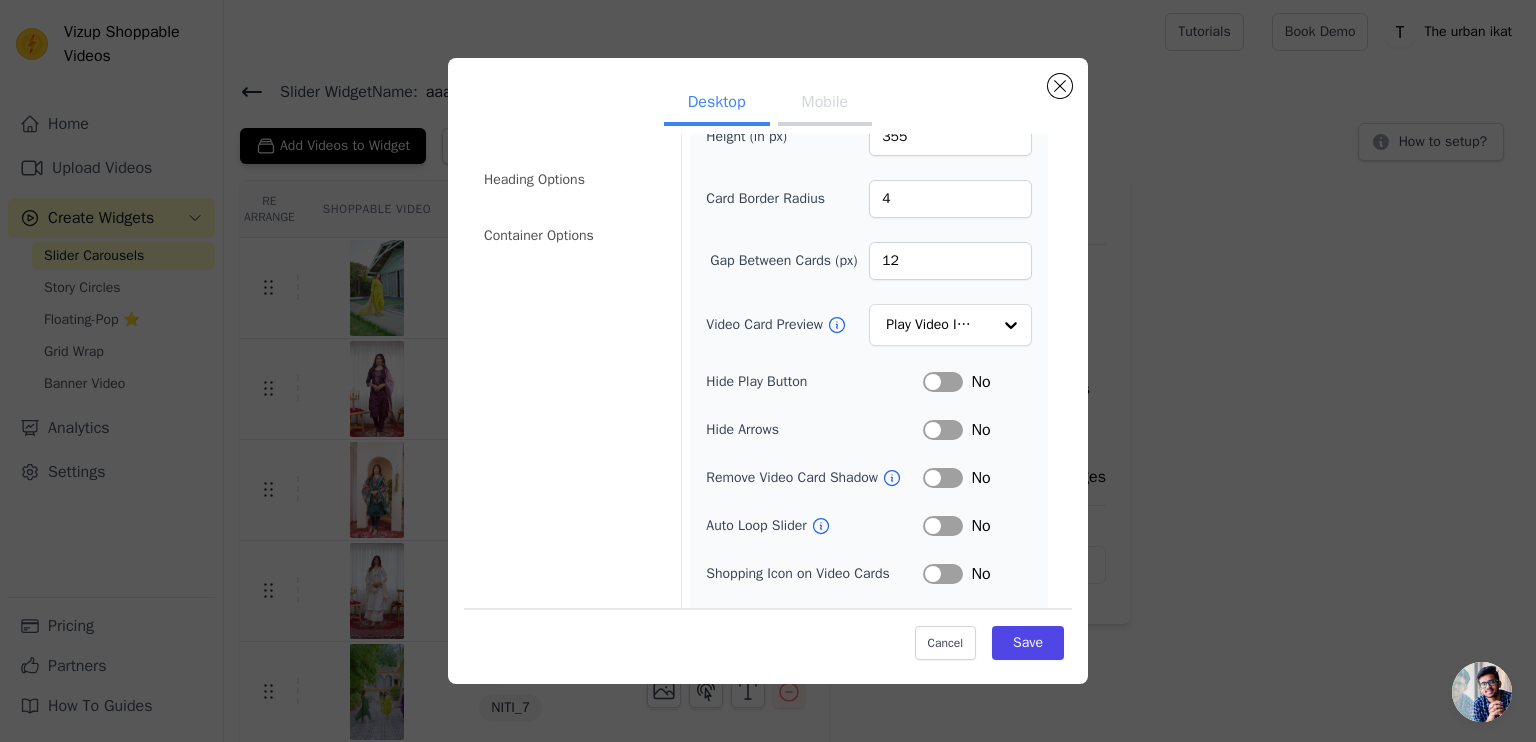 scroll, scrollTop: 116, scrollLeft: 0, axis: vertical 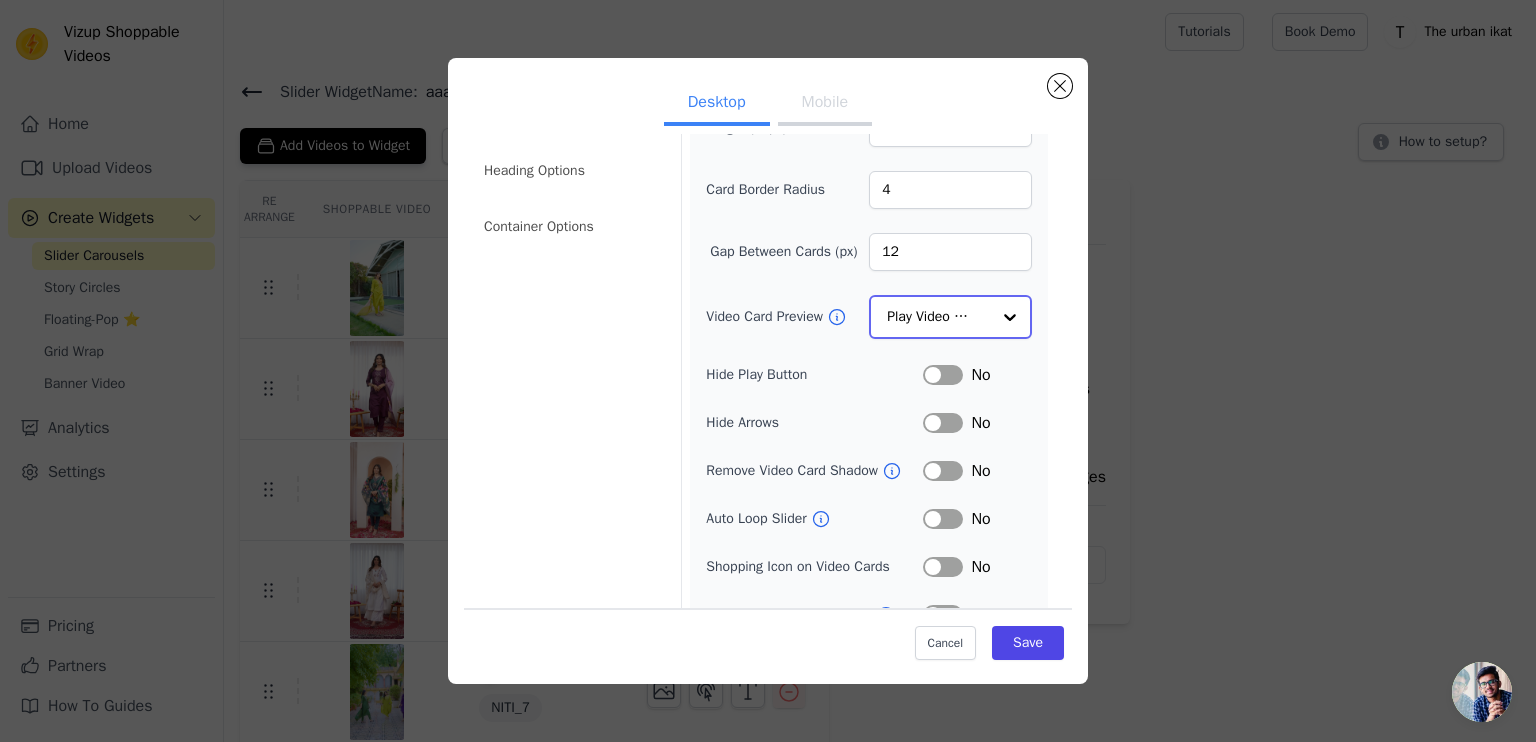 click on "Video Card Preview" 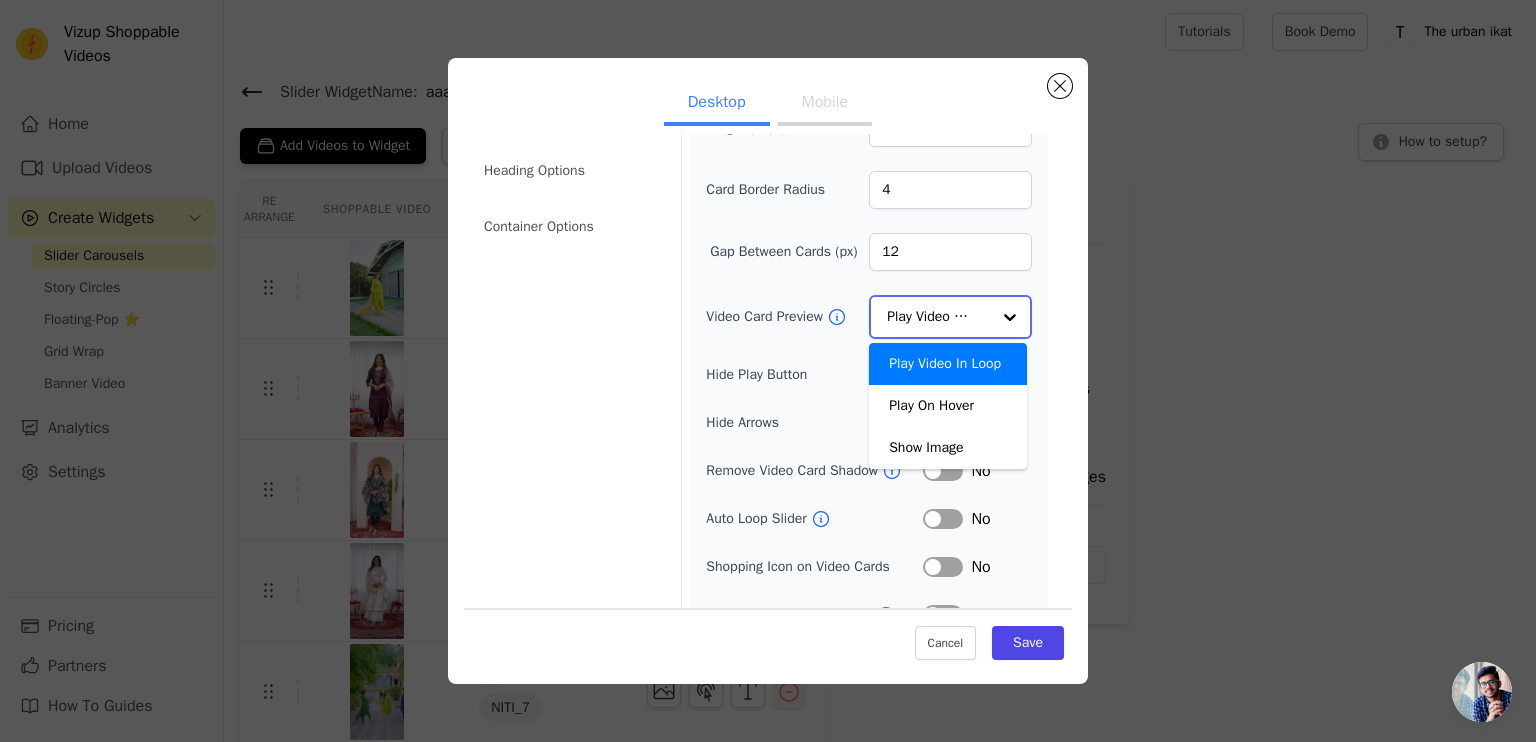 click on "Video Card Preview" 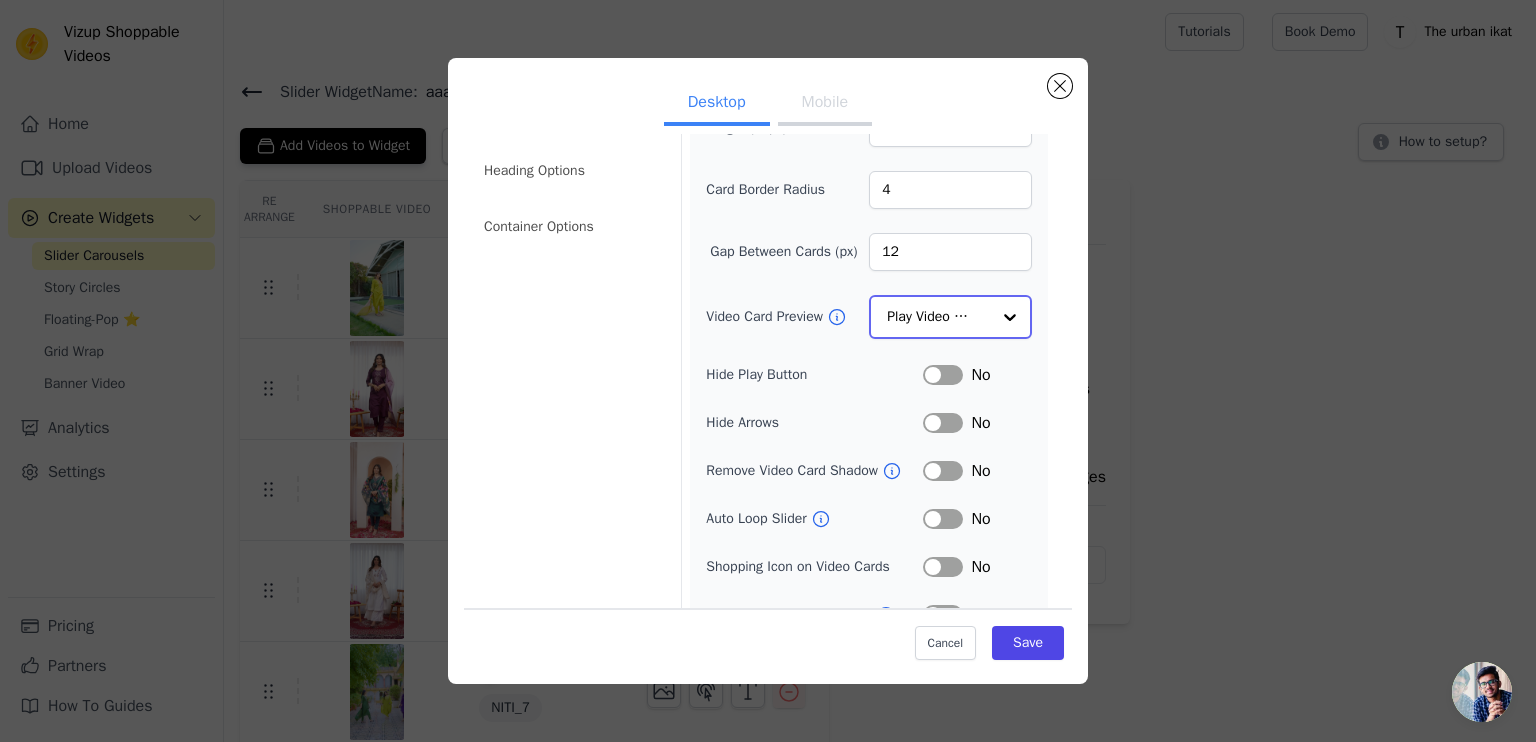 scroll, scrollTop: 148, scrollLeft: 0, axis: vertical 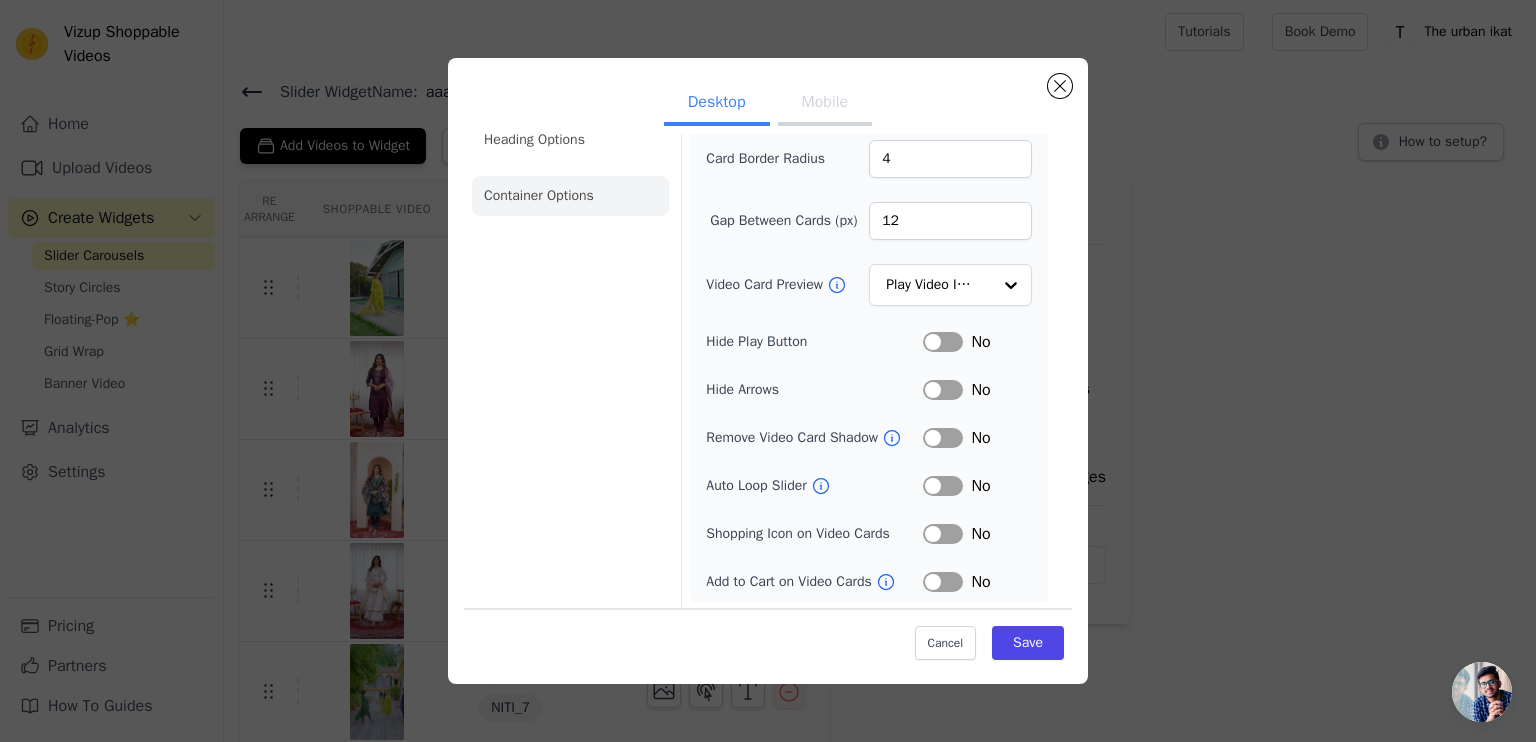 click on "Container Options" 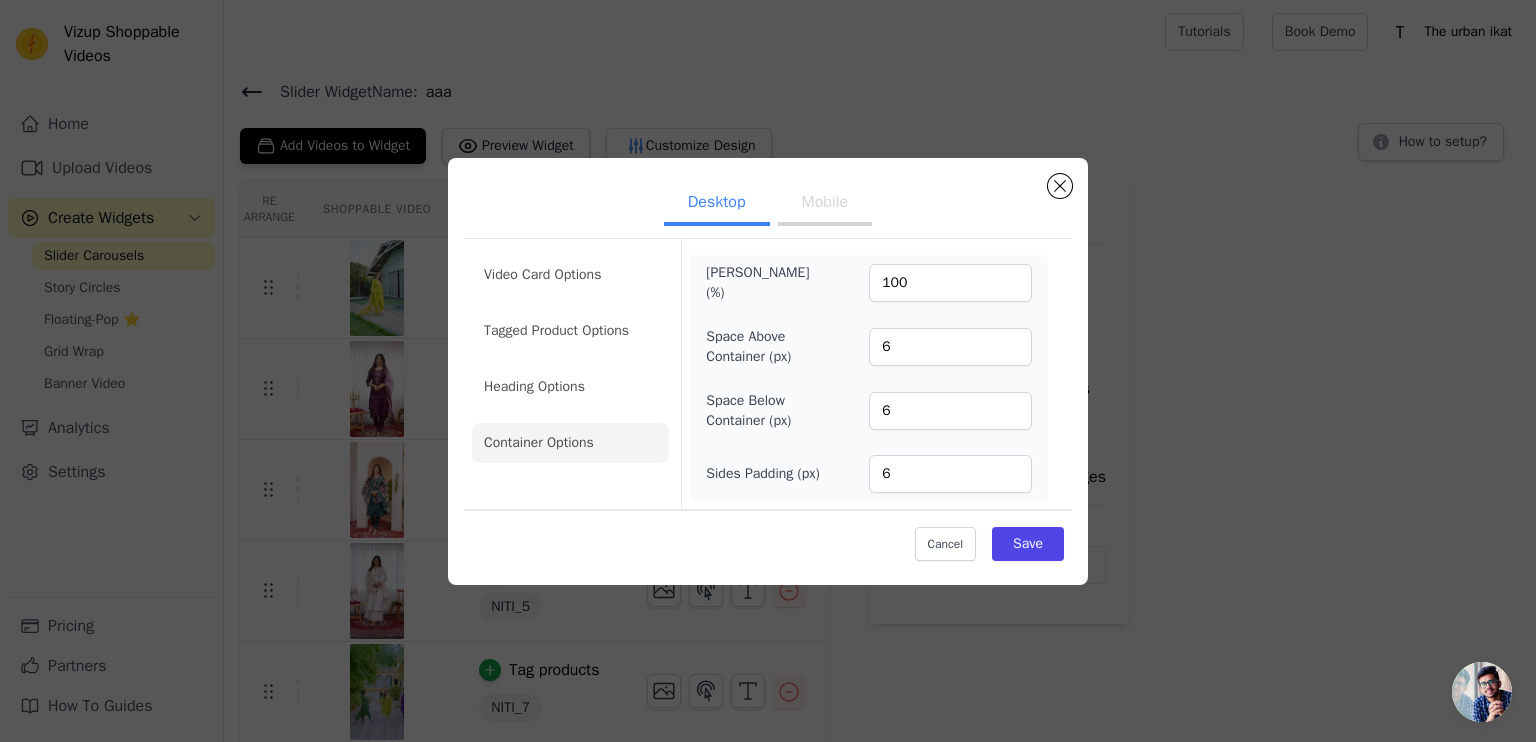 click on "Mobile" at bounding box center (825, 204) 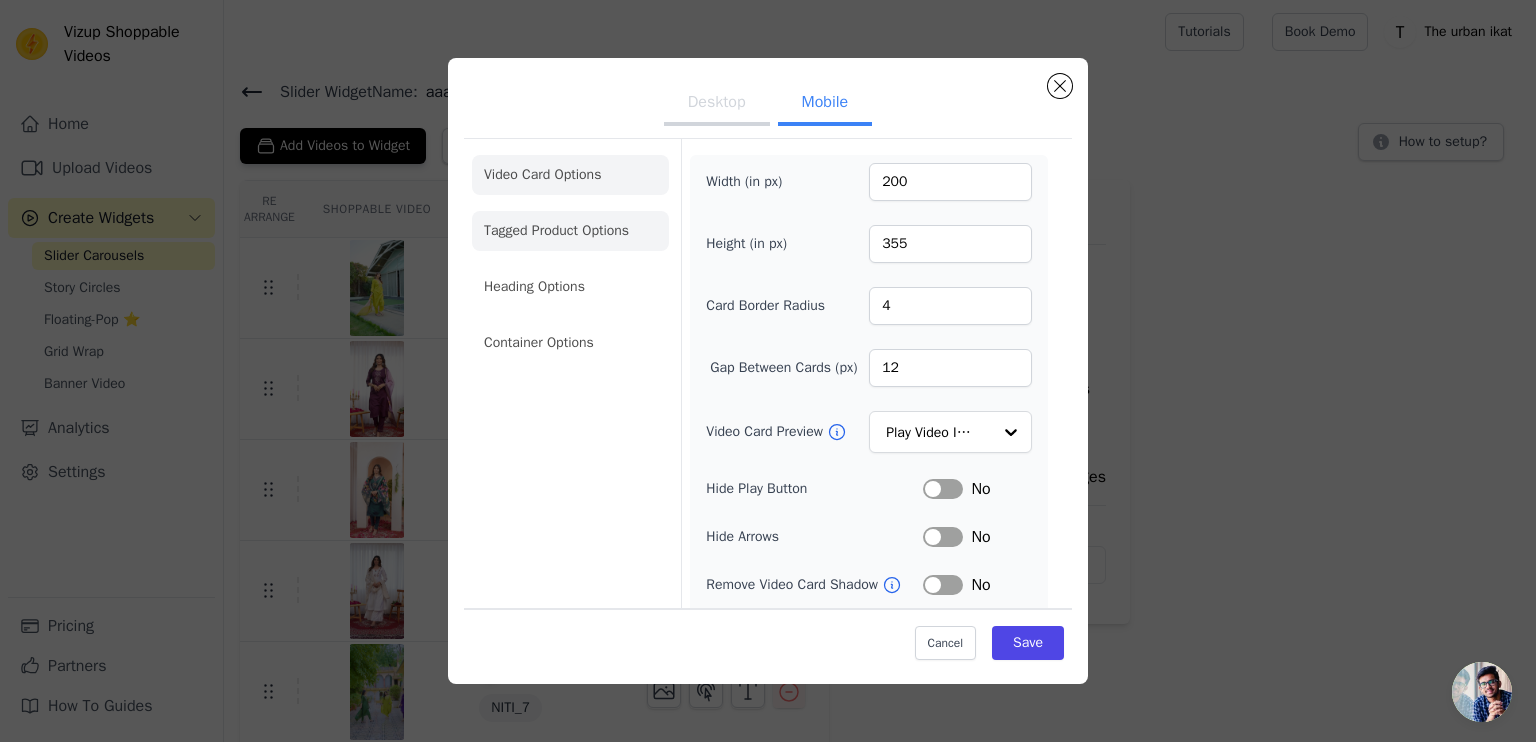 click on "Tagged Product Options" 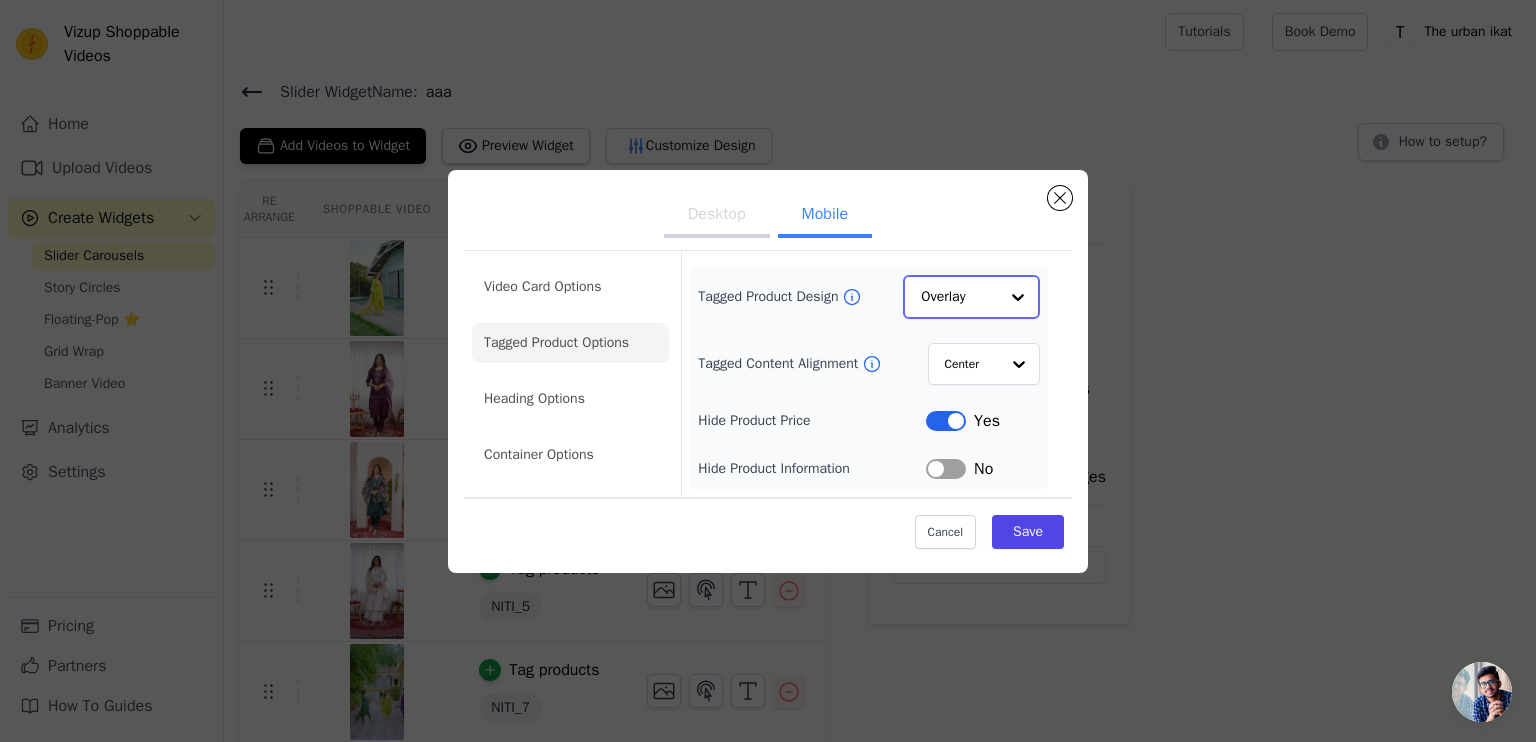 click at bounding box center [1018, 297] 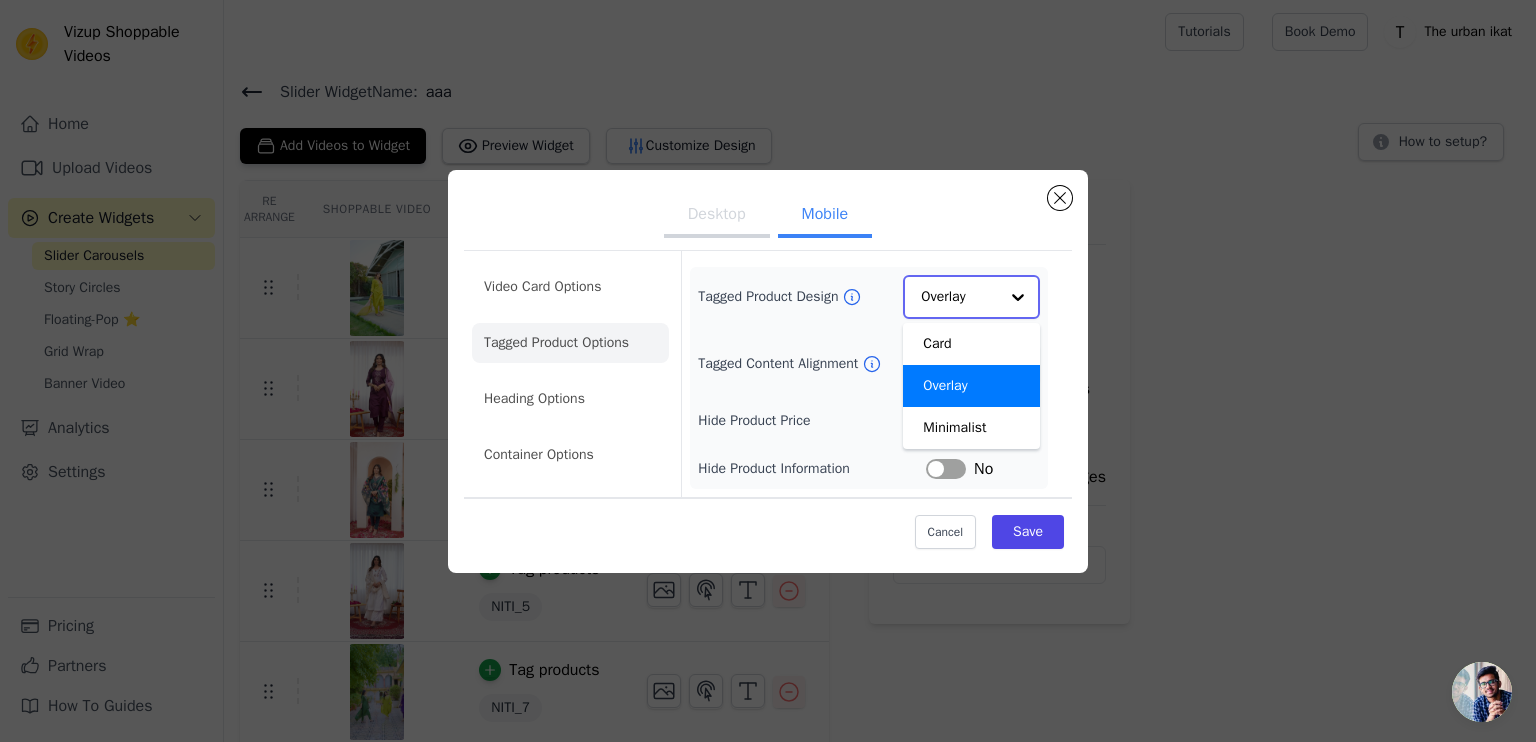 click on "Overlay" at bounding box center [971, 386] 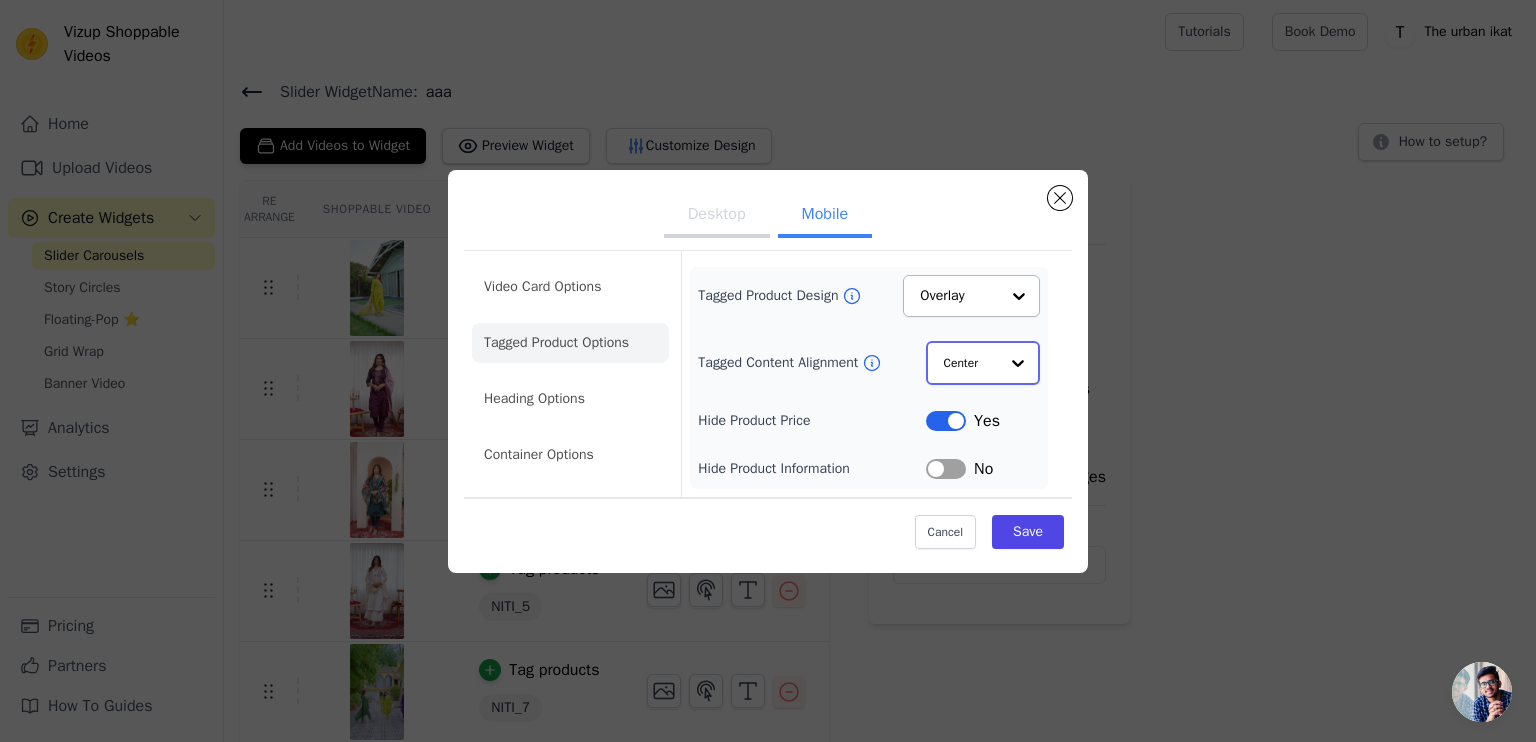 click on "Tagged Content Alignment" 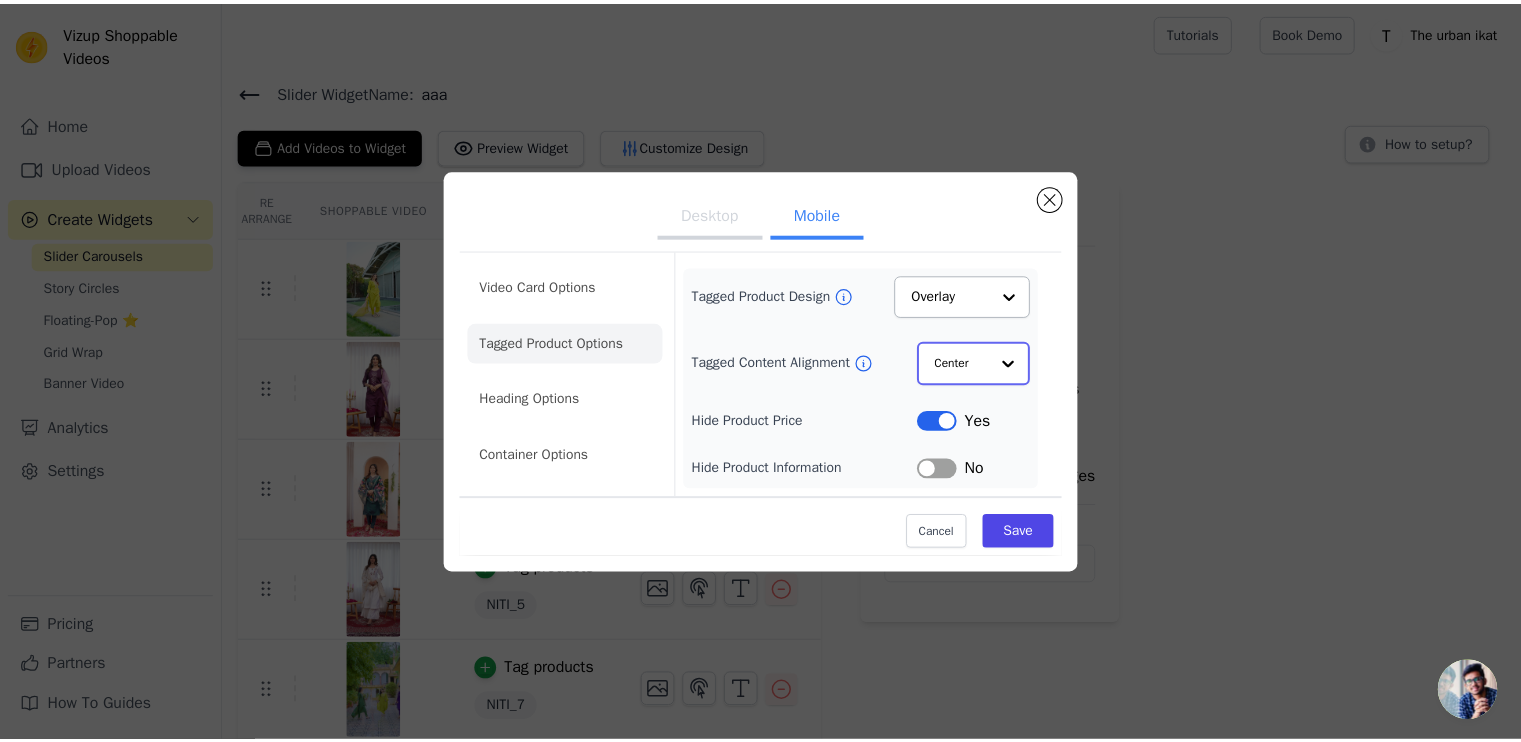 scroll, scrollTop: 0, scrollLeft: 0, axis: both 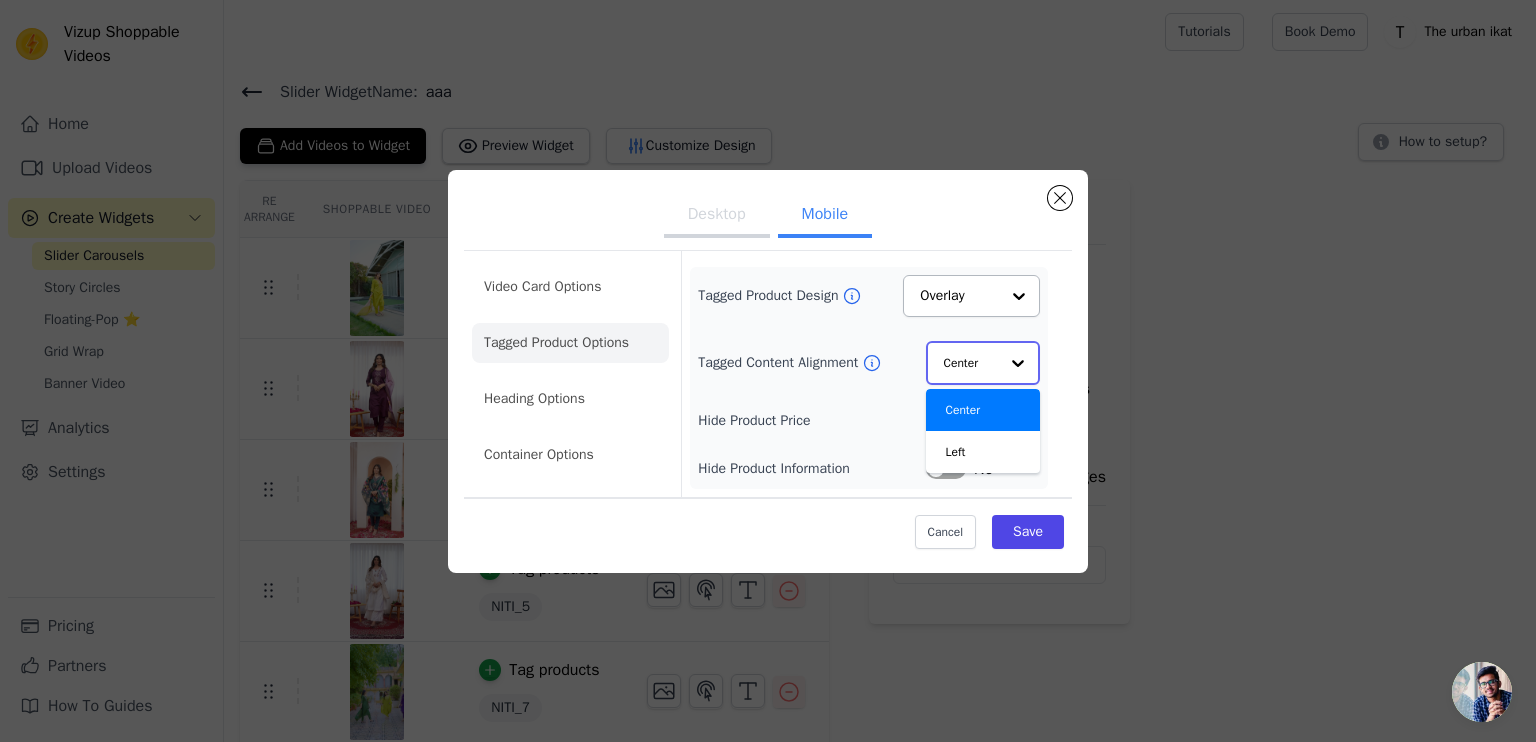 click on "Tagged Content Alignment" 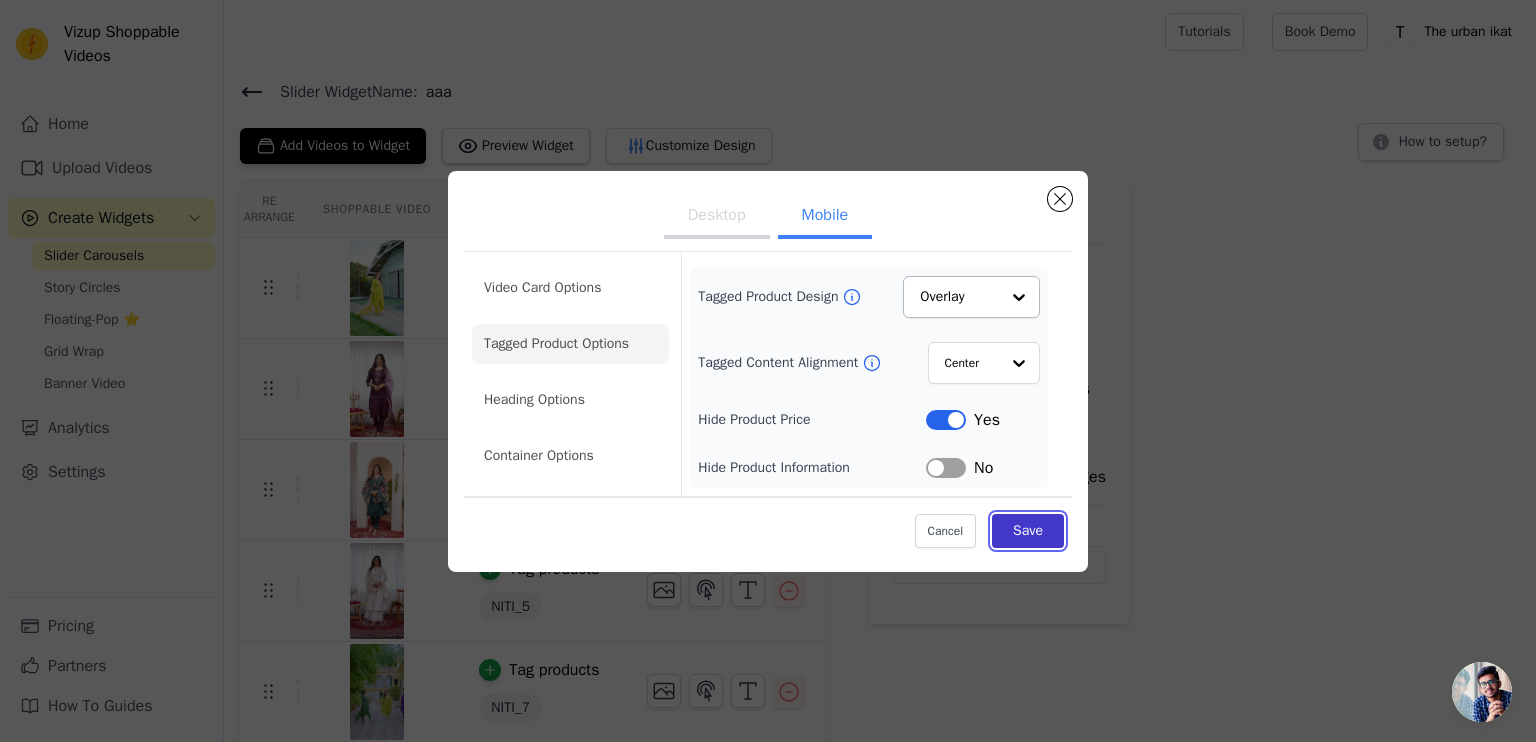 click on "Save" at bounding box center [1028, 531] 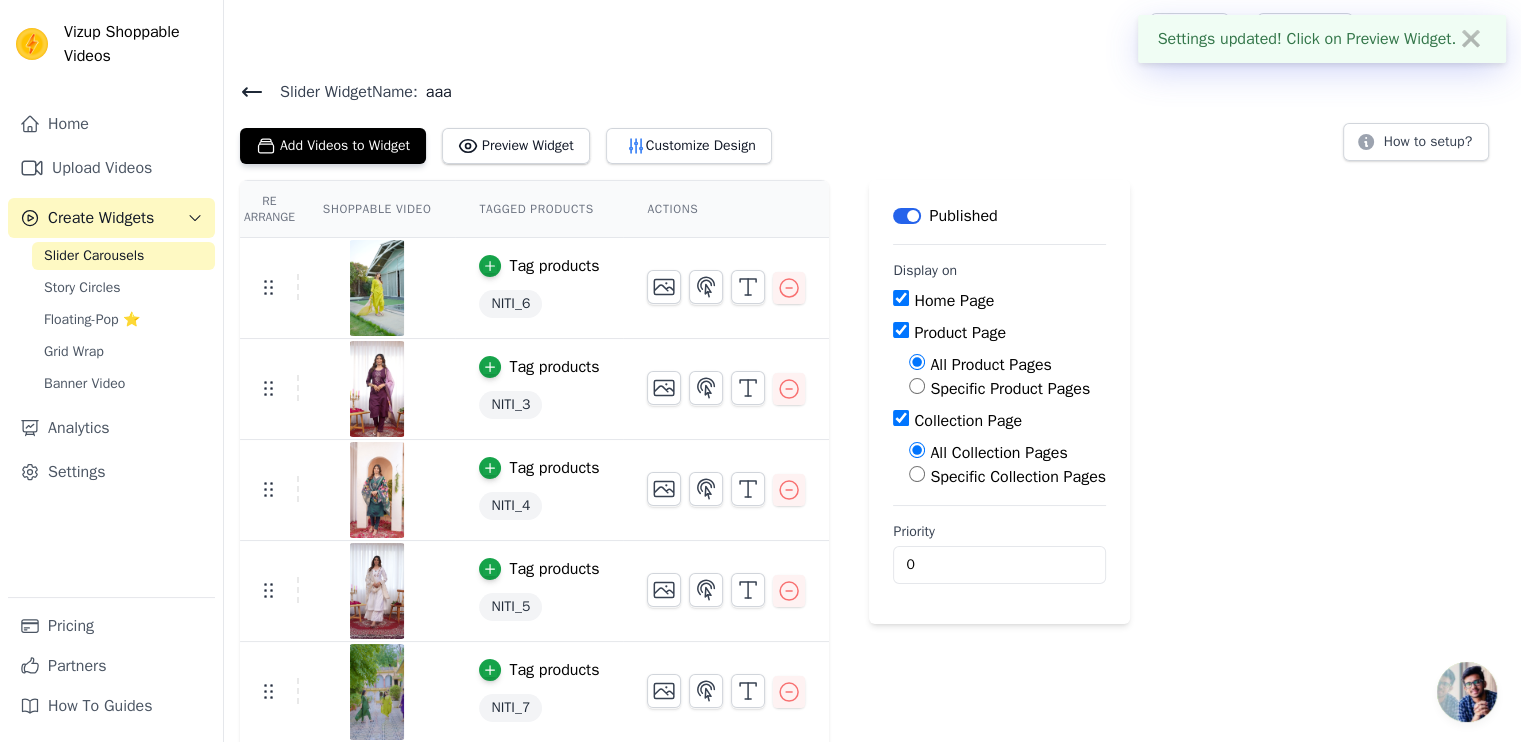 click on "Re Arrange   Shoppable Video   Tagged Products   Actions             Tag products   NITI_6                             Tag products   NITI_3                             Tag products   NITI_4                             Tag products   NITI_5                             Tag products   NITI_7                             Tag products   NITI_1                             Tag products   AANAYA_6                             Tag products   AANAYA_4                             Tag products   AANAYA_2                             Tag products   NITI_2                             Tag products   STUTI_3                             Tag products   STUTI_2                       Save Videos In This New Order   Save   Dismiss     Label     Published     Display on     Home Page     Product Page     All Product Pages     Specific Product Pages       Collection Page     All Collection Pages     Specific Collection Pages       Priority   0" at bounding box center (872, 815) 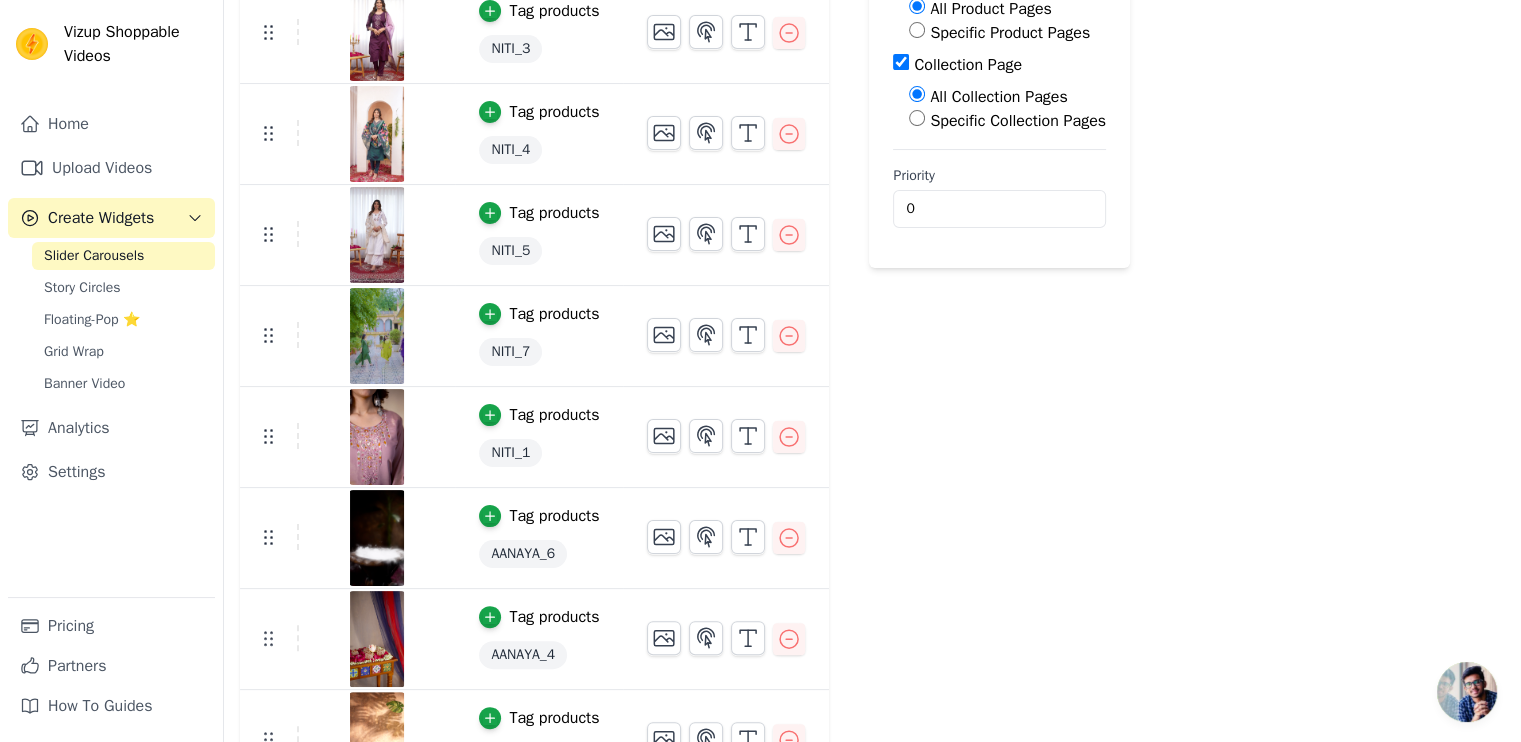 scroll, scrollTop: 356, scrollLeft: 0, axis: vertical 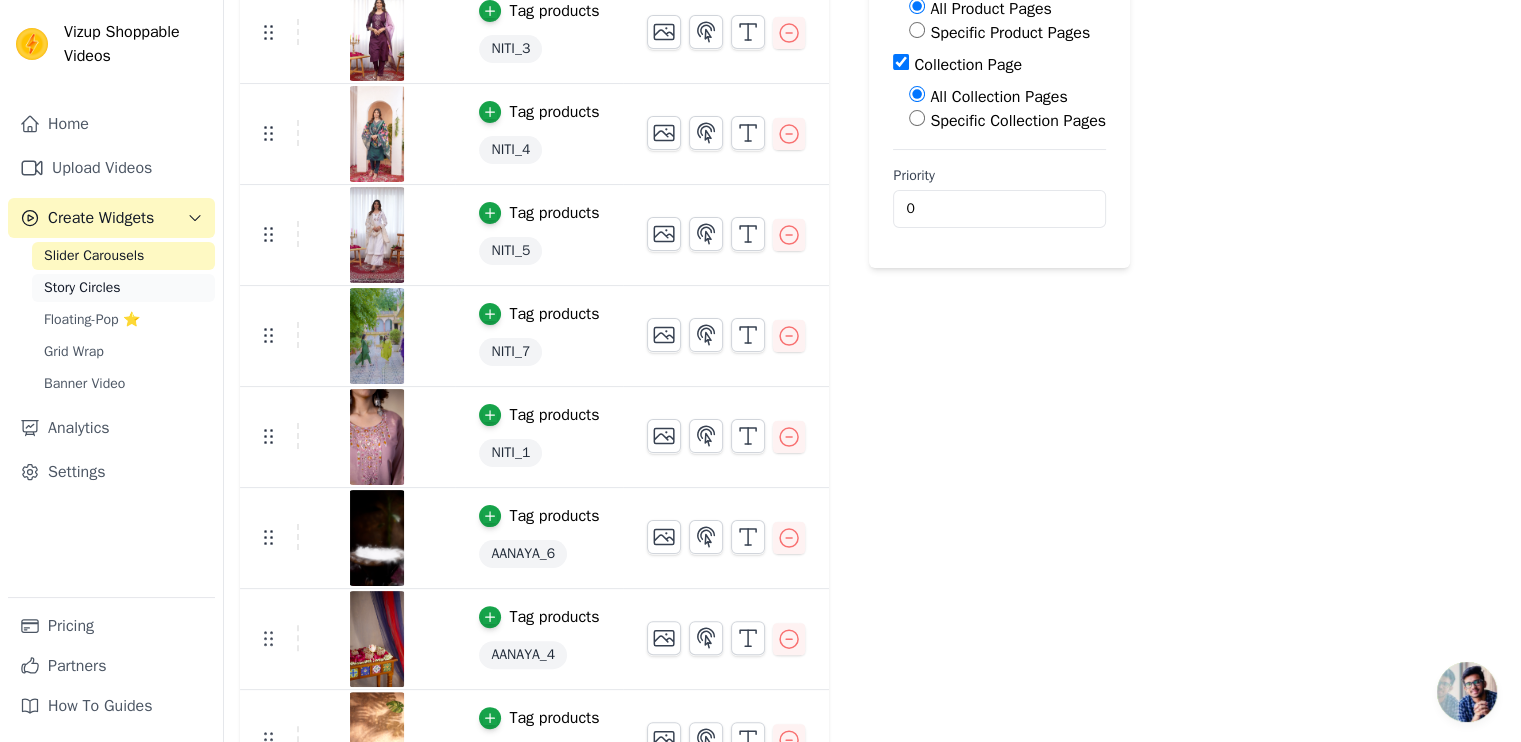 click on "Story Circles" at bounding box center (82, 288) 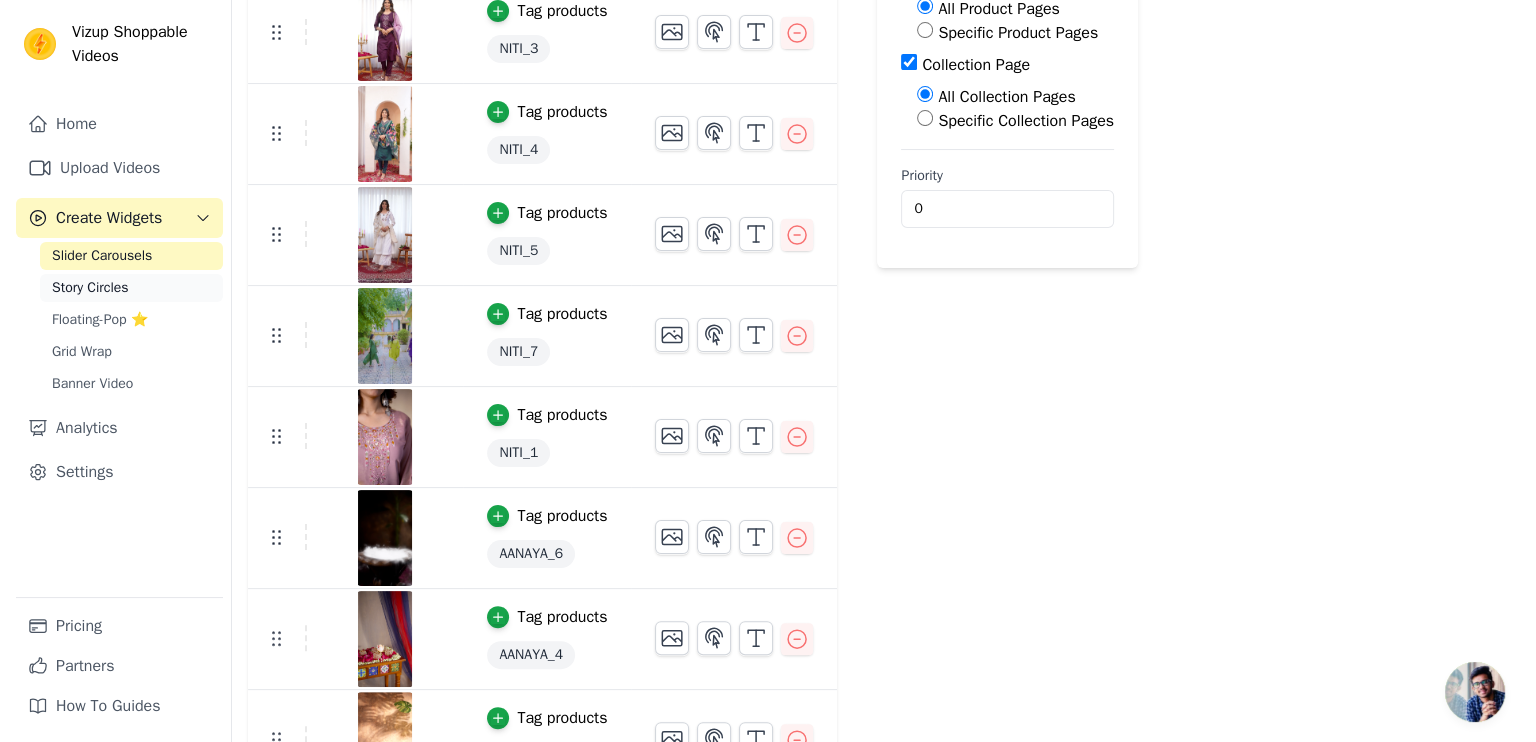 scroll, scrollTop: 0, scrollLeft: 0, axis: both 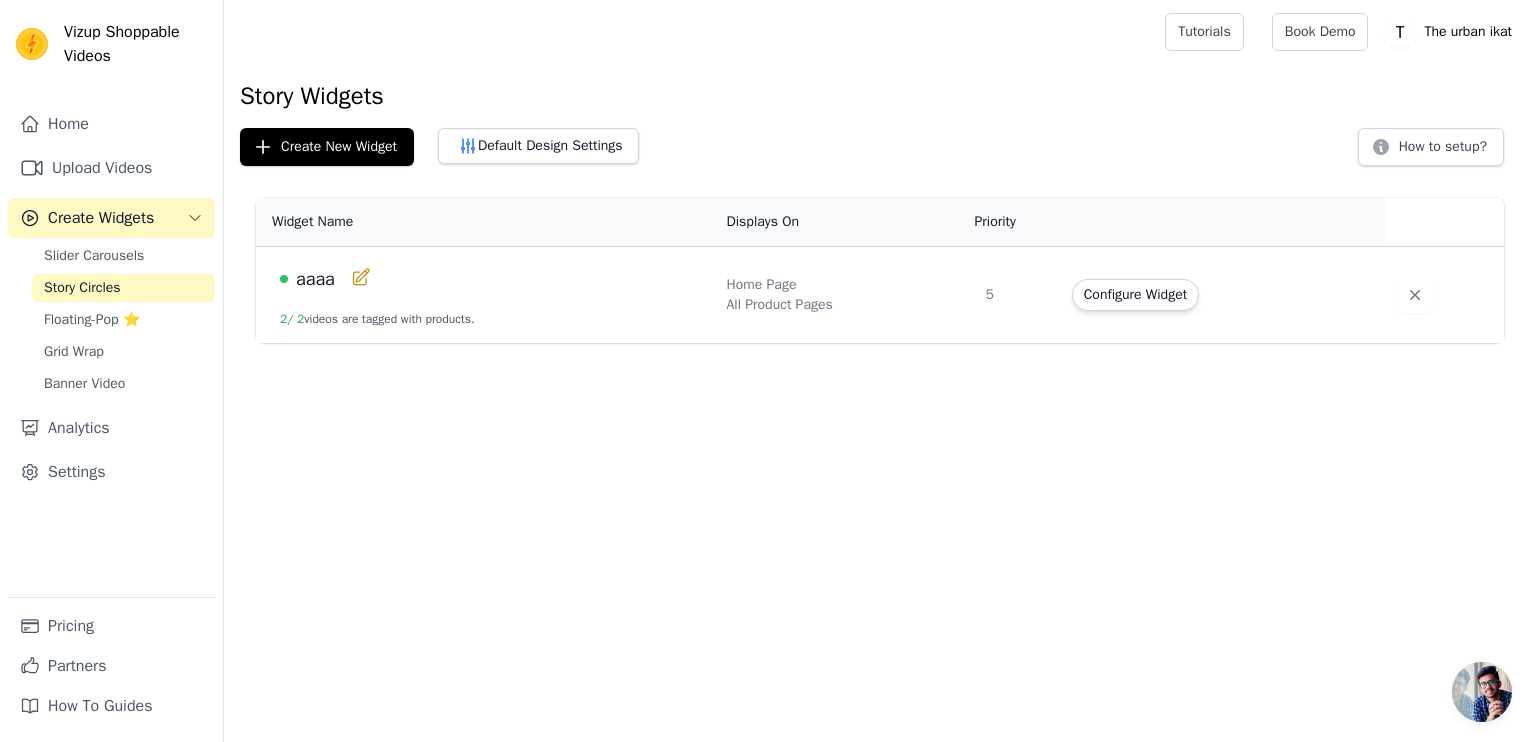 click on "aaaa     2  /   2  videos are tagged with products." at bounding box center (485, 295) 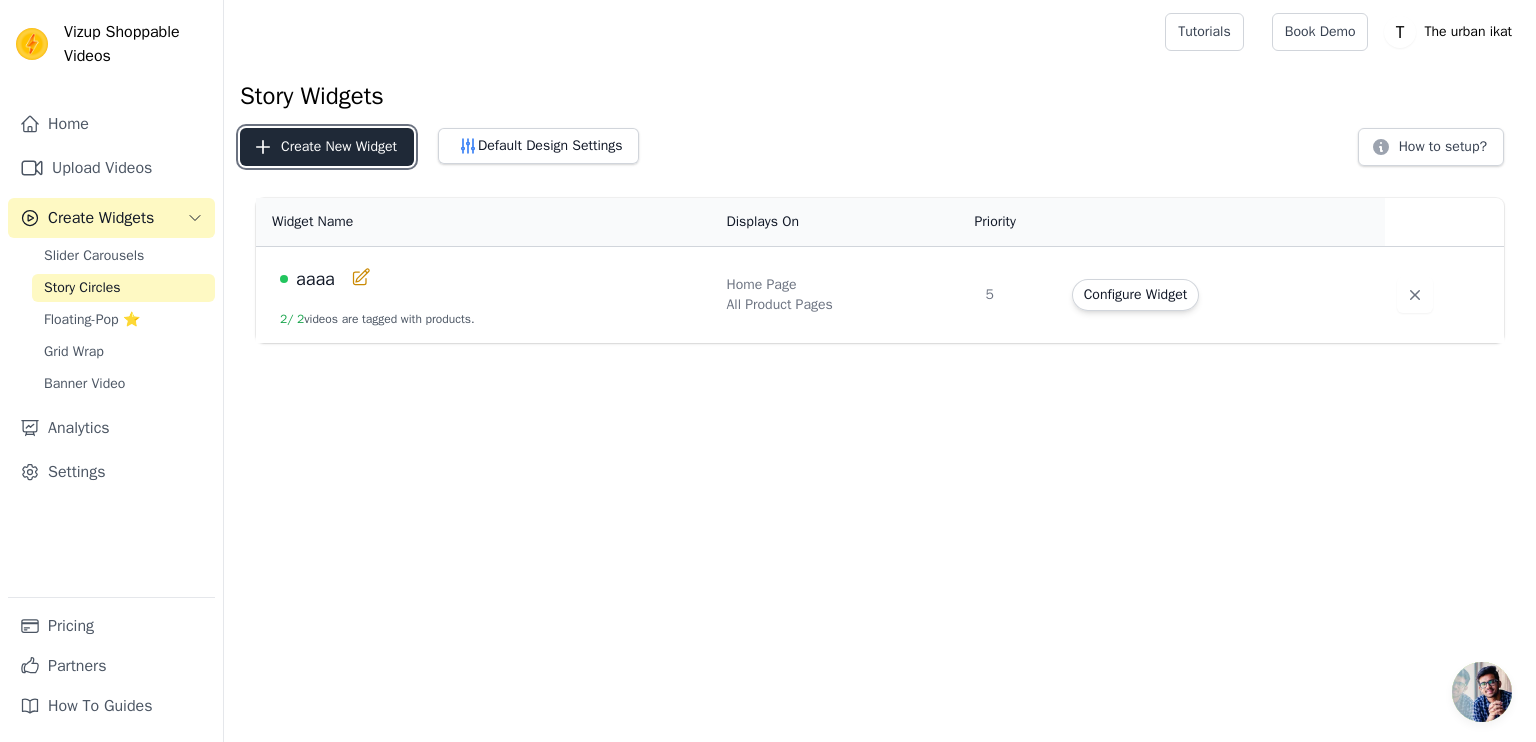 click on "Create New Widget" at bounding box center [327, 147] 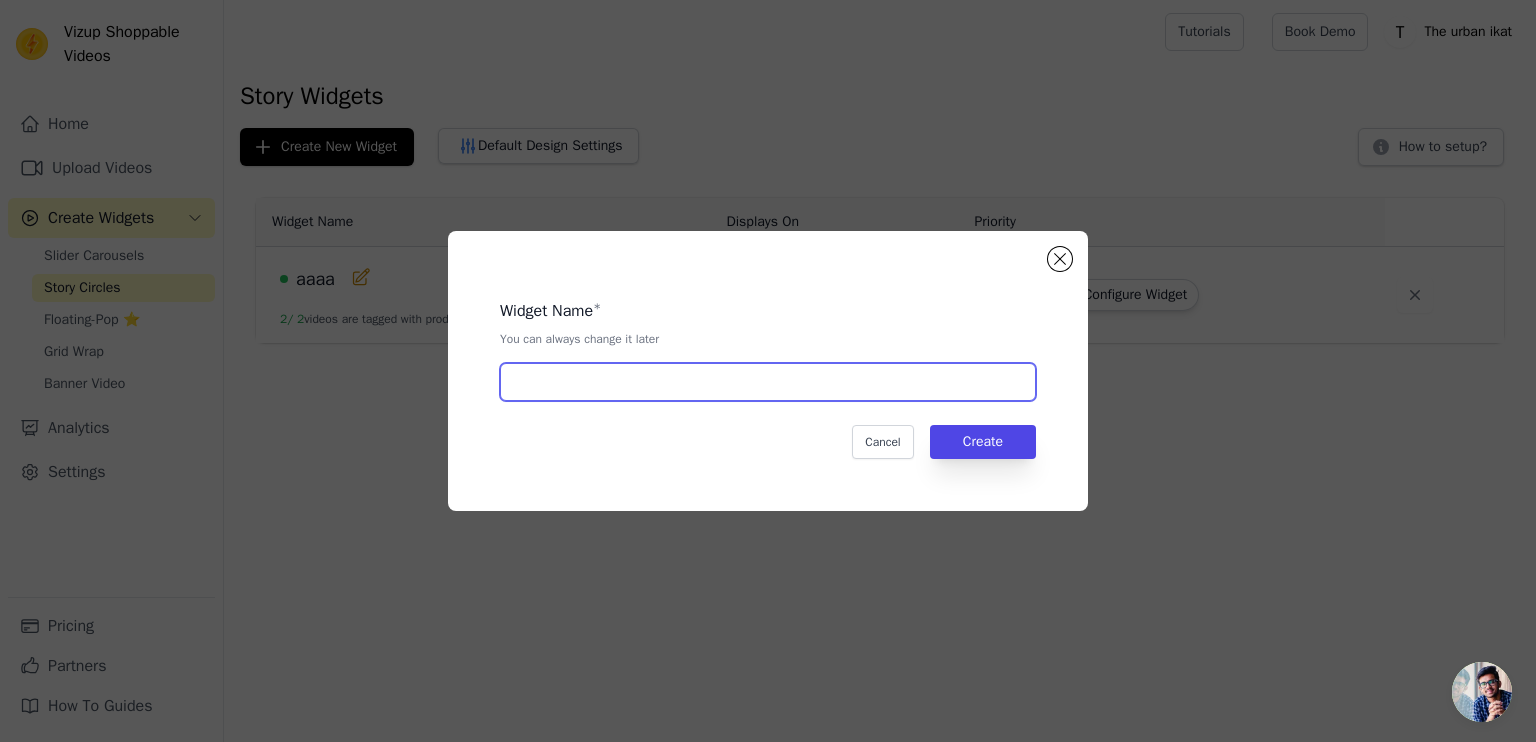 click at bounding box center [768, 382] 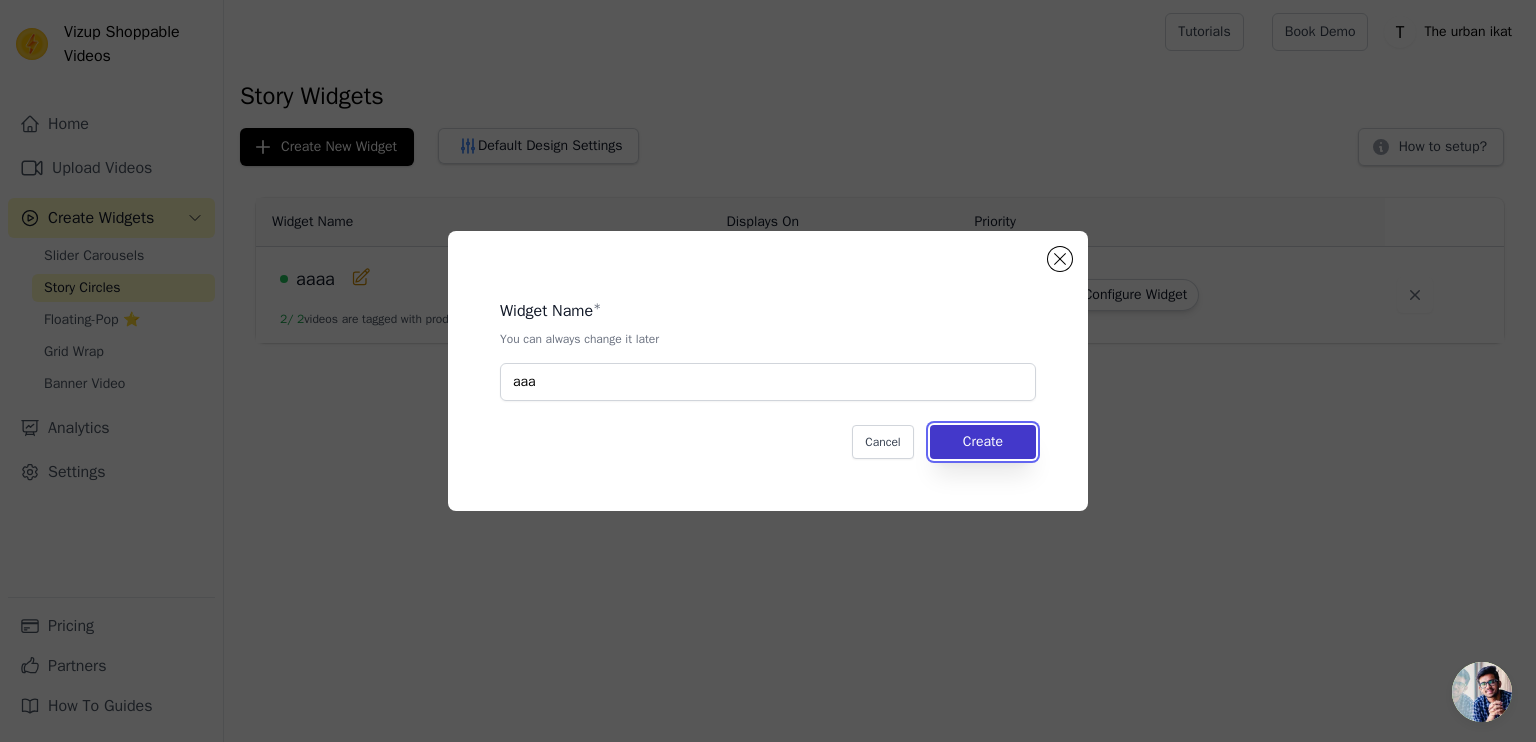 click on "Create" at bounding box center [983, 442] 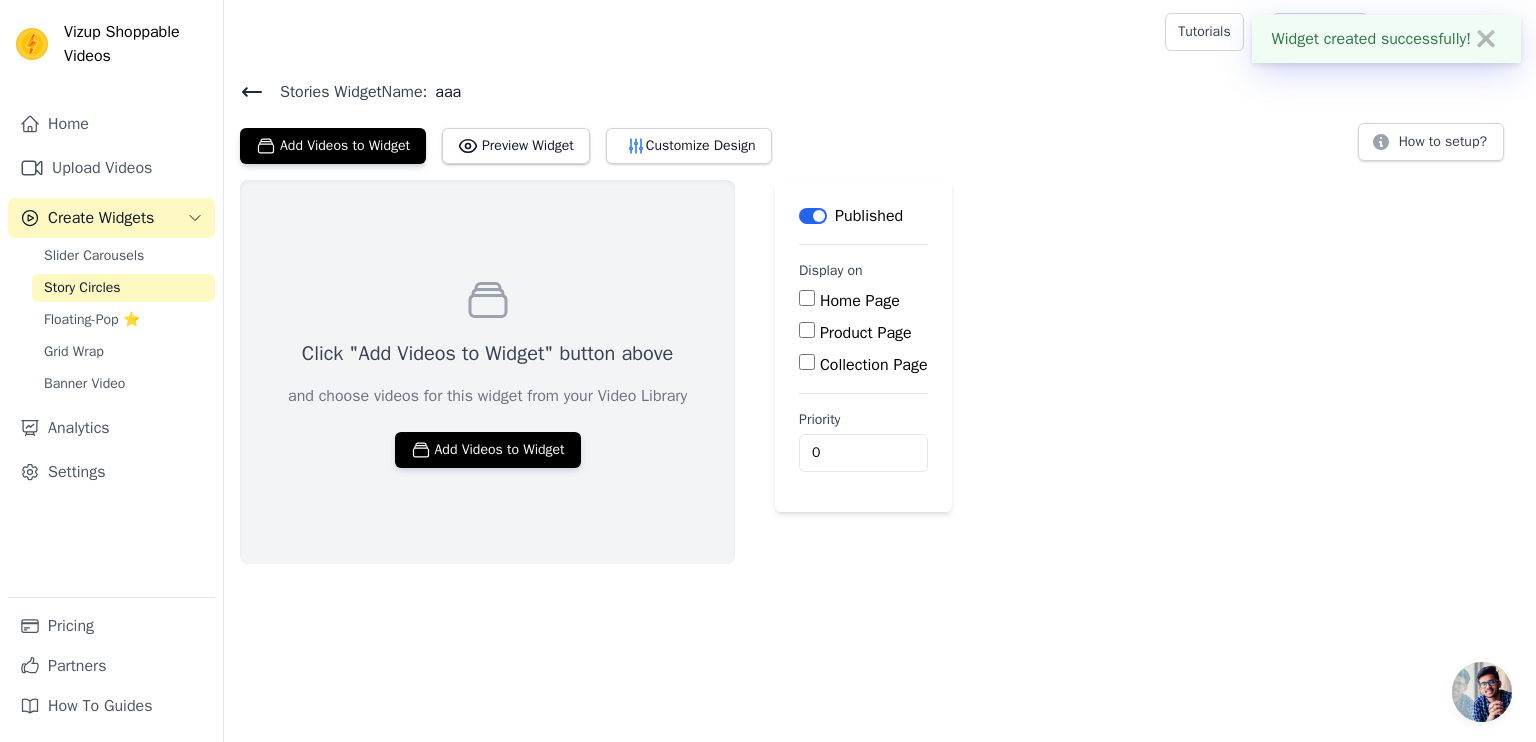 click 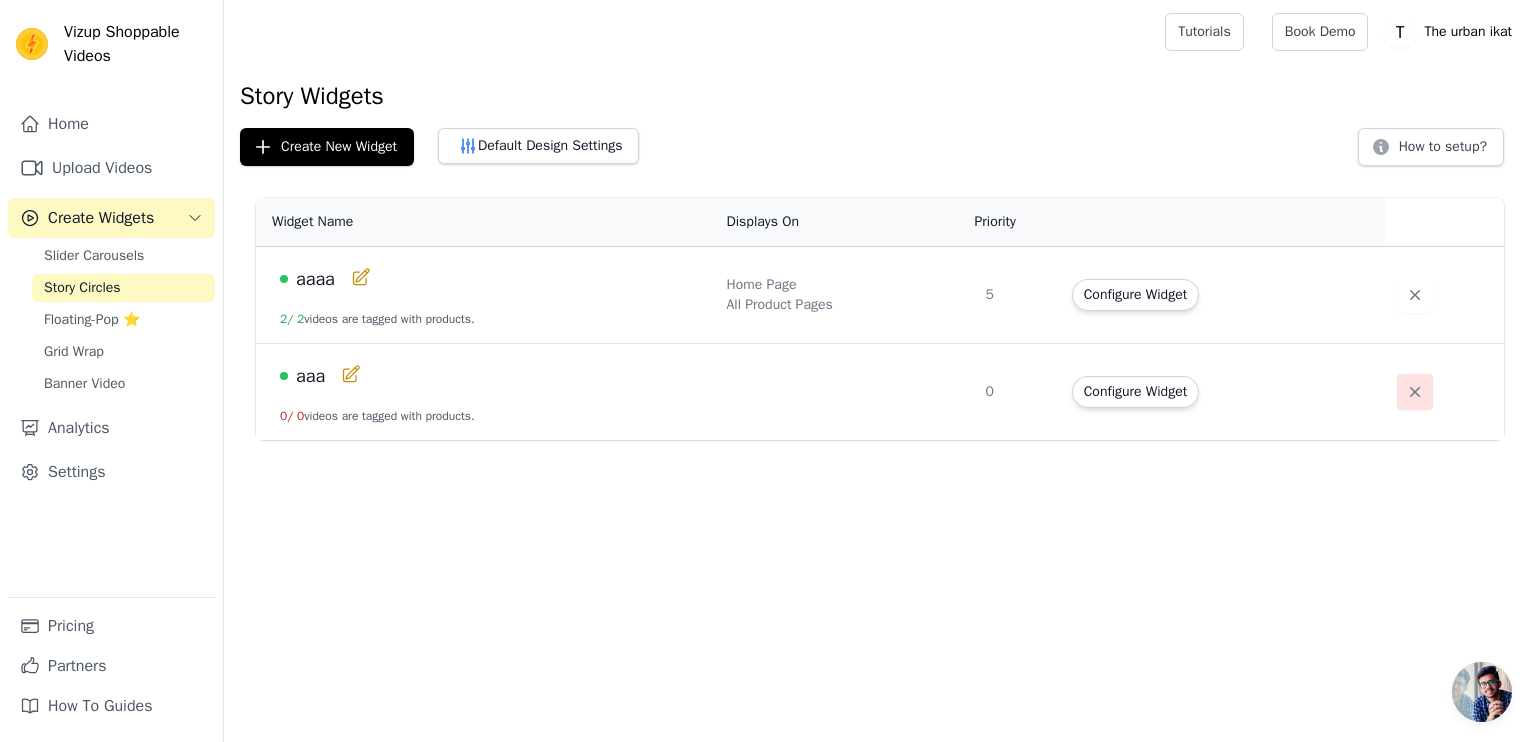 click 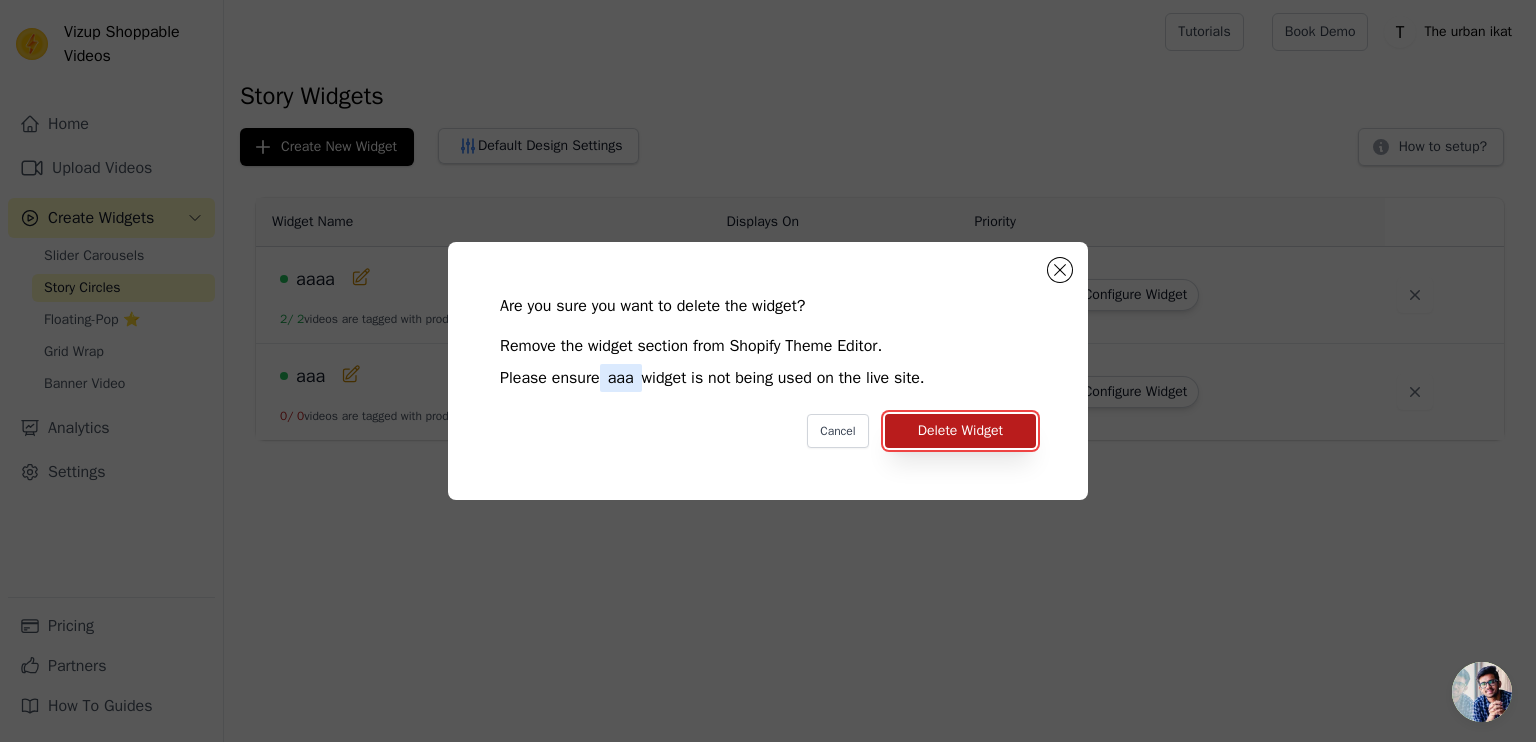 click on "Delete Widget" at bounding box center (960, 431) 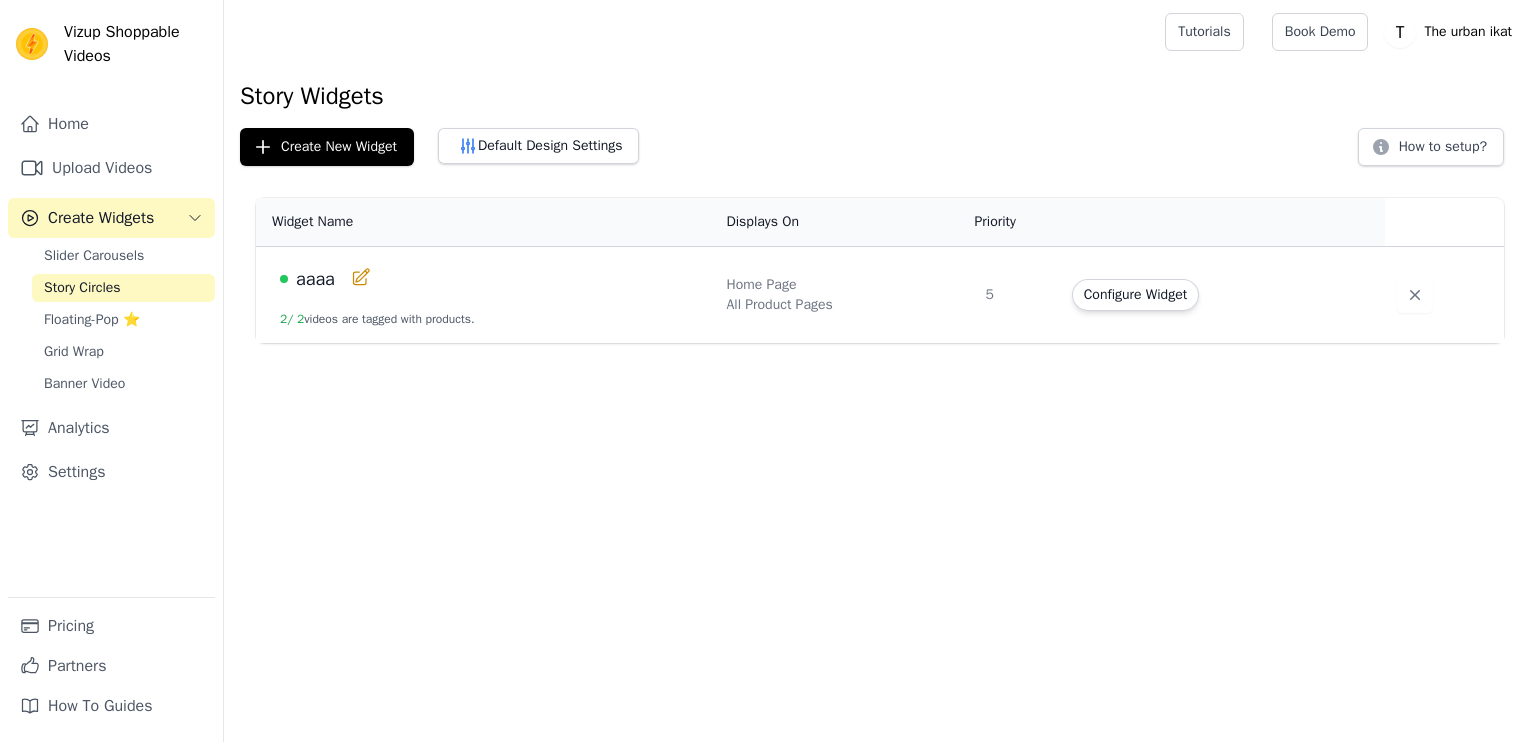 scroll, scrollTop: 0, scrollLeft: 0, axis: both 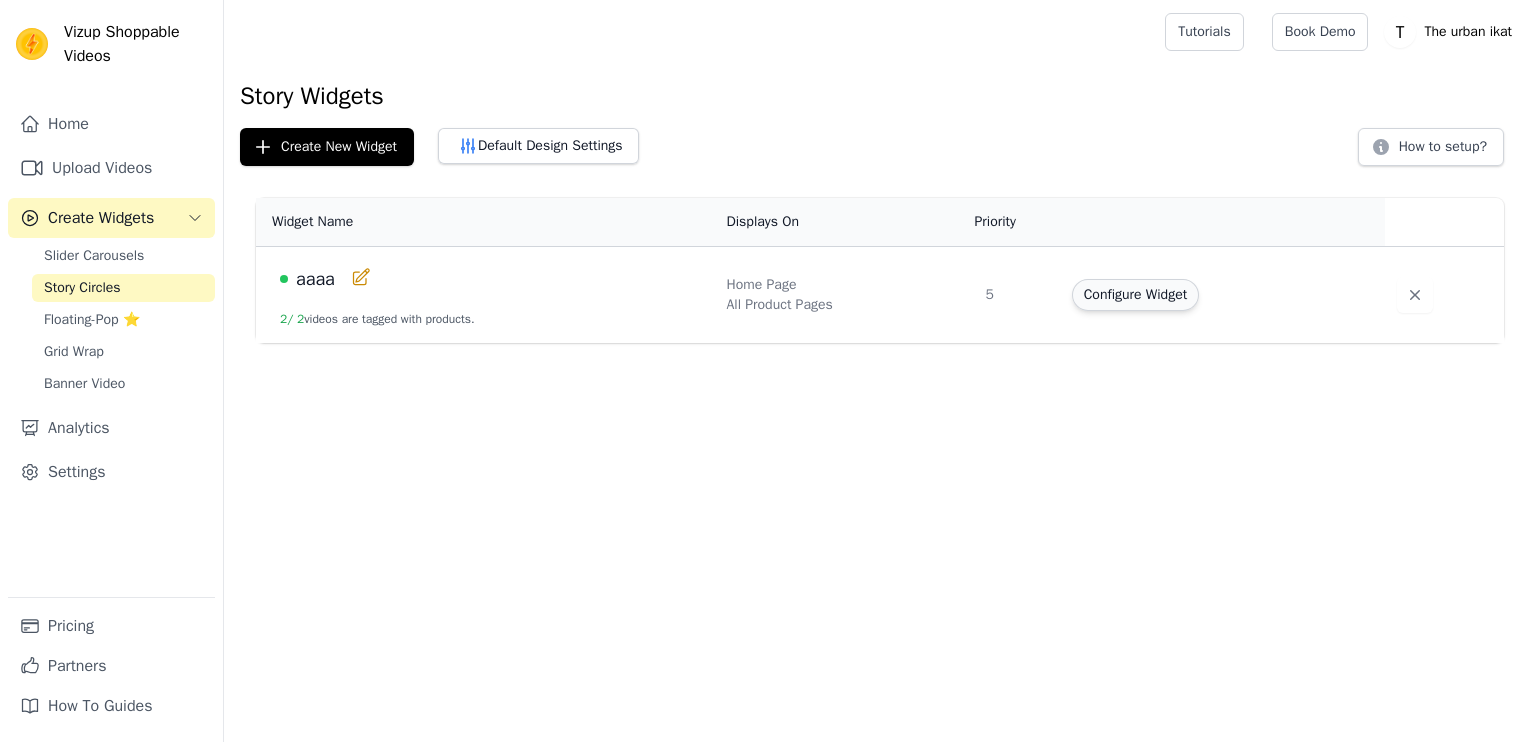 click on "Configure Widget" at bounding box center [1135, 295] 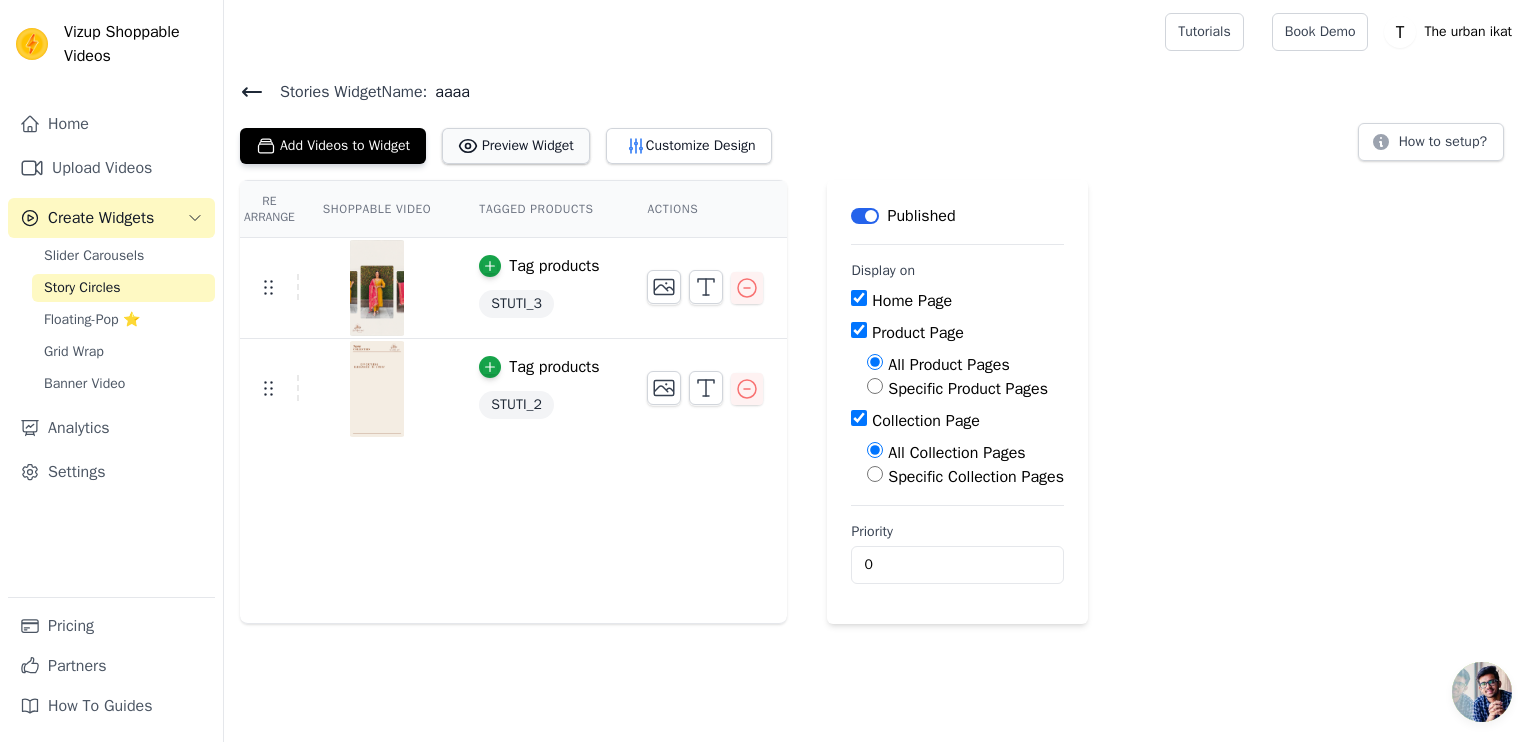 click on "Preview Widget" at bounding box center [516, 146] 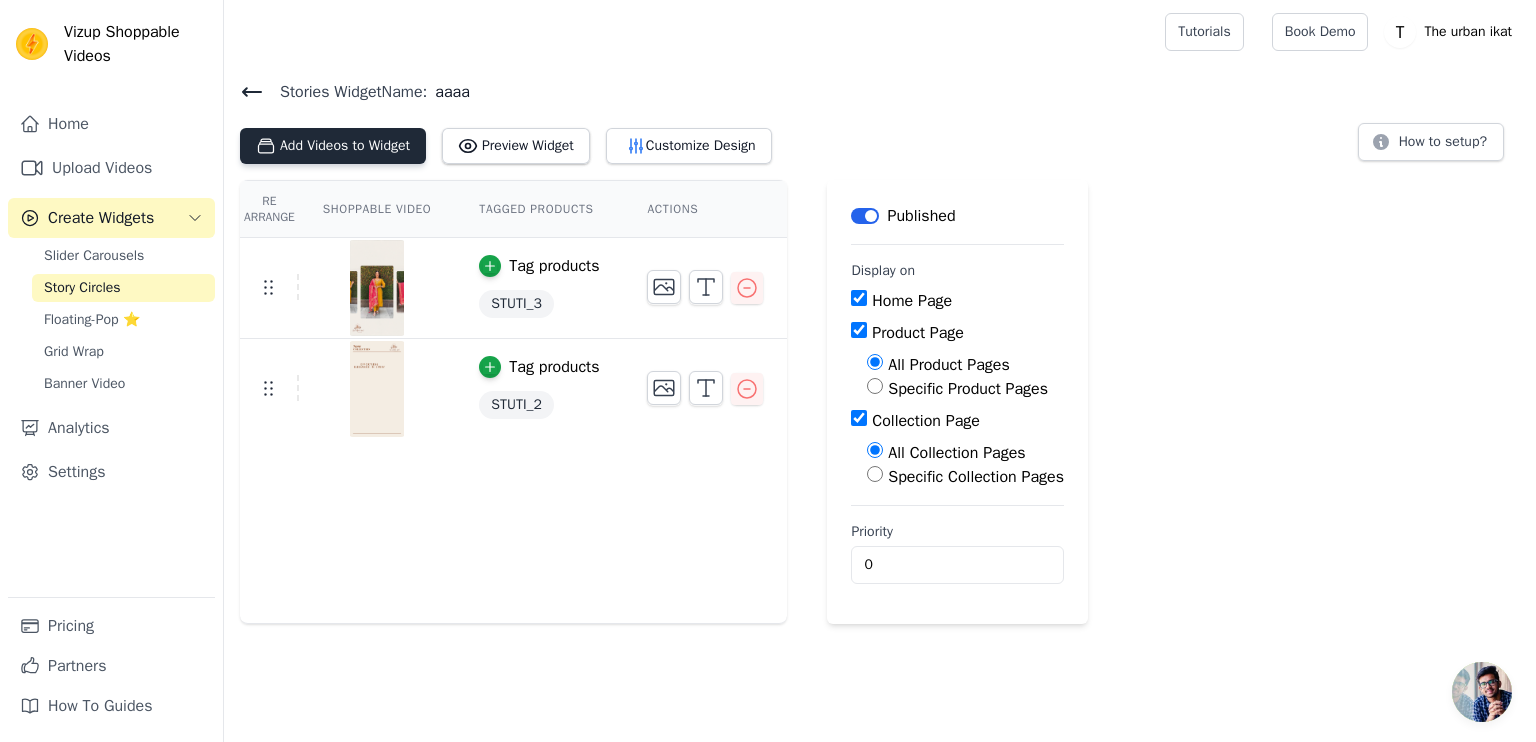 click on "Add Videos to Widget" at bounding box center [333, 146] 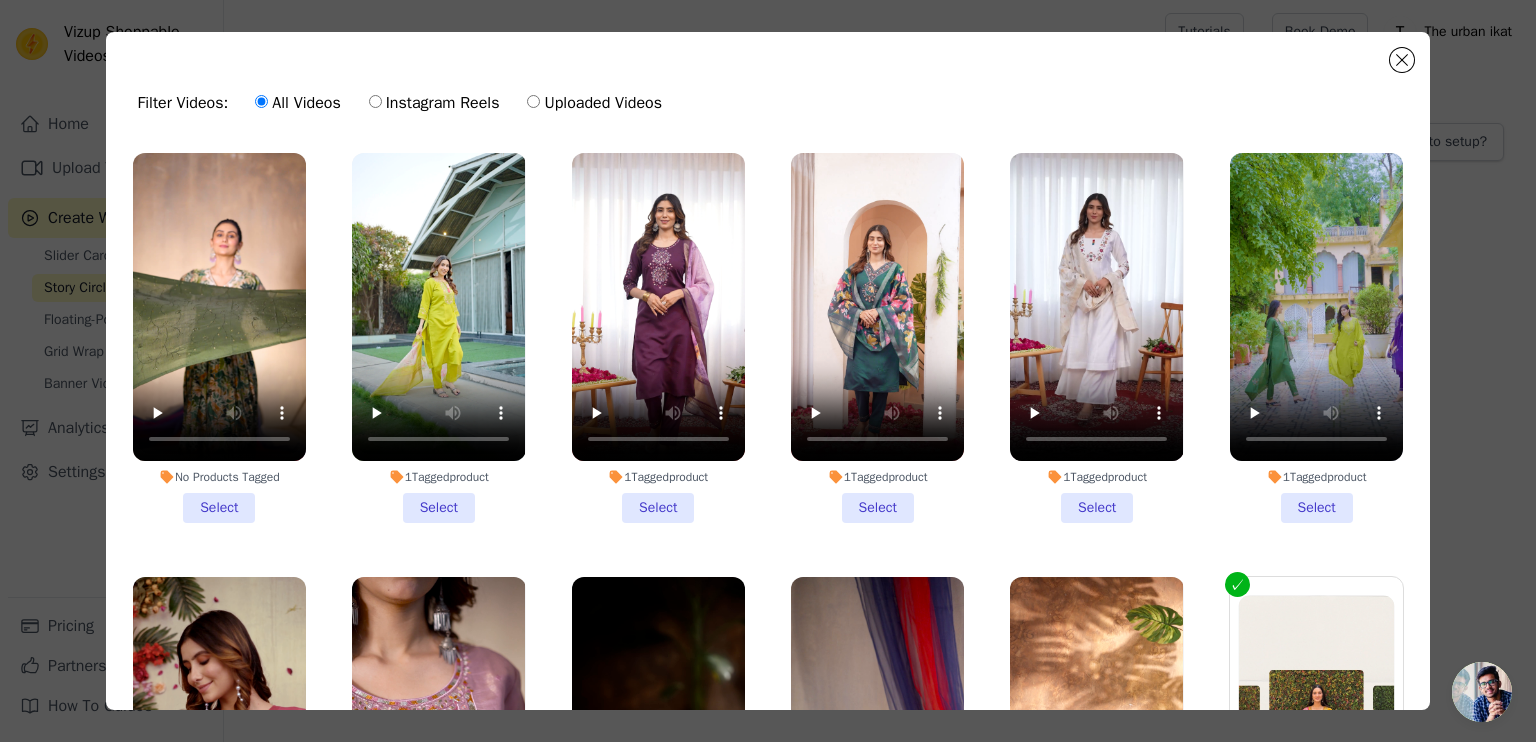 click on "1  Tagged  product     Select" at bounding box center [438, 338] 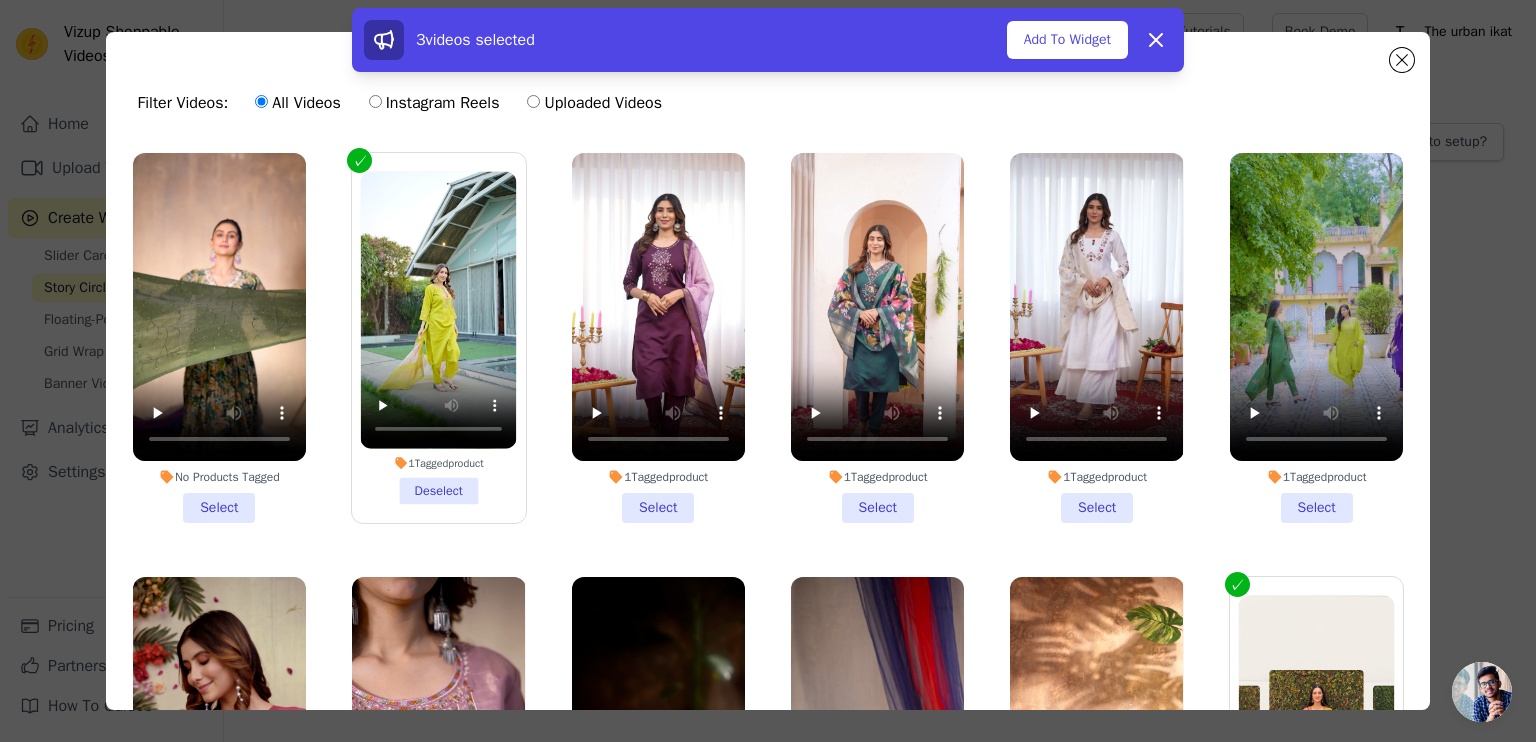 click on "1  Tagged  product     Select" at bounding box center (658, 338) 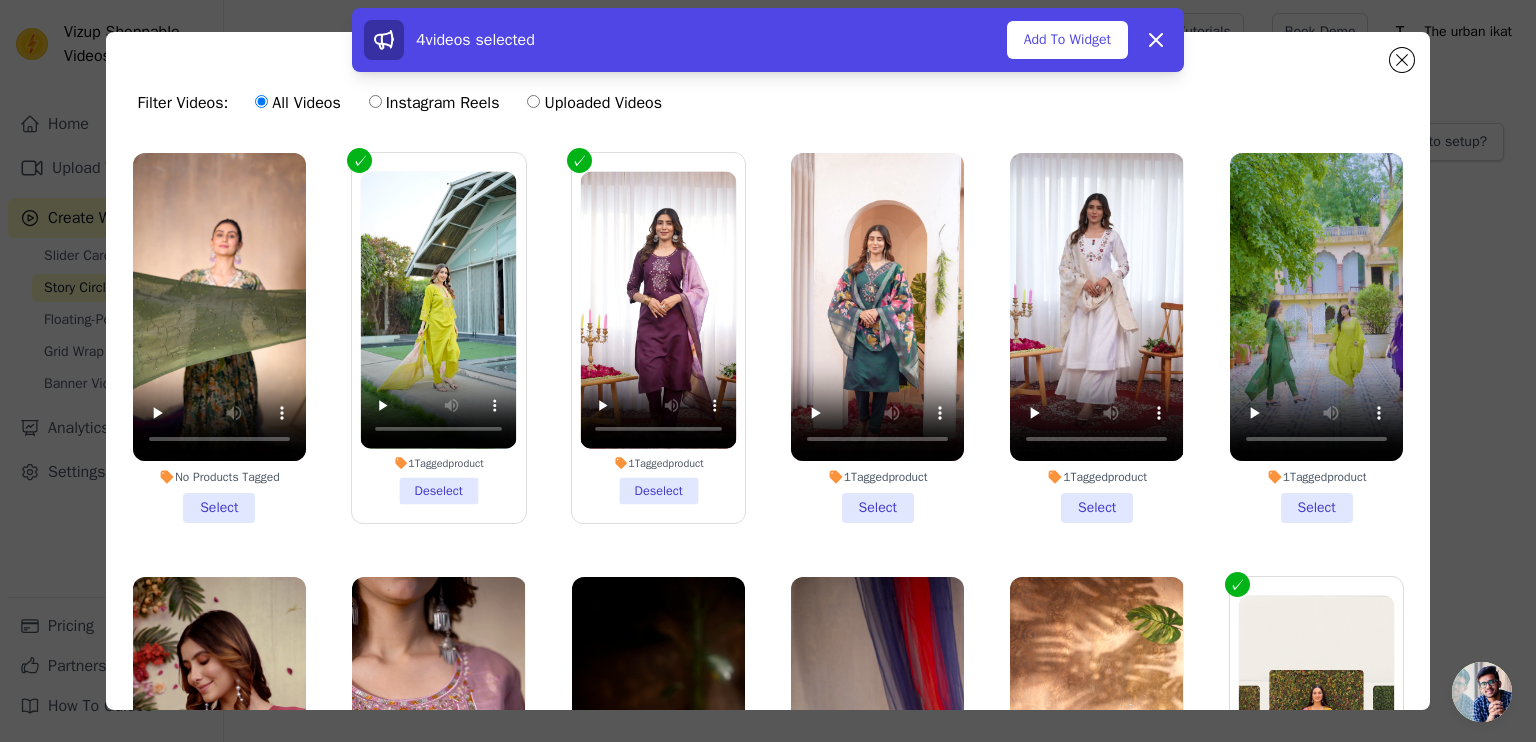 click on "1  Tagged  product     Select" at bounding box center [877, 338] 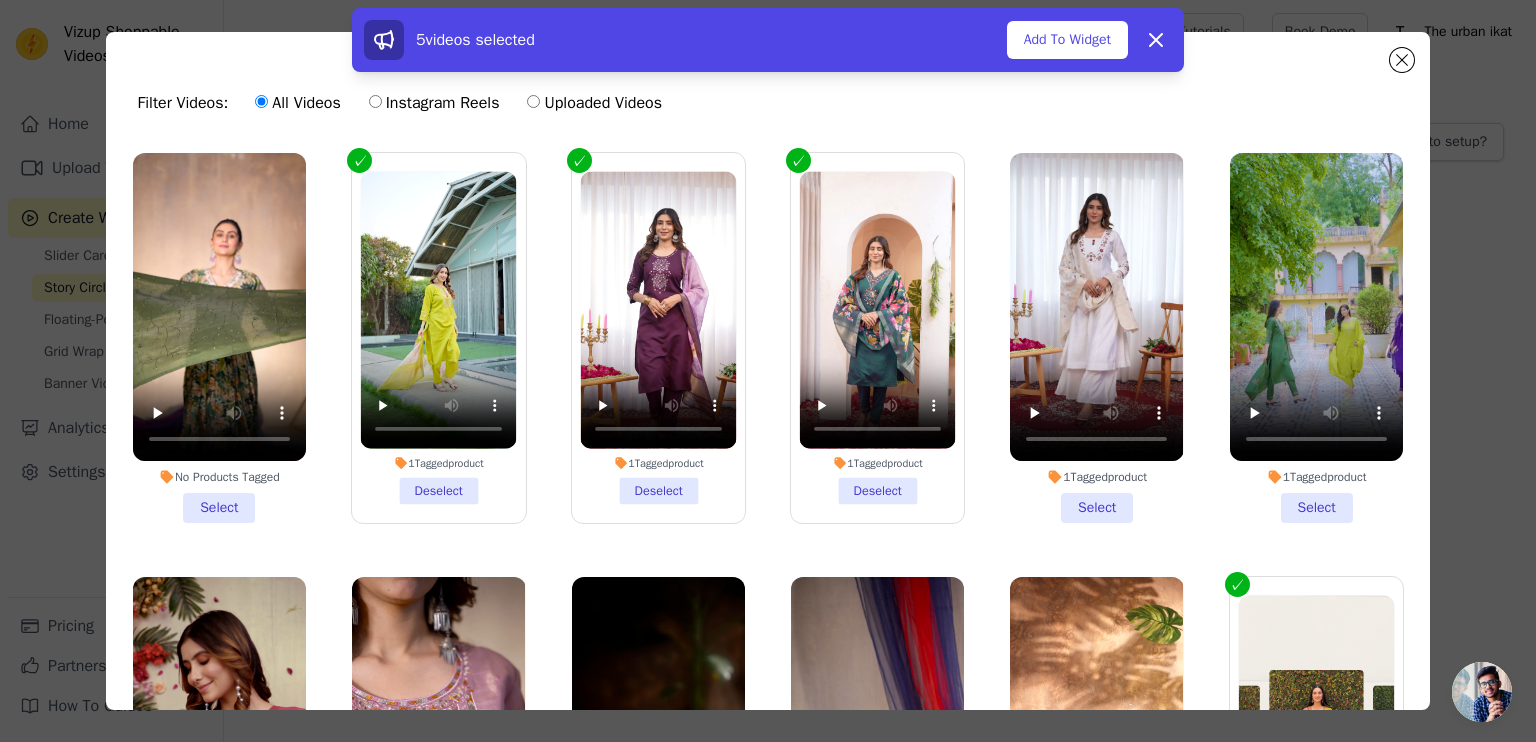 click on "1  Tagged  product     Select" at bounding box center (1096, 338) 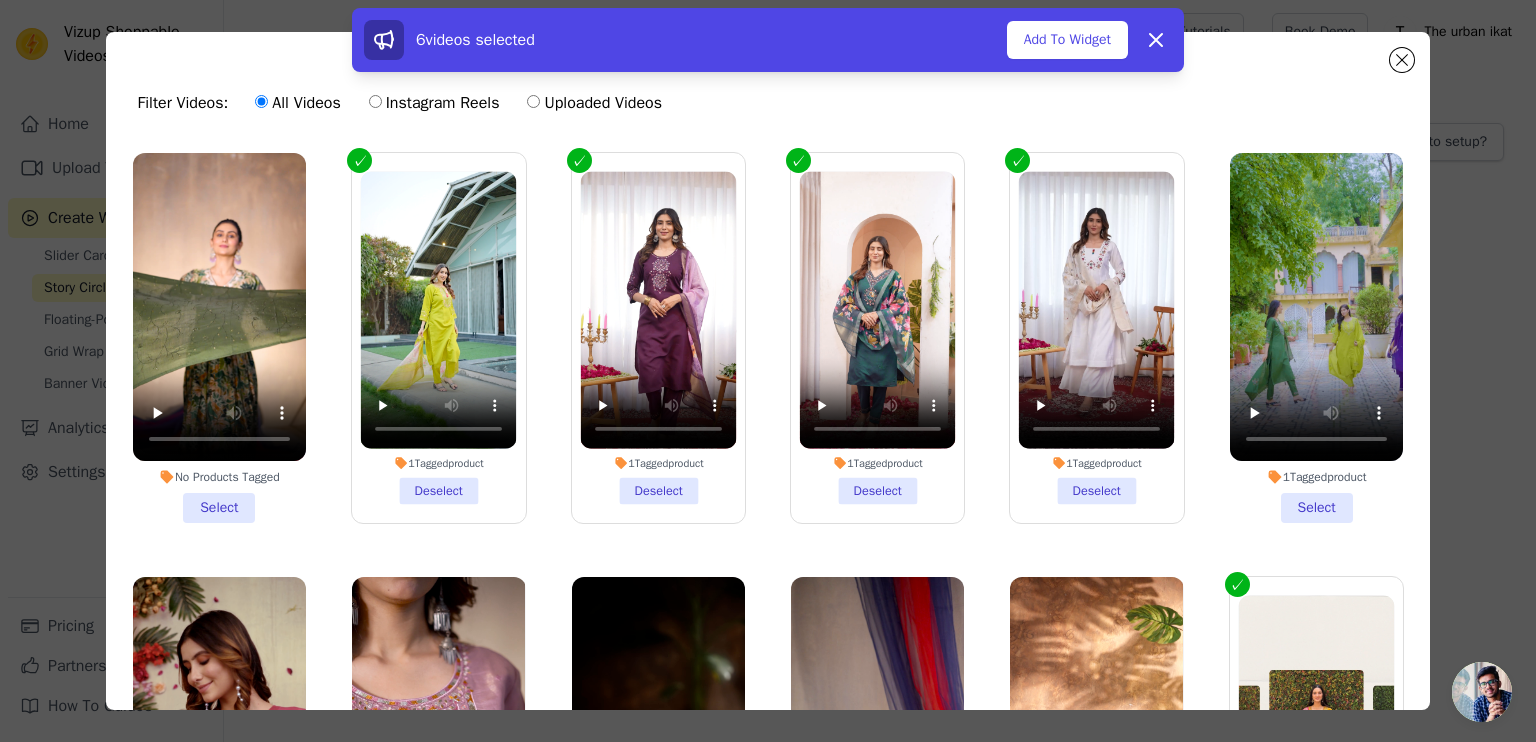 click on "1  Tagged  product     Select" at bounding box center [1316, 338] 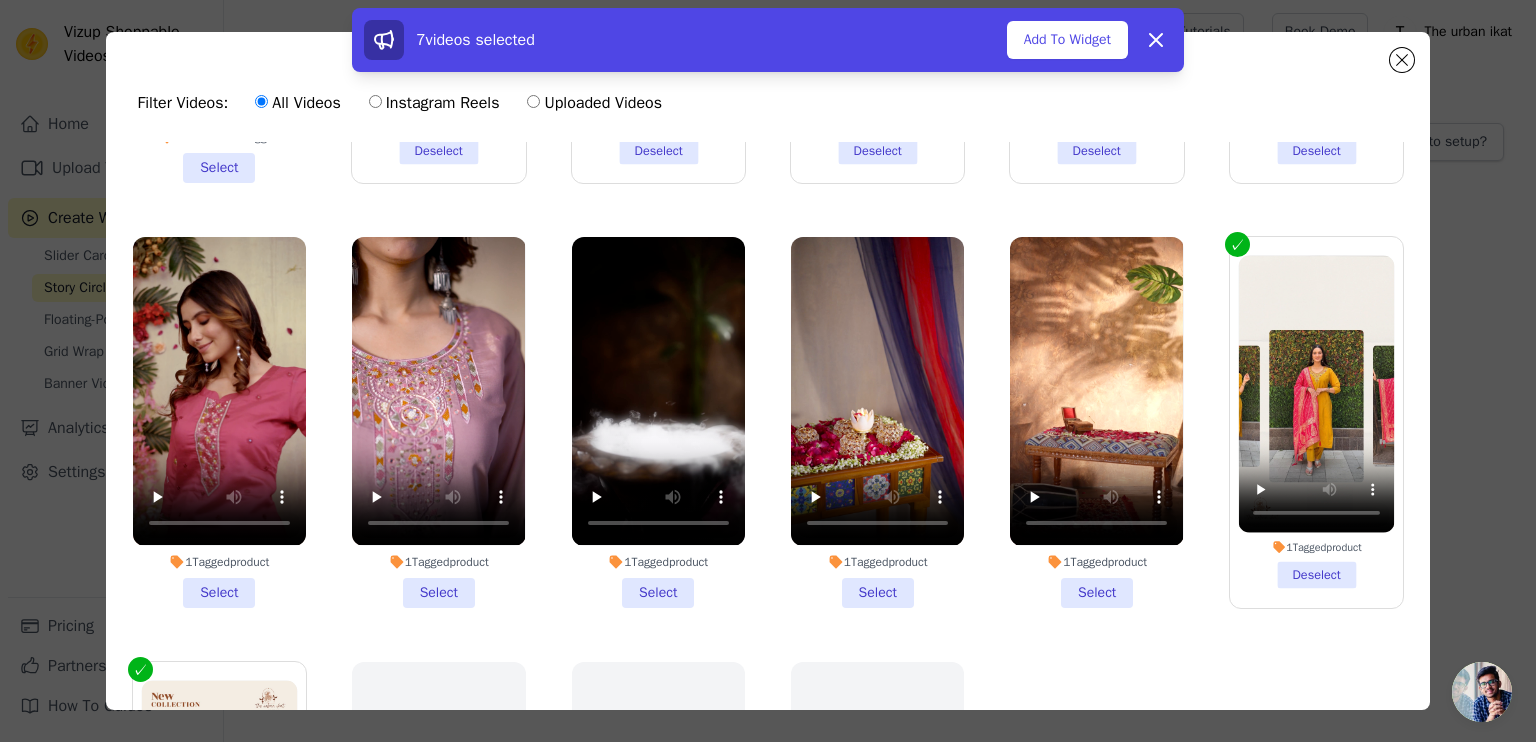 scroll, scrollTop: 343, scrollLeft: 0, axis: vertical 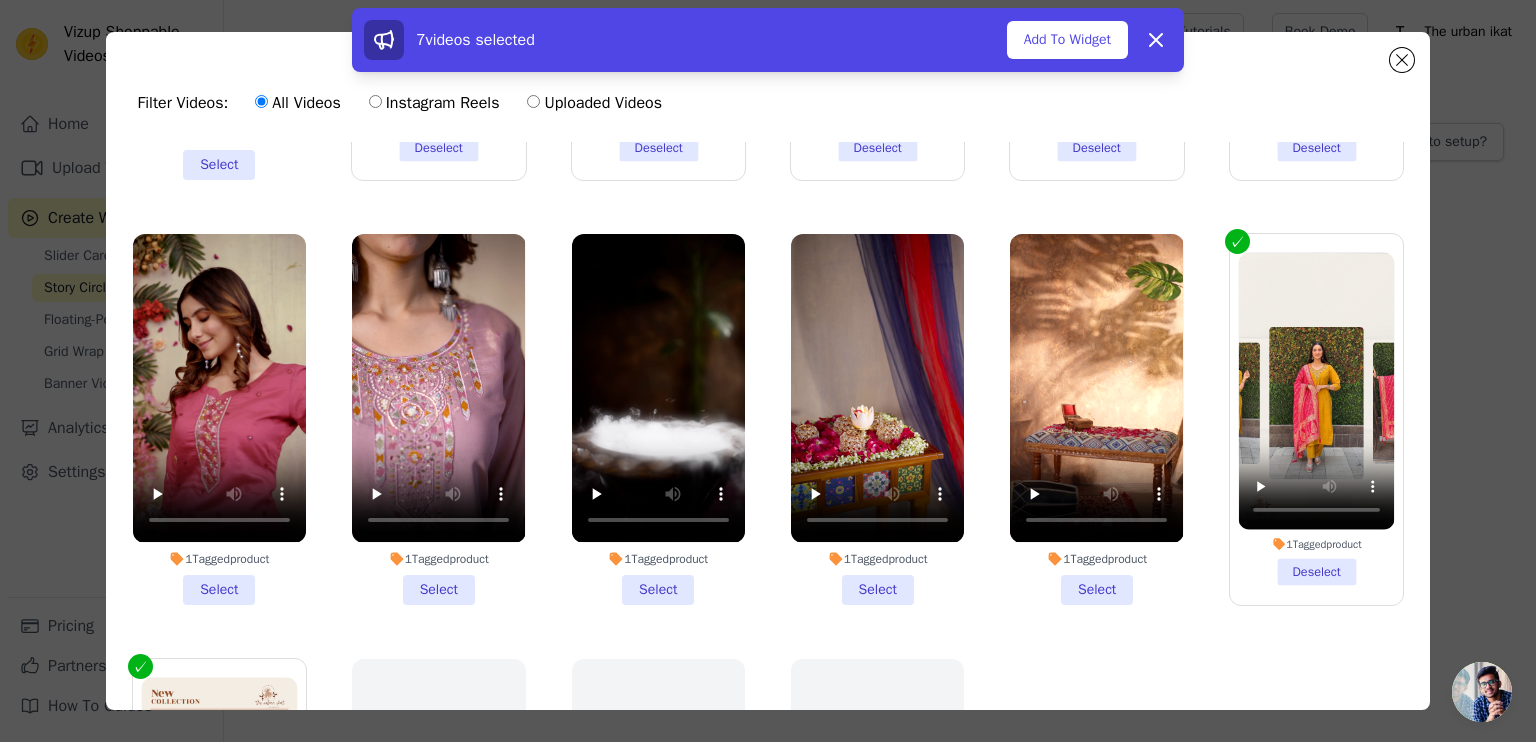 click on "1  Tagged  product     Select" at bounding box center (1096, 419) 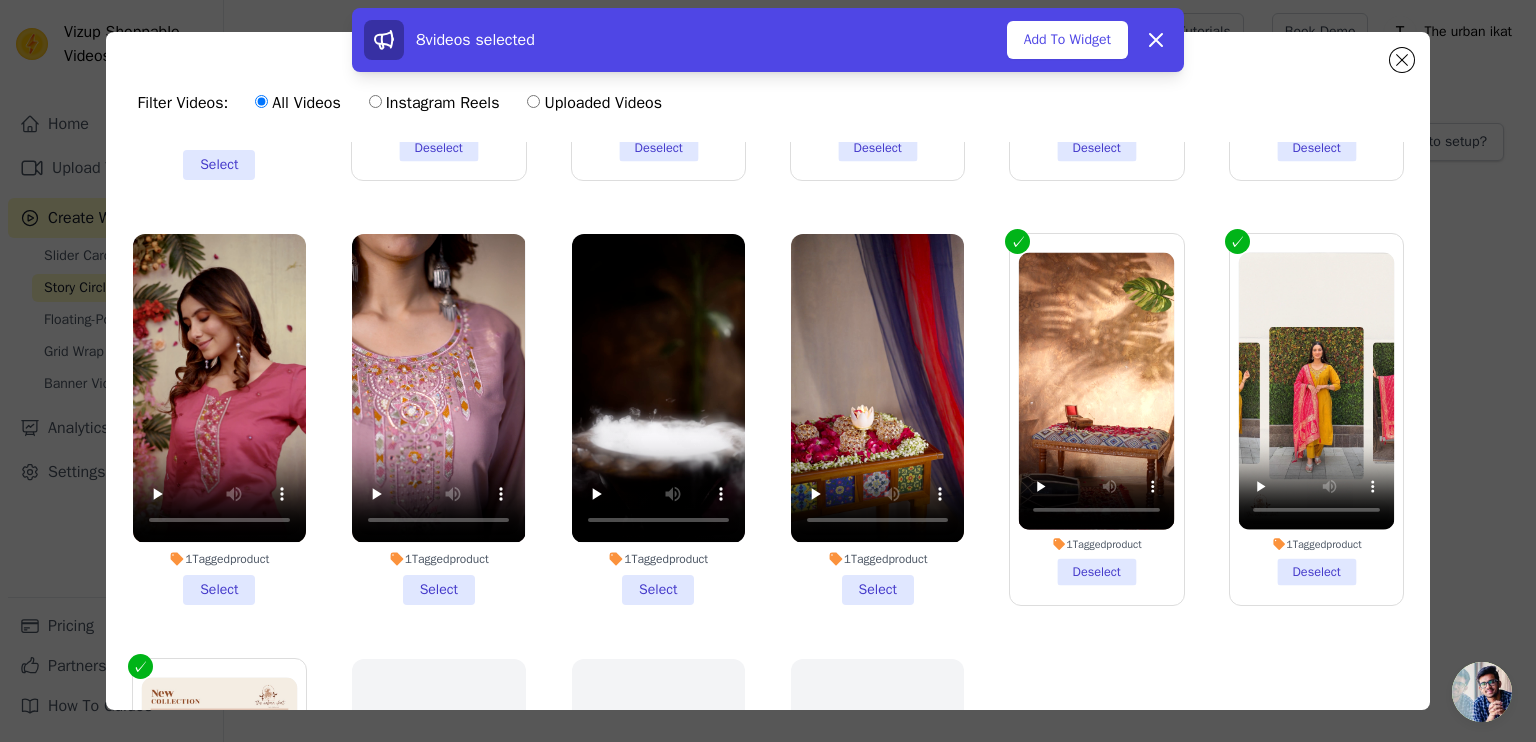 click on "1  Tagged  product     Select" at bounding box center [877, 419] 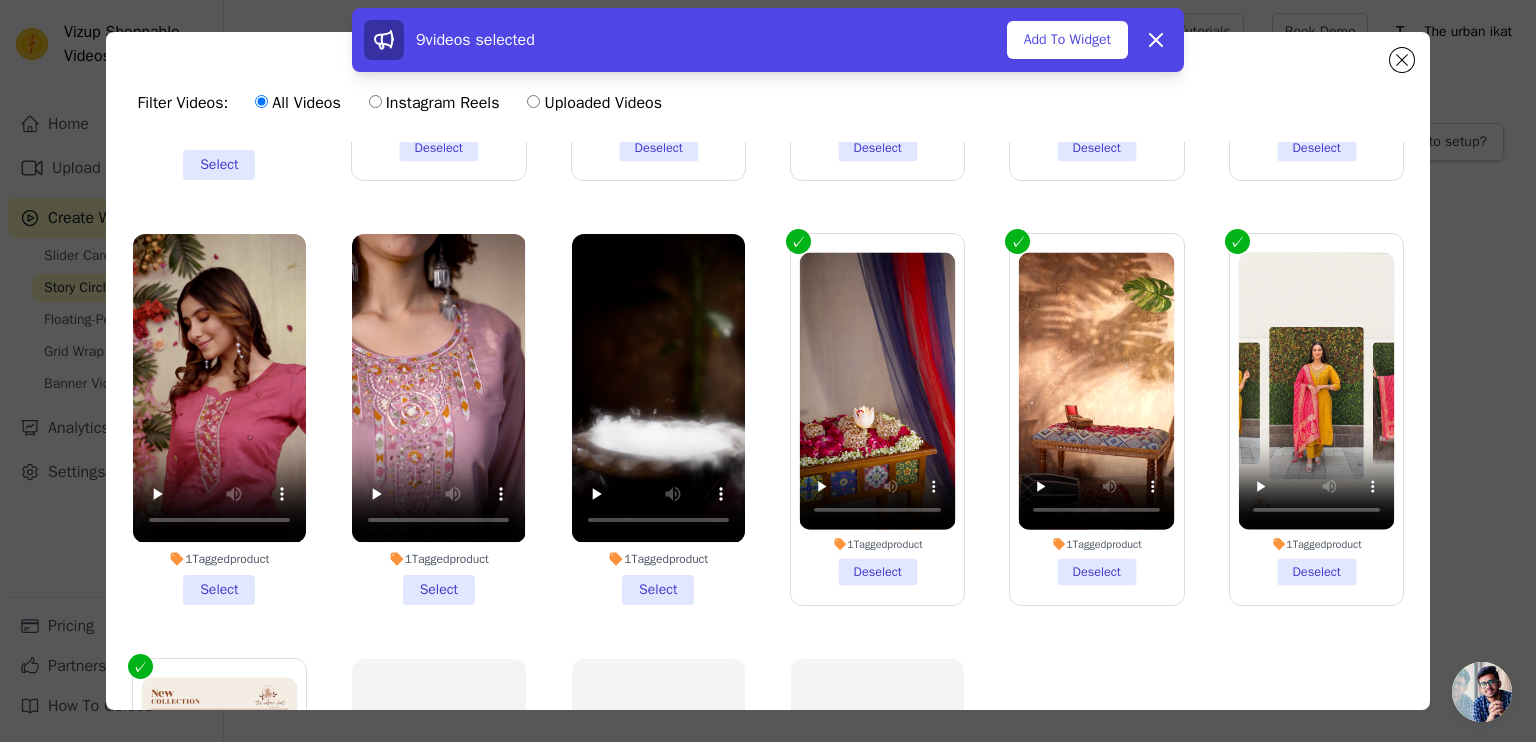 click on "1  Tagged  product     Select" at bounding box center [658, 419] 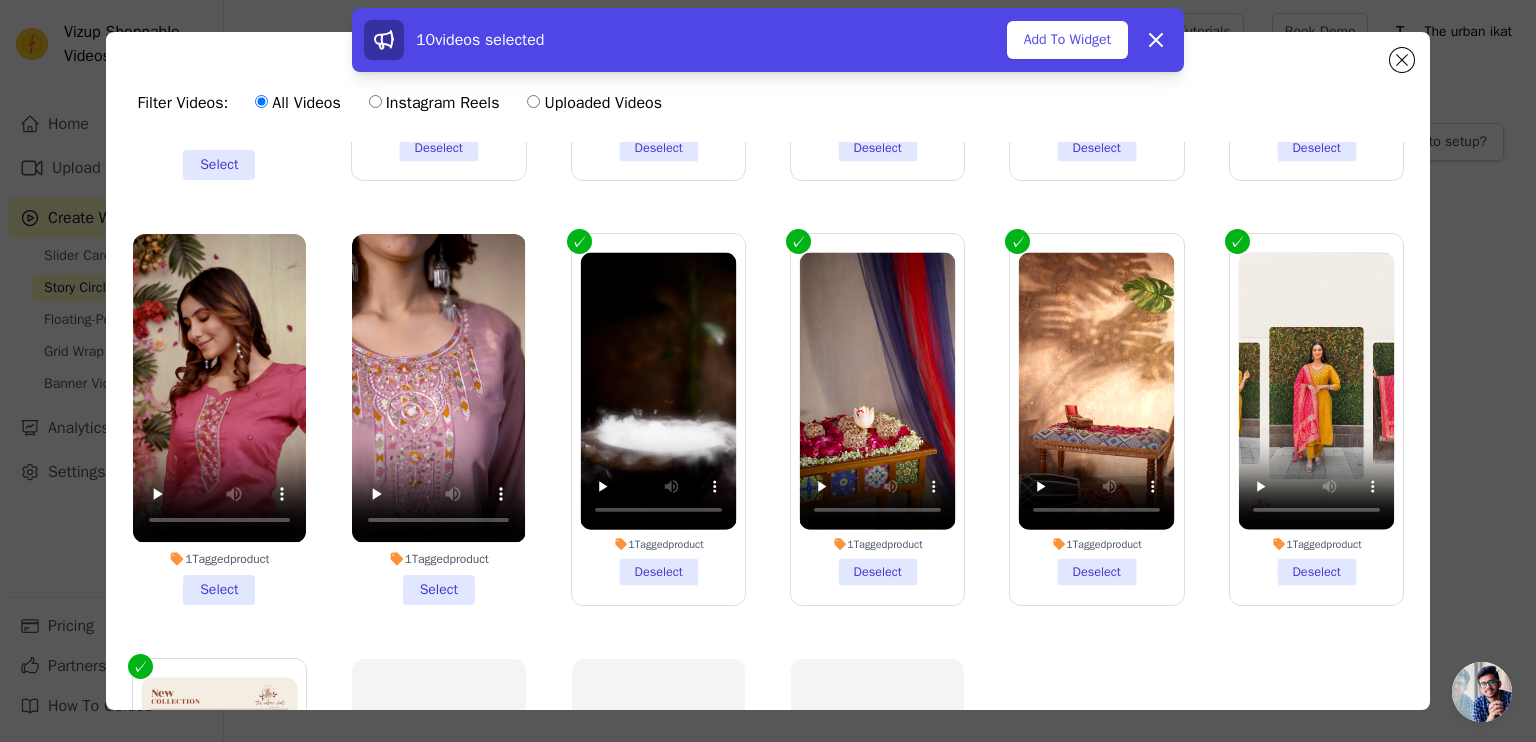 click on "1  Tagged  product     Select" at bounding box center [438, 419] 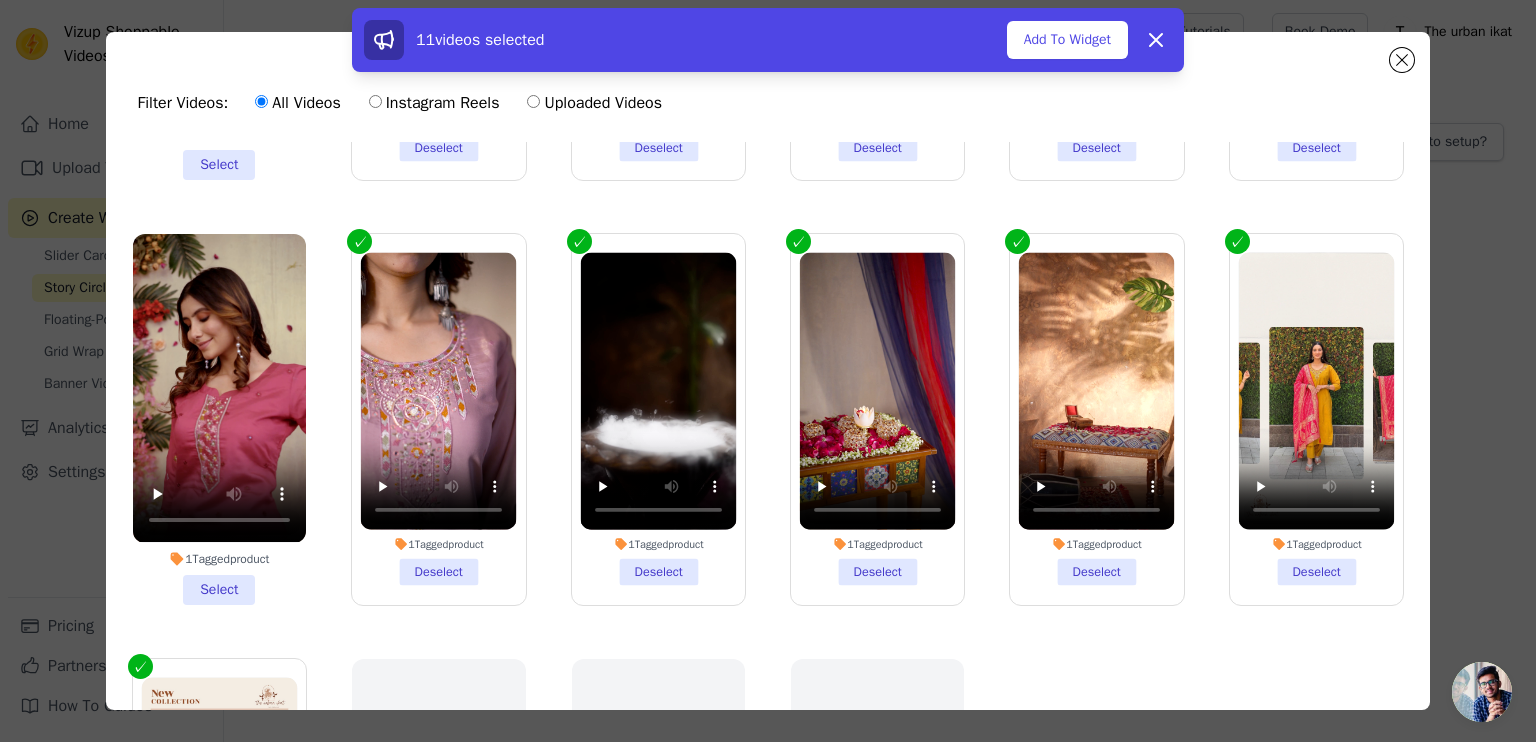 click on "1  Tagged  product     Select" at bounding box center [219, 419] 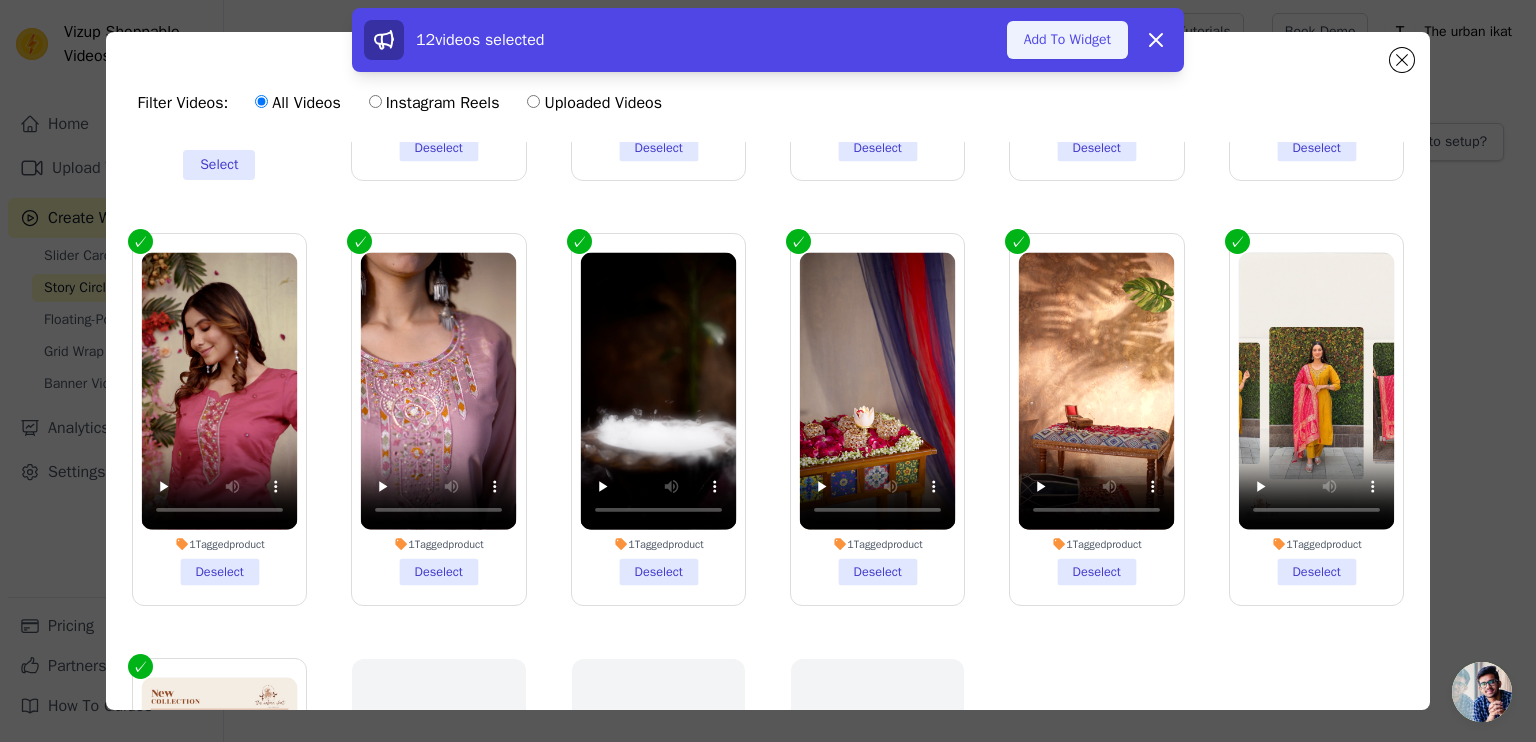 click on "Add To Widget" at bounding box center (1067, 40) 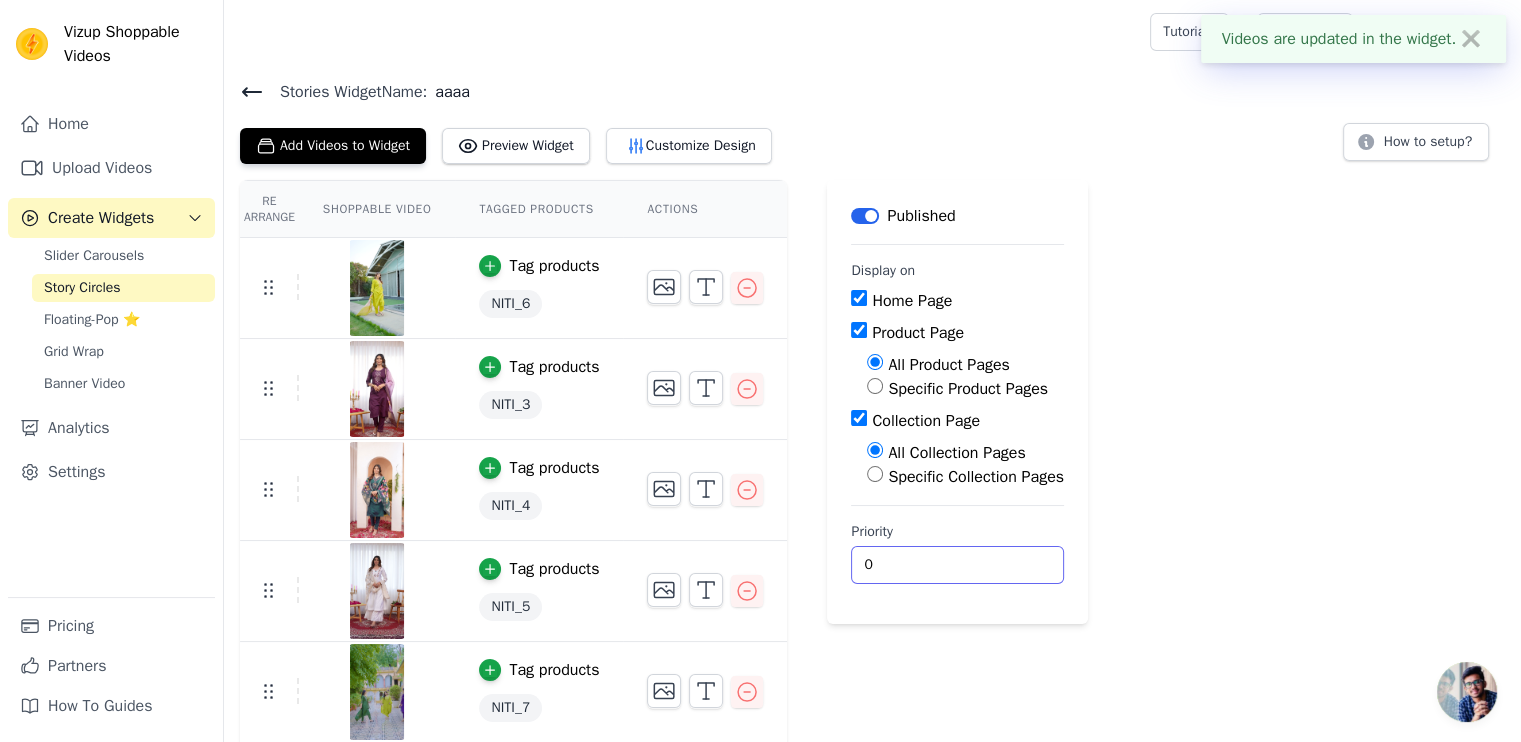 click on "0" at bounding box center (957, 565) 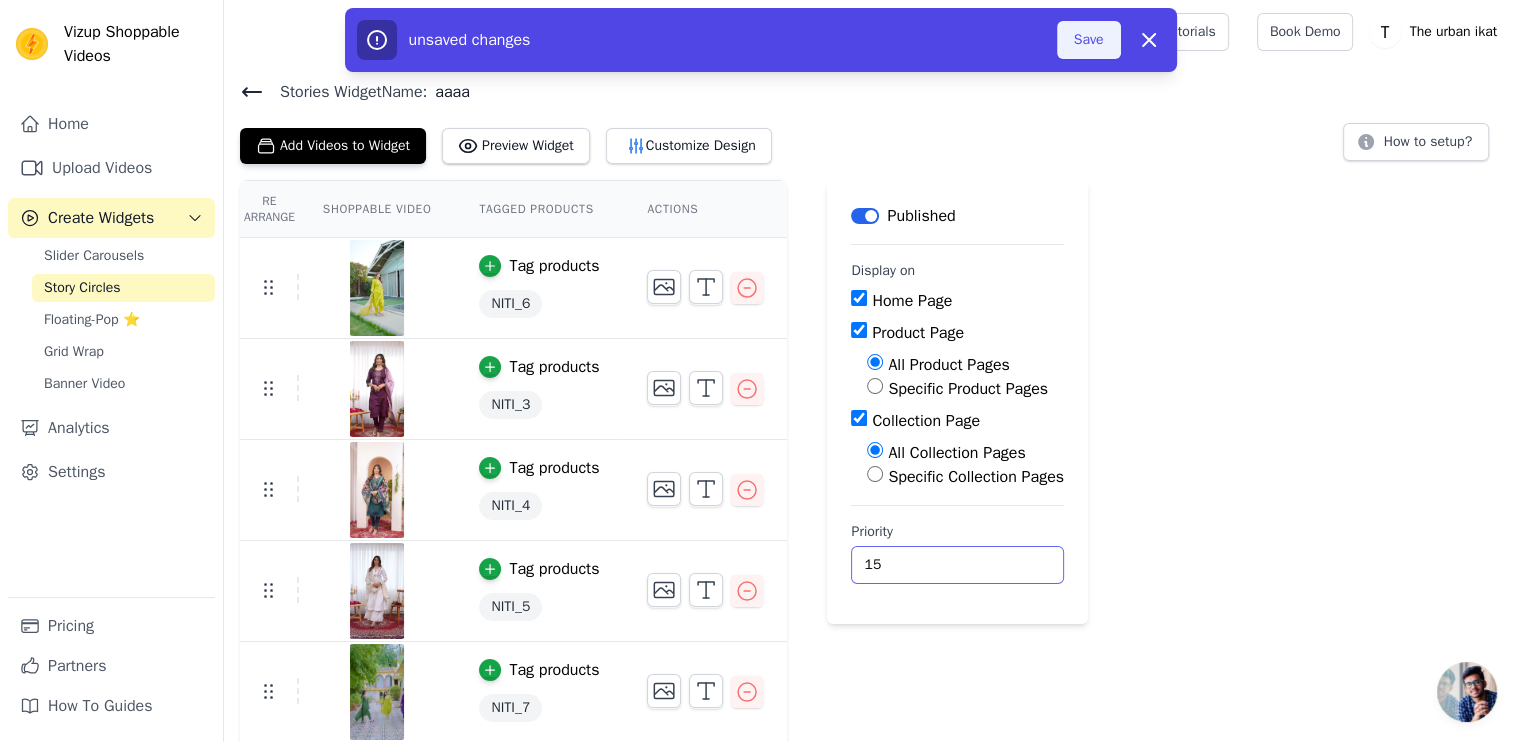 type on "15" 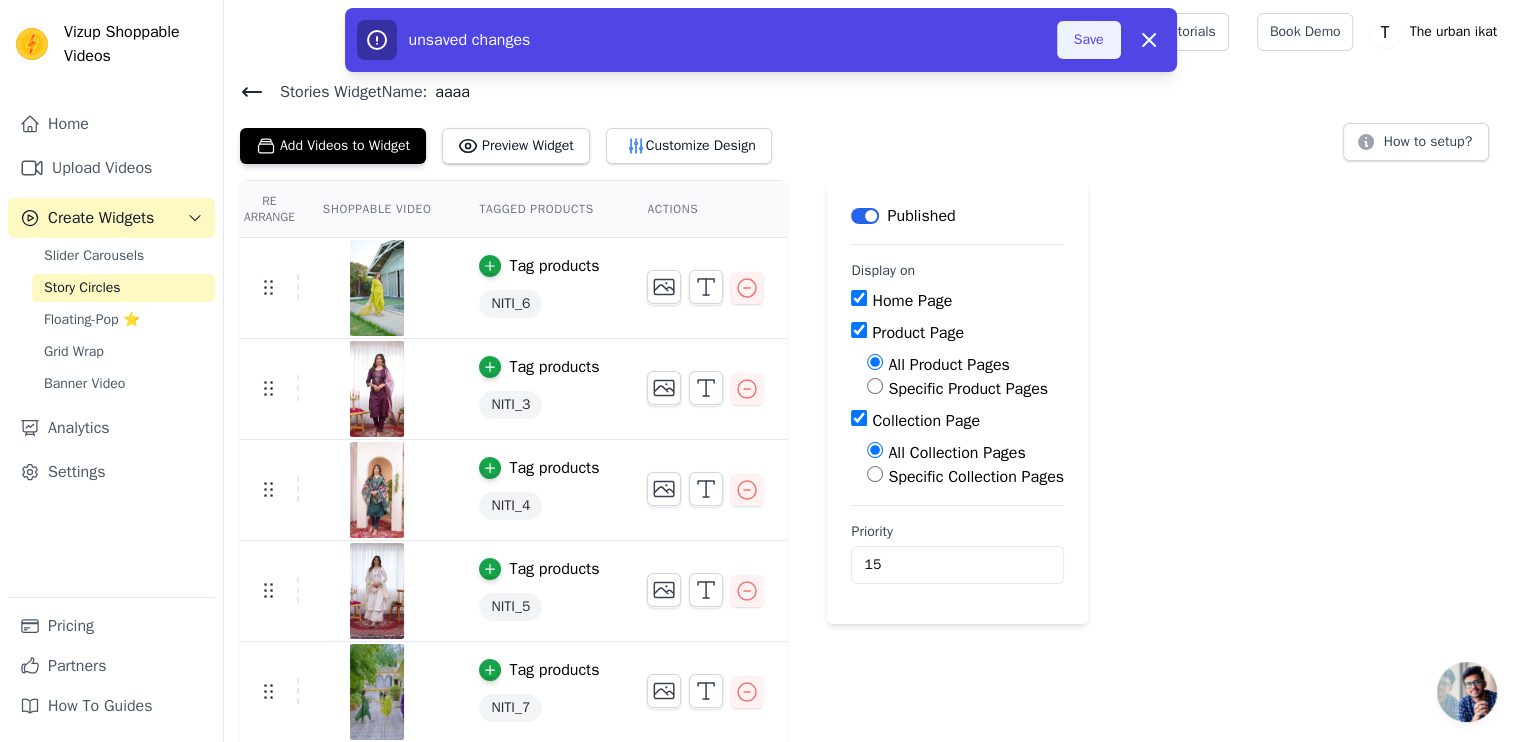 click on "Save" at bounding box center [1089, 40] 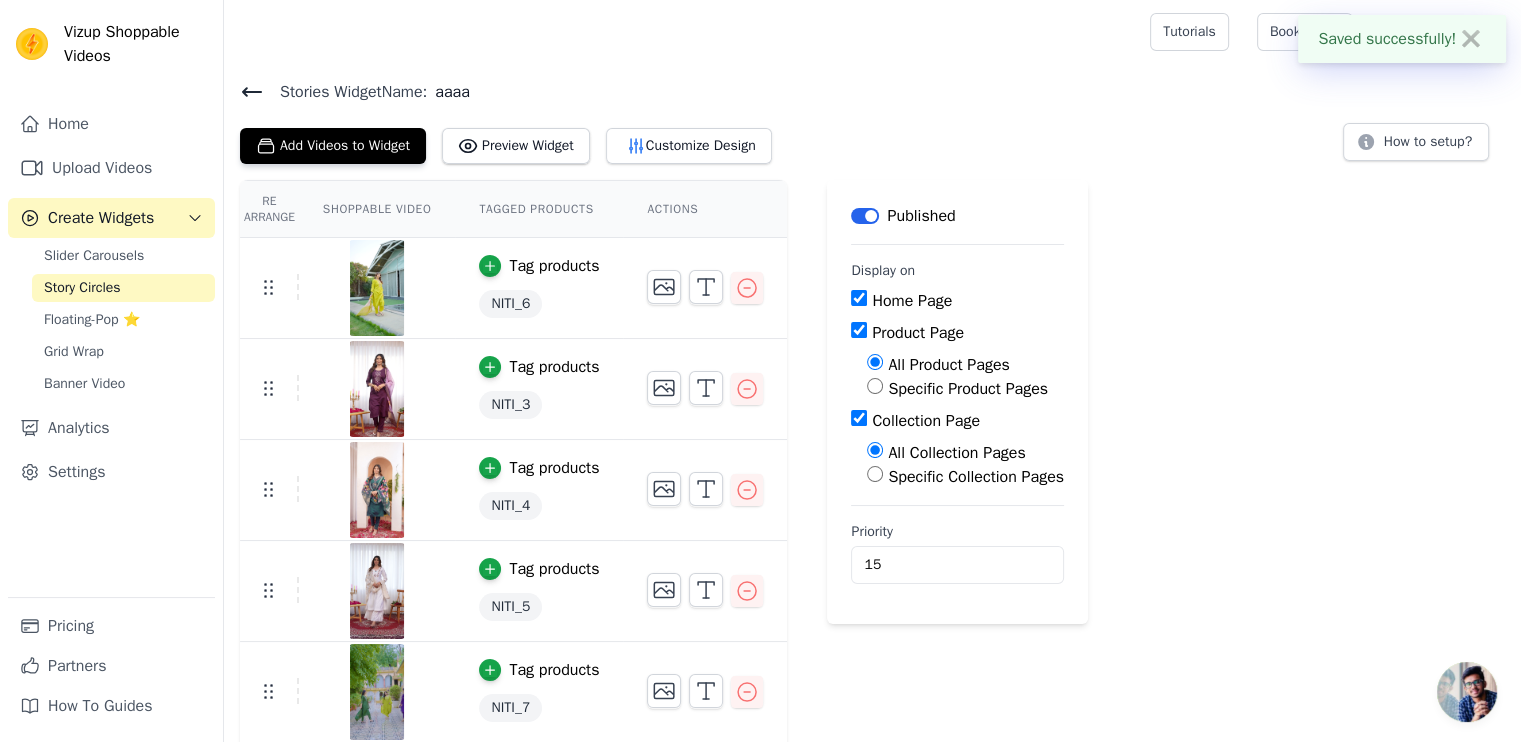 click at bounding box center (683, 32) 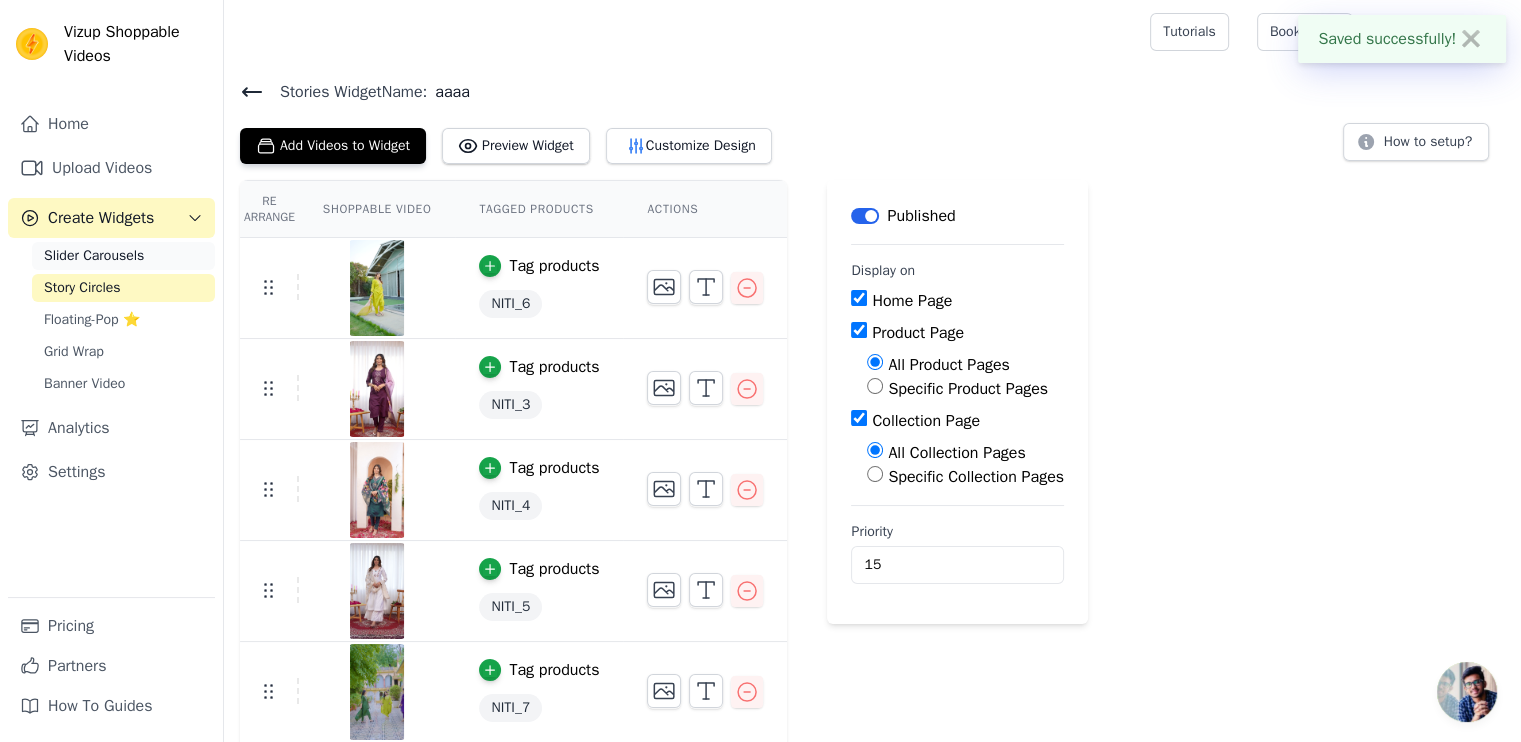 click on "Slider Carousels" at bounding box center (94, 256) 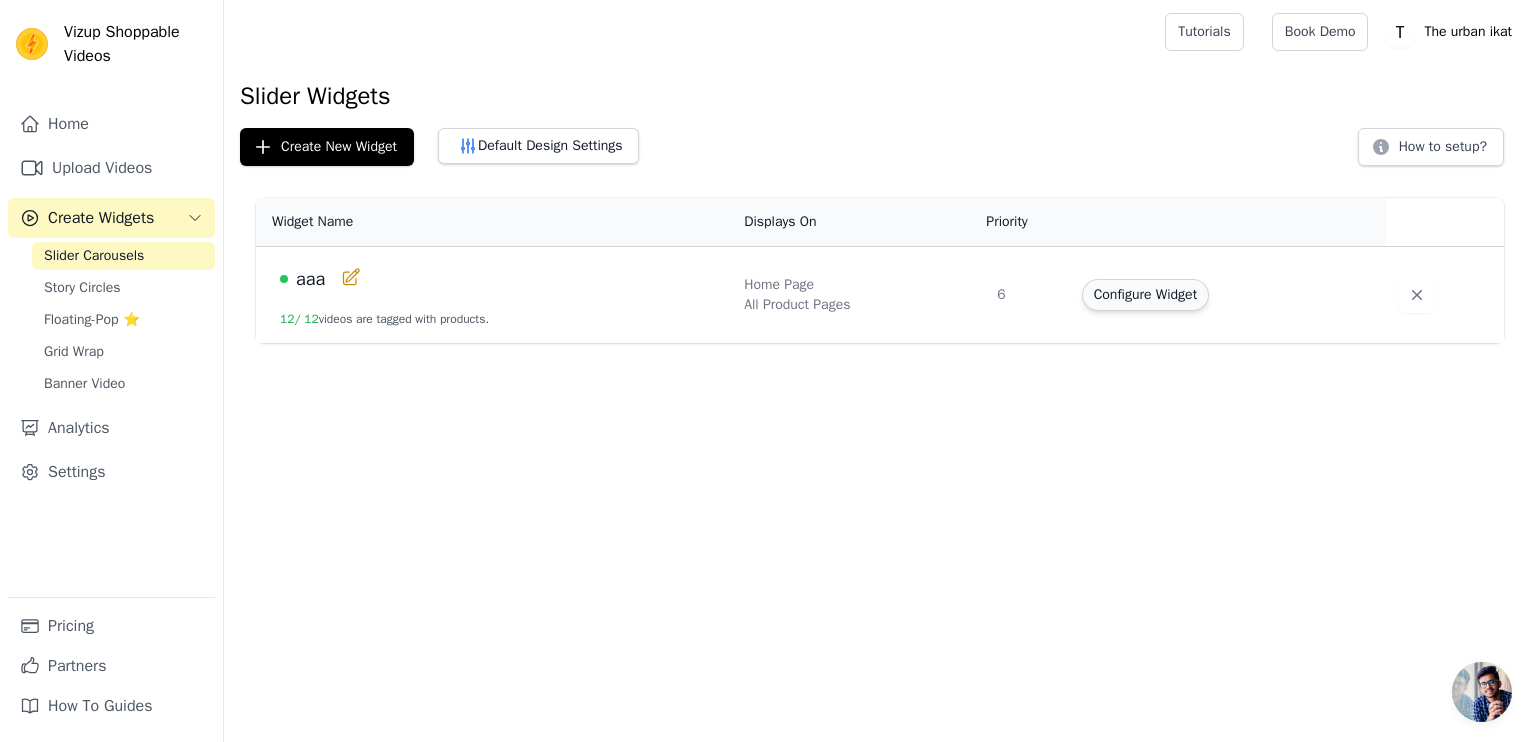 click on "Configure Widget" at bounding box center [1145, 295] 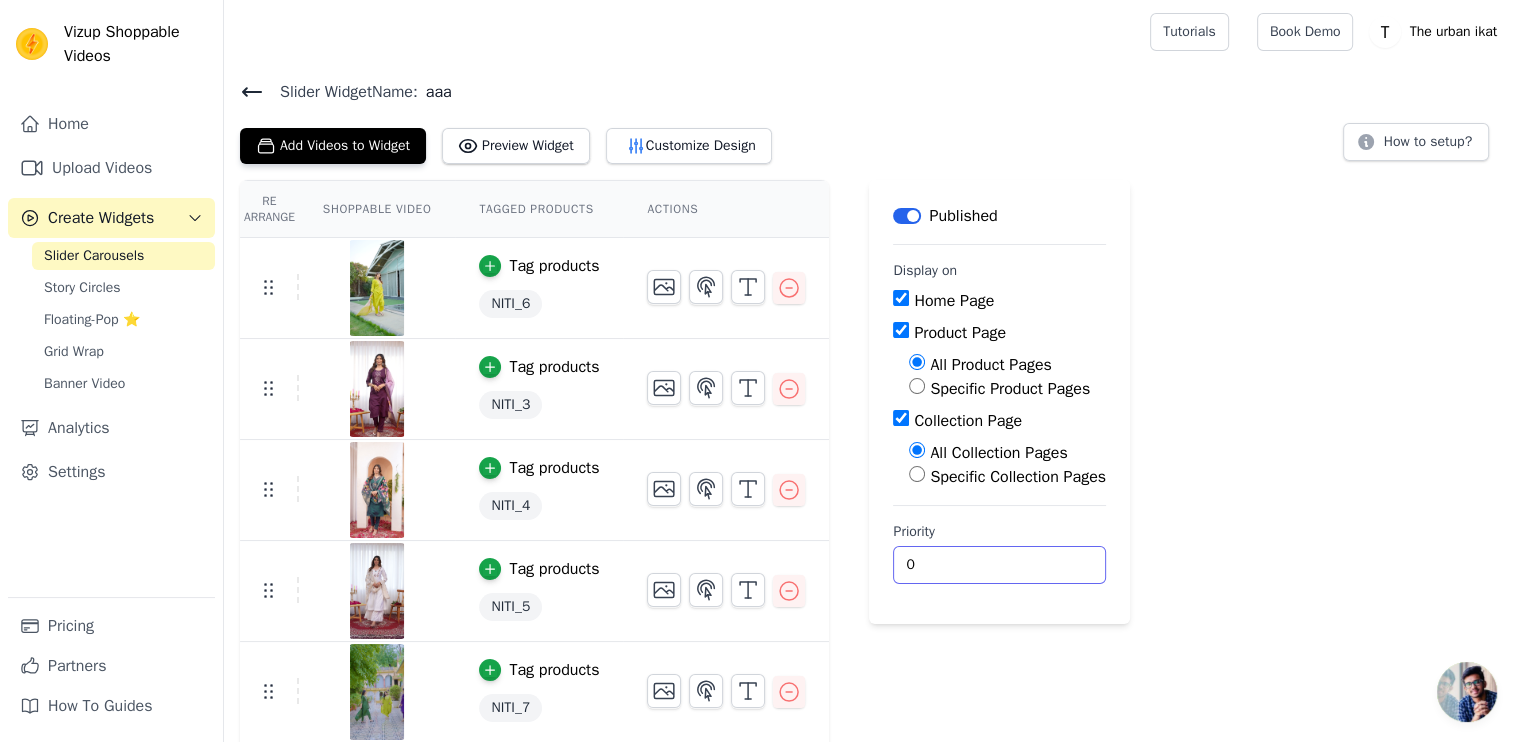 click on "0" at bounding box center [999, 565] 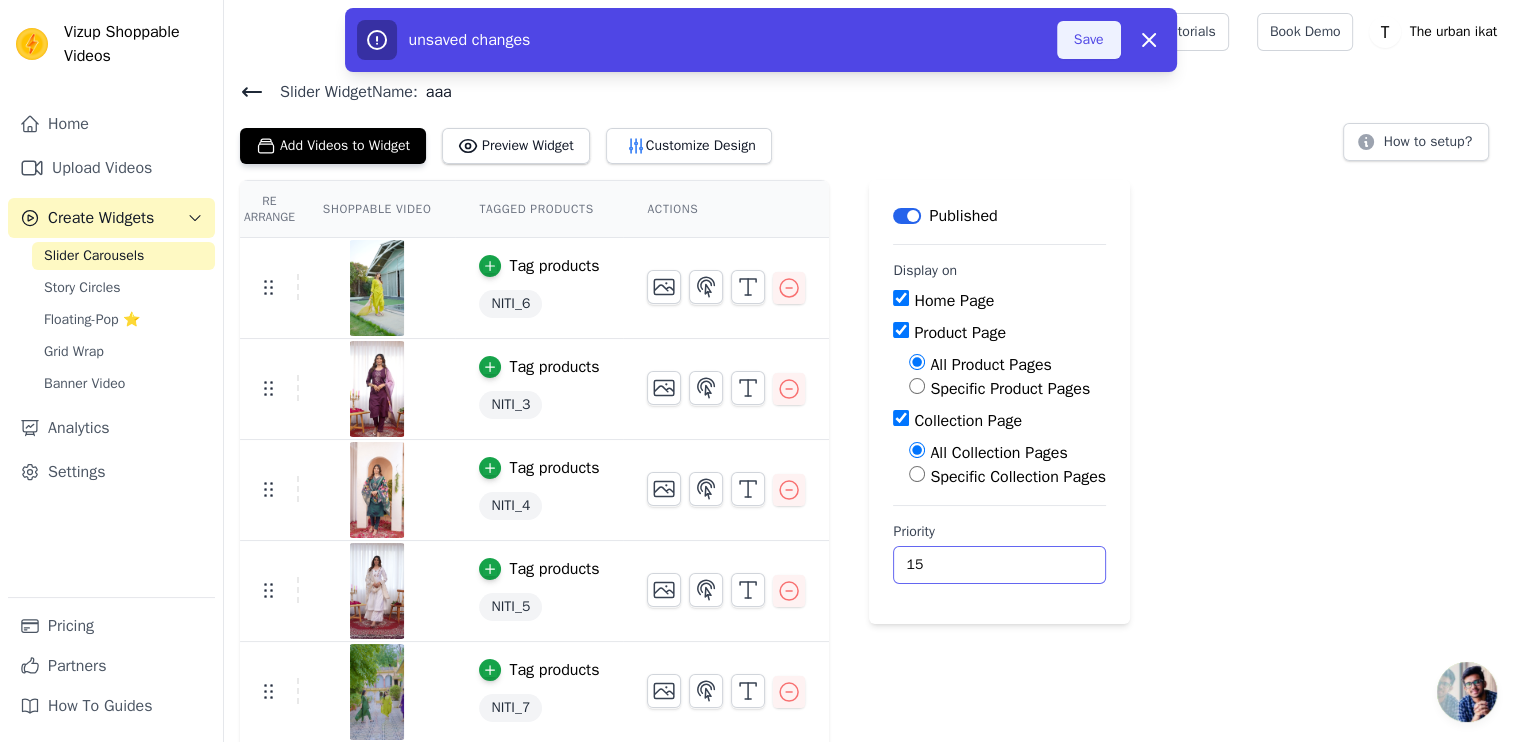 type on "15" 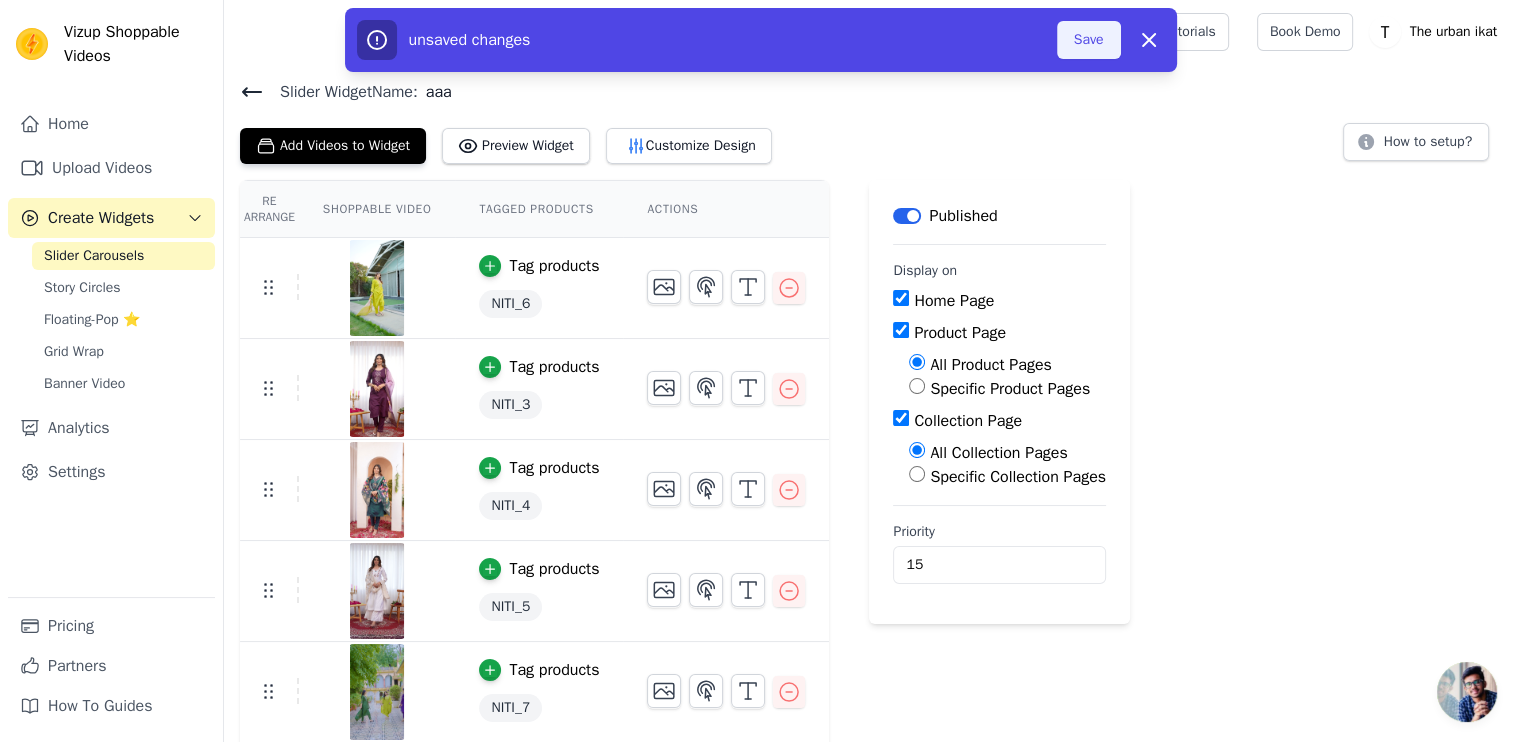 click on "Save" at bounding box center [1089, 40] 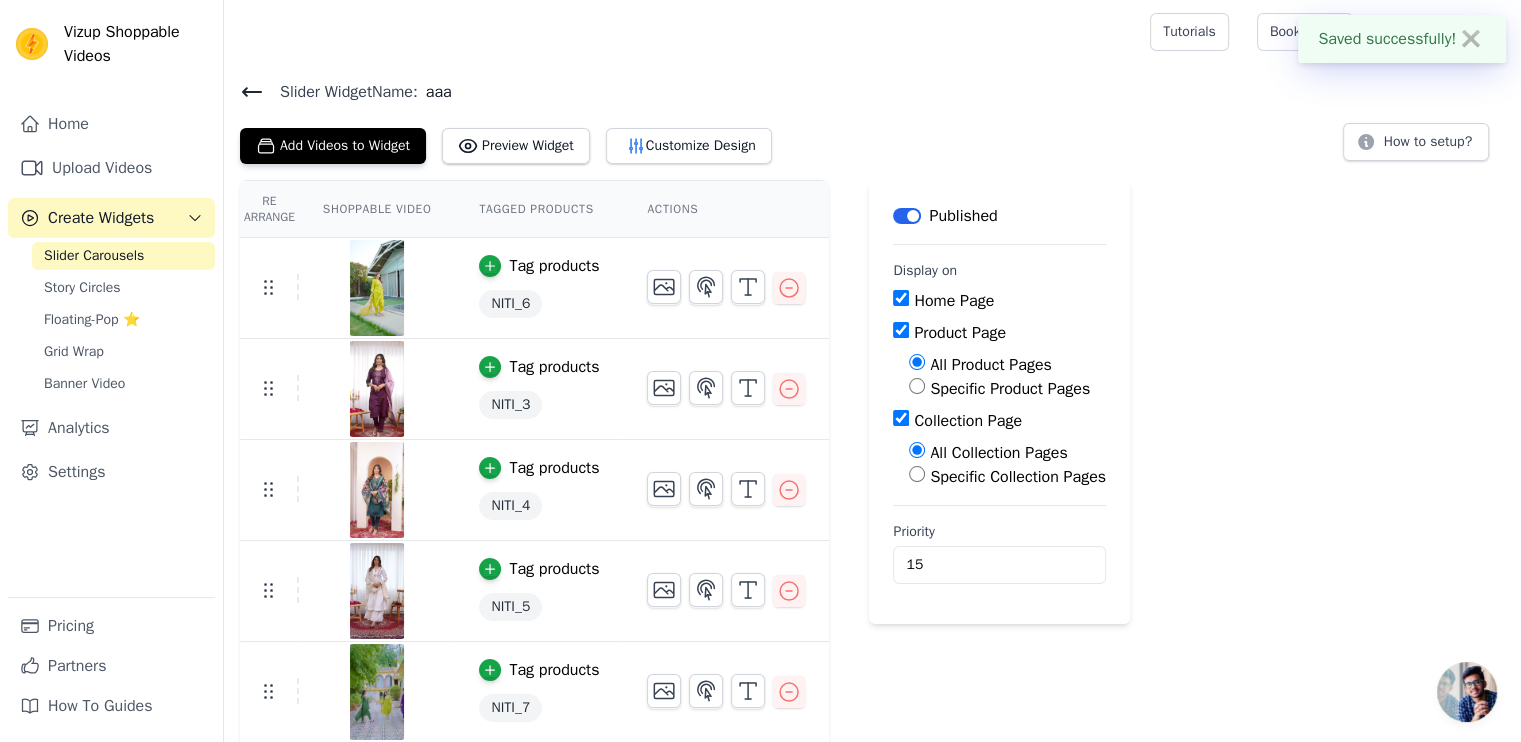 click on "Re Arrange   Shoppable Video   Tagged Products   Actions             Tag products   NITI_6                             Tag products   NITI_3                             Tag products   NITI_4                             Tag products   NITI_5                             Tag products   NITI_7                             Tag products   NITI_1                             Tag products   AANAYA_6                             Tag products   AANAYA_4                             Tag products   AANAYA_2                             Tag products   NITI_2                             Tag products   STUTI_3                             Tag products   STUTI_2                       Save Videos In This New Order   Save   Dismiss     Label     Published     Display on     Home Page     Product Page     All Product Pages     Specific Product Pages       Collection Page     All Collection Pages     Specific Collection Pages       Priority   15" at bounding box center (872, 815) 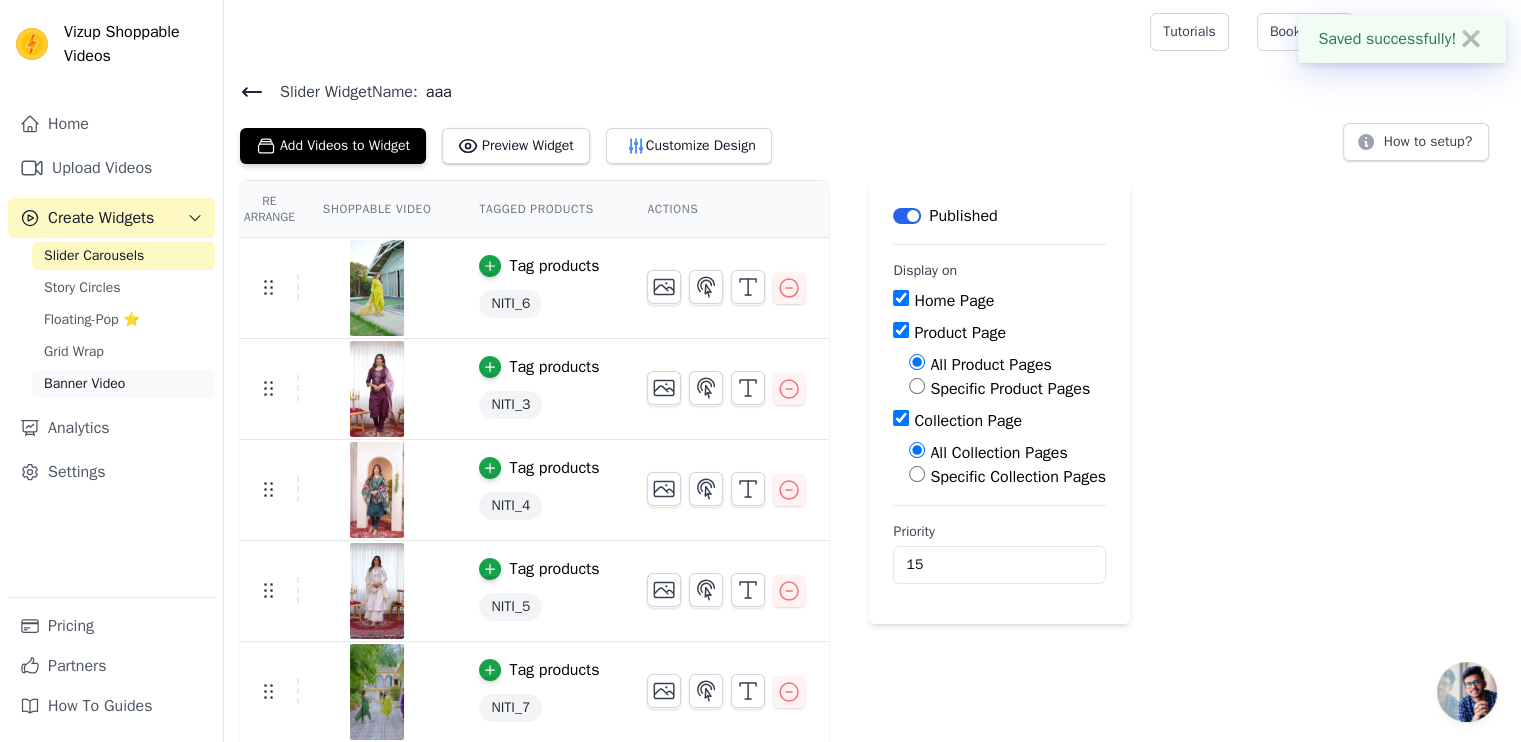 click on "Banner Video" at bounding box center [84, 384] 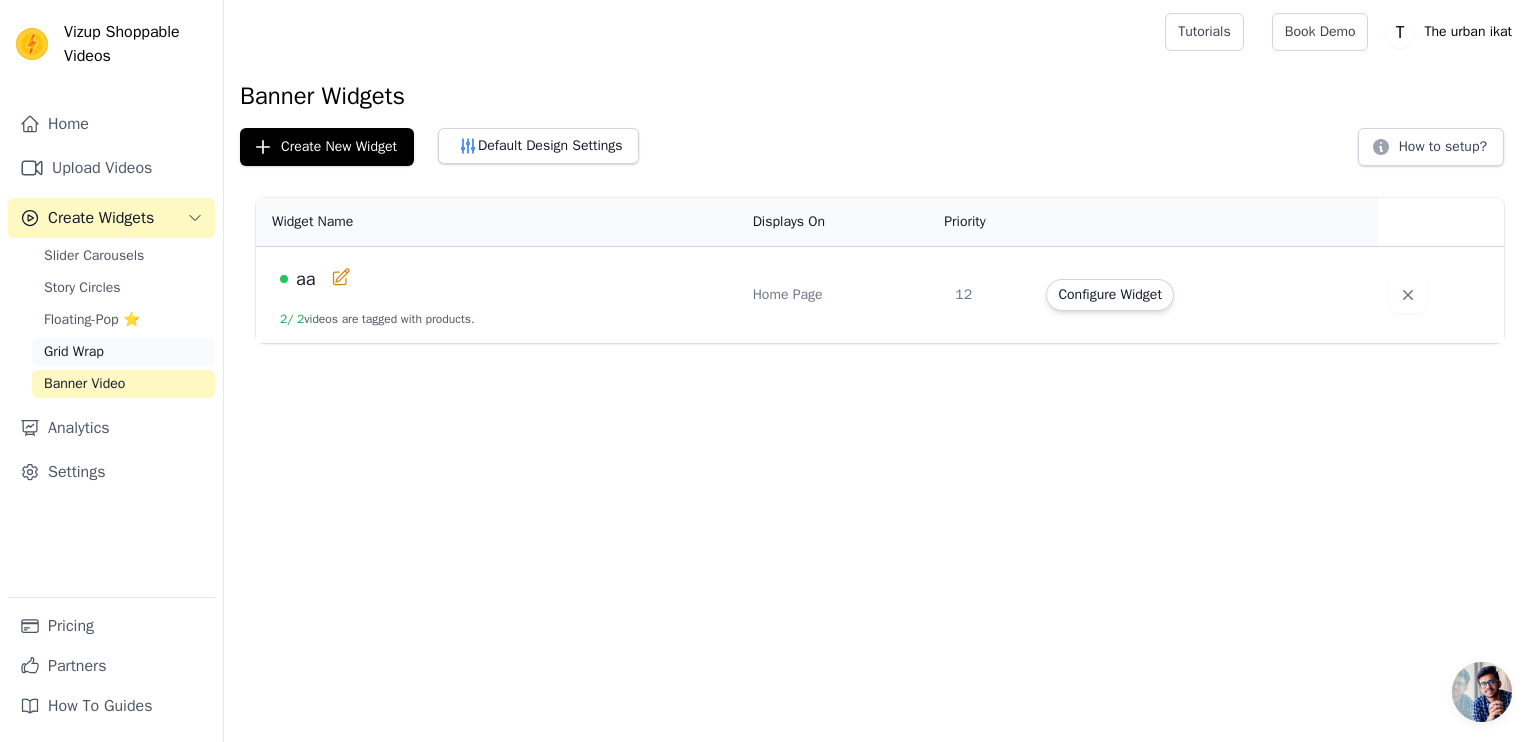 click on "Grid Wrap" at bounding box center [123, 352] 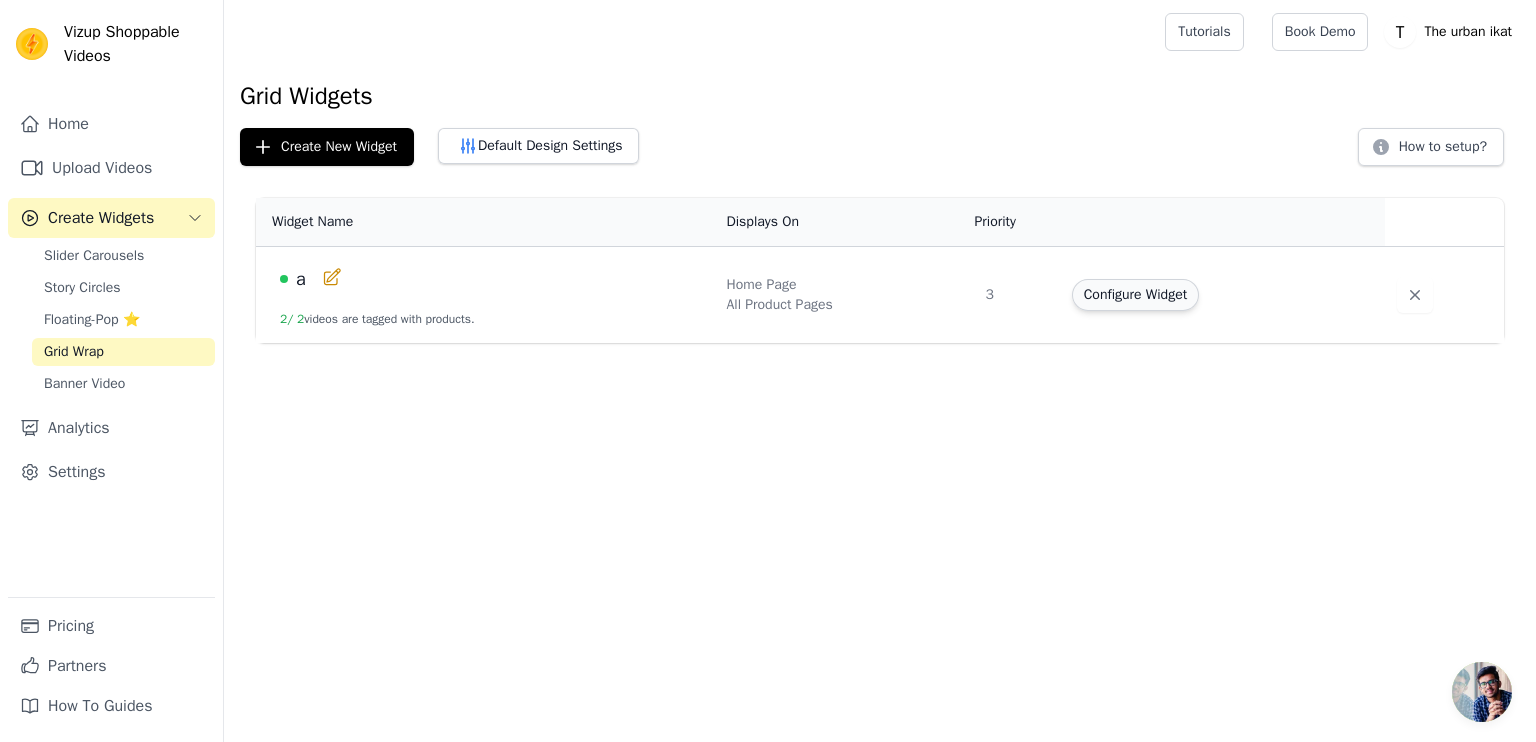 click on "Configure Widget" at bounding box center (1135, 295) 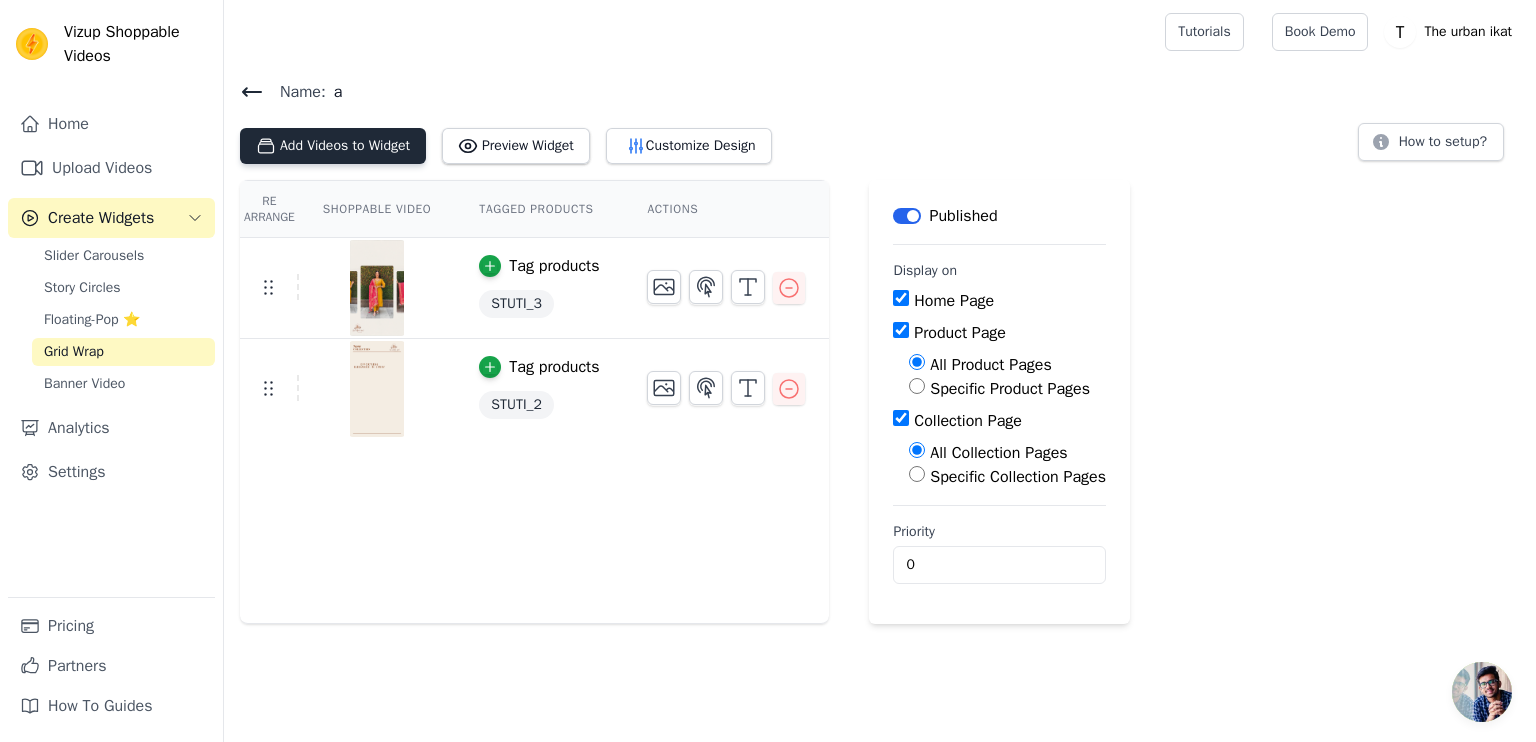 click on "Add Videos to Widget" at bounding box center (333, 146) 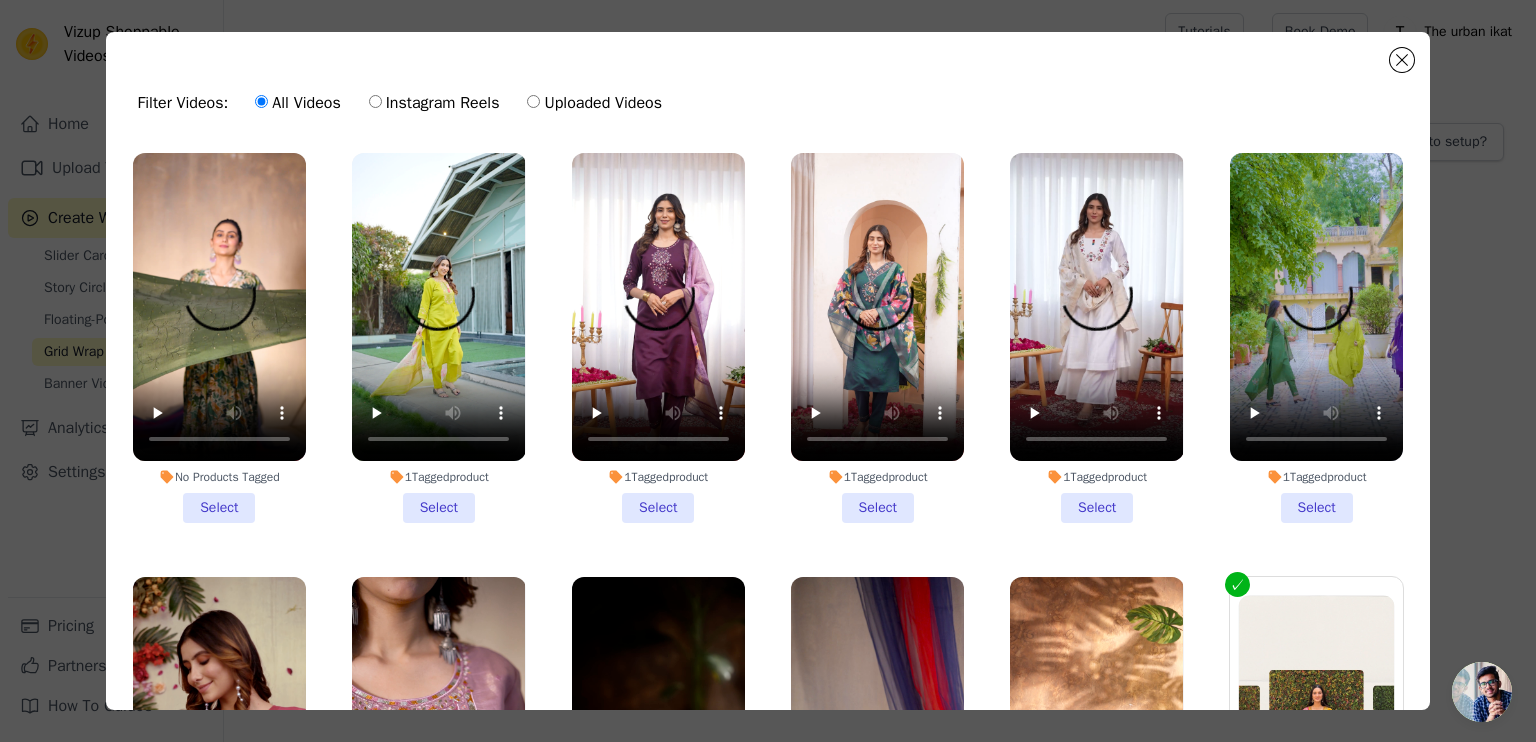 click on "1  Tagged  product     Select" at bounding box center [438, 338] 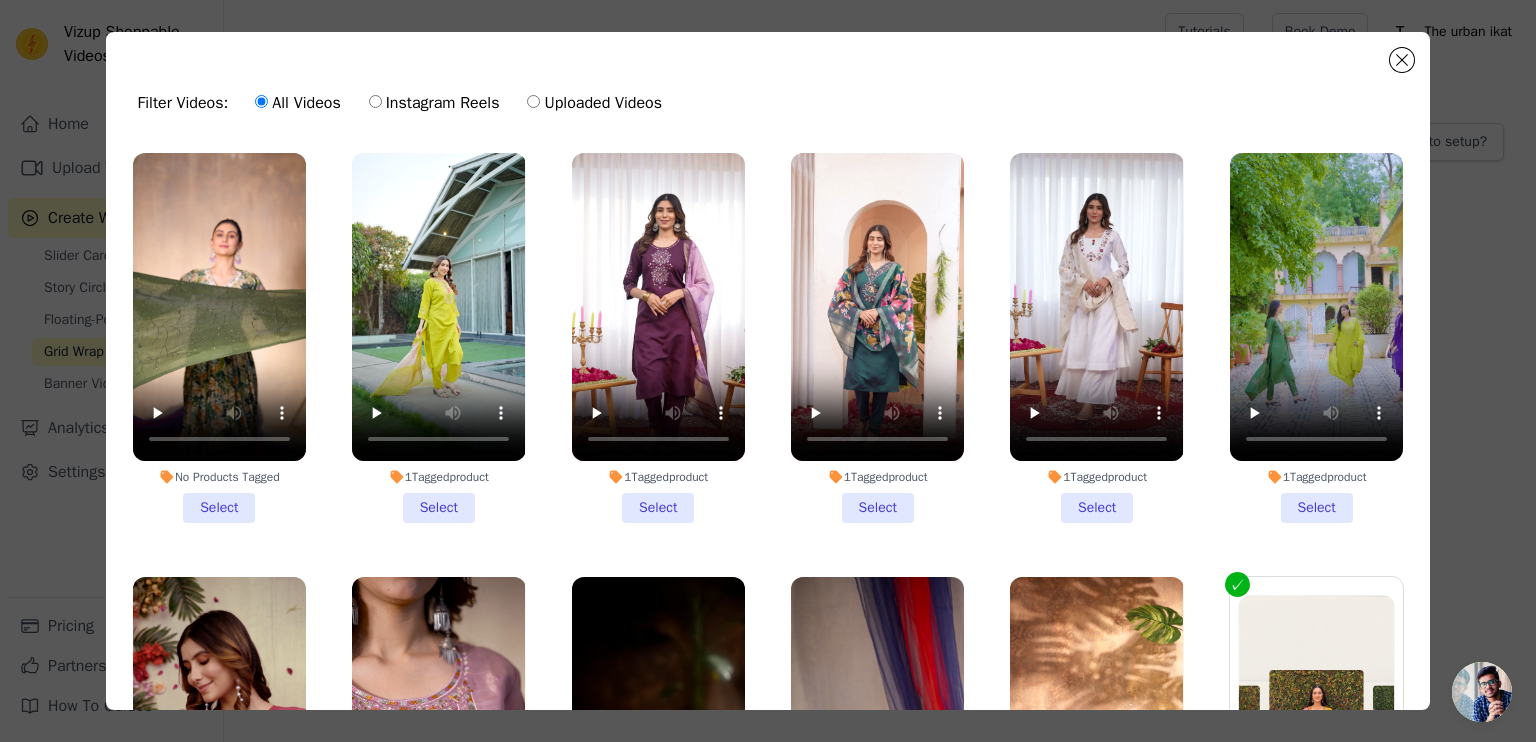 click on "1  Tagged  product     Select" at bounding box center [0, 0] 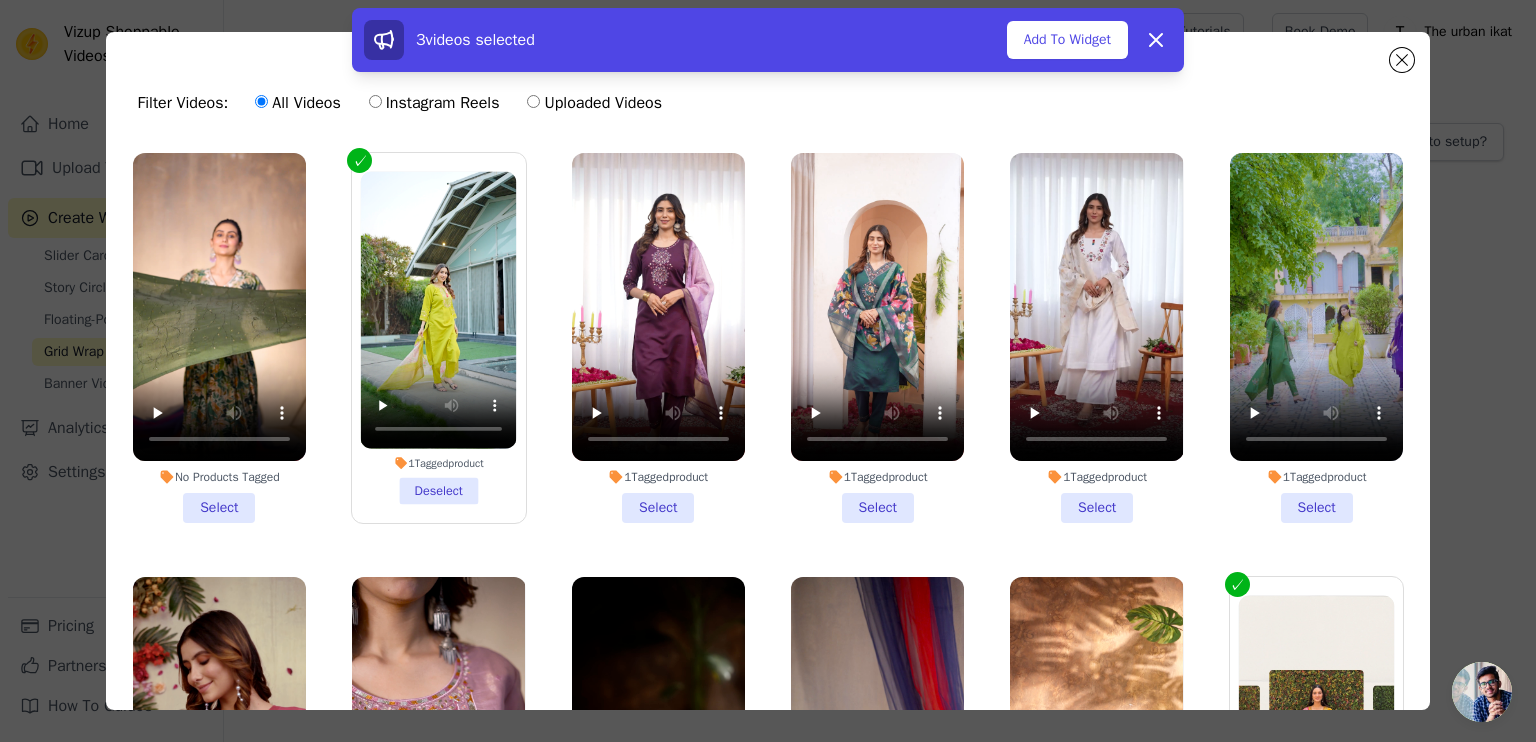 click on "1  Tagged  product     Select" at bounding box center (658, 338) 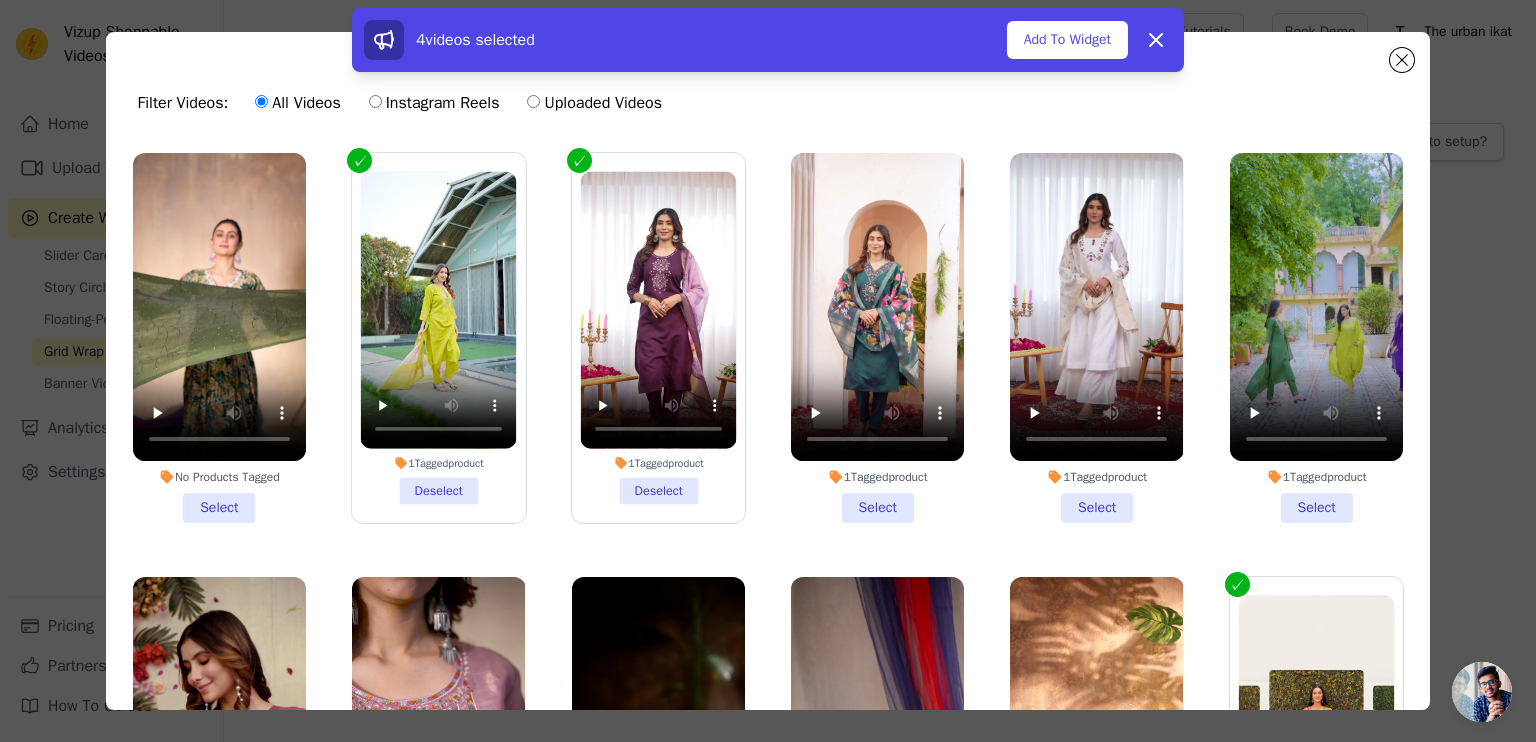 click on "1  Tagged  product     Select" at bounding box center [877, 338] 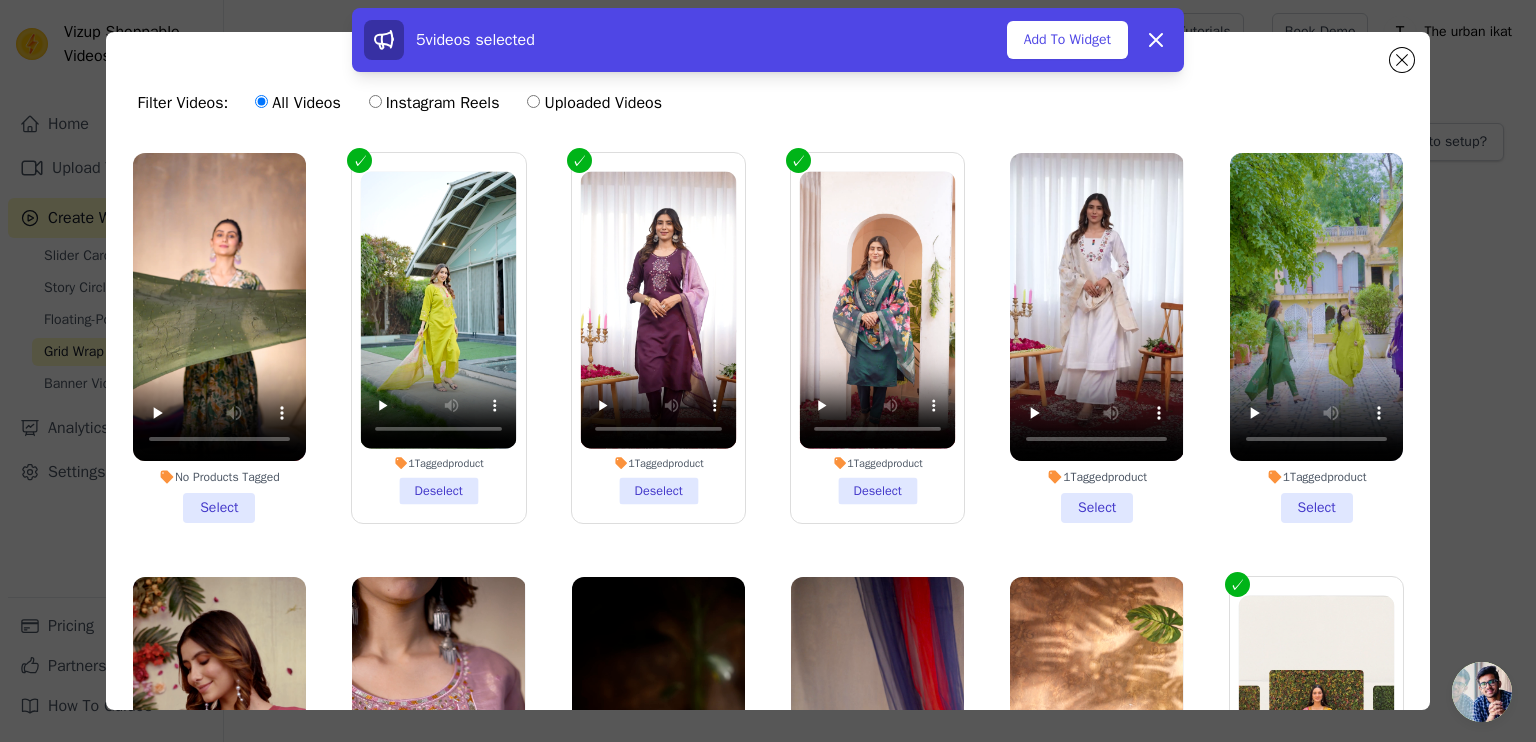click on "1  Tagged  product     Select" at bounding box center (1096, 338) 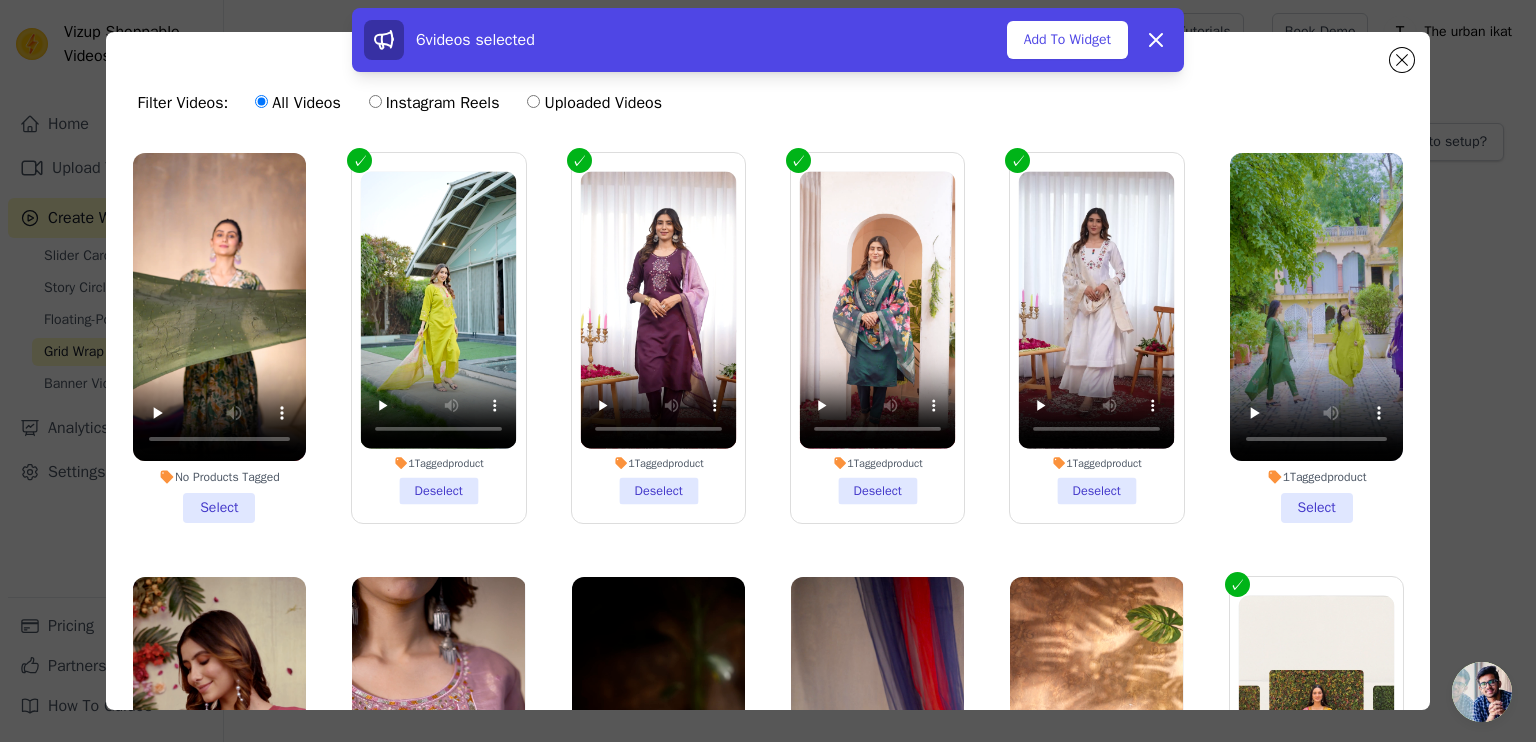 click on "1  Tagged  product     Select" at bounding box center (1316, 338) 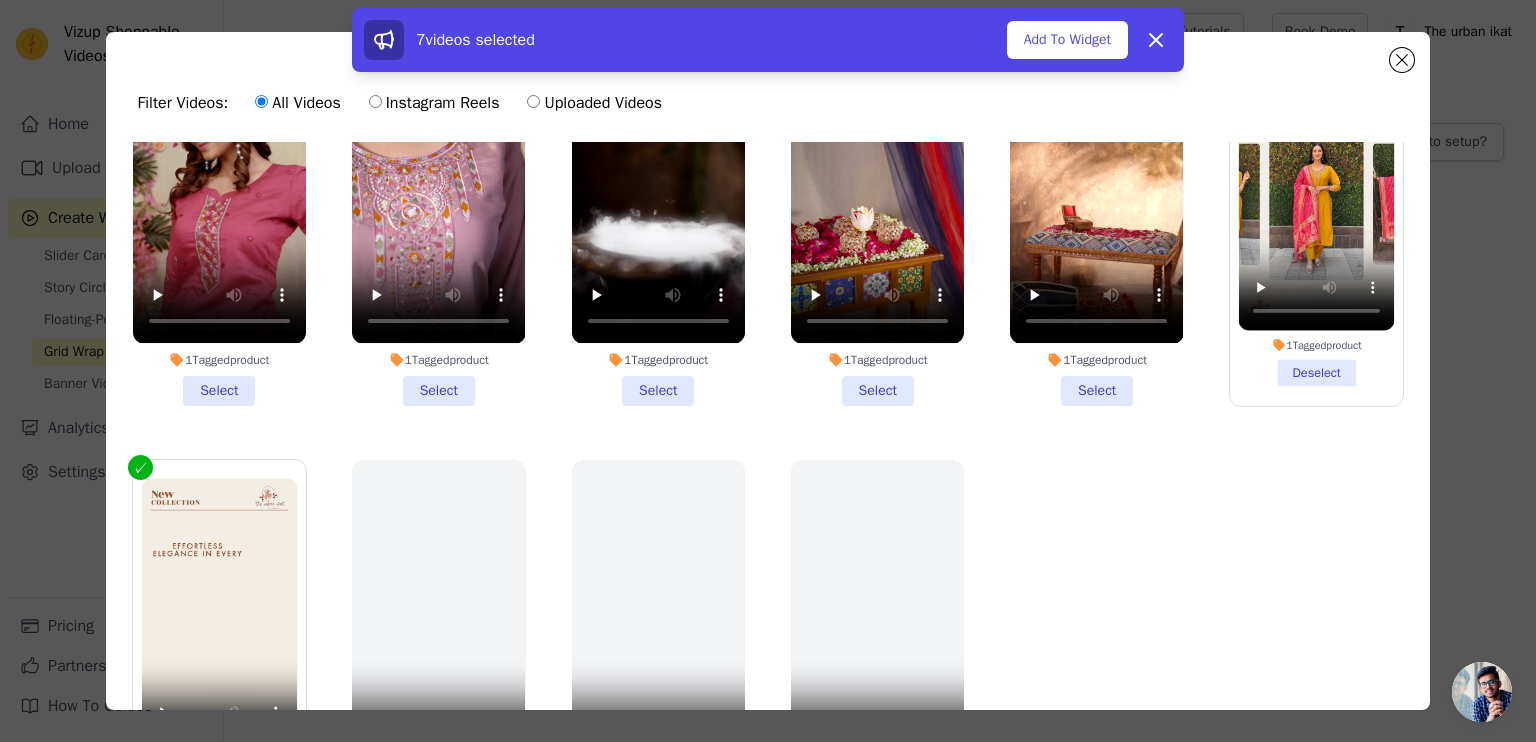 scroll, scrollTop: 544, scrollLeft: 0, axis: vertical 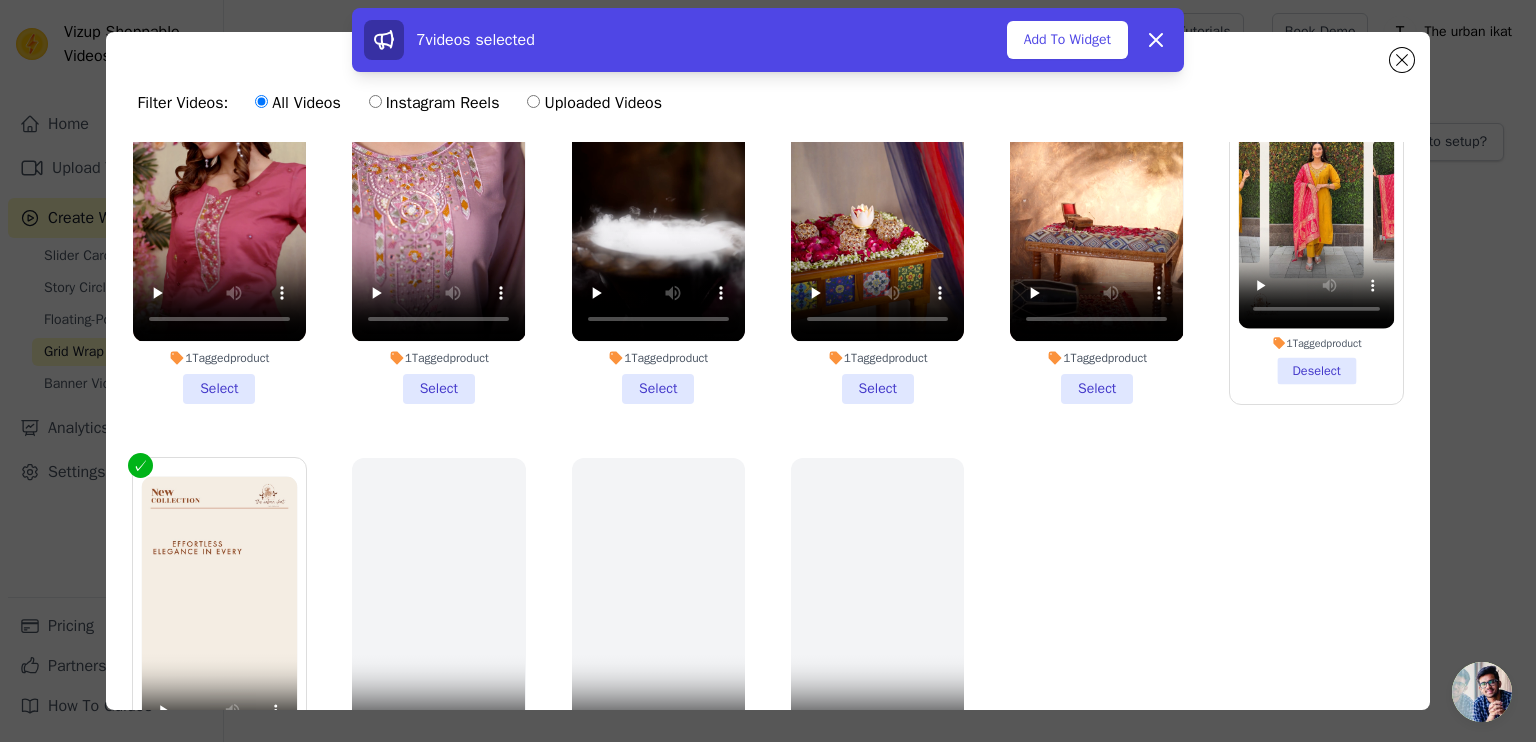 click on "1  Tagged  product     Select" at bounding box center [1096, 218] 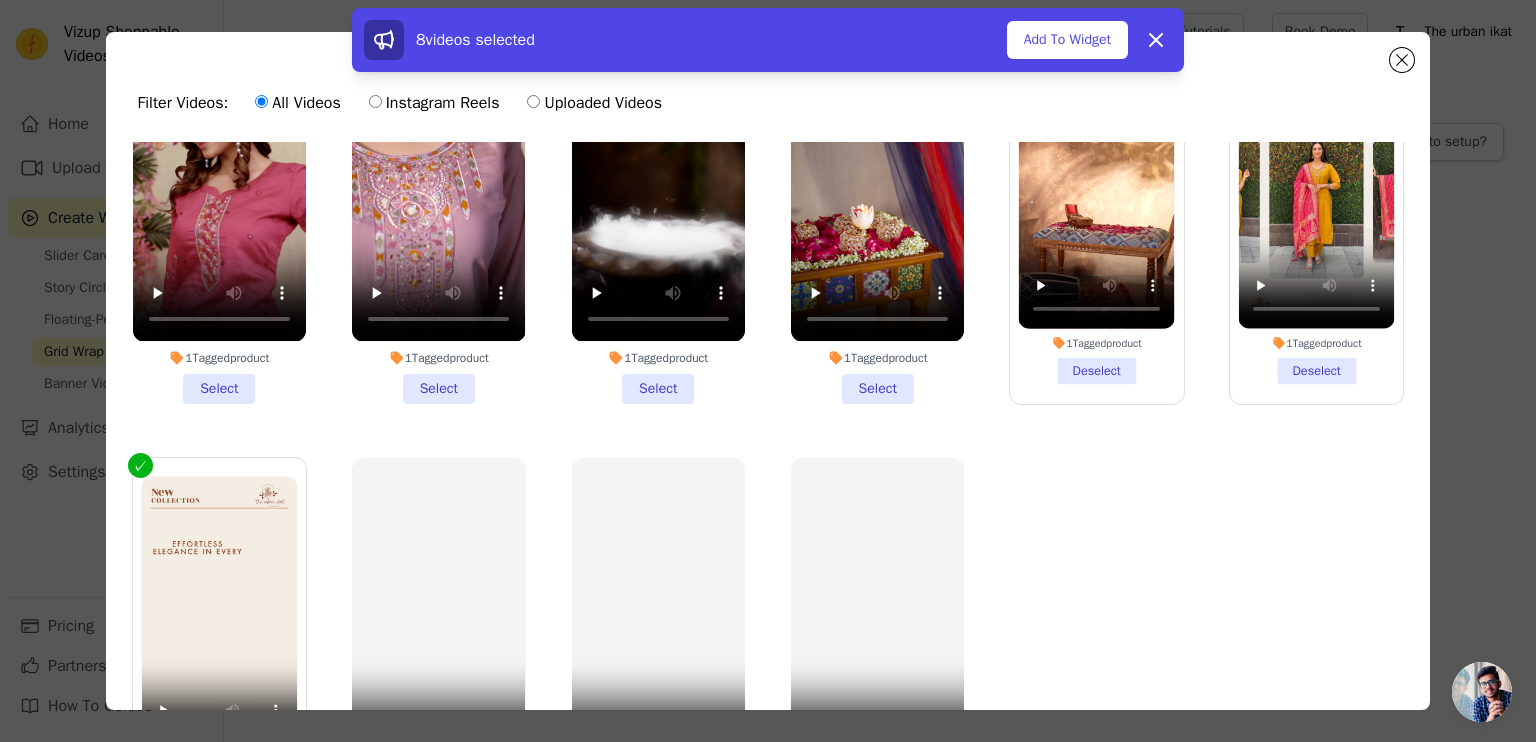 click on "1  Tagged  product     Select" at bounding box center [877, 218] 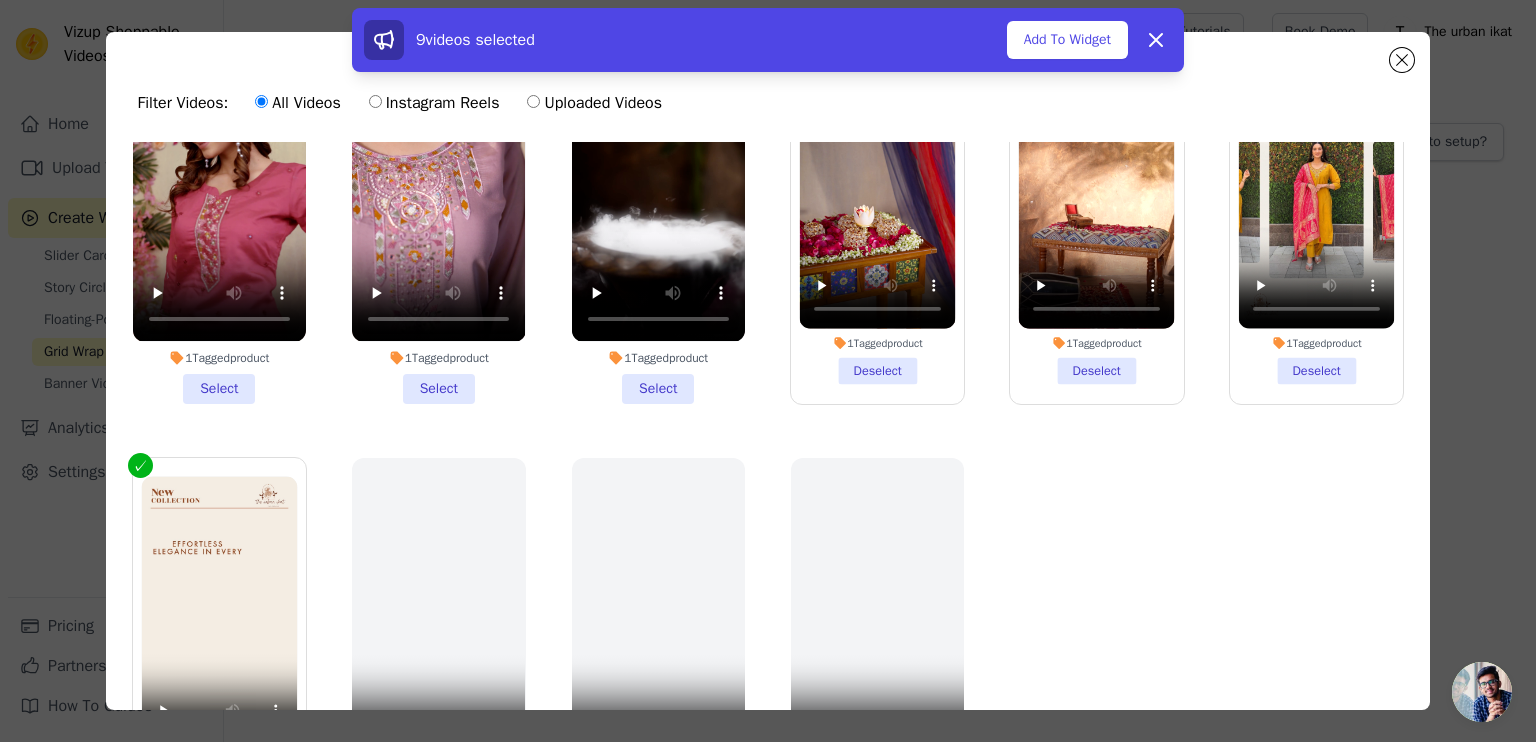 click on "1  Tagged  product     Select" at bounding box center (658, 218) 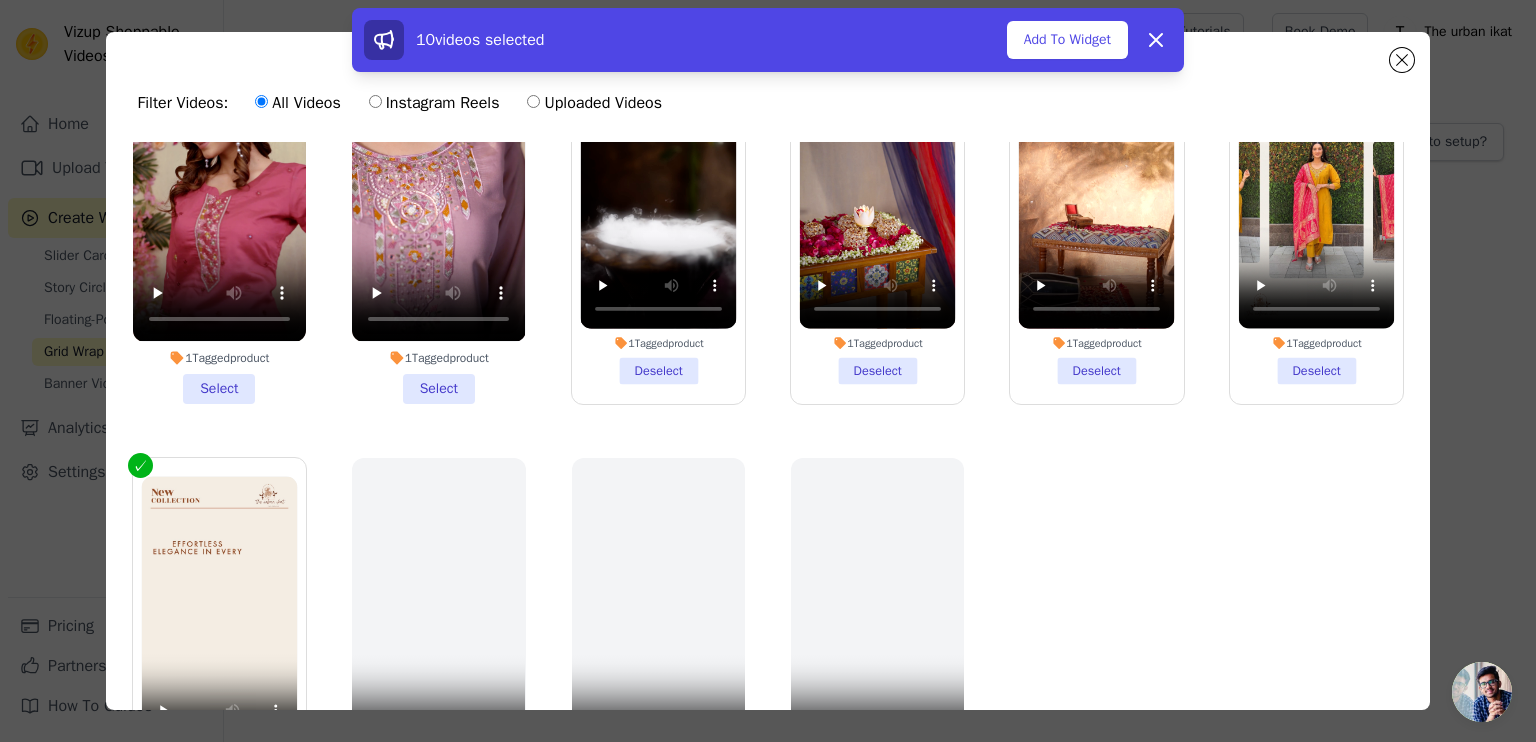 click on "1  Tagged  product     Select" at bounding box center (438, 218) 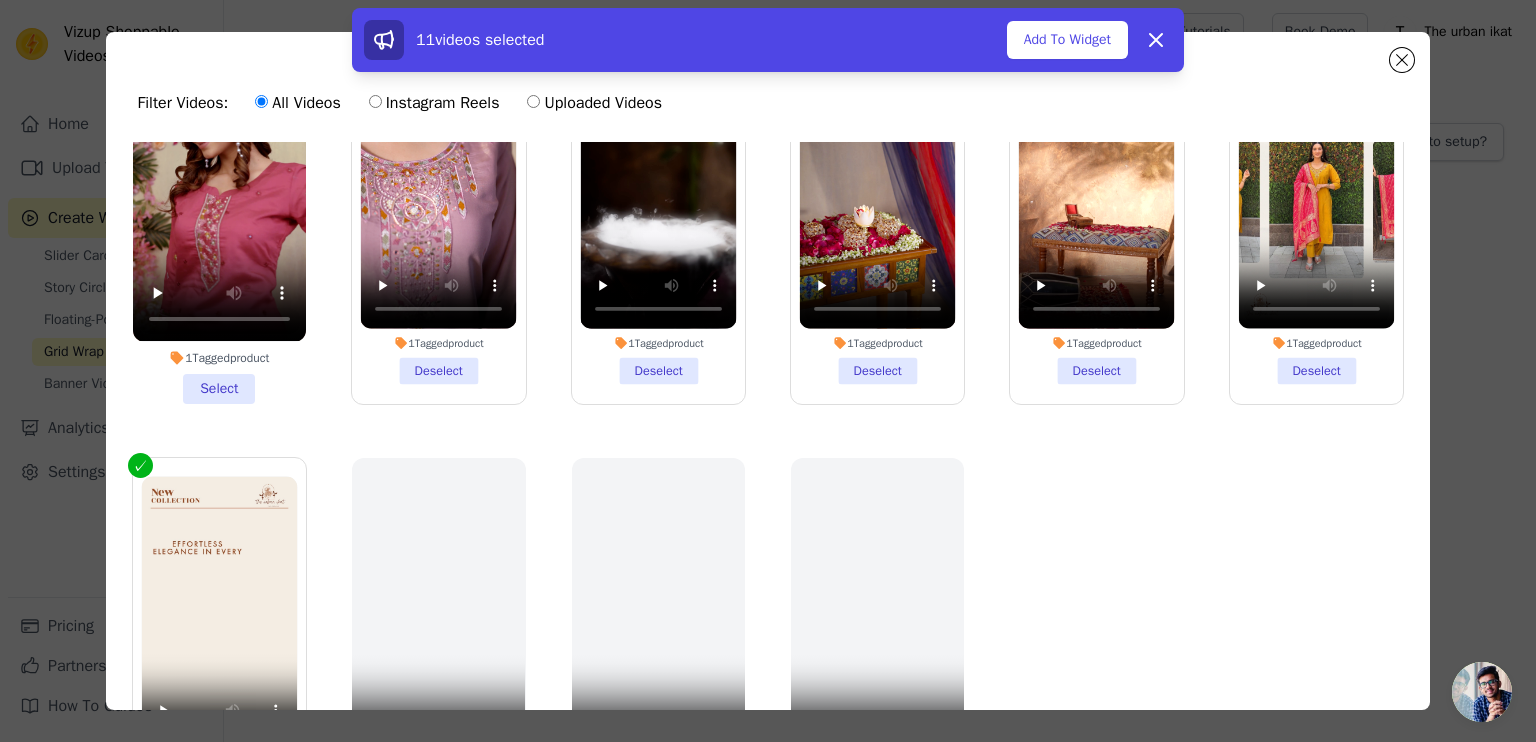 click on "1  Tagged  product     Select" at bounding box center [219, 218] 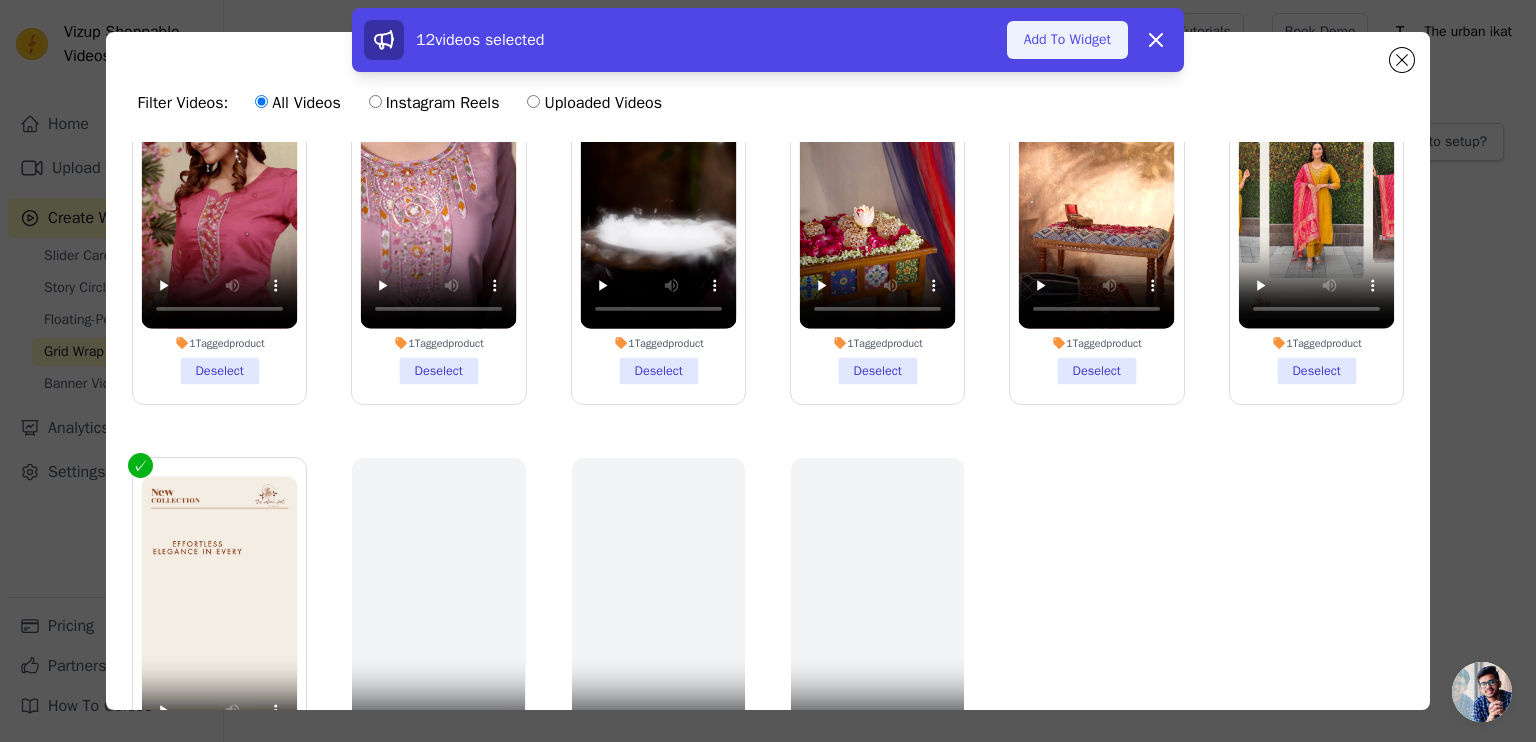 click on "Add To Widget" at bounding box center [1067, 40] 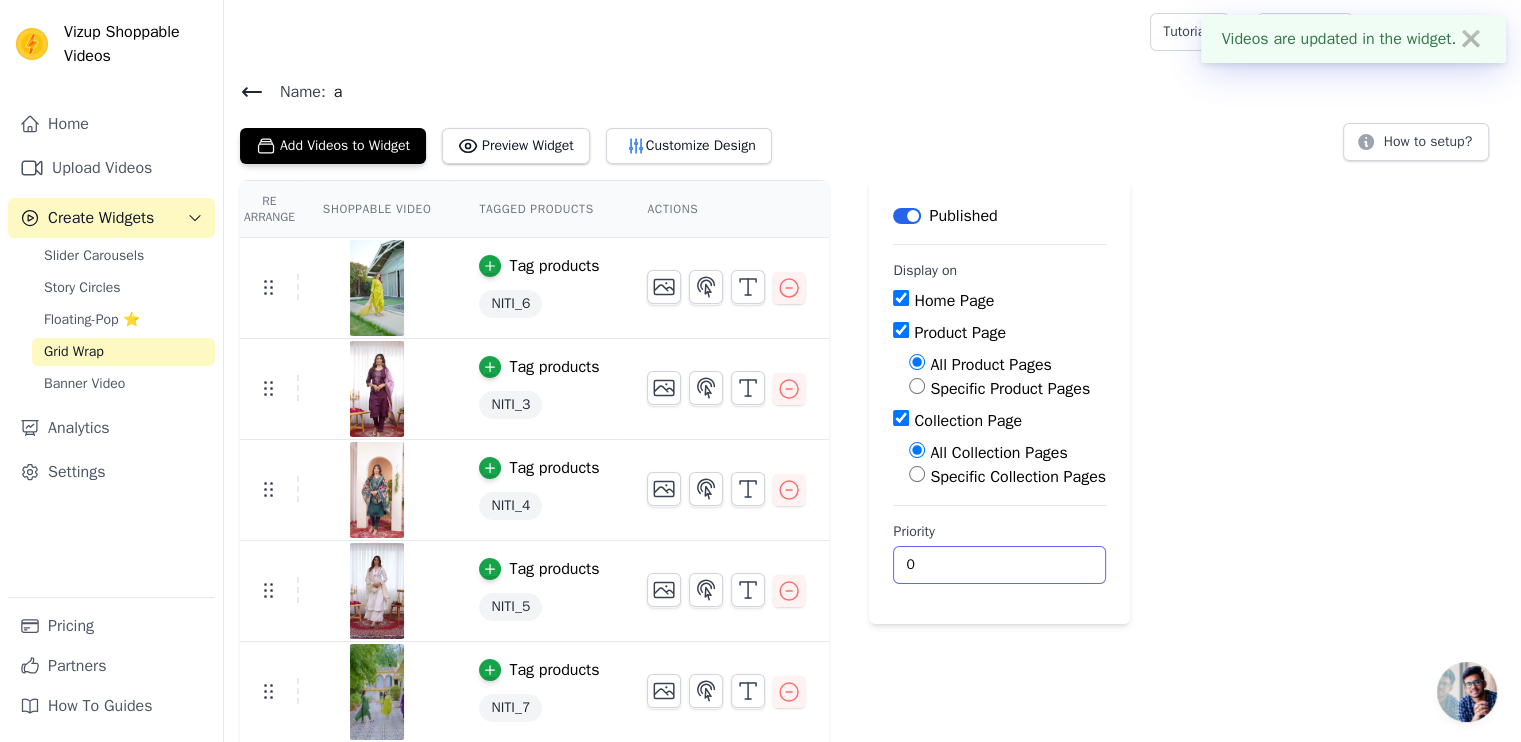 click on "0" at bounding box center [999, 565] 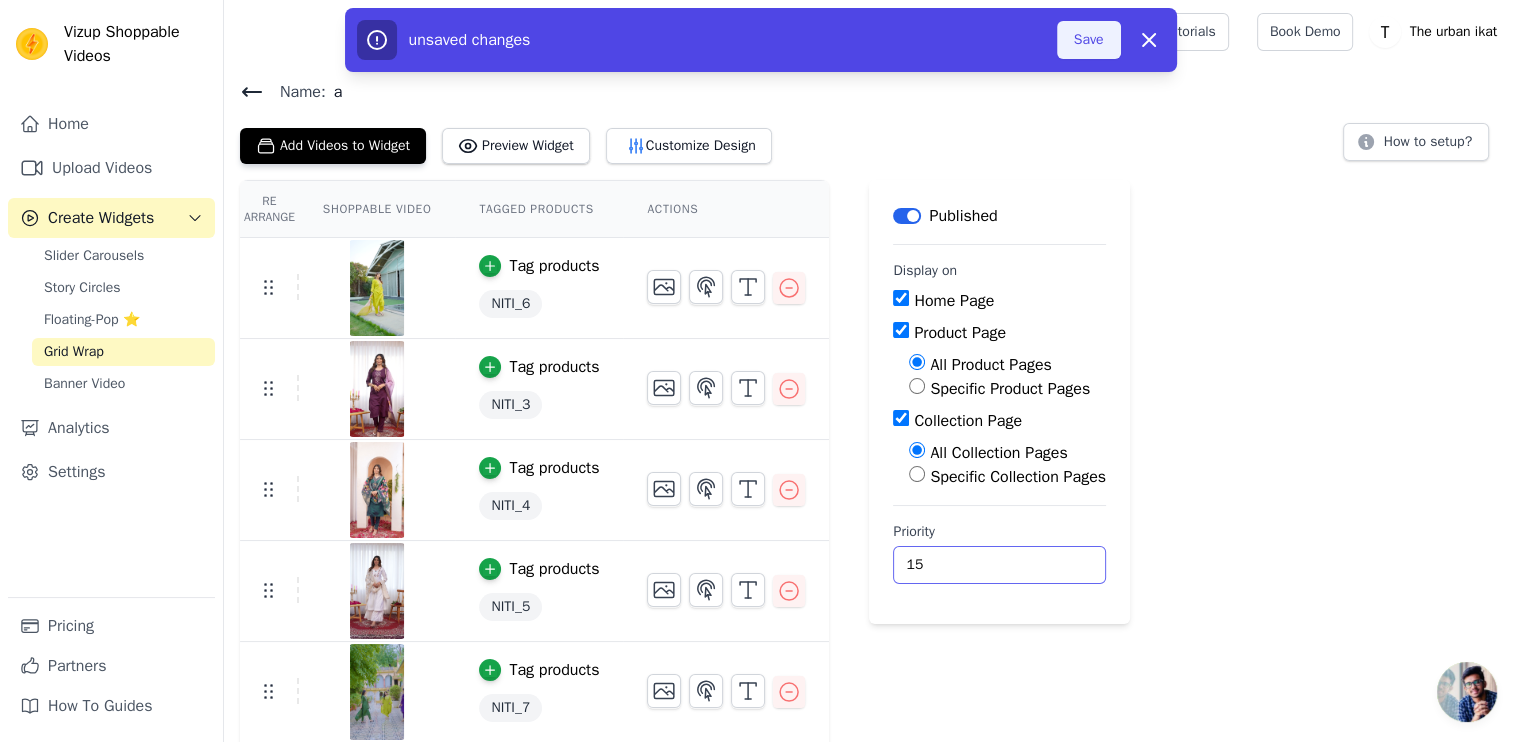 type on "15" 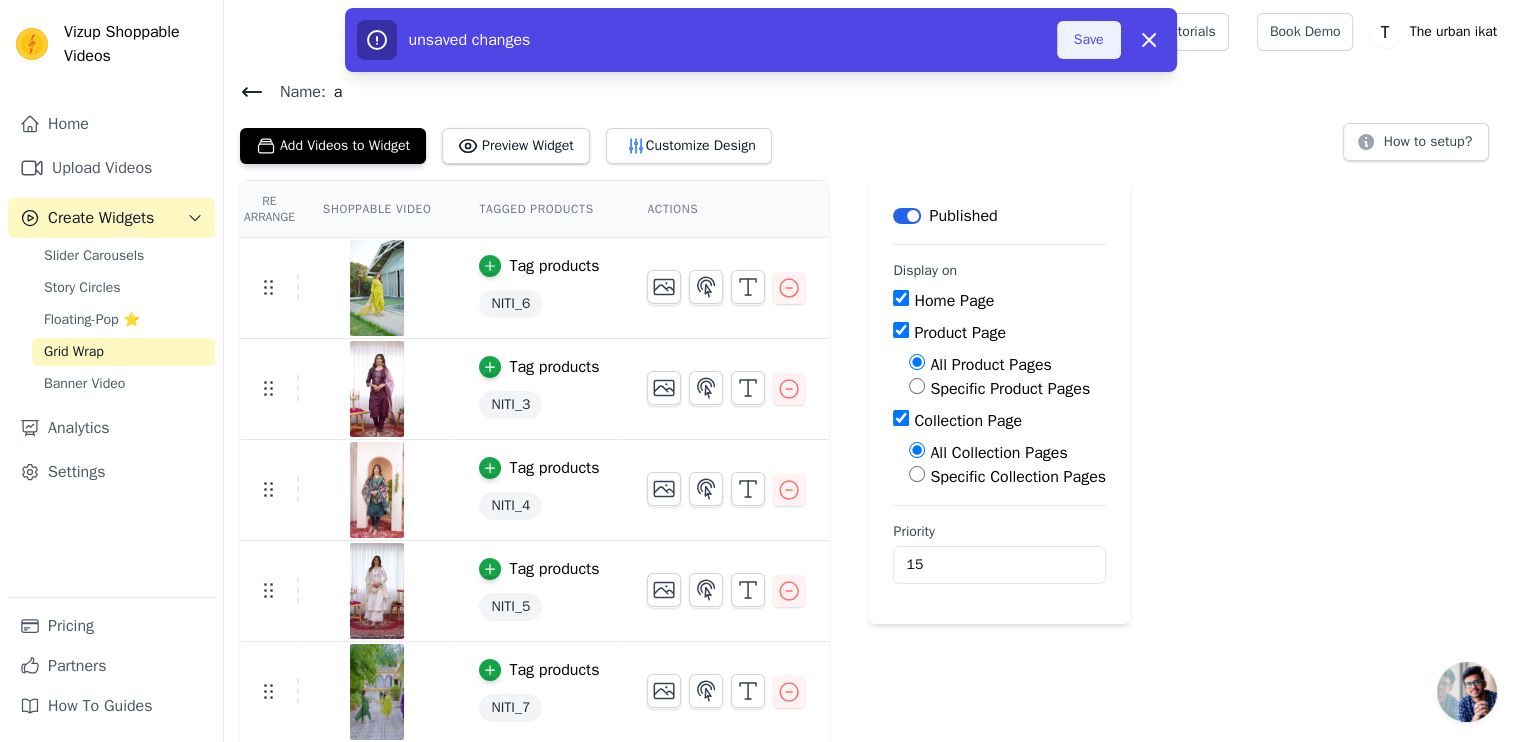 click on "Save" at bounding box center (1089, 40) 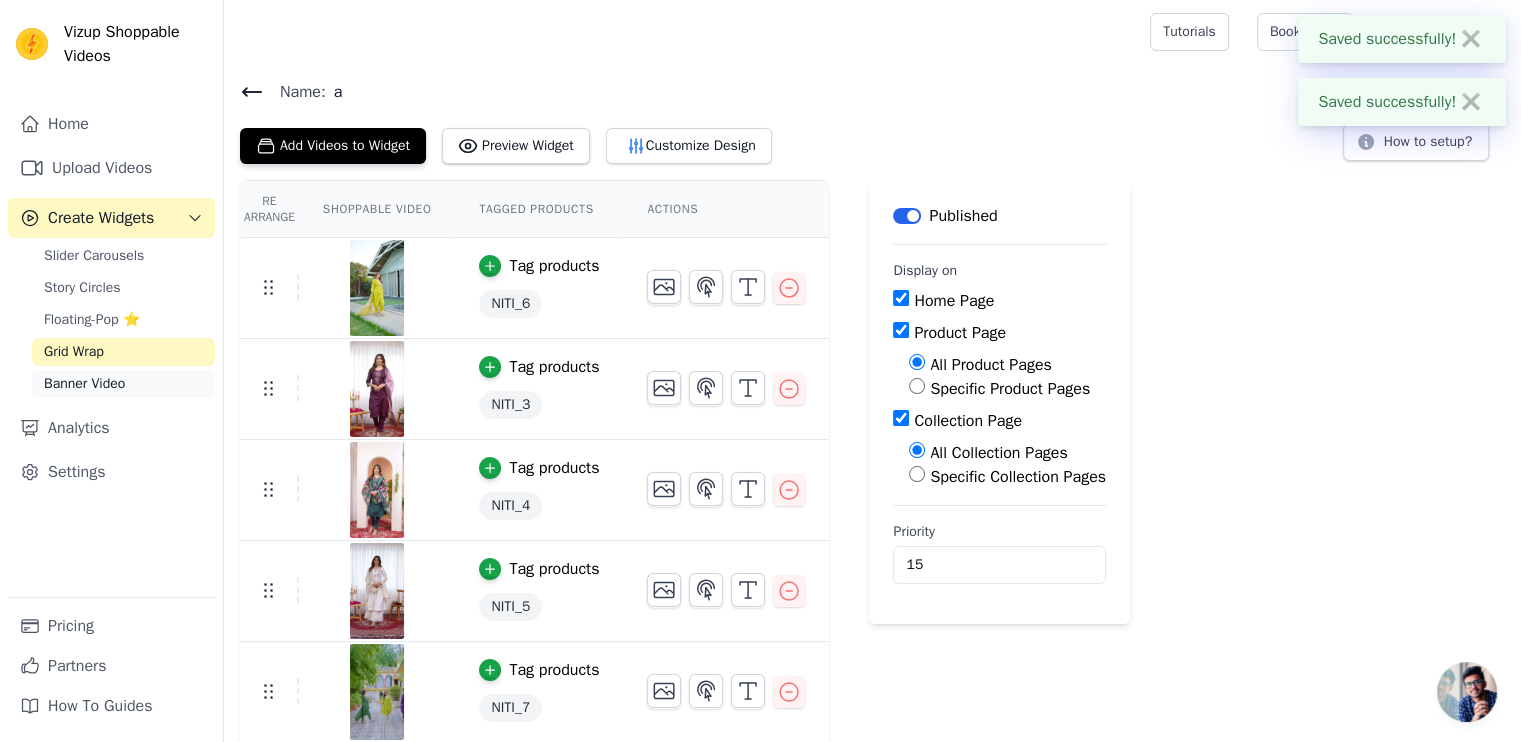 click on "Banner Video" at bounding box center (123, 384) 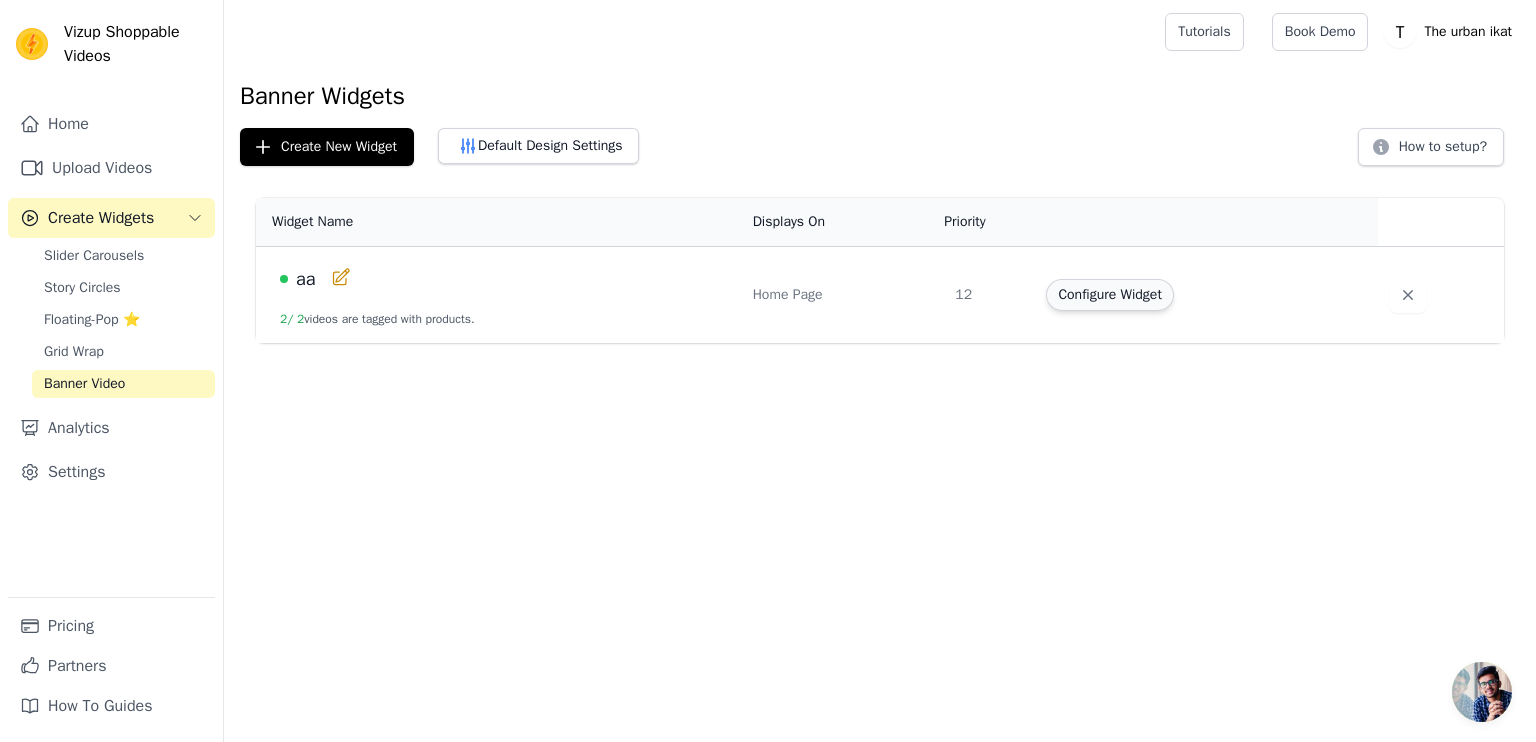 click on "Configure Widget" at bounding box center [1109, 295] 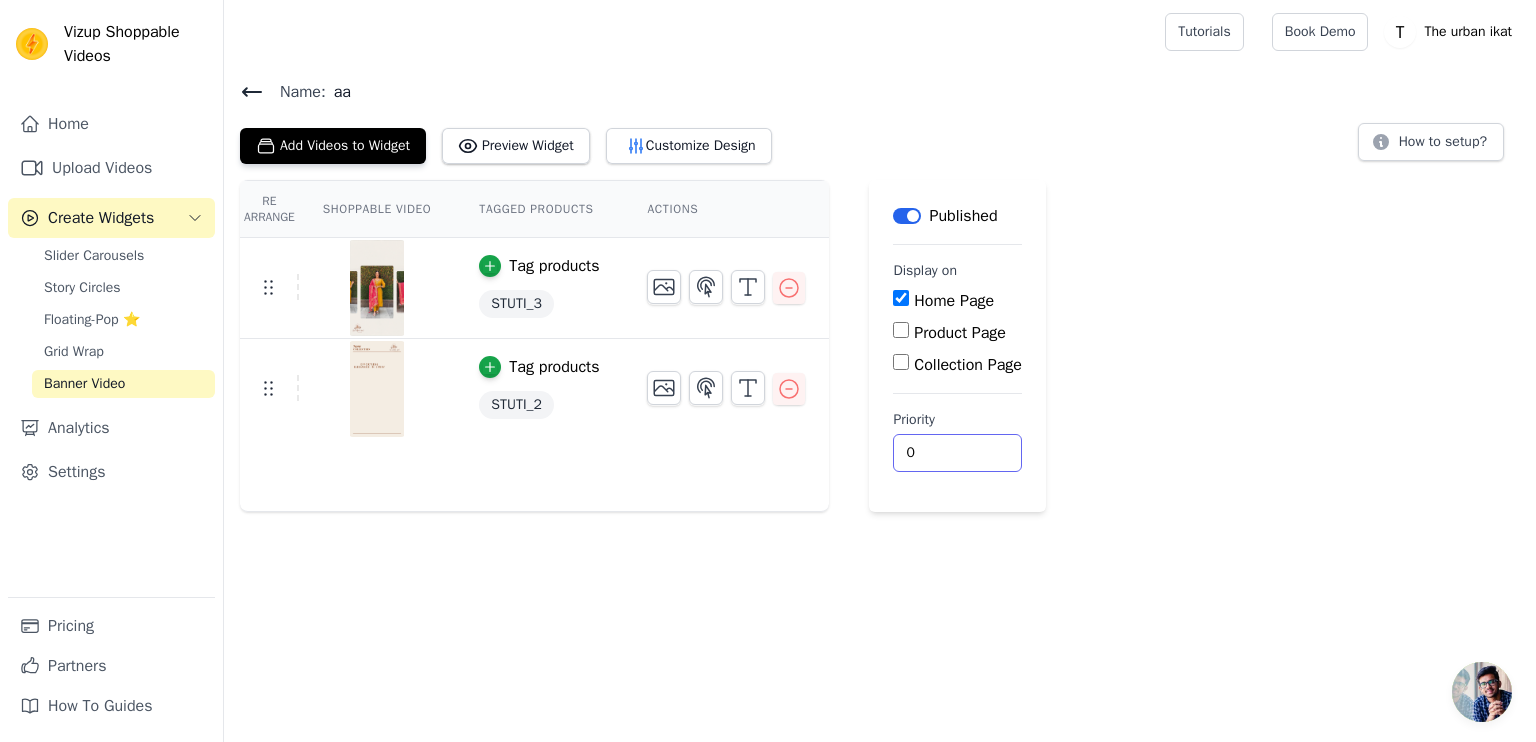 click on "0" at bounding box center [957, 453] 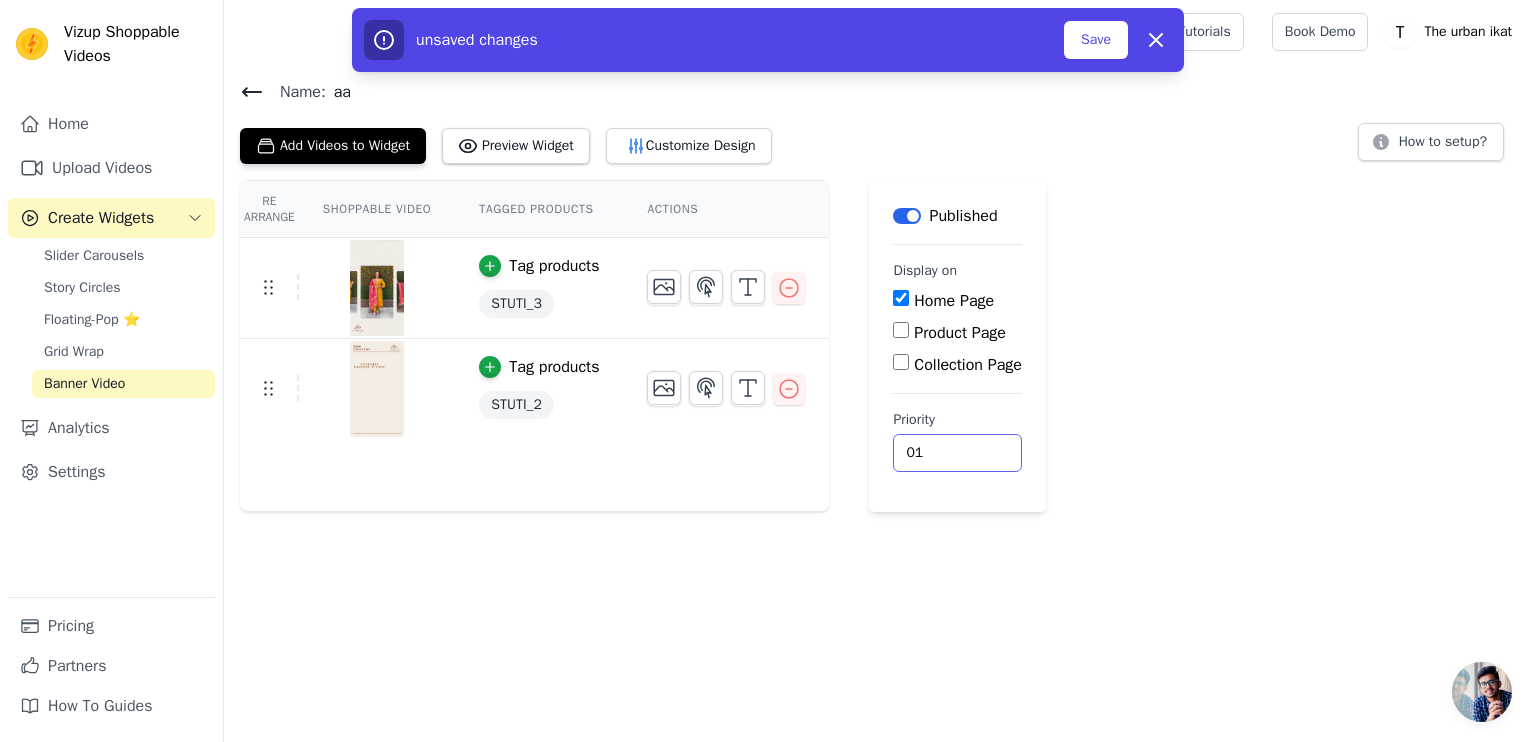 type on "0" 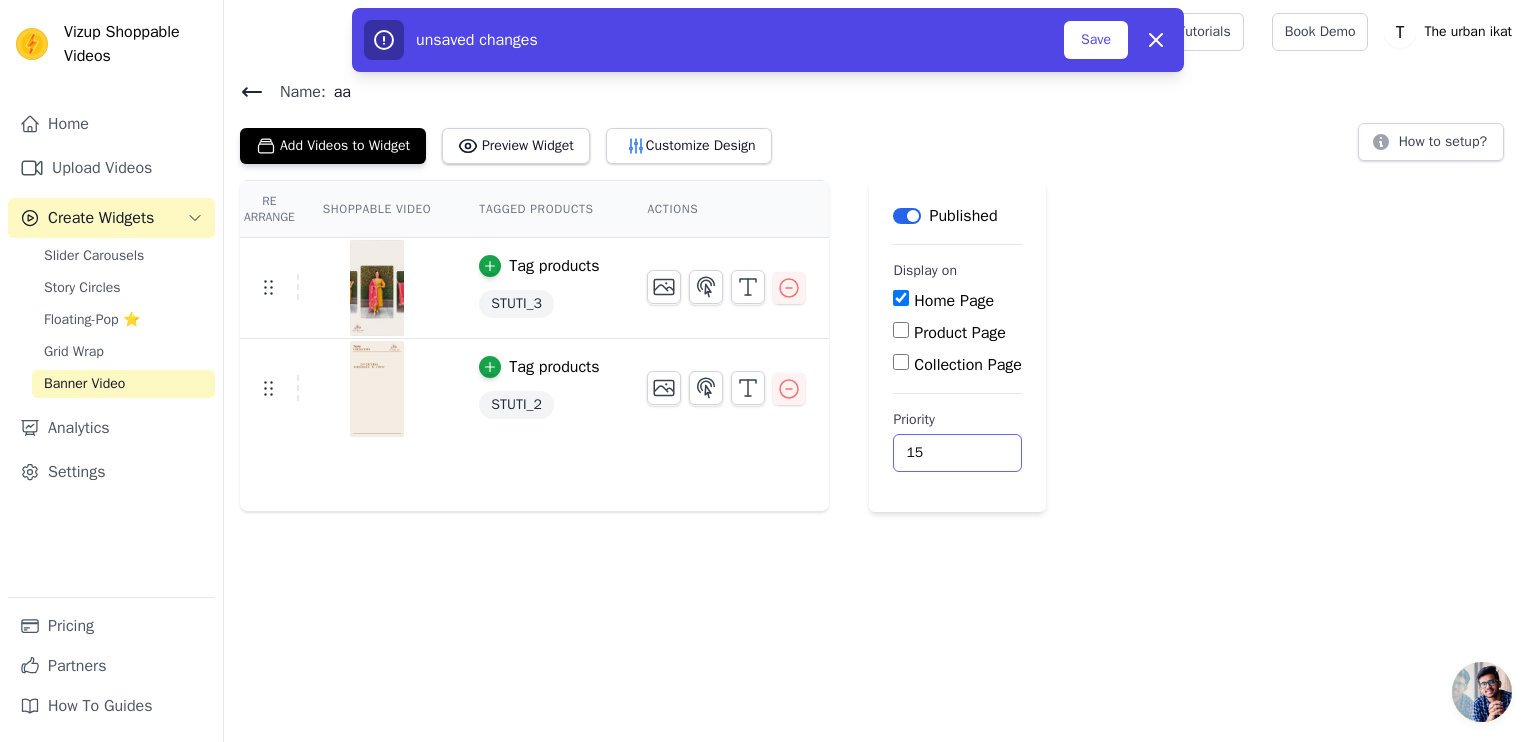type on "15" 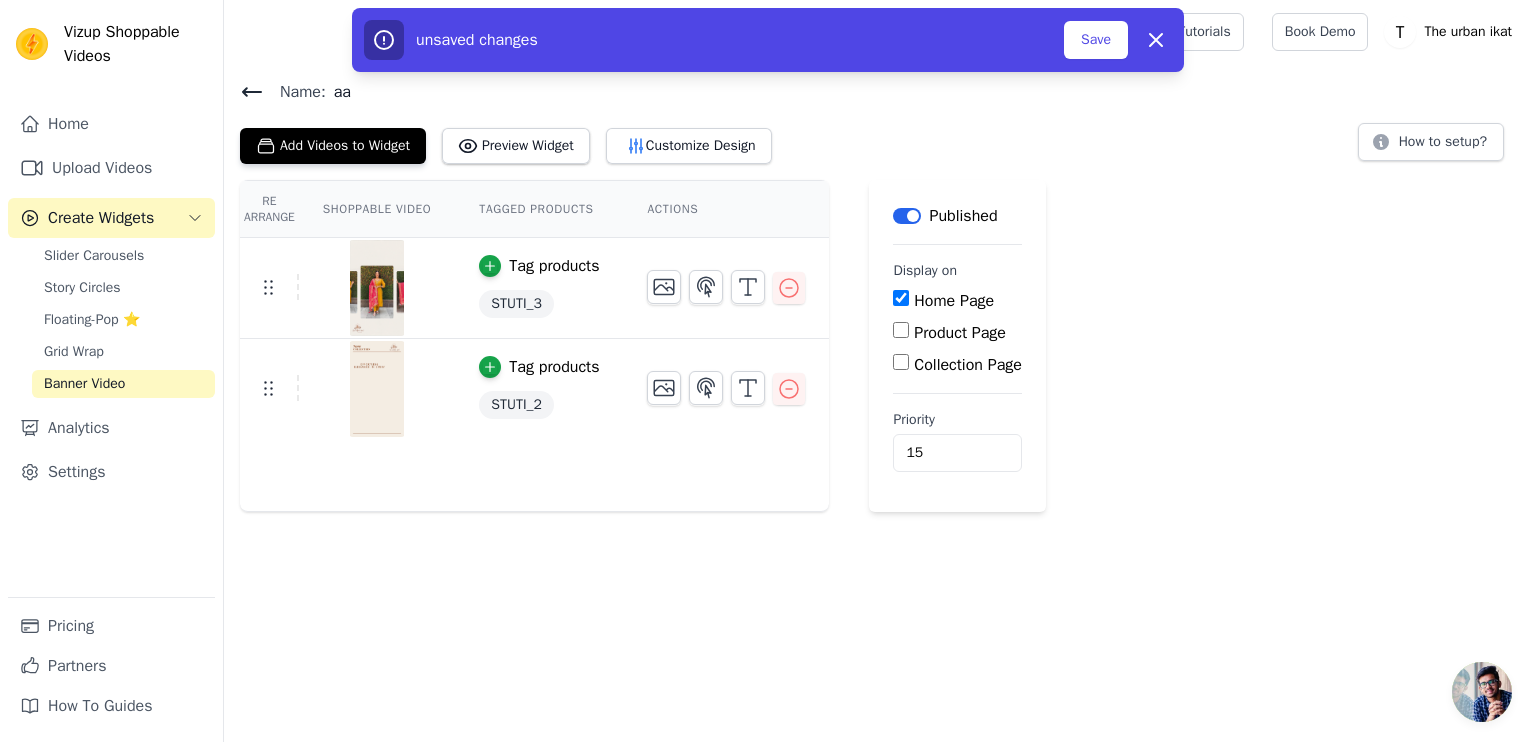 click on "Re Arrange   Shoppable Video   Tagged Products   Actions             Tag products   STUTI_3                             Tag products   STUTI_2                       Save Videos In This New Order   Save   Dismiss     Label     Published     Display on     Home Page     Product Page       Collection Page       Priority   15     unsaved changes   Save   Dismiss" at bounding box center [880, 346] 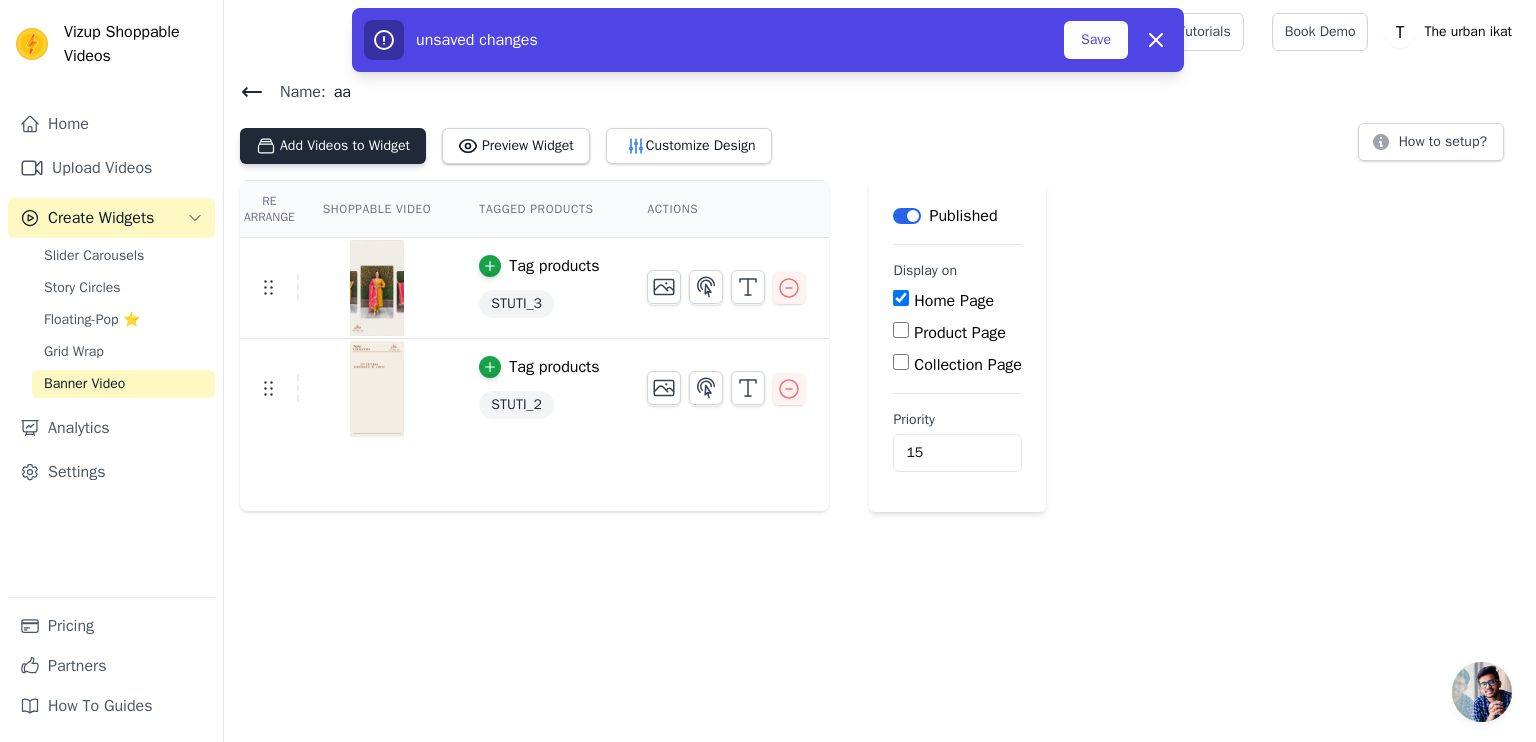 click on "Add Videos to Widget" at bounding box center [333, 146] 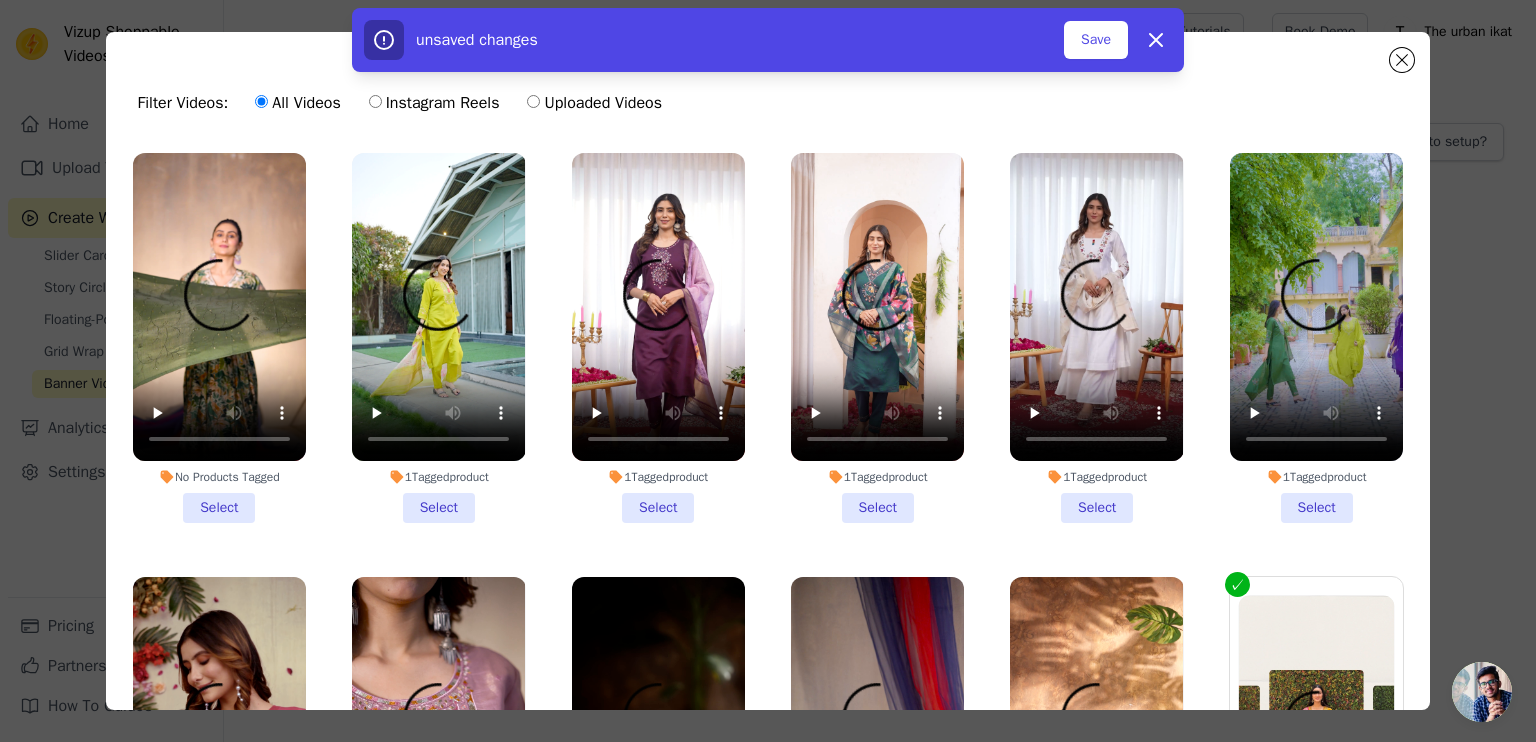 click on "1  Tagged  product     Select" at bounding box center (438, 338) 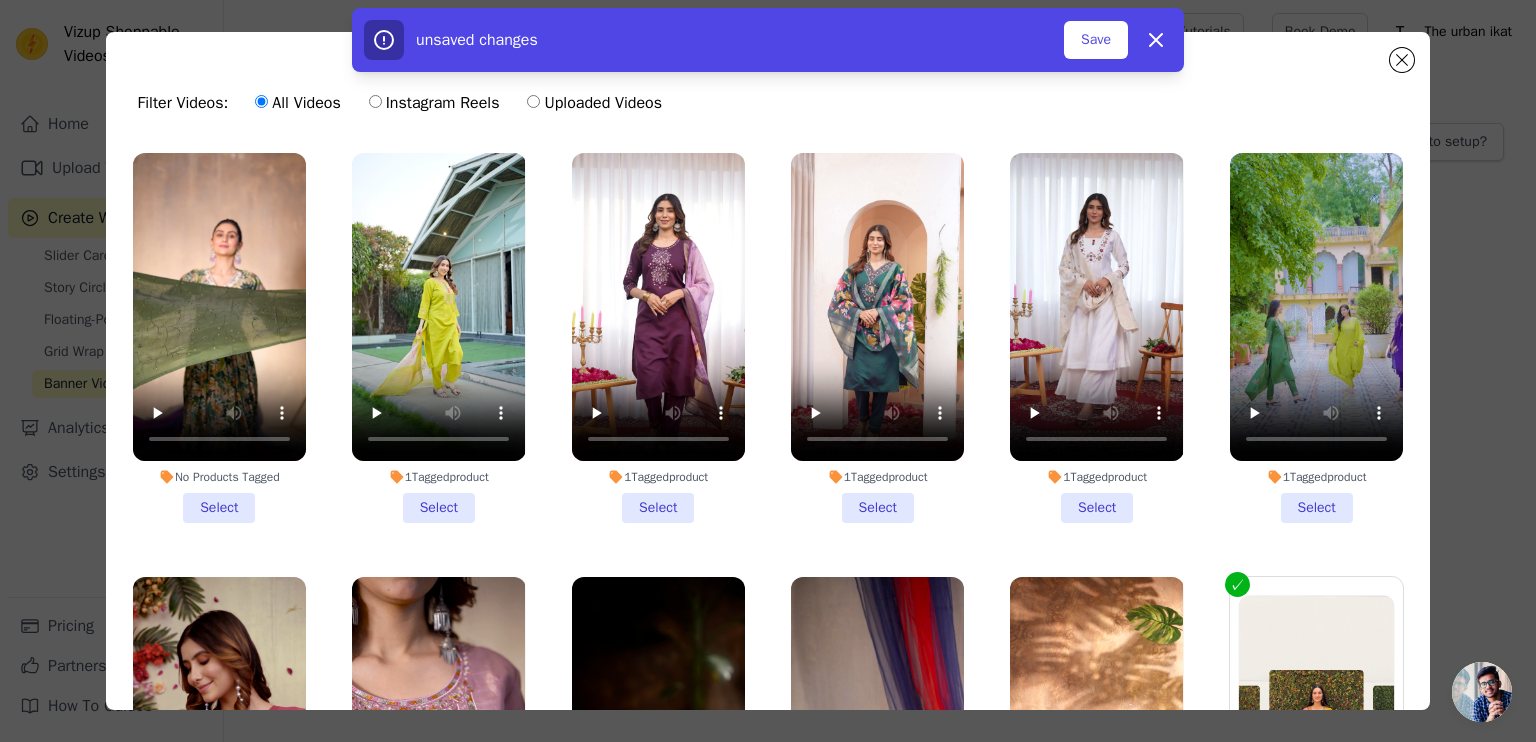 click on "1  Tagged  product     Select" at bounding box center (0, 0) 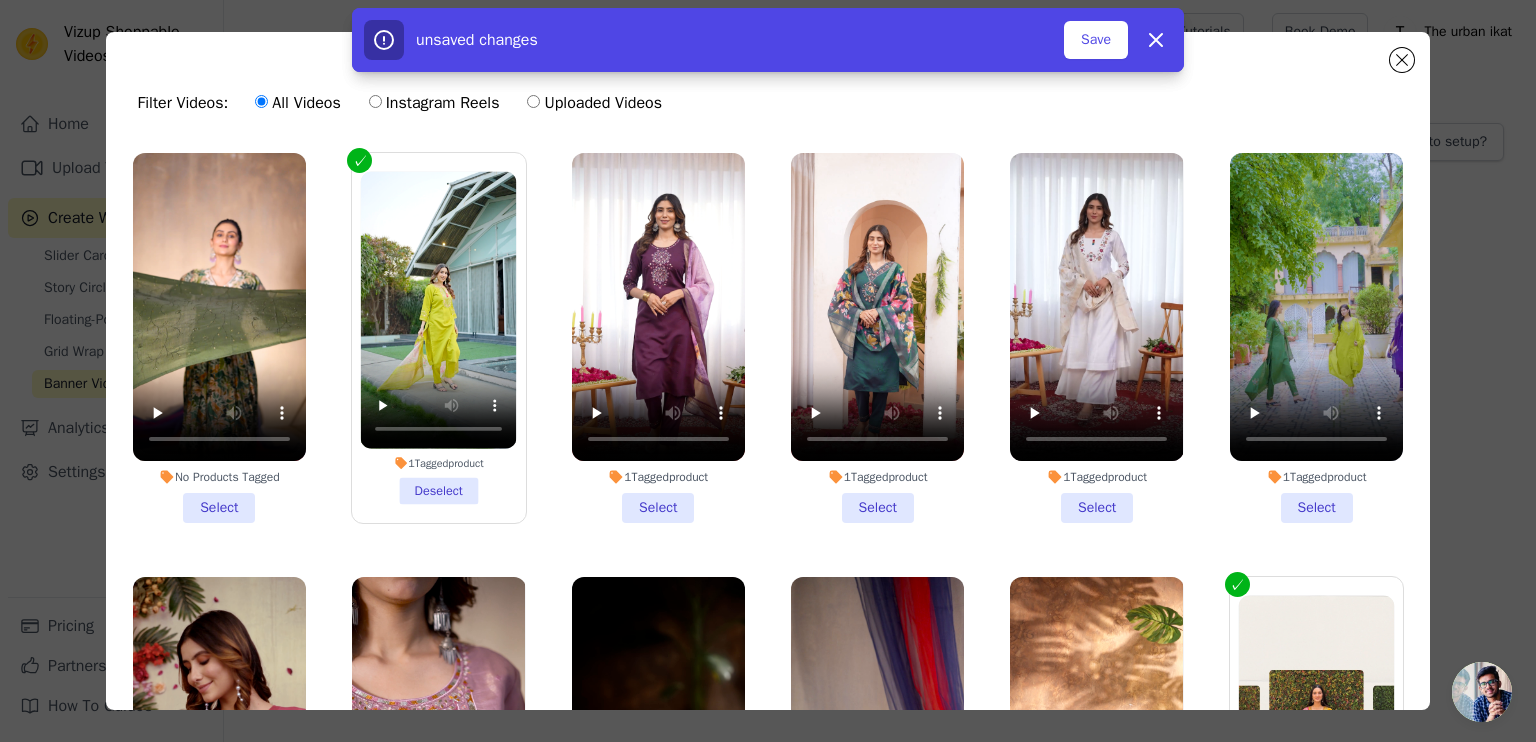 click on "1  Tagged  product     Select" at bounding box center (658, 338) 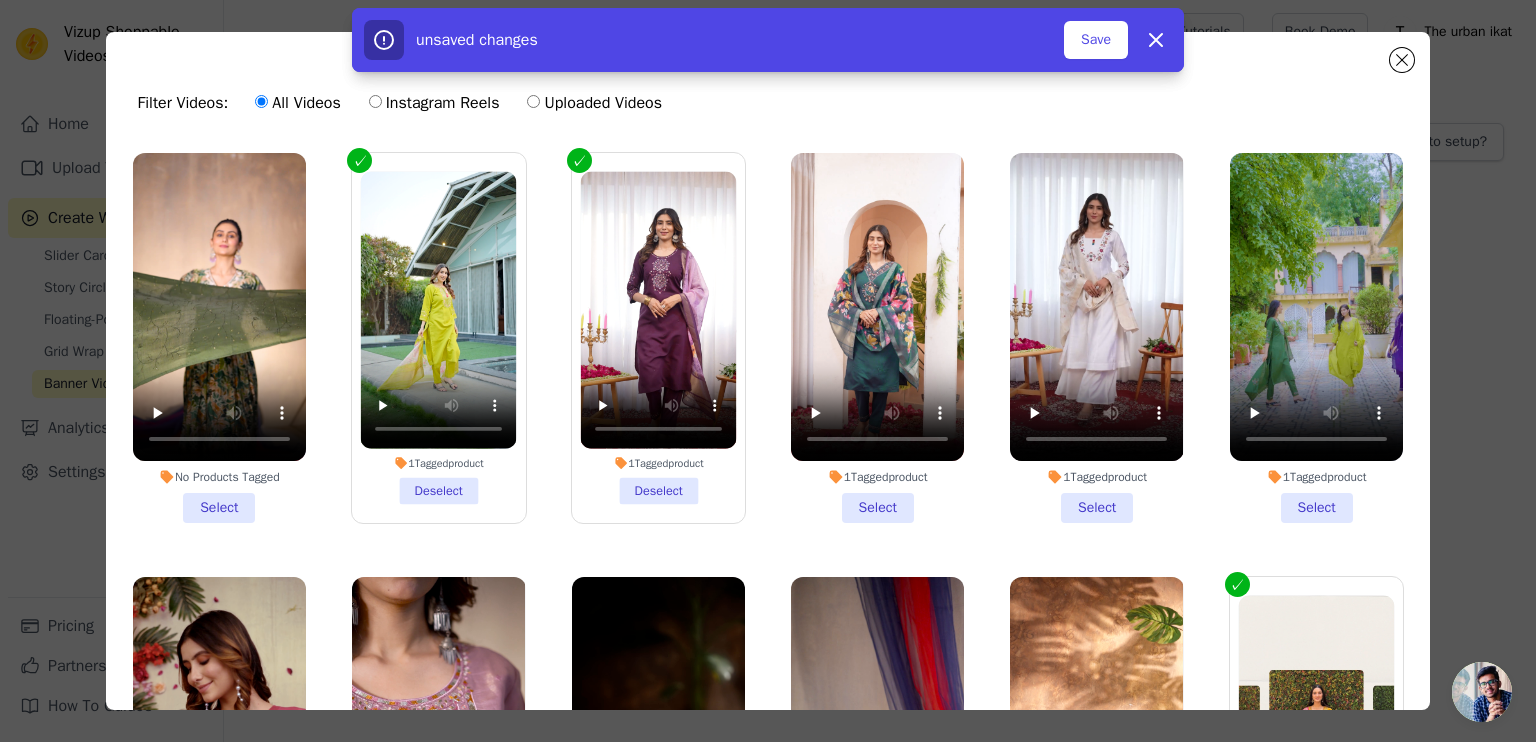 click on "1  Tagged  product     Select" at bounding box center [877, 338] 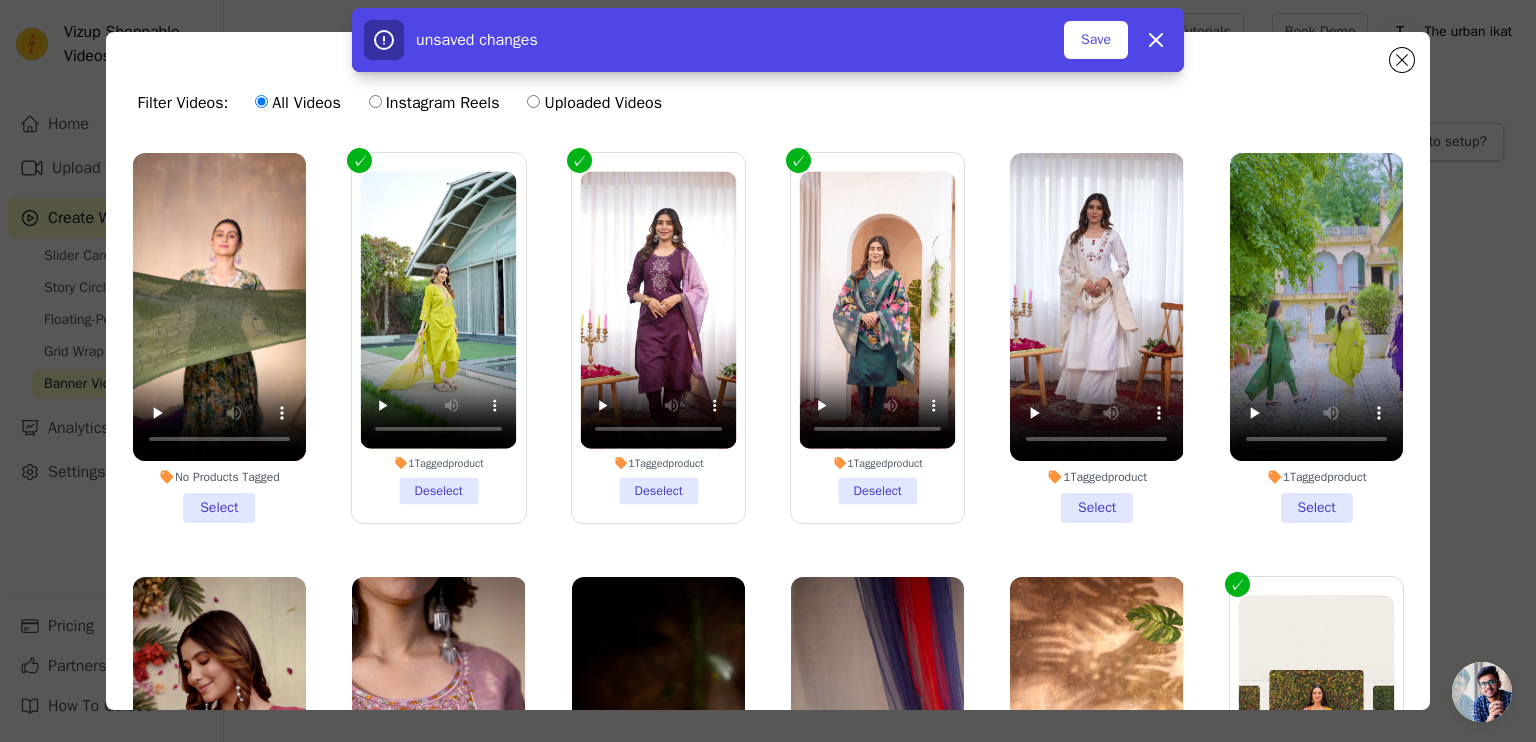 click on "1  Tagged  product     Select" at bounding box center (1096, 338) 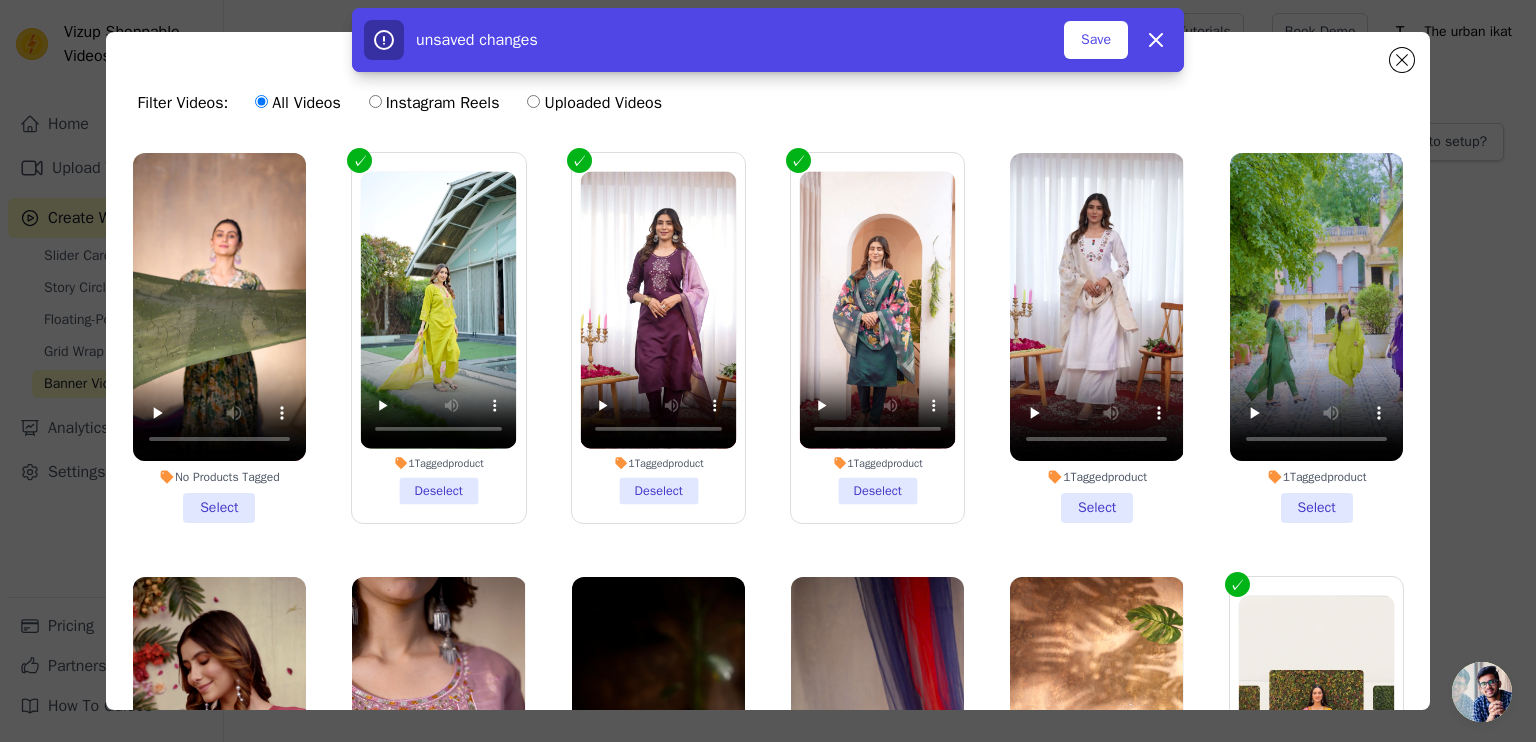 click on "1  Tagged  product     Select" at bounding box center [0, 0] 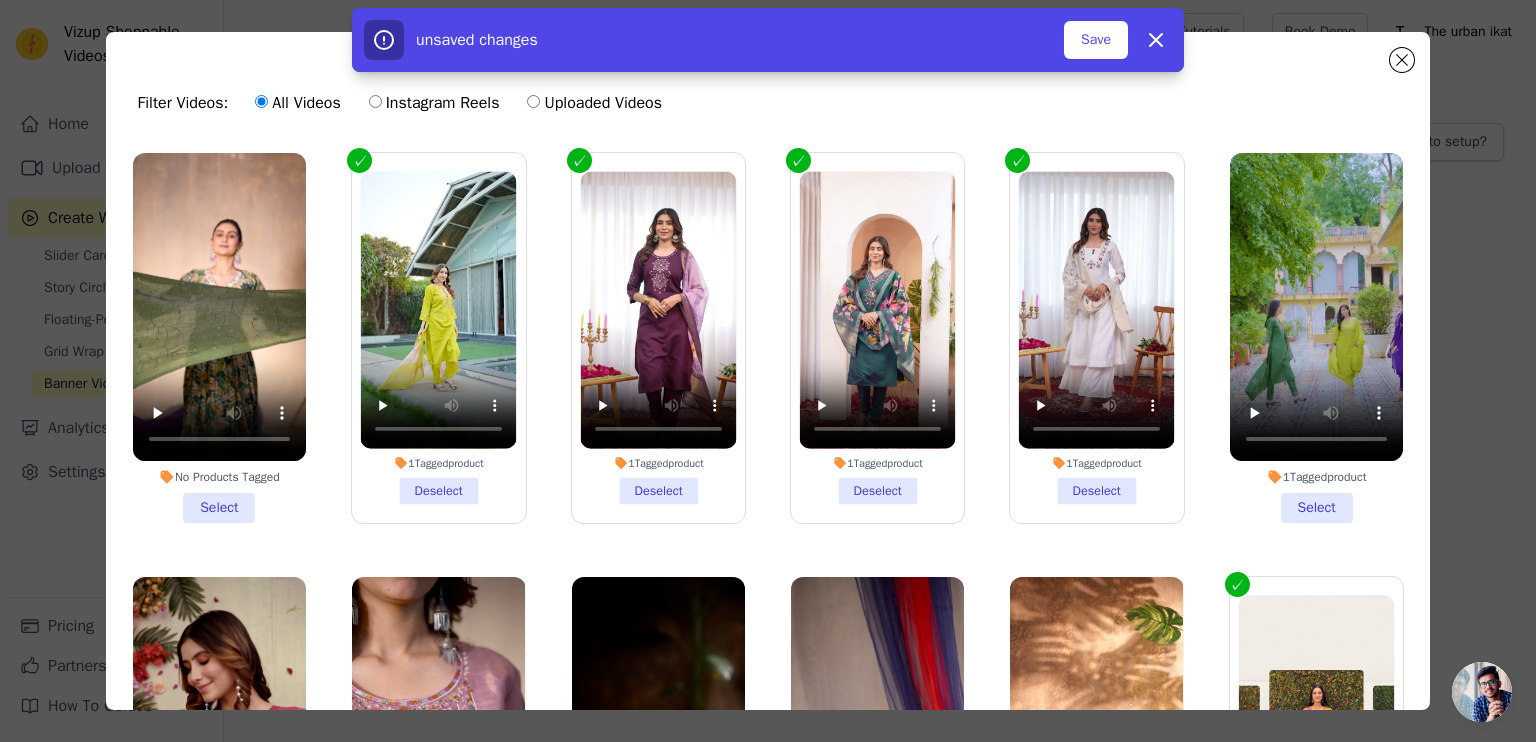 click on "1  Tagged  product     Select" at bounding box center (1316, 338) 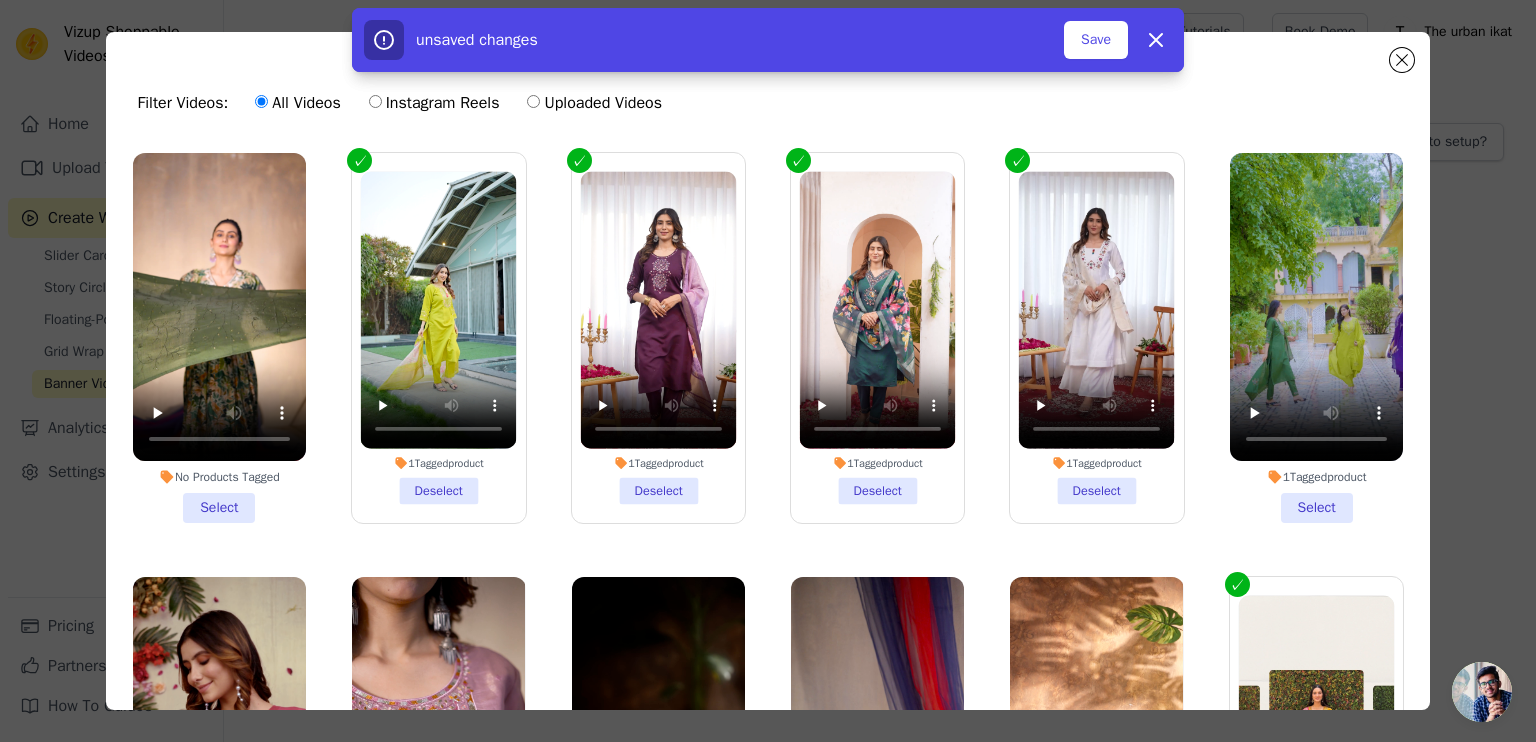 click on "1  Tagged  product     Select" at bounding box center (0, 0) 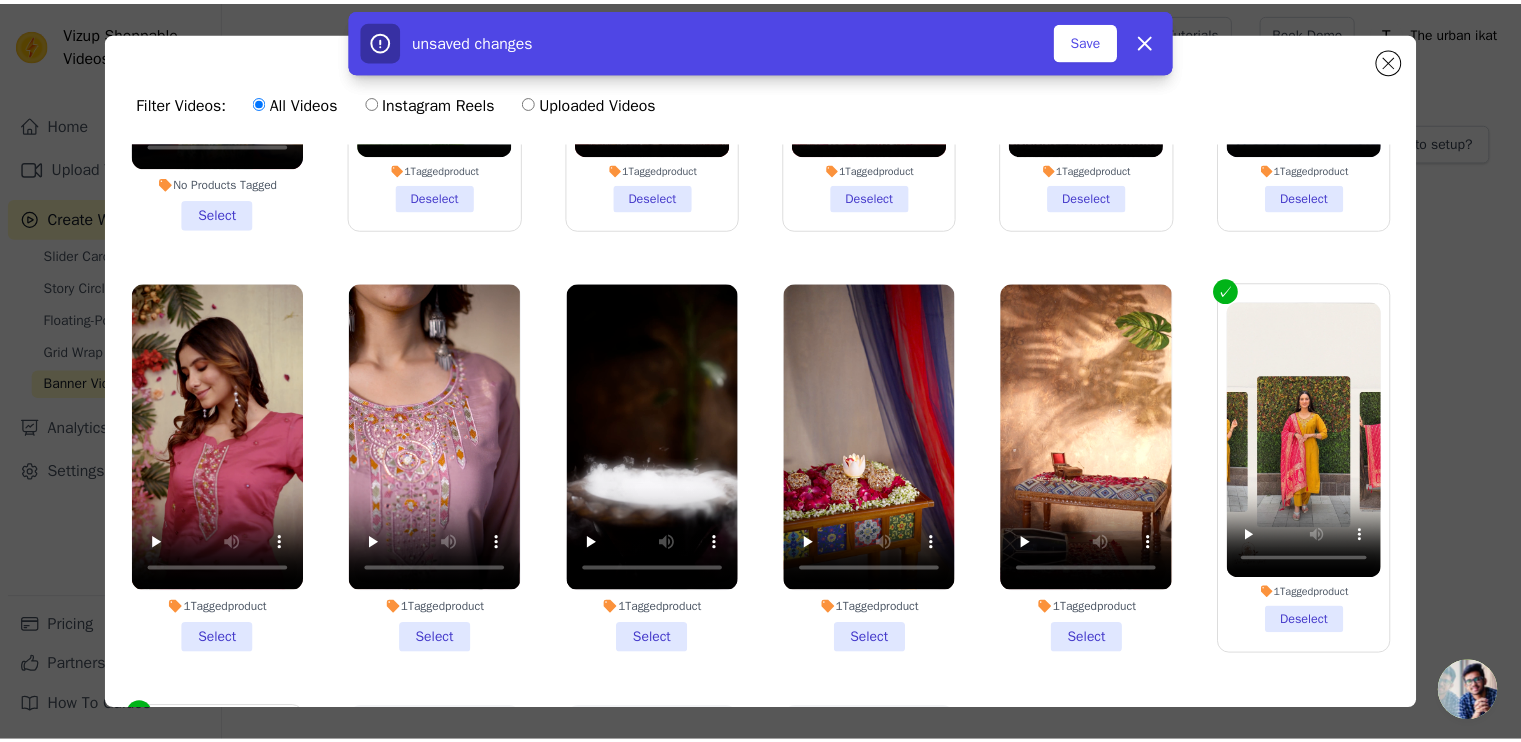 scroll, scrollTop: 295, scrollLeft: 0, axis: vertical 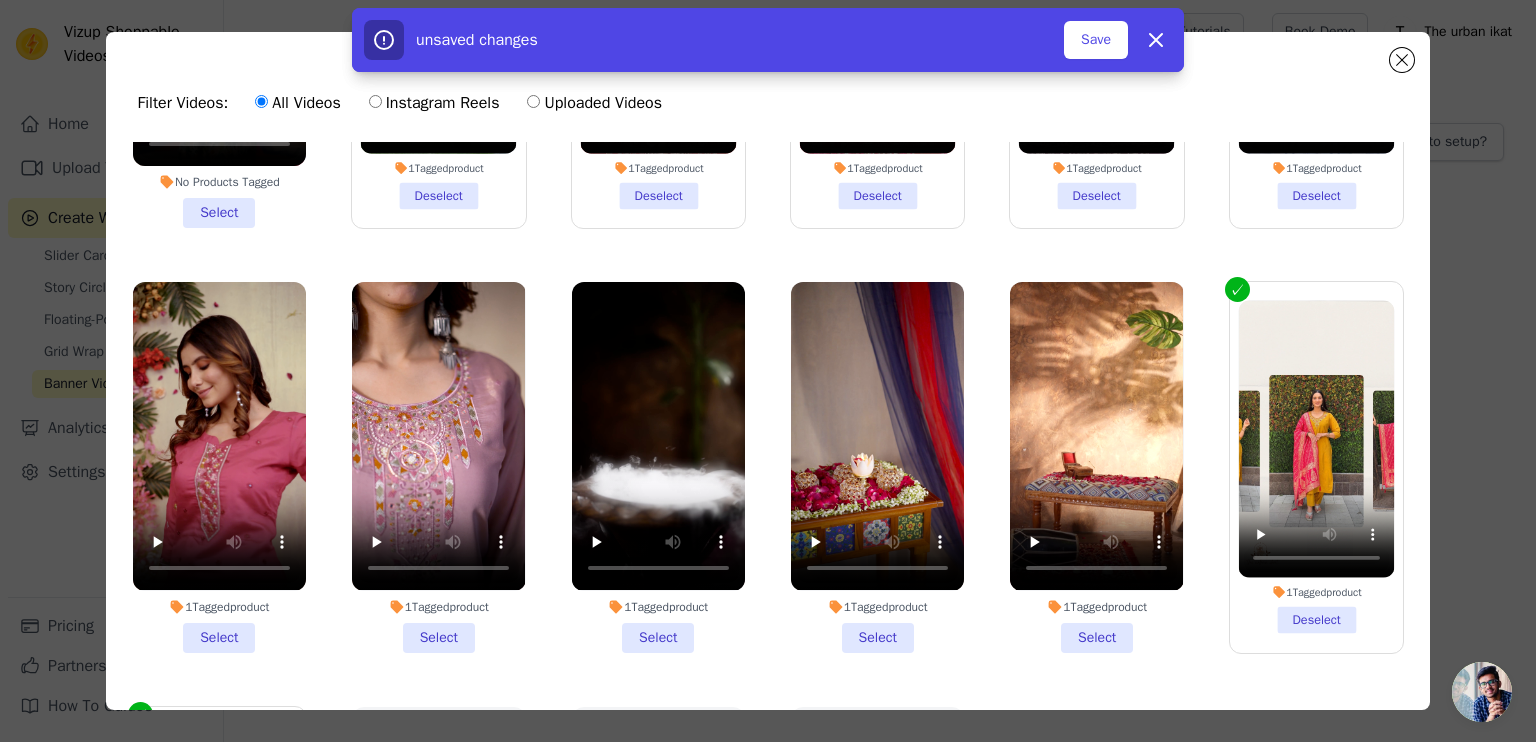 click on "1  Tagged  product     Select" at bounding box center [1096, 467] 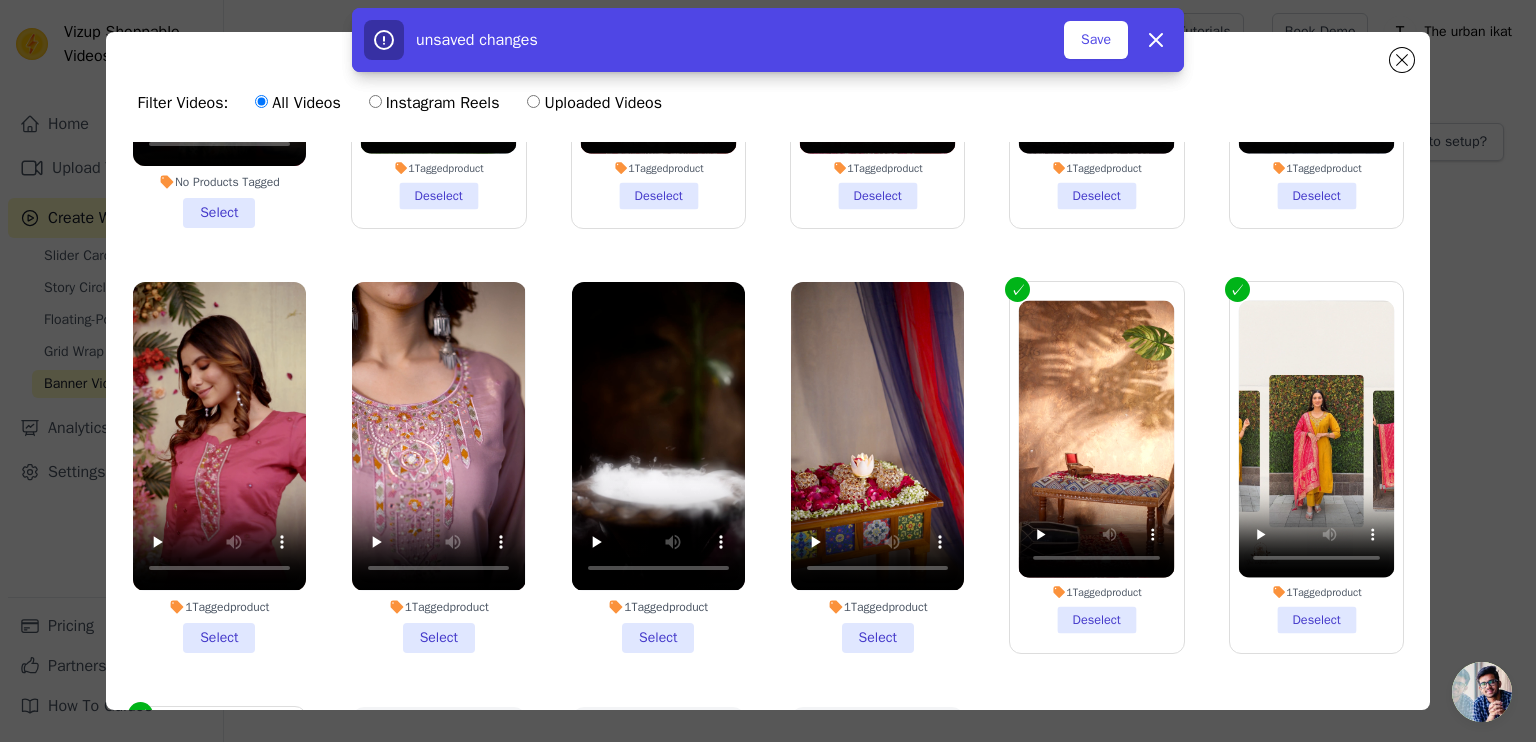 click on "1  Tagged  product     Select" at bounding box center [877, 467] 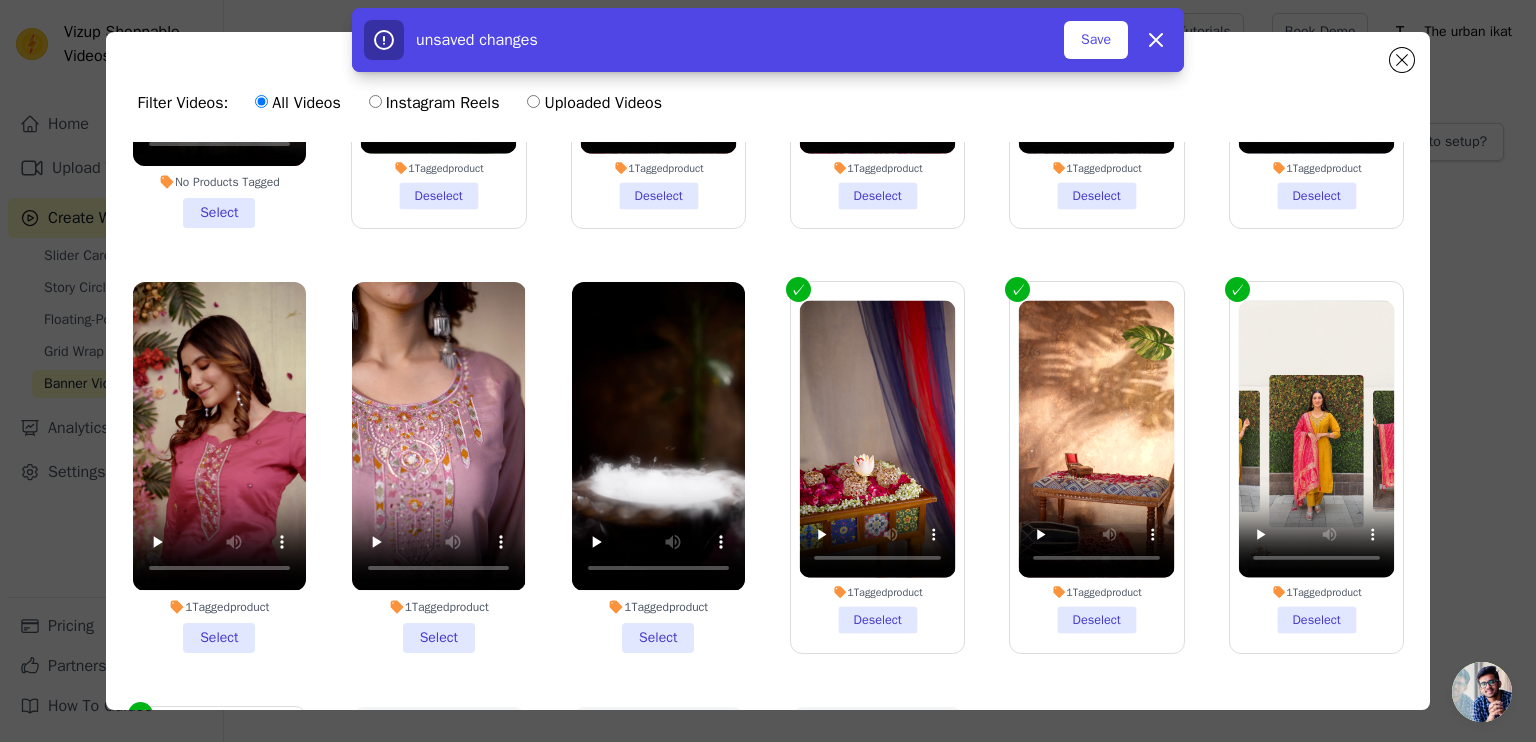 click on "1  Tagged  product     Select" at bounding box center [658, 467] 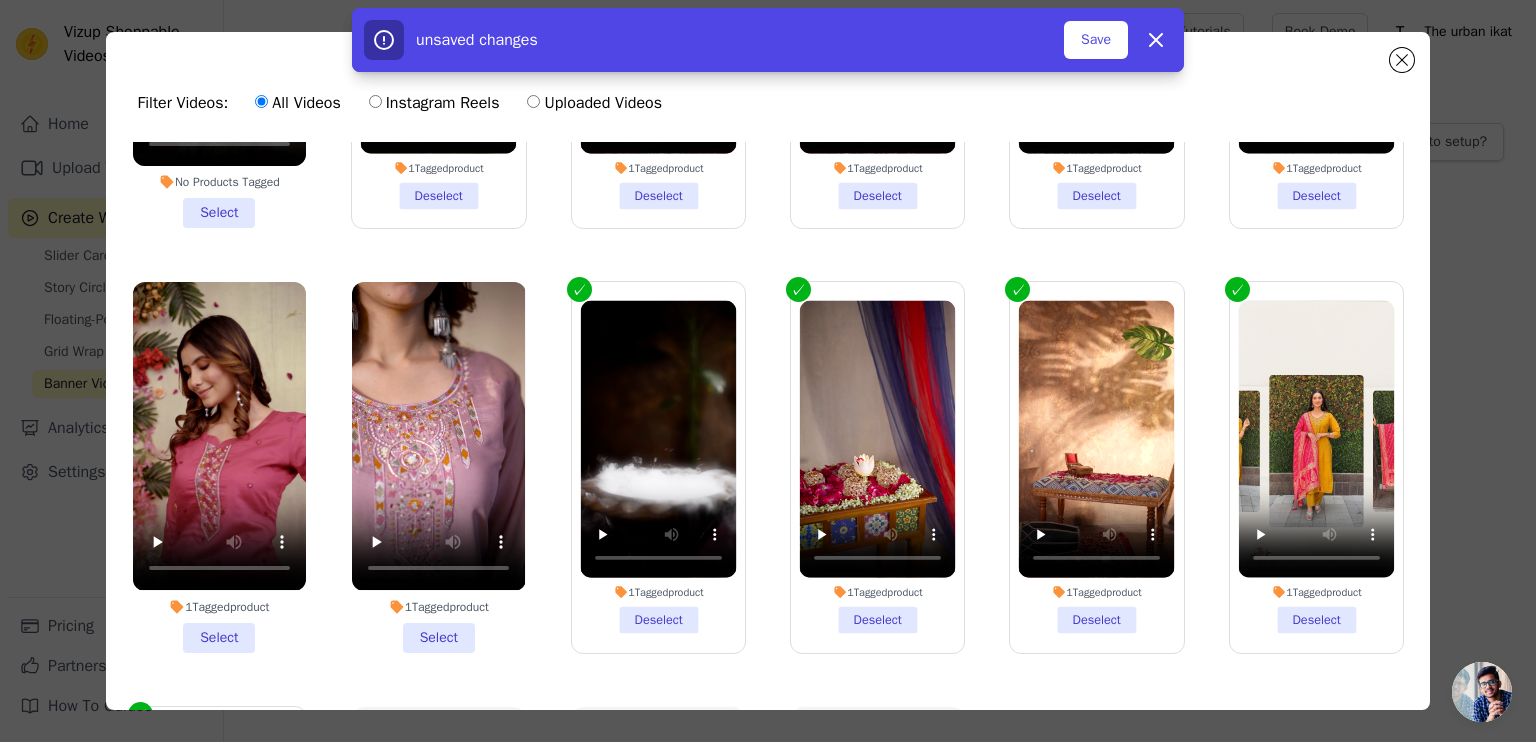 click on "1  Tagged  product     Select" at bounding box center (438, 467) 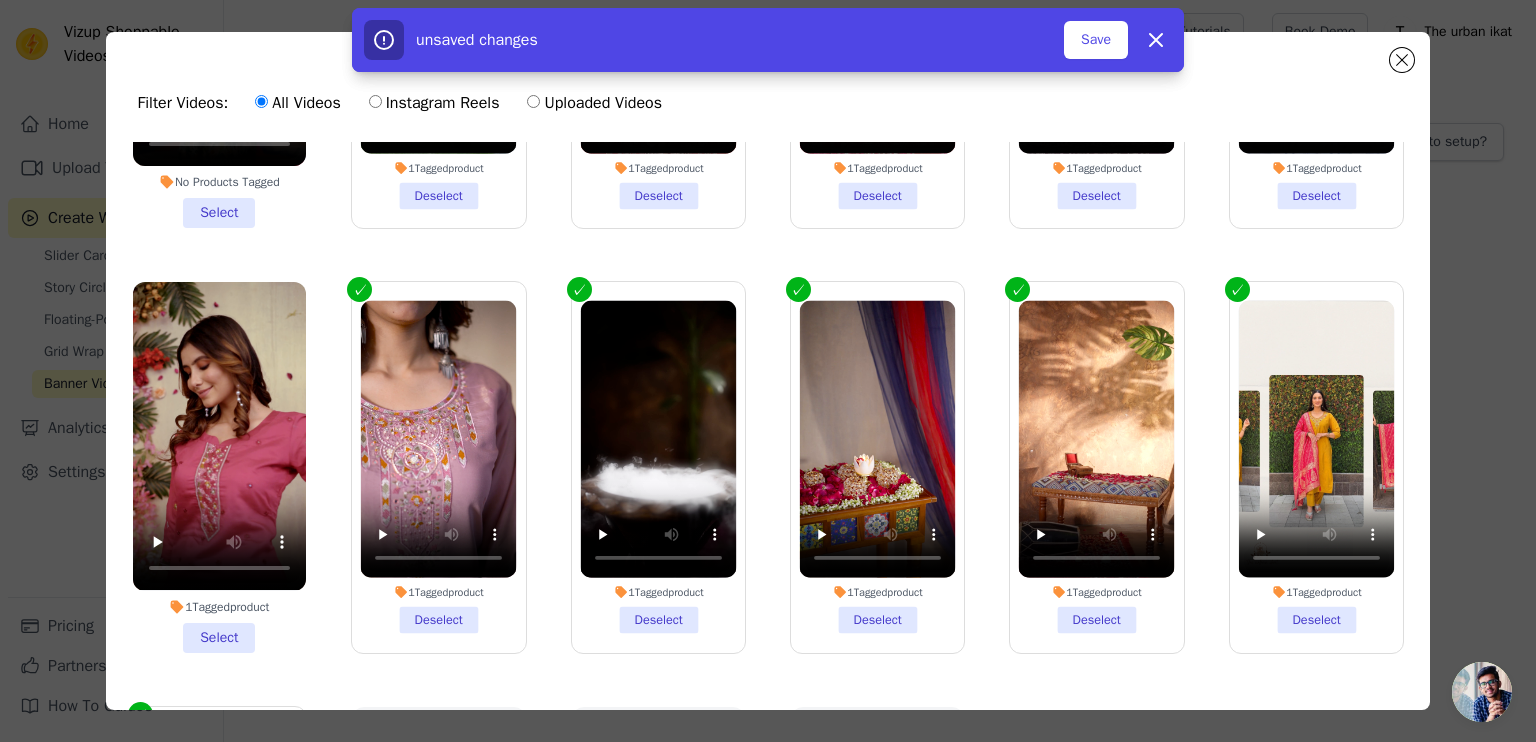 click on "1  Tagged  product     Select" at bounding box center (219, 467) 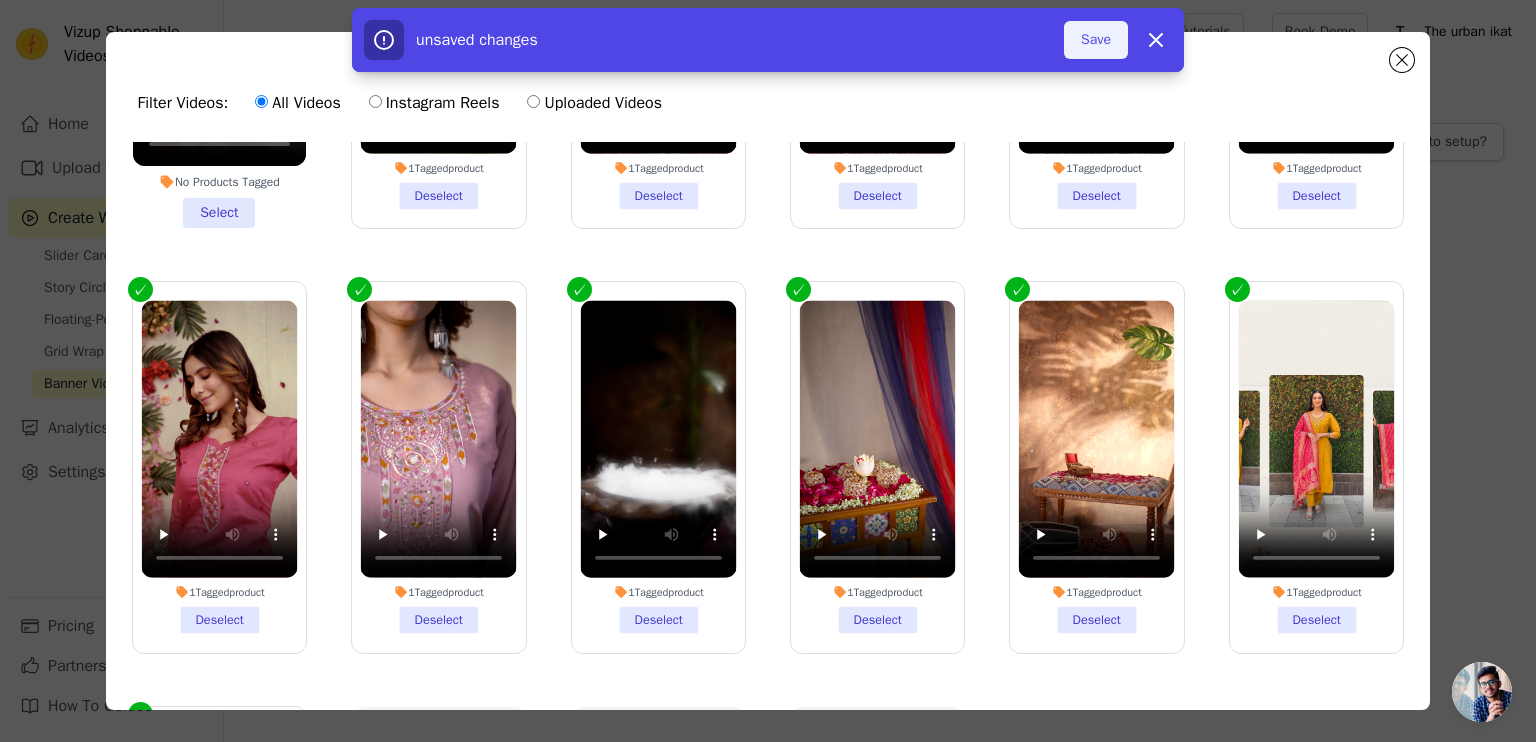 click on "Save" at bounding box center [1096, 40] 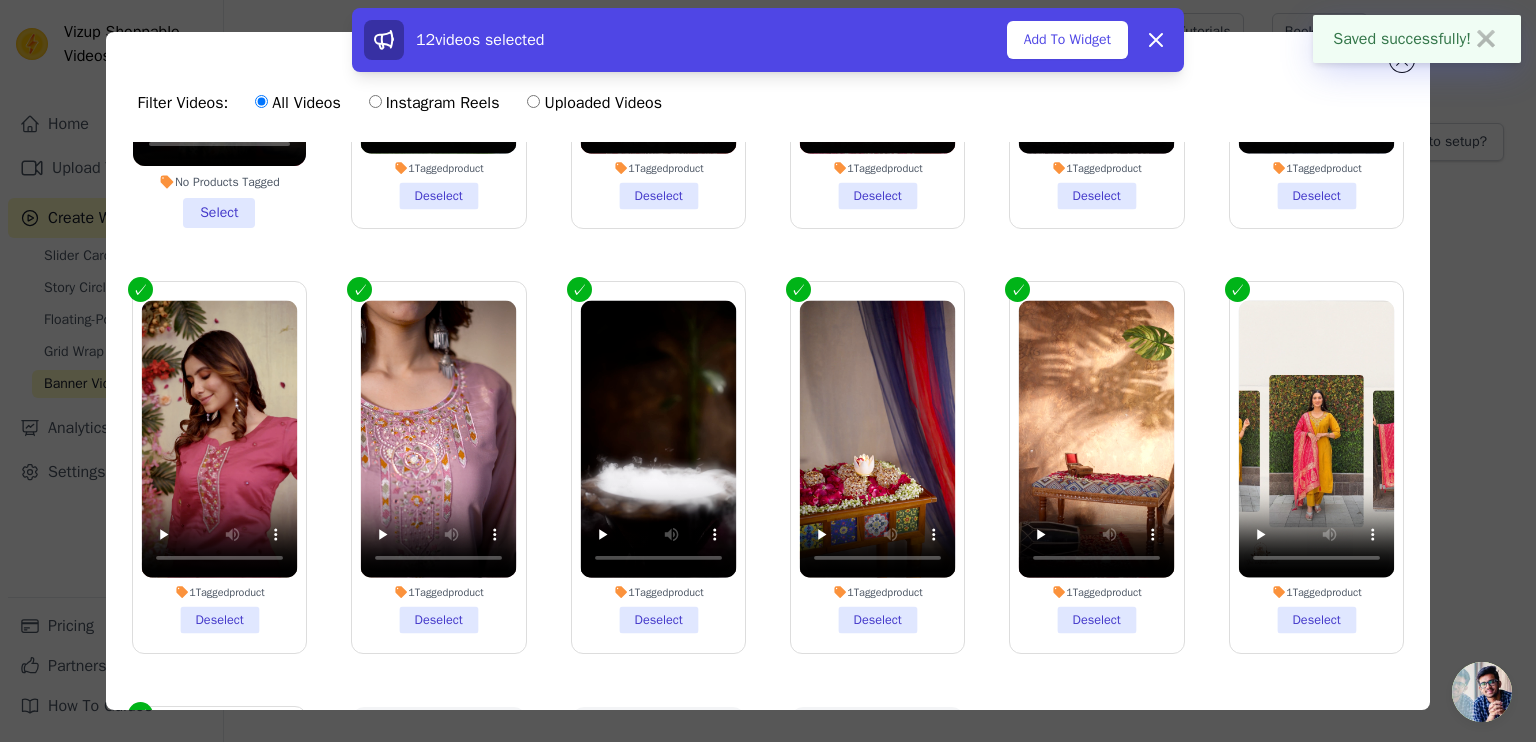 click on "12  videos selected     Add To Widget   Dismiss" at bounding box center (768, 44) 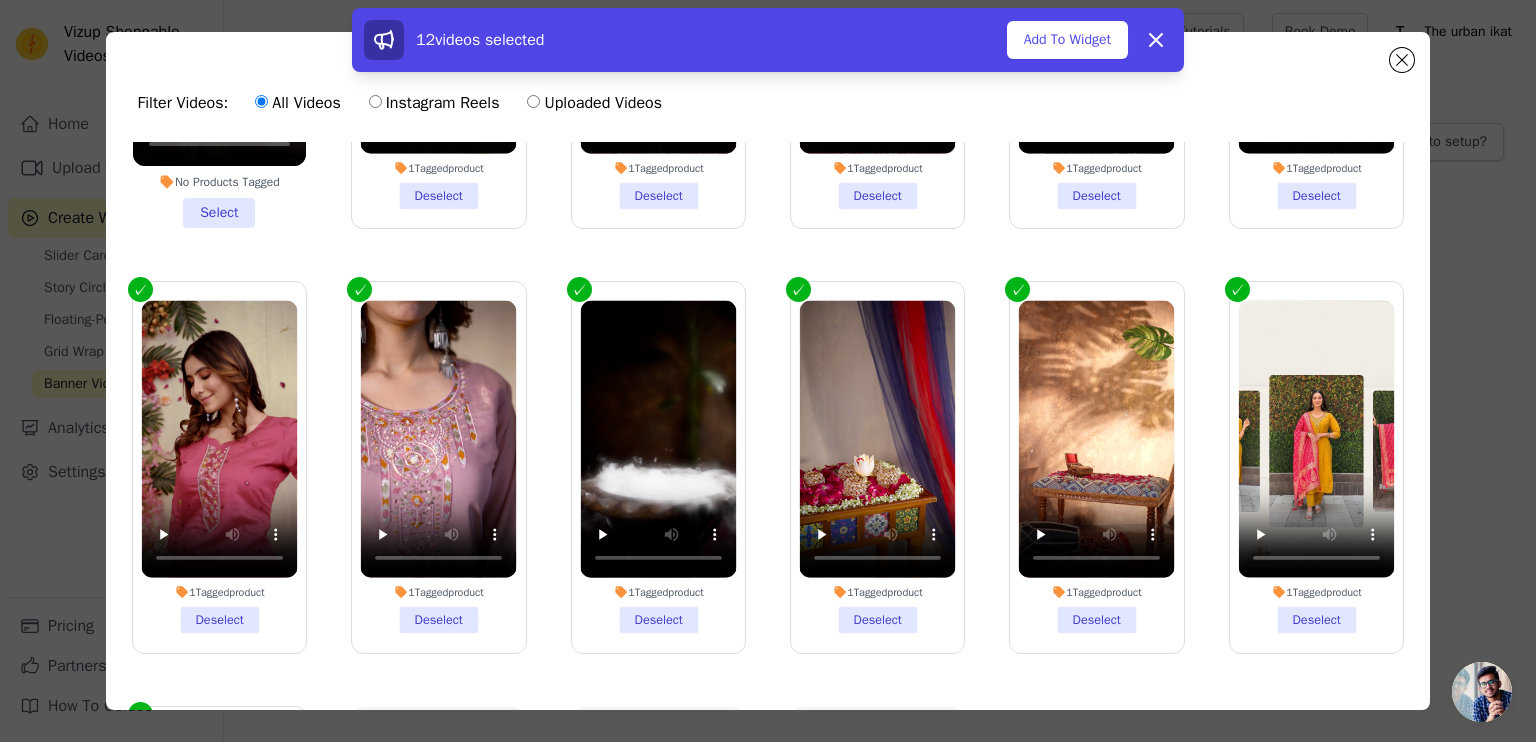 click on "12  videos selected     Add To Widget   Dismiss" at bounding box center (768, 44) 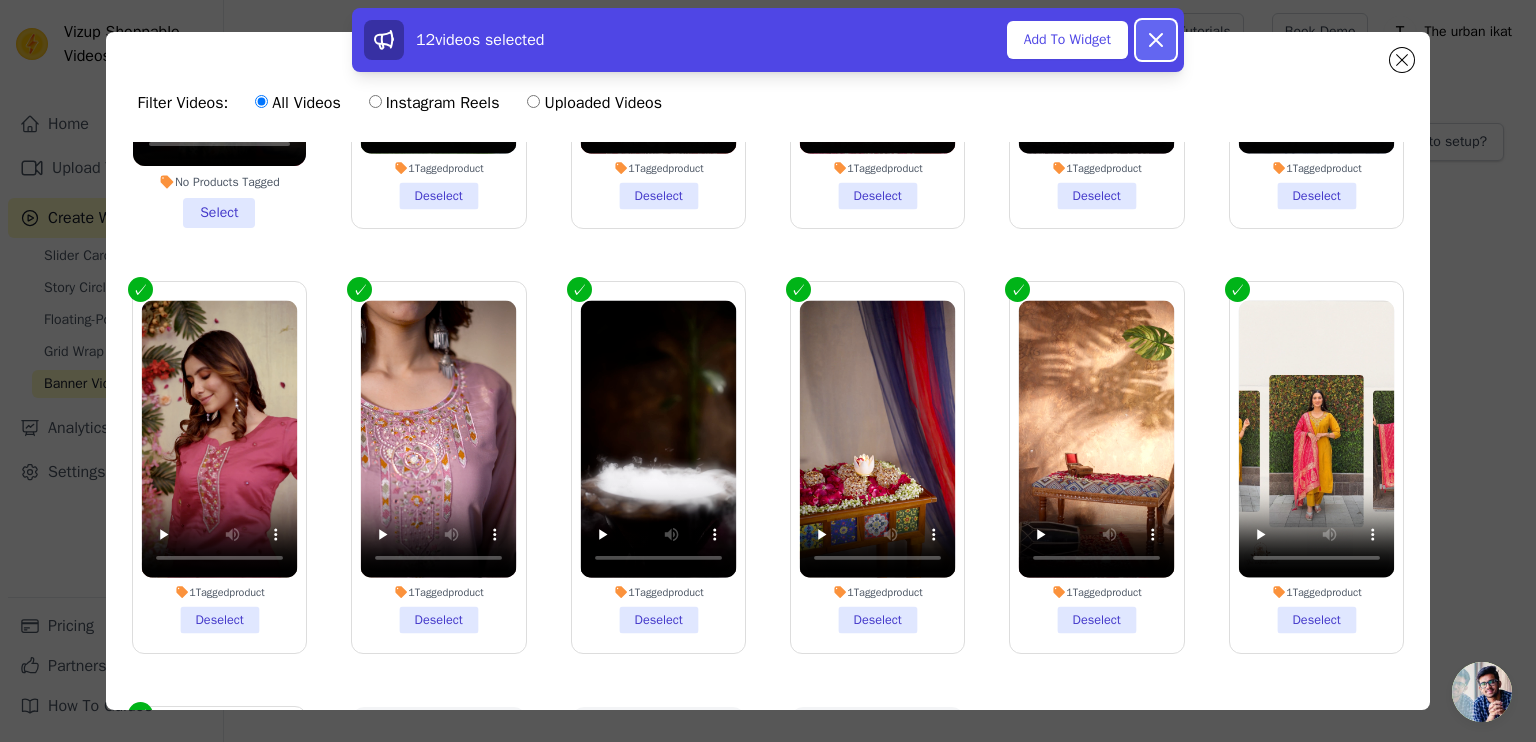 click 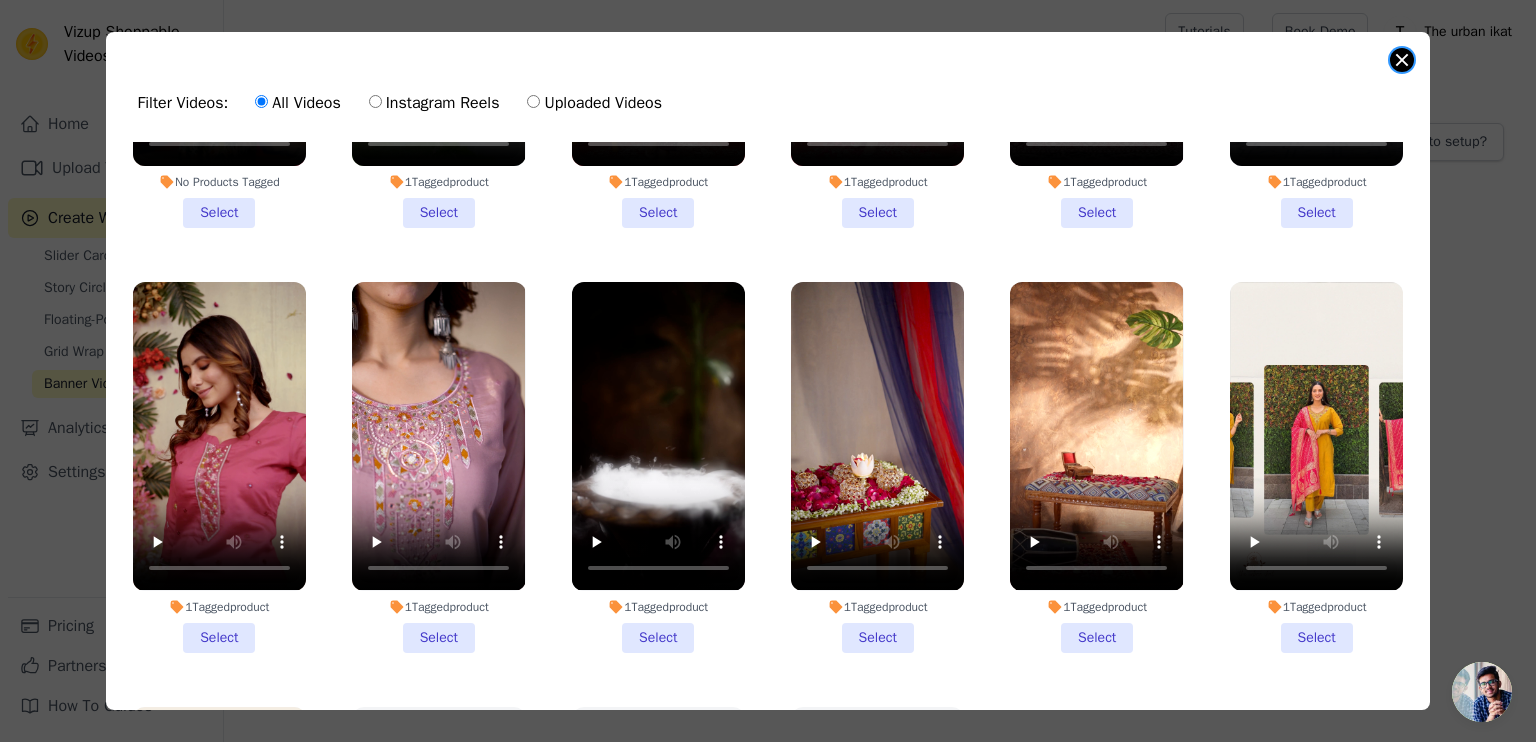 click at bounding box center (1402, 60) 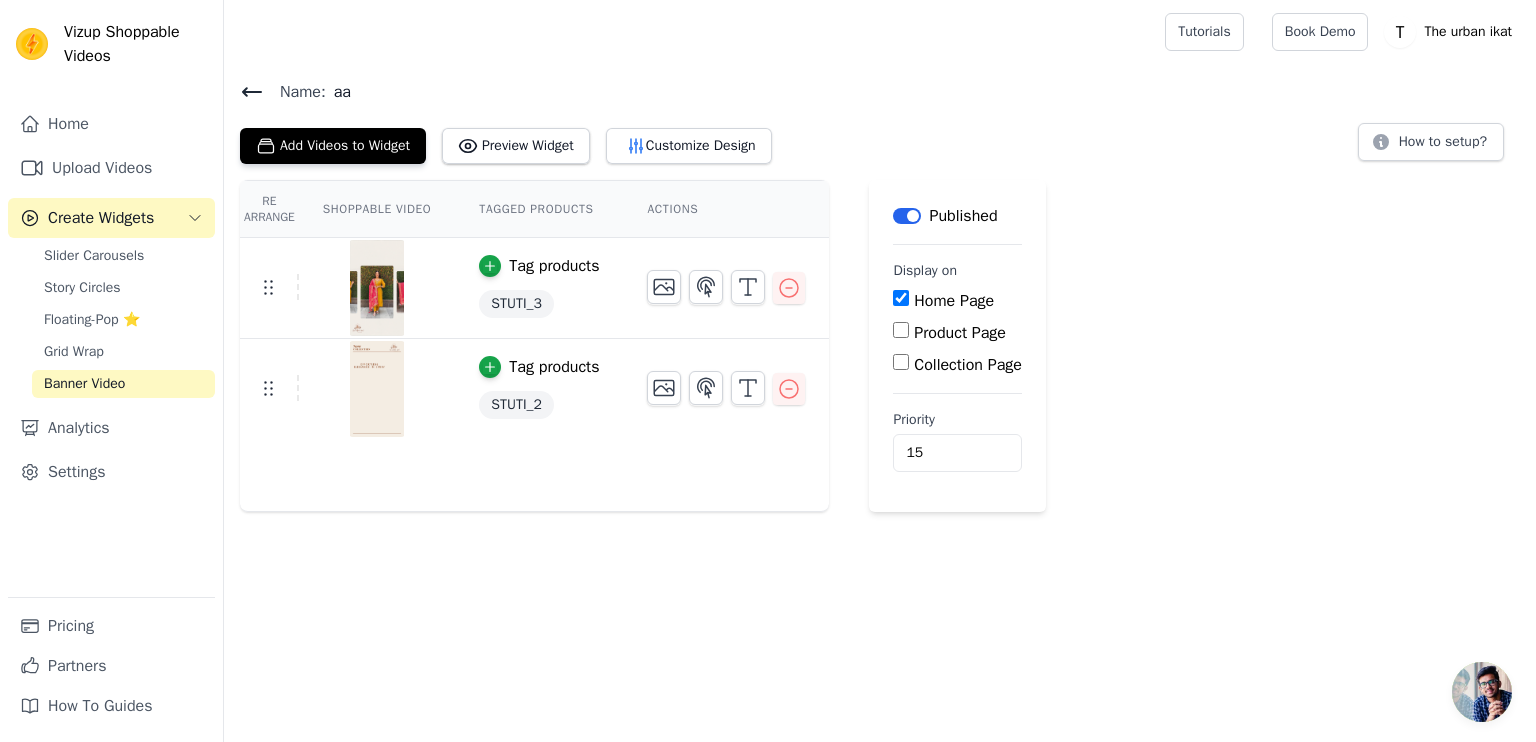 click on "Vizup Shoppable Videos
Home
Upload Videos       Create Widgets     Slider Carousels   Story Circles   Floating-Pop ⭐   Grid Wrap   Banner Video
Analytics
Settings
Pricing
Partners
How To Guides   Open sidebar       Tutorials     Book Demo   Open user menu" at bounding box center [768, 256] 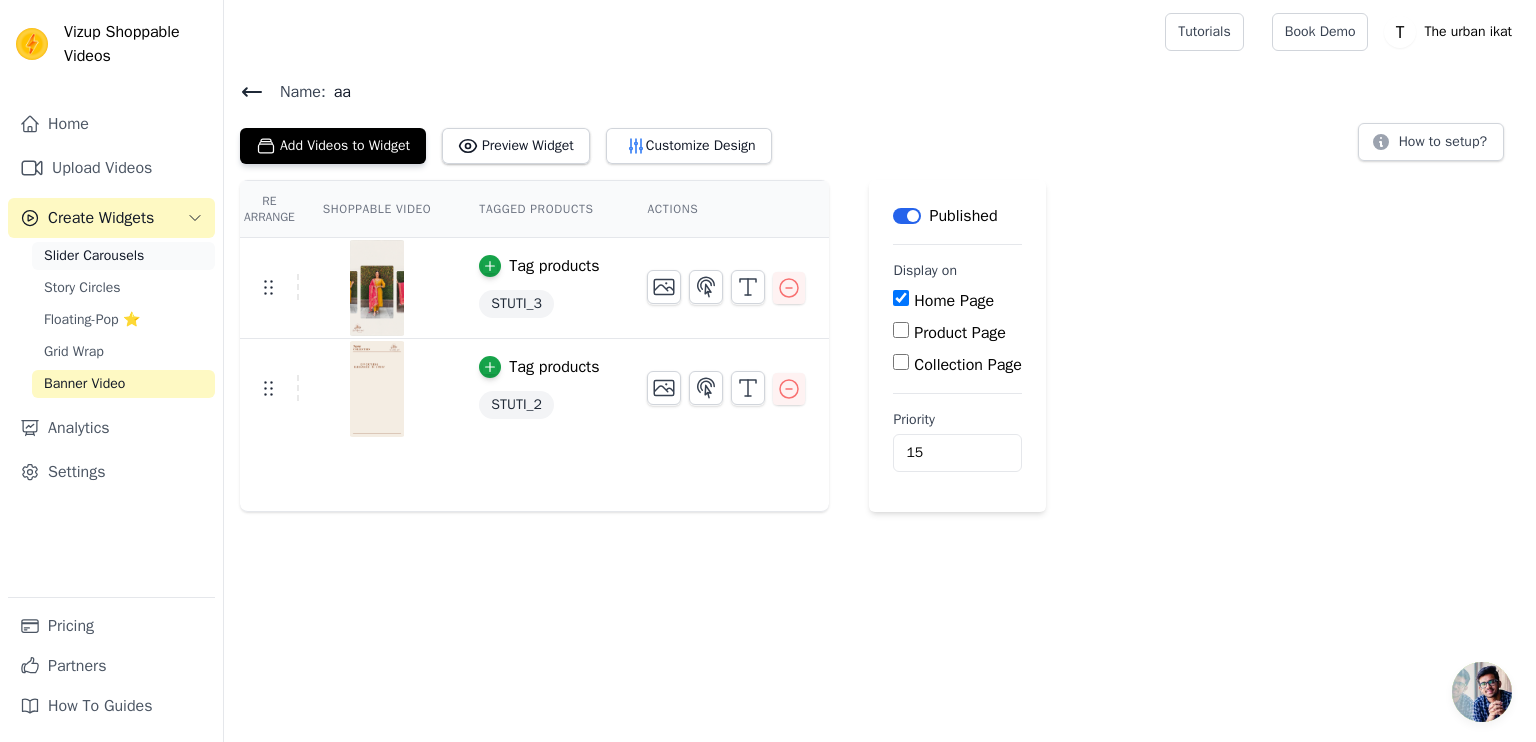 click on "Slider Carousels" at bounding box center [94, 256] 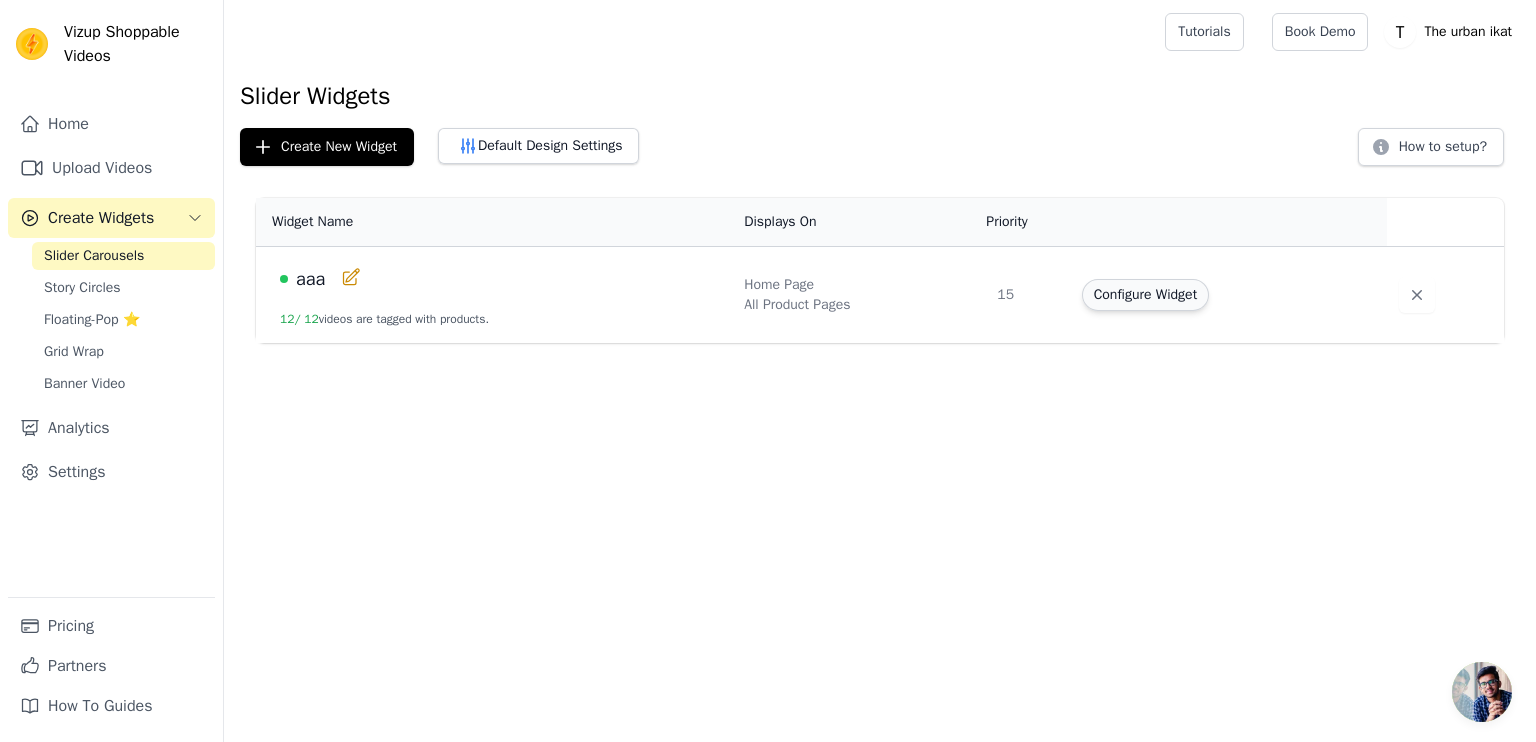 click on "Configure Widget" at bounding box center (1145, 295) 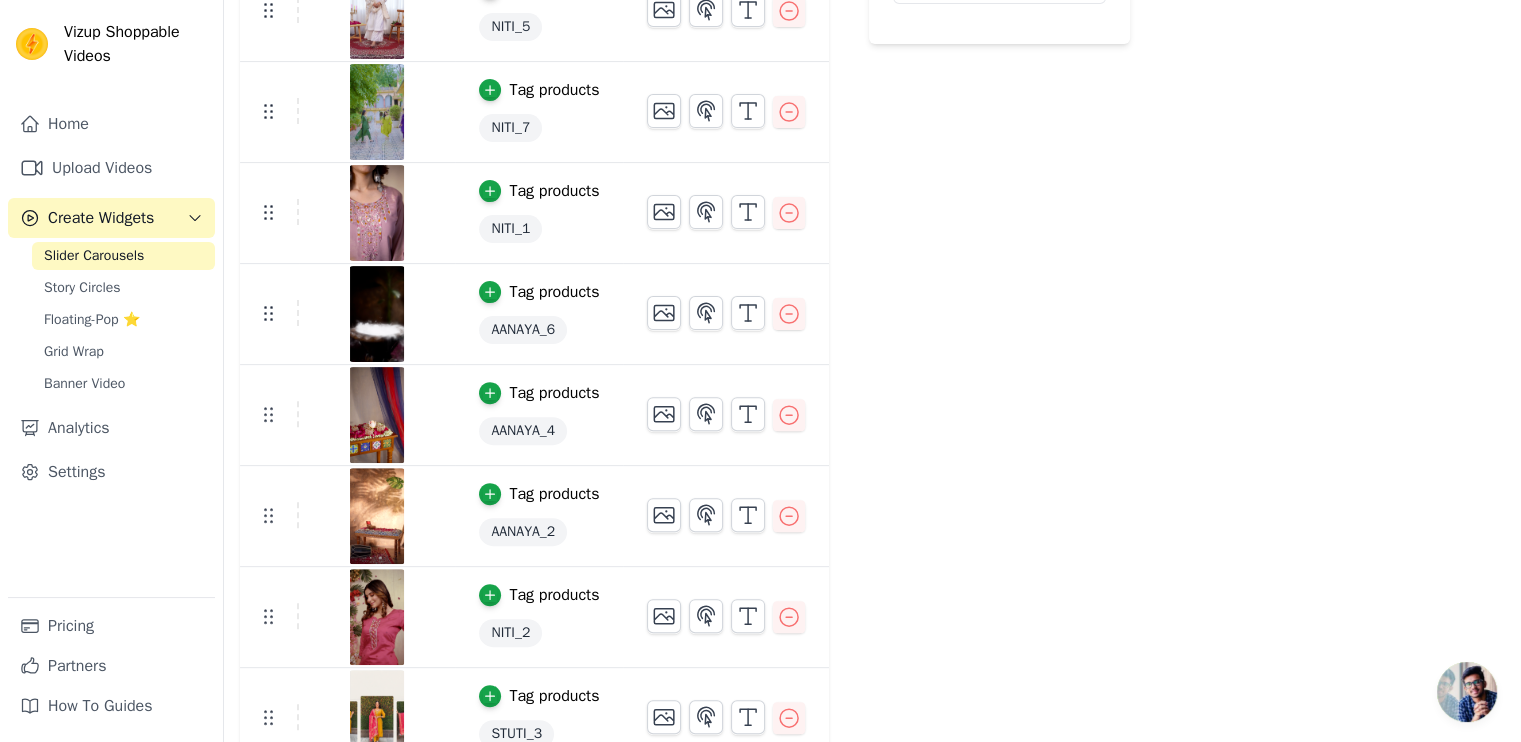 scroll, scrollTop: 582, scrollLeft: 0, axis: vertical 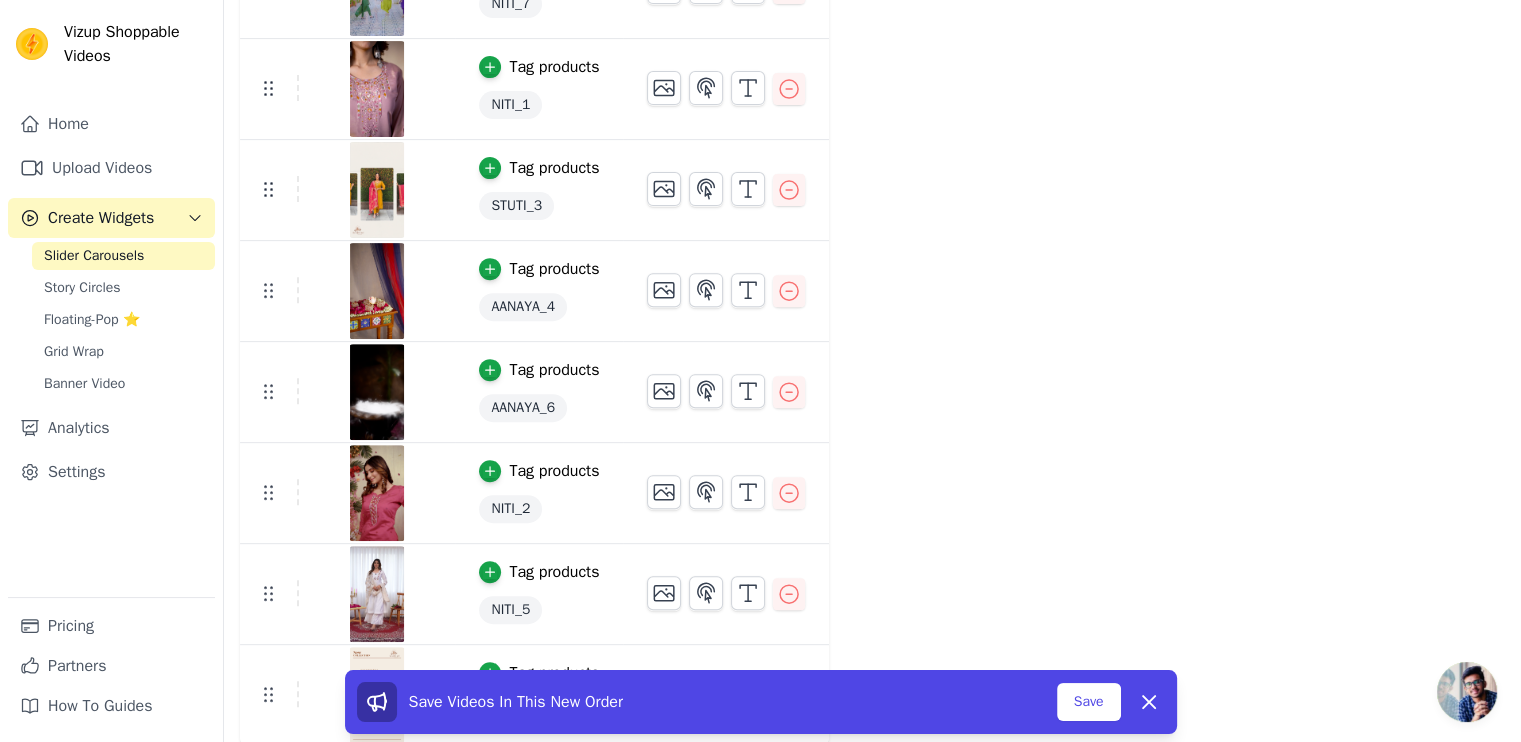click on "Label     Published     Display on     Home Page     Product Page     All Product Pages     Specific Product Pages       Collection Page     All Collection Pages     Specific Collection Pages       Priority   0" at bounding box center [999, 111] 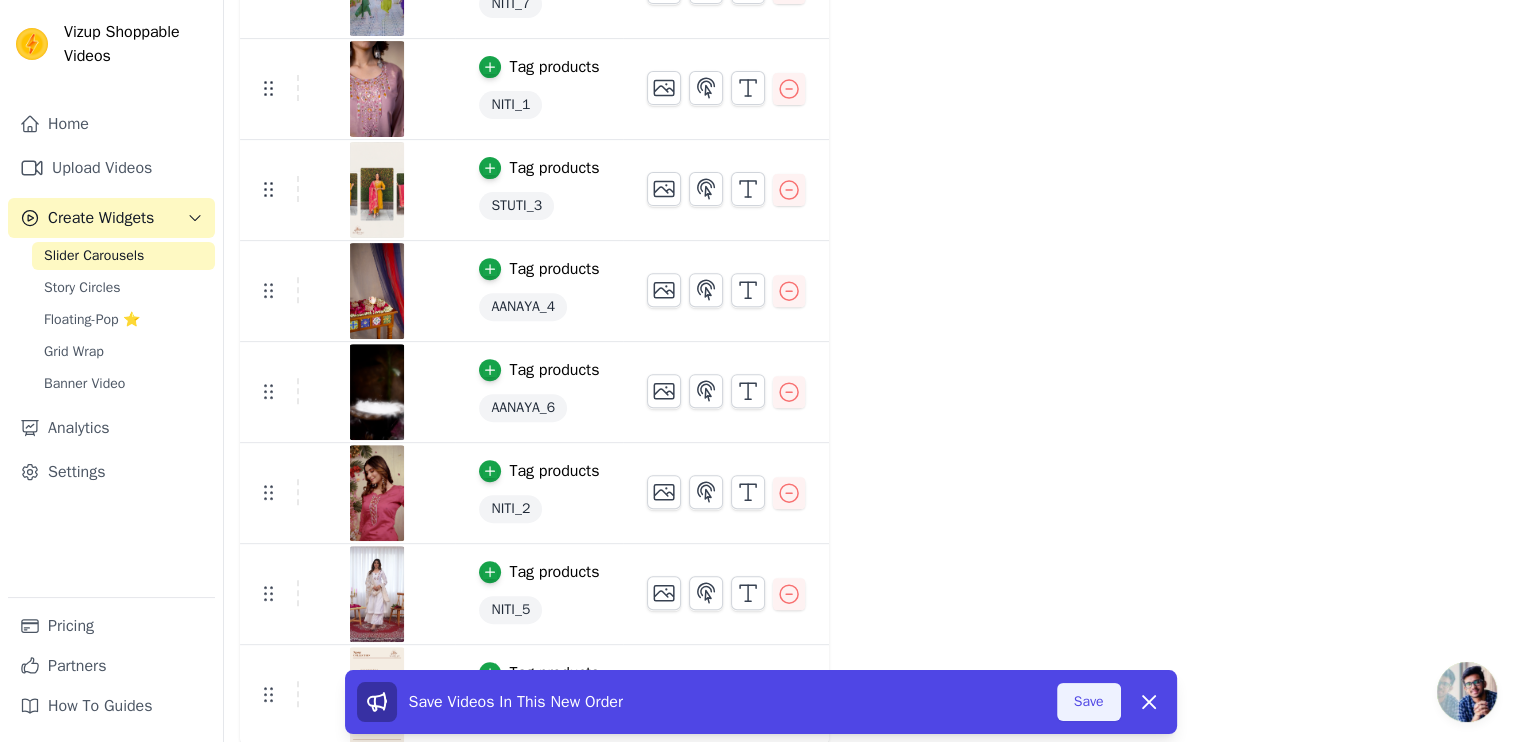 click on "Save" at bounding box center [1089, 702] 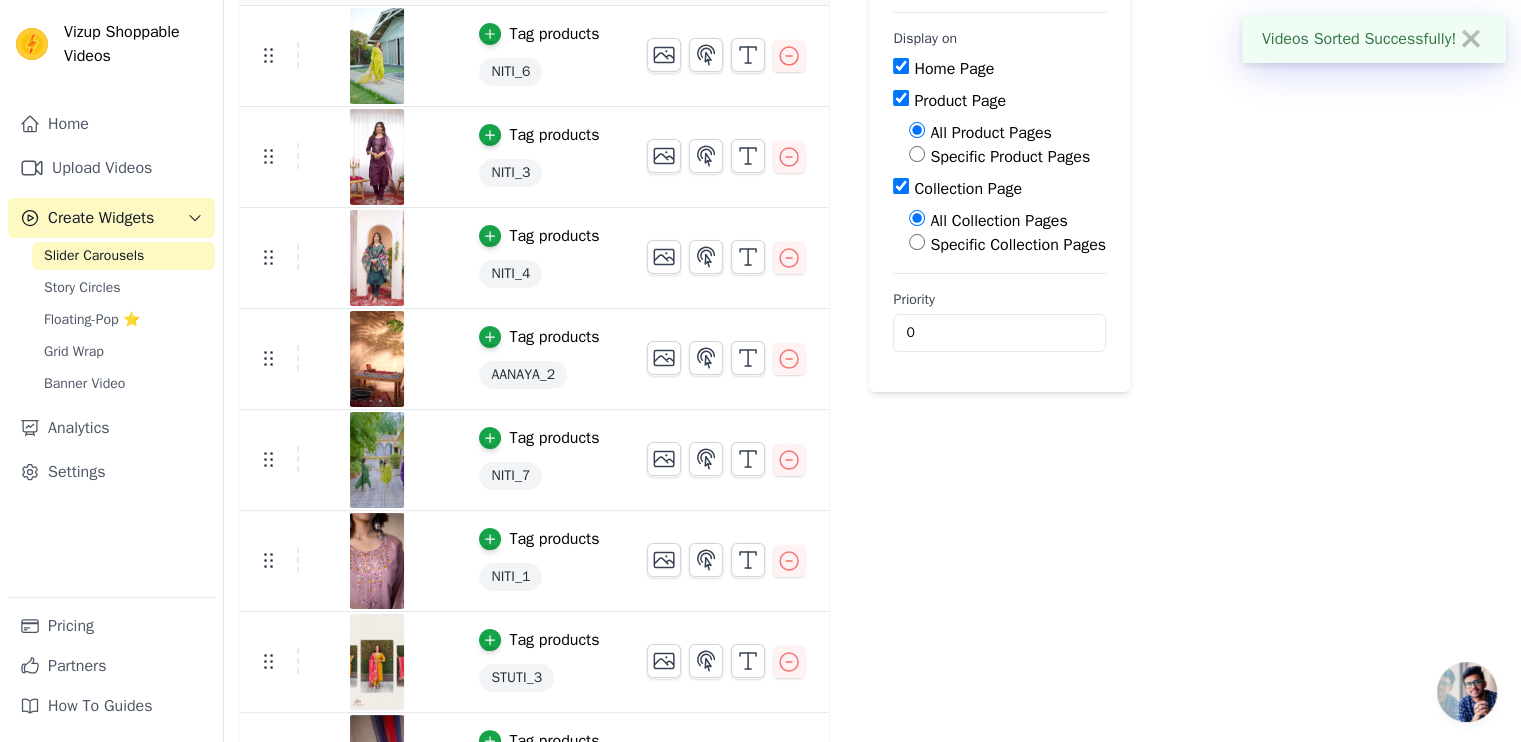 scroll, scrollTop: 229, scrollLeft: 0, axis: vertical 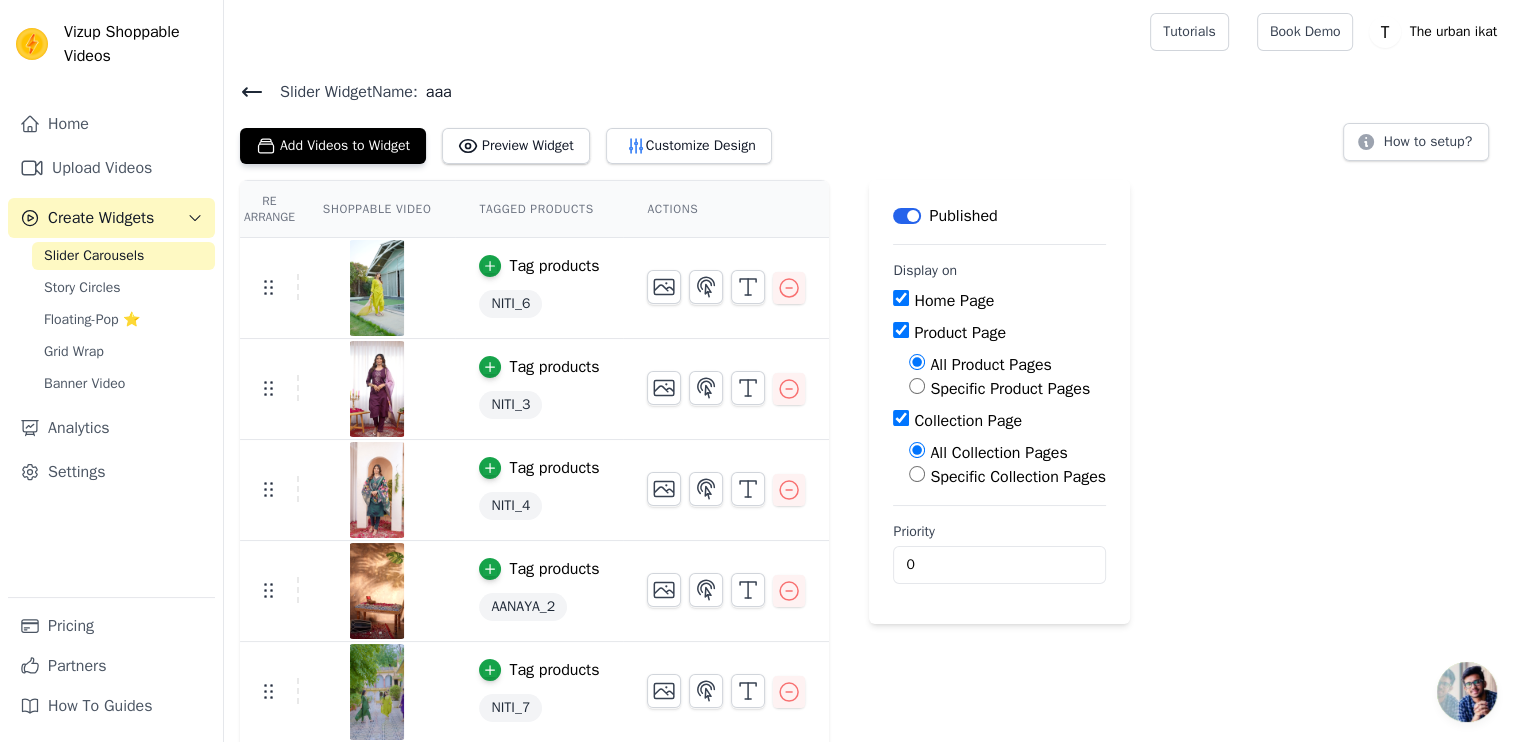 click on "Re Arrange   Shoppable Video   Tagged Products   Actions             Tag products   NITI_6                             Tag products   NITI_3                             Tag products   NITI_4                             Tag products   AANAYA_2                             Tag products   NITI_7                             Tag products   NITI_1                             Tag products   STUTI_3                             Tag products   AANAYA_4                             Tag products   AANAYA_6                             Tag products   NITI_2                             Tag products   NITI_5                             Tag products   STUTI_2                       Save Videos In This New Order   Save   Dismiss     Label     Published     Display on     Home Page     Product Page     All Product Pages     Specific Product Pages       Collection Page     All Collection Pages     Specific Collection Pages       Priority   0" at bounding box center [872, 815] 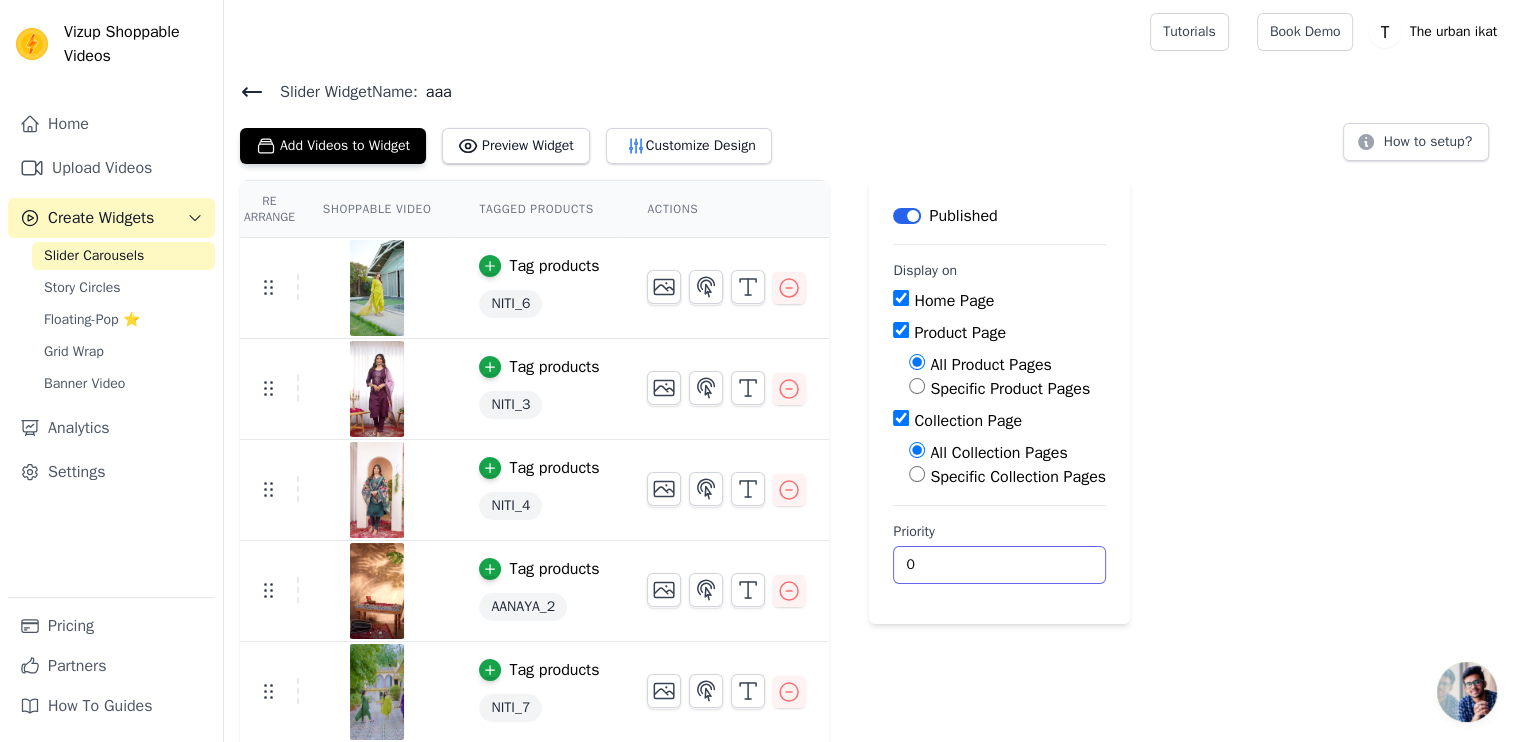 click on "0" at bounding box center (999, 565) 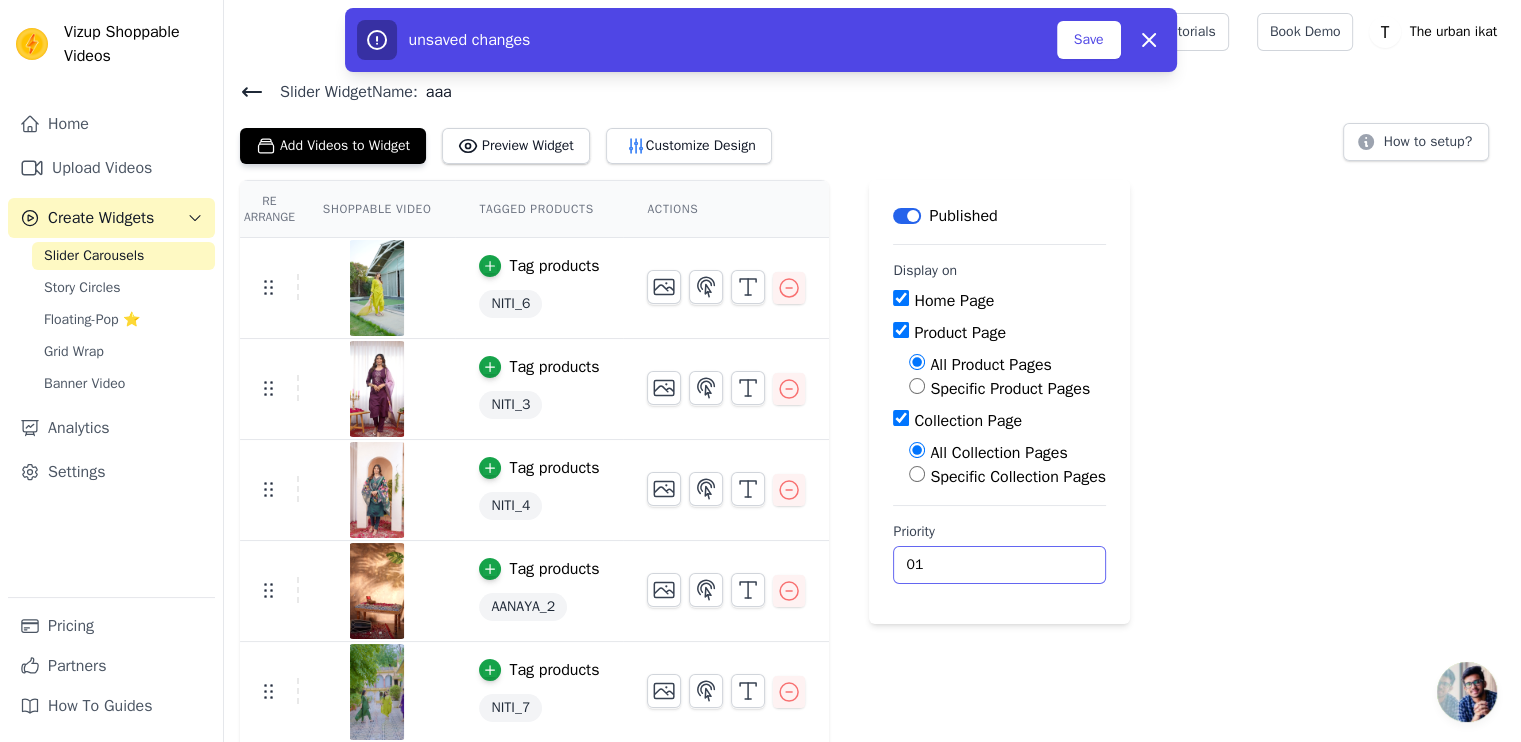 type on "0" 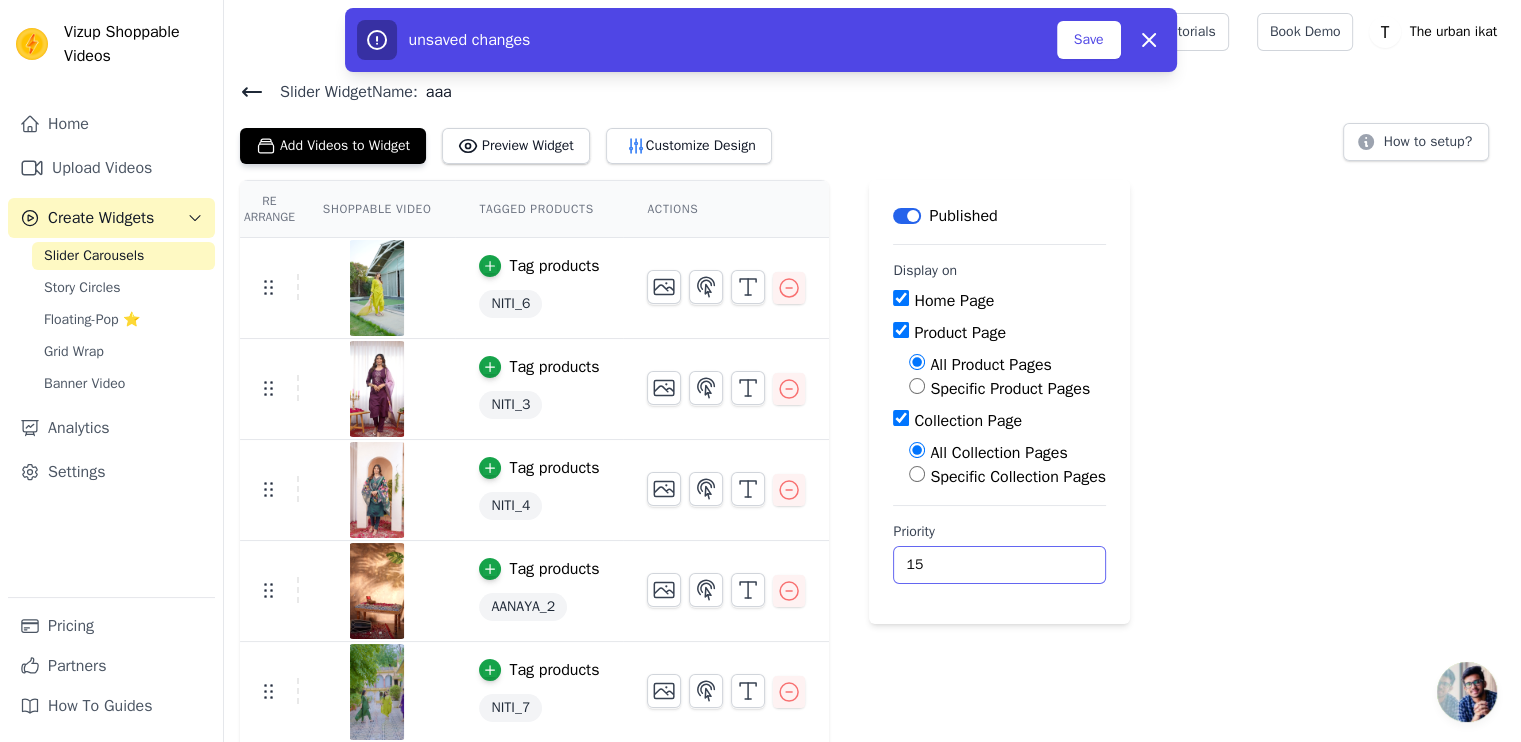 type on "15" 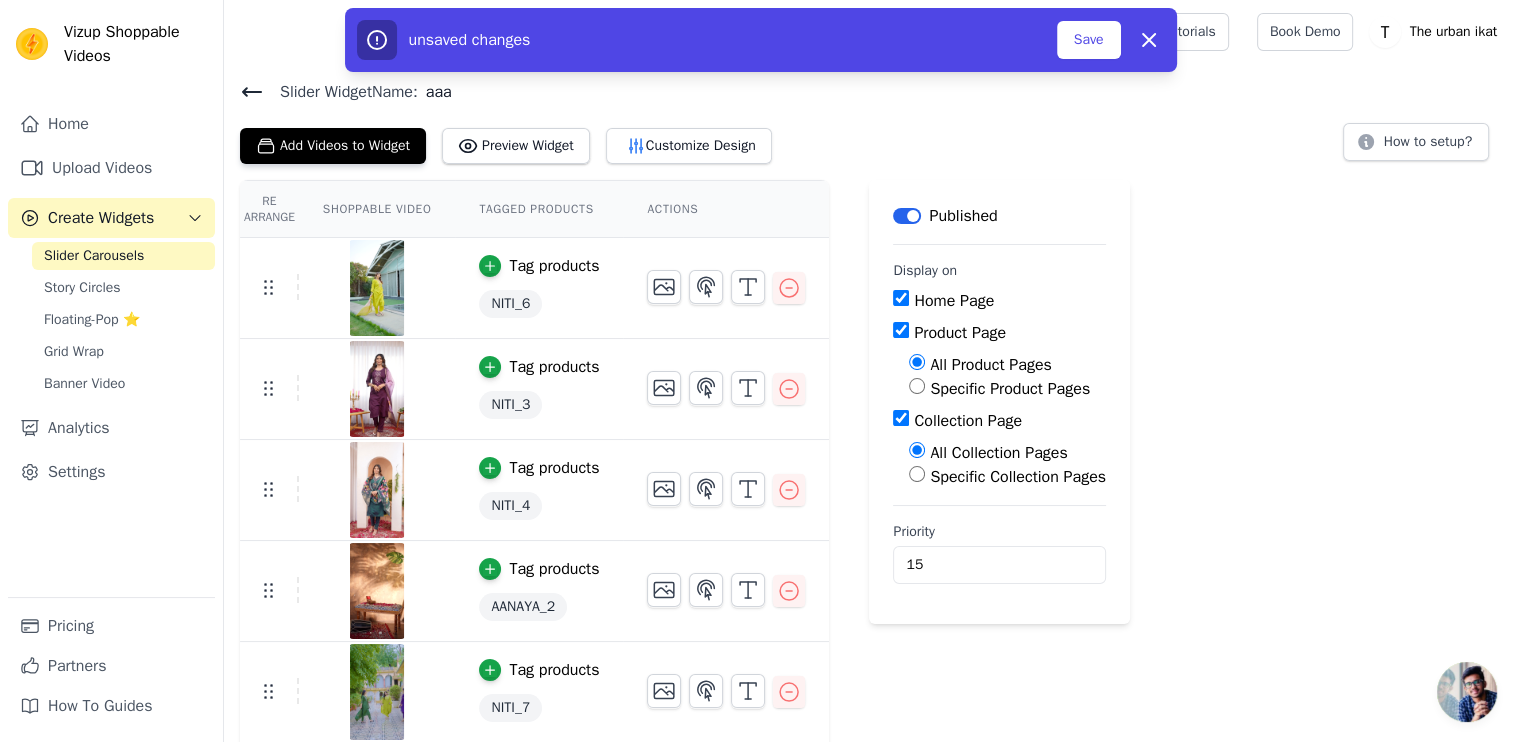click on "Re Arrange   Shoppable Video   Tagged Products   Actions             Tag products   NITI_6                             Tag products   NITI_3                             Tag products   NITI_4                             Tag products   AANAYA_2                             Tag products   NITI_7                             Tag products   NITI_1                             Tag products   STUTI_3                             Tag products   AANAYA_4                             Tag products   AANAYA_6                             Tag products   NITI_2                             Tag products   NITI_5                             Tag products   STUTI_2                       Save Videos In This New Order   Save   Dismiss     Label     Published     Display on     Home Page     Product Page     All Product Pages     Specific Product Pages       Collection Page     All Collection Pages     Specific Collection Pages       Priority   15     unsaved changes   Save   Dismiss" at bounding box center [872, 815] 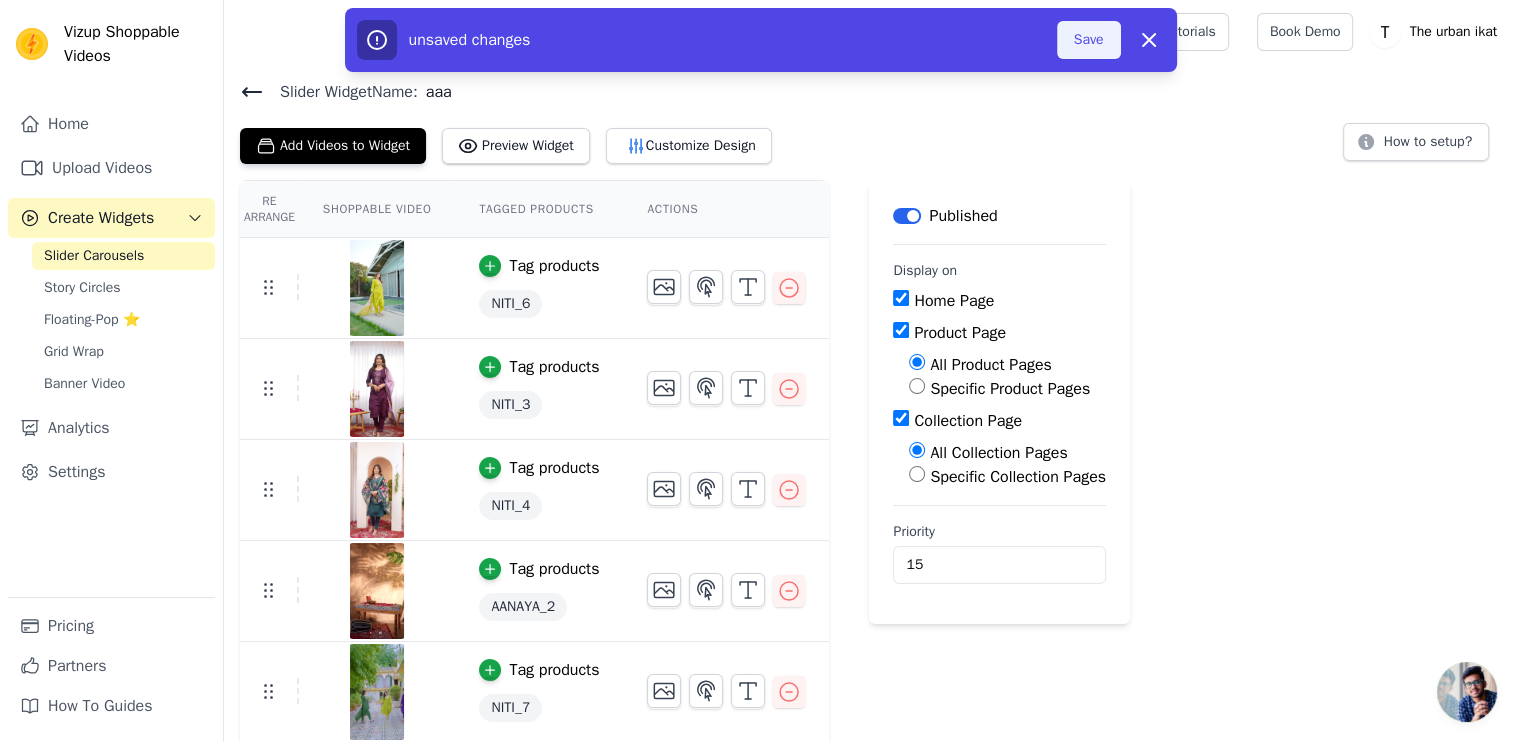 click on "Save" at bounding box center (1089, 40) 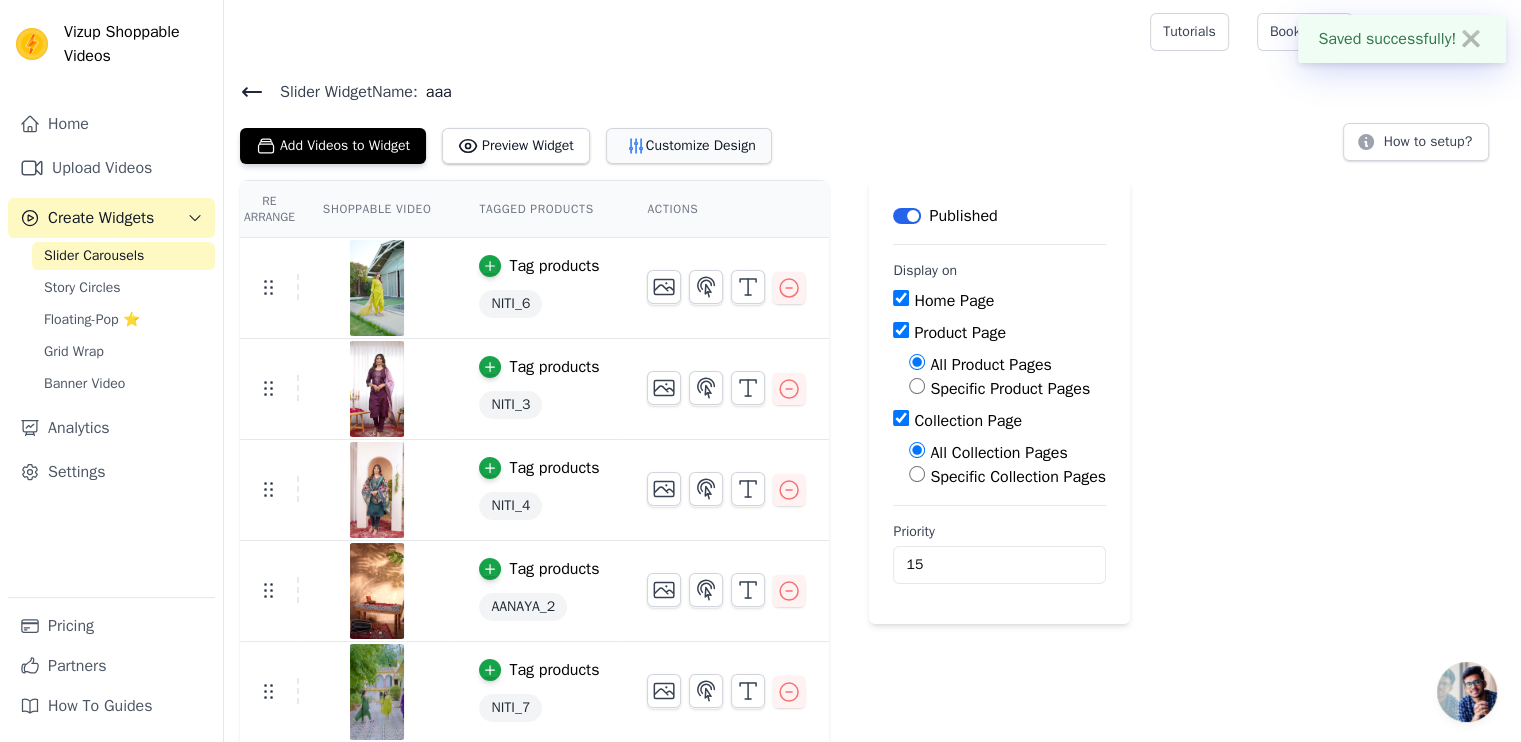 click on "Customize Design" at bounding box center [689, 146] 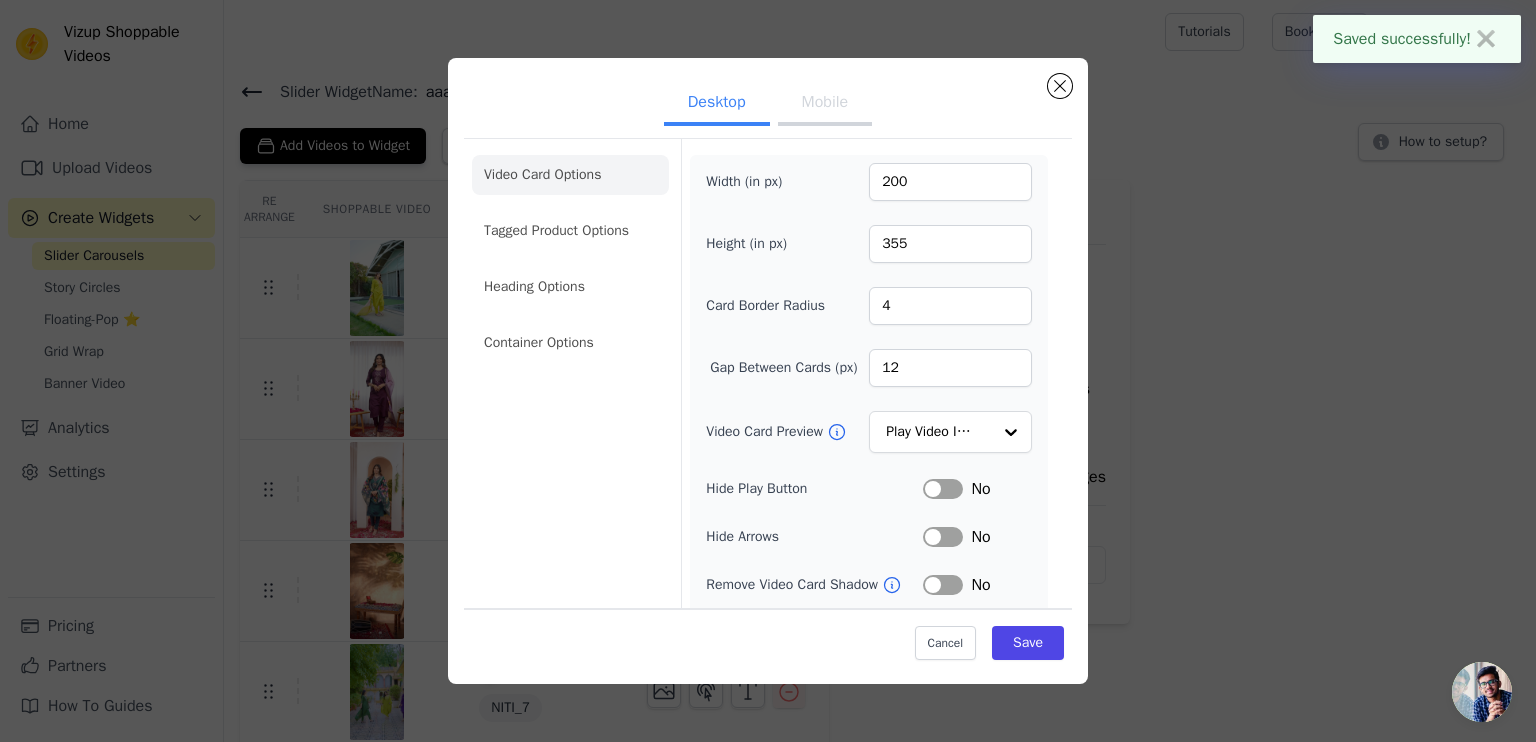 click on "Mobile" at bounding box center (825, 104) 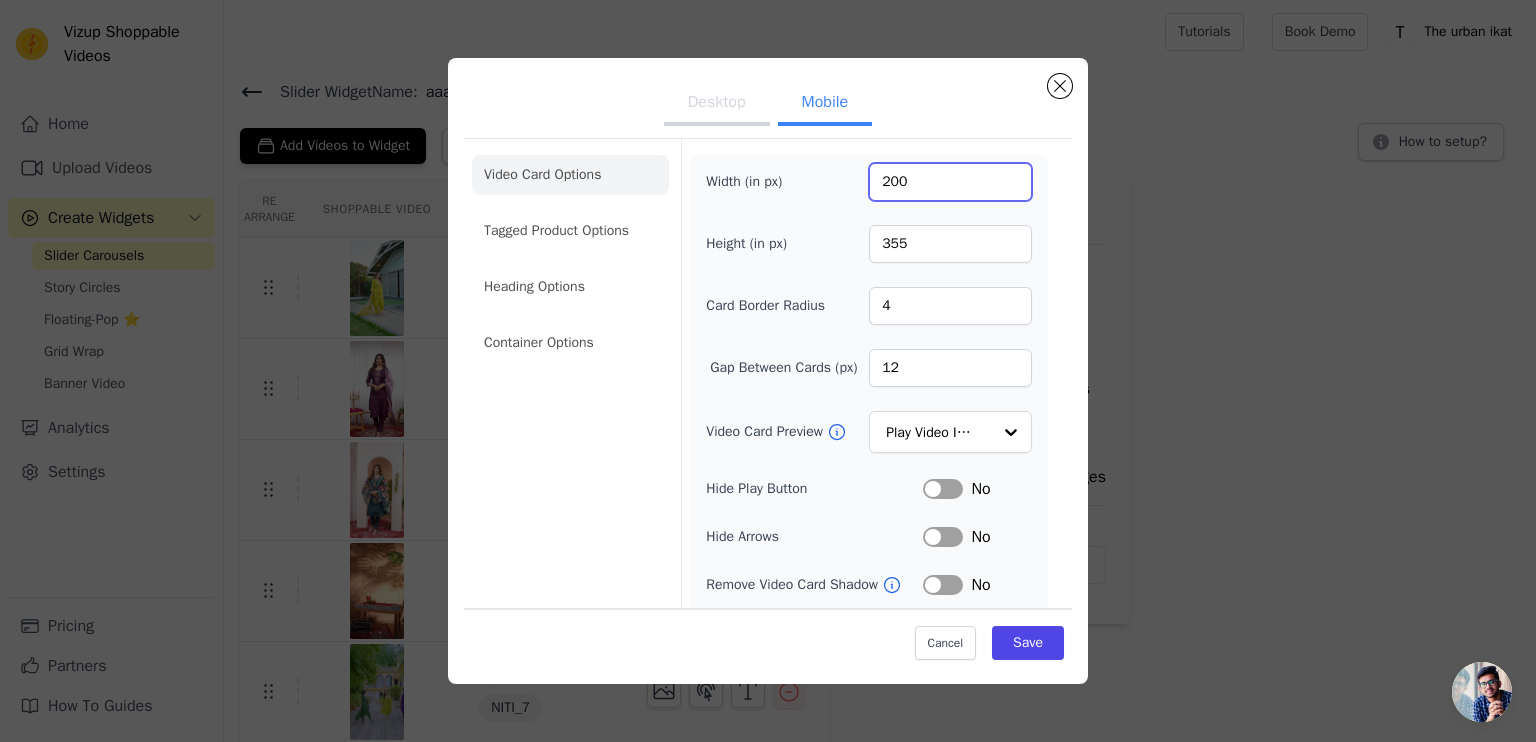 click on "200" at bounding box center [950, 182] 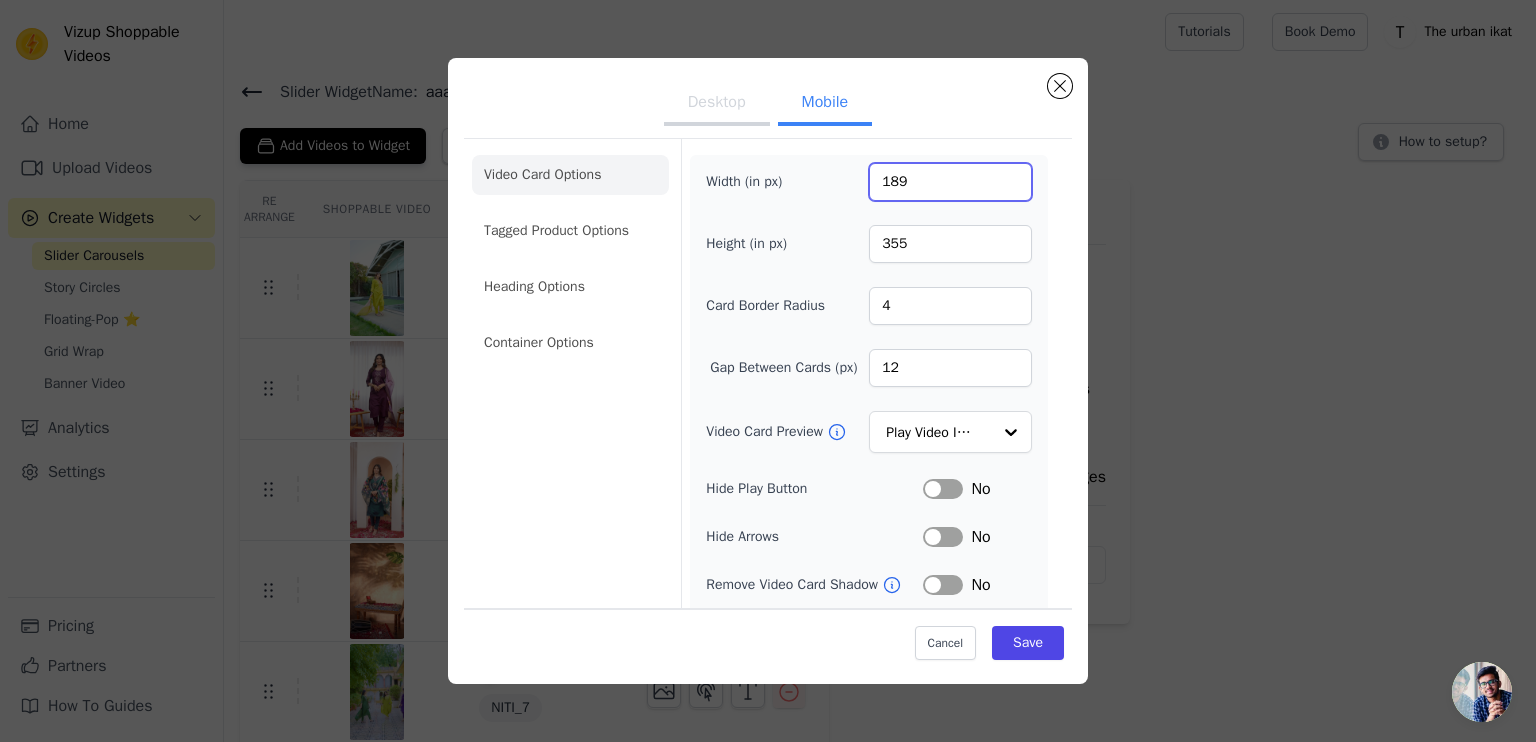 type on "190" 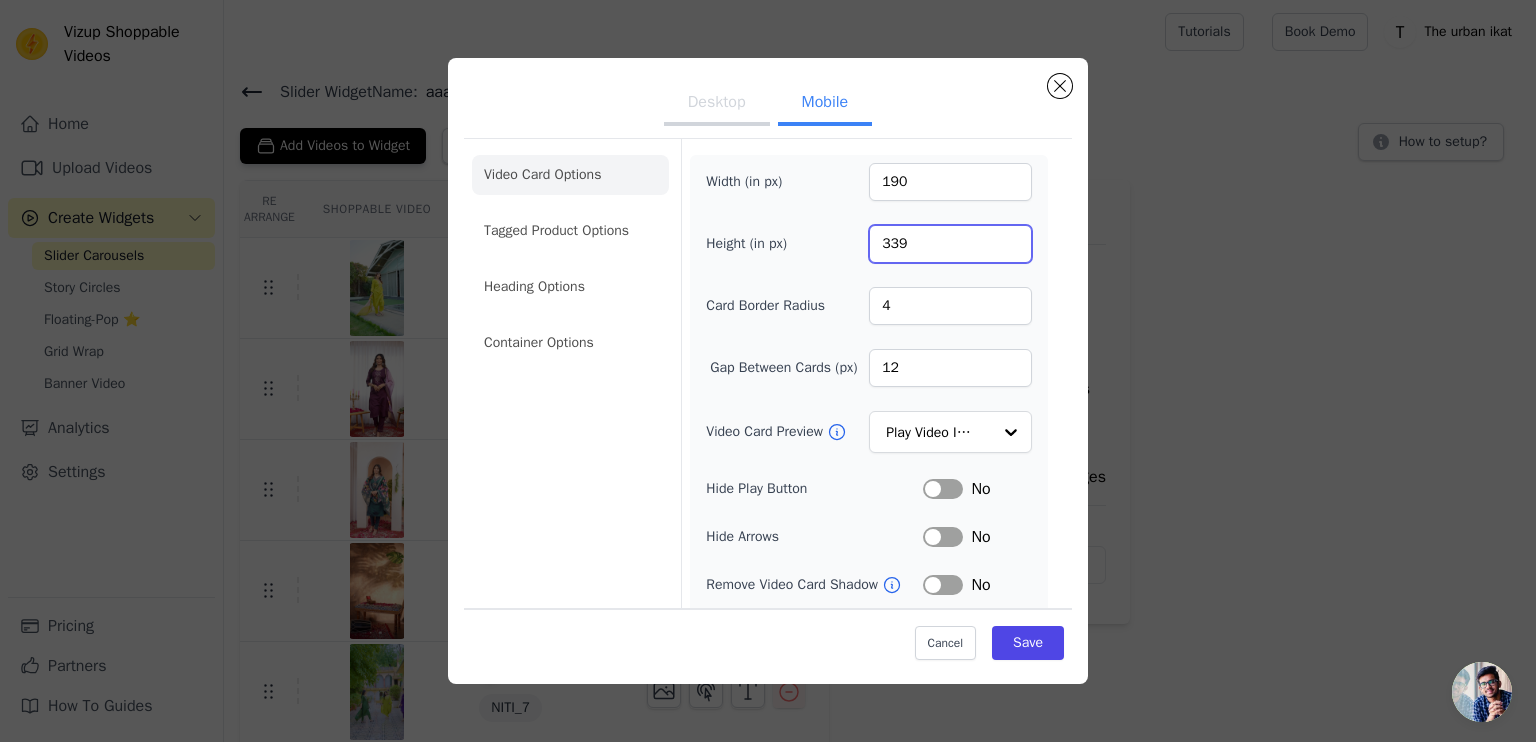 type on "338" 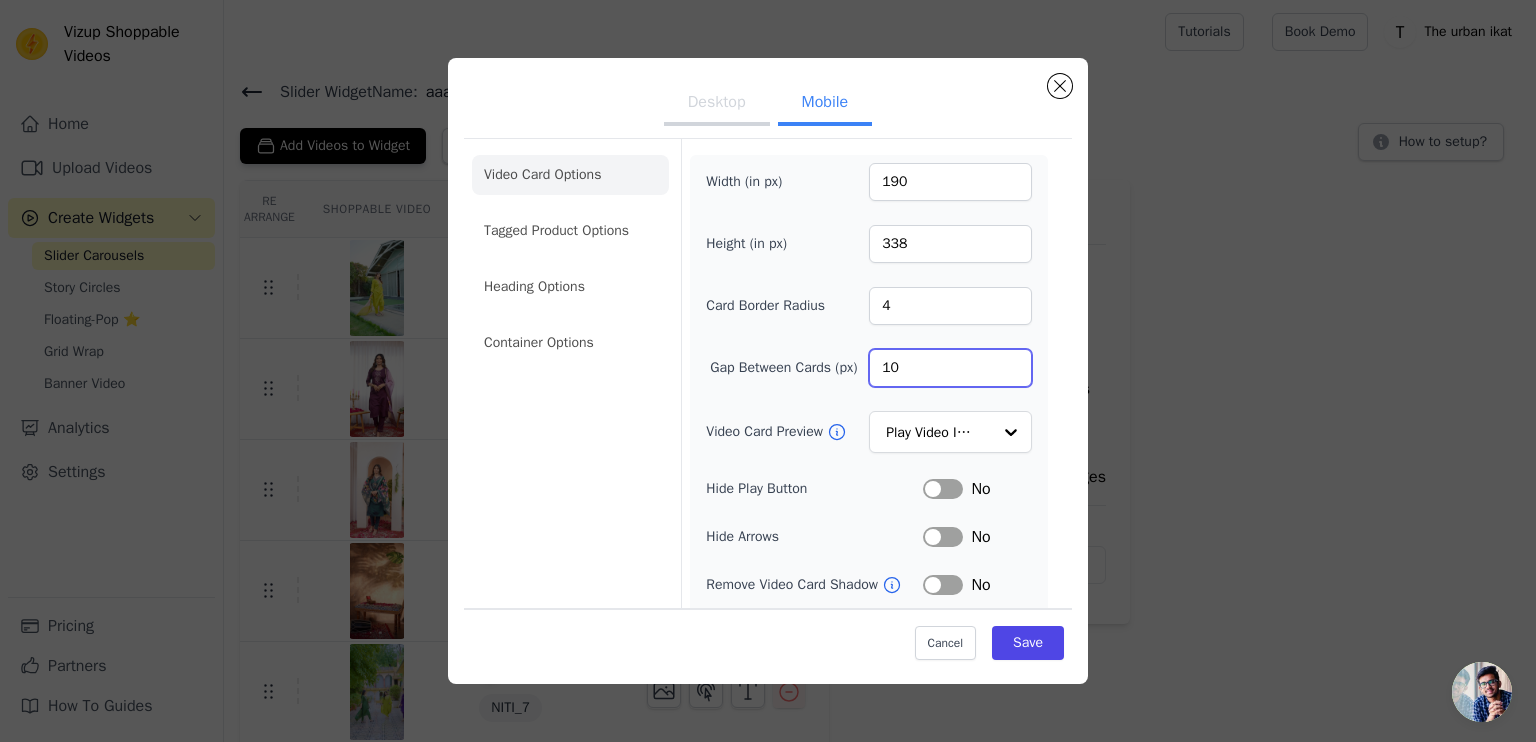 type on "11" 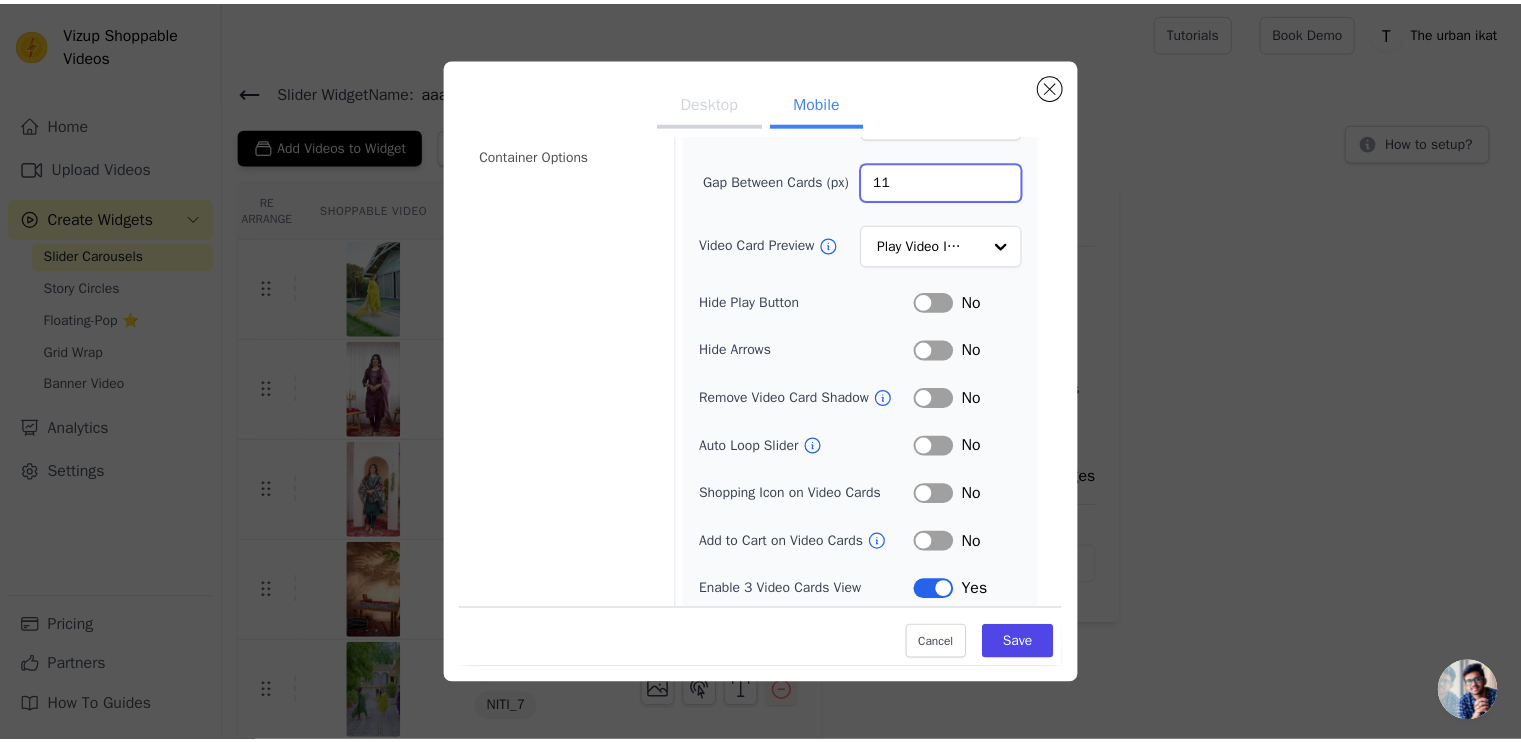 scroll, scrollTop: 194, scrollLeft: 0, axis: vertical 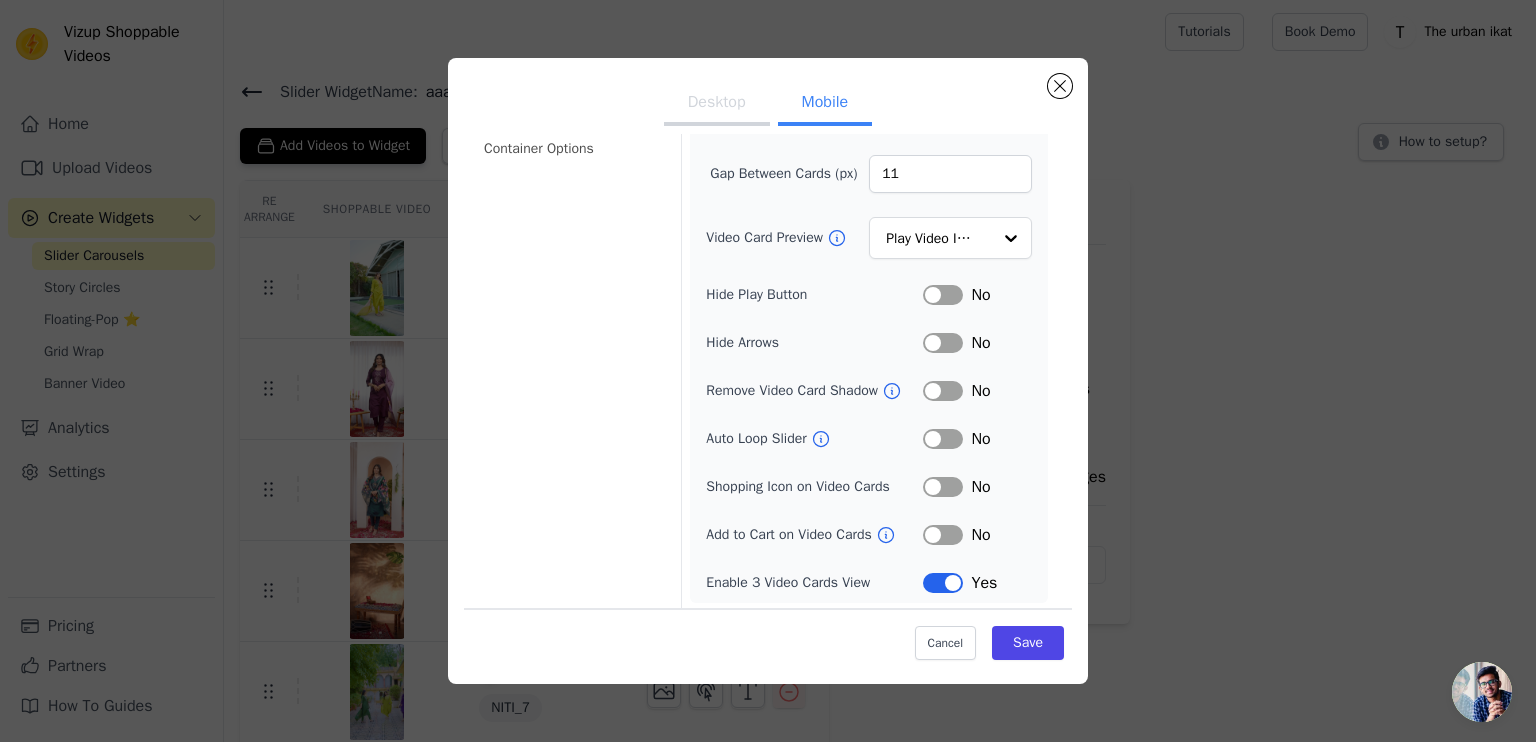 click on "Label" at bounding box center [943, 439] 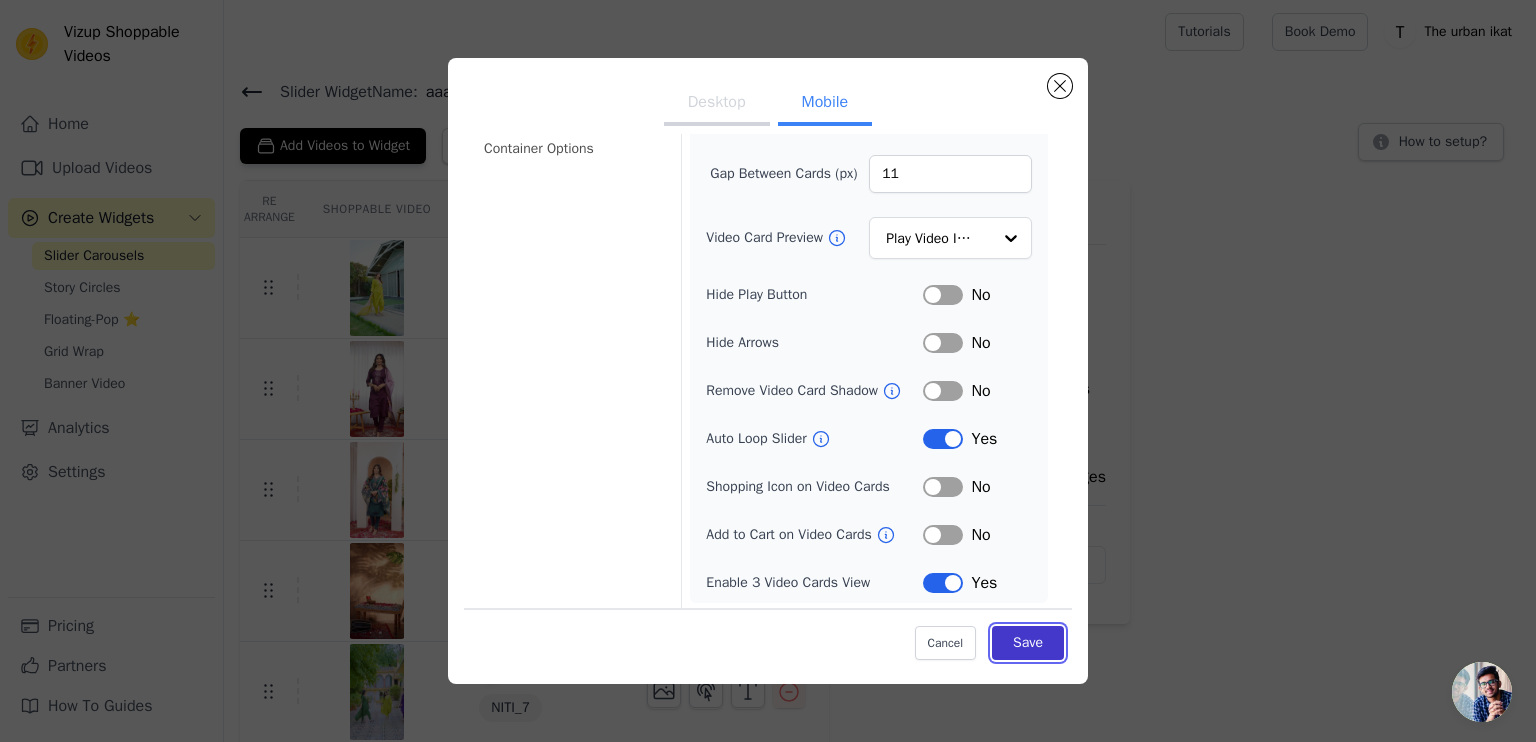 click on "Save" at bounding box center [1028, 643] 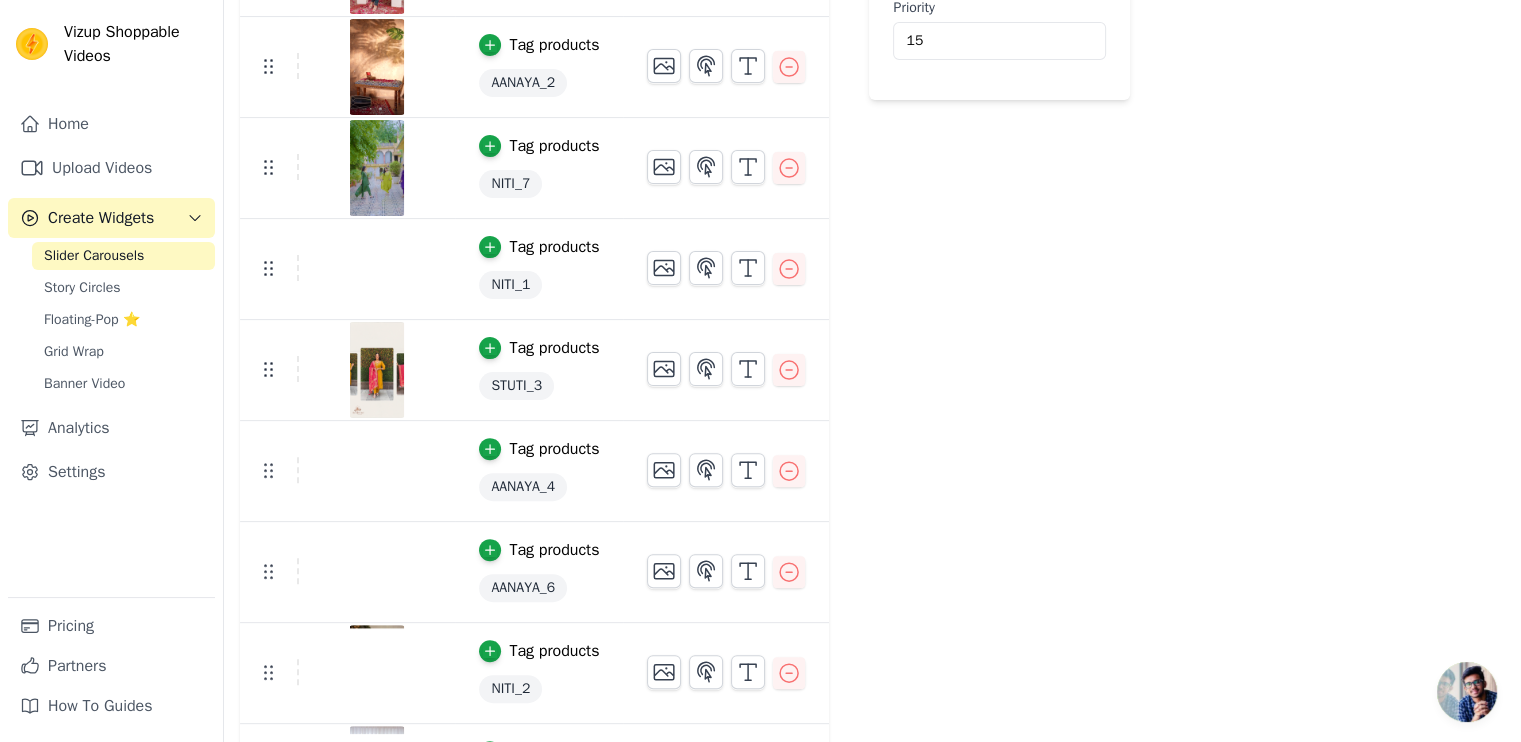 scroll, scrollTop: 704, scrollLeft: 0, axis: vertical 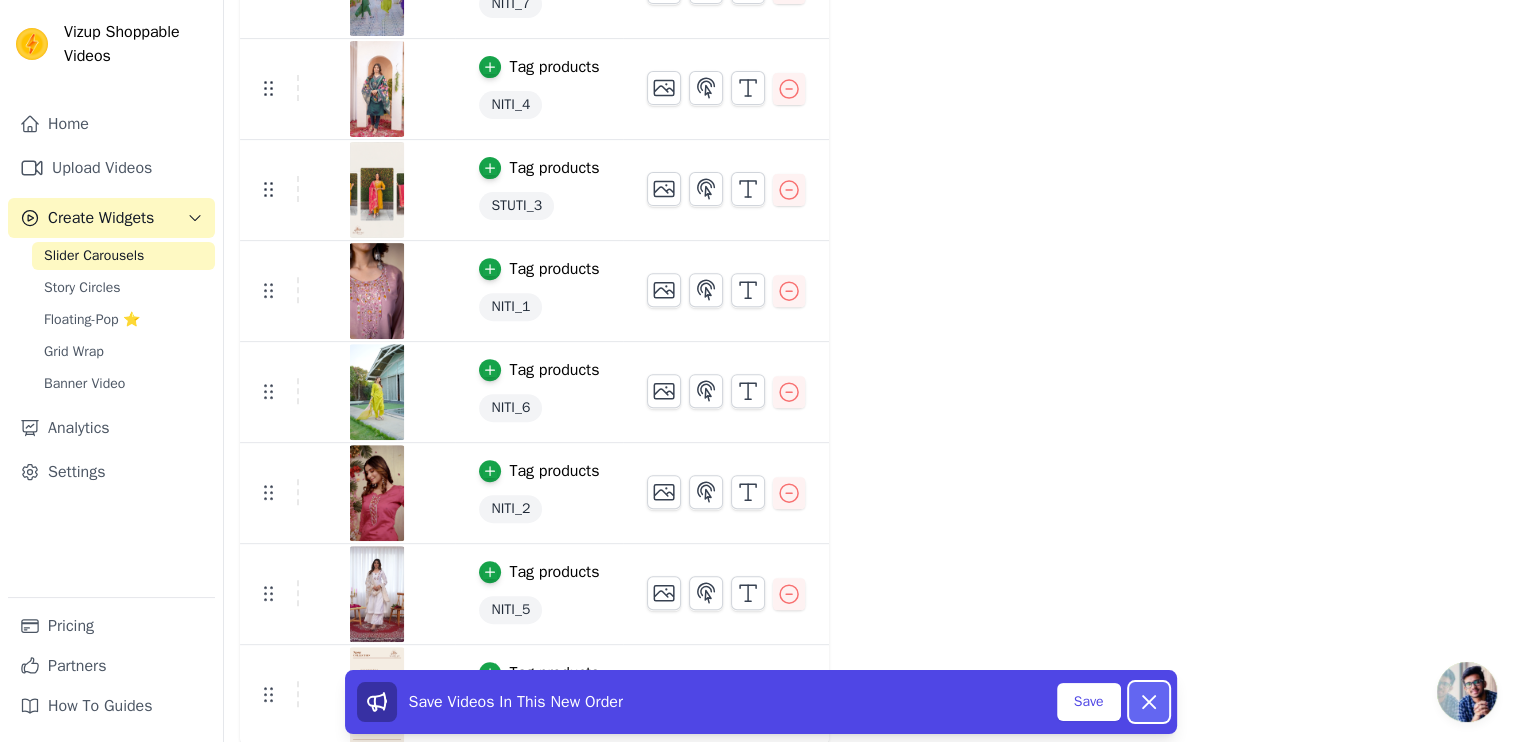 click 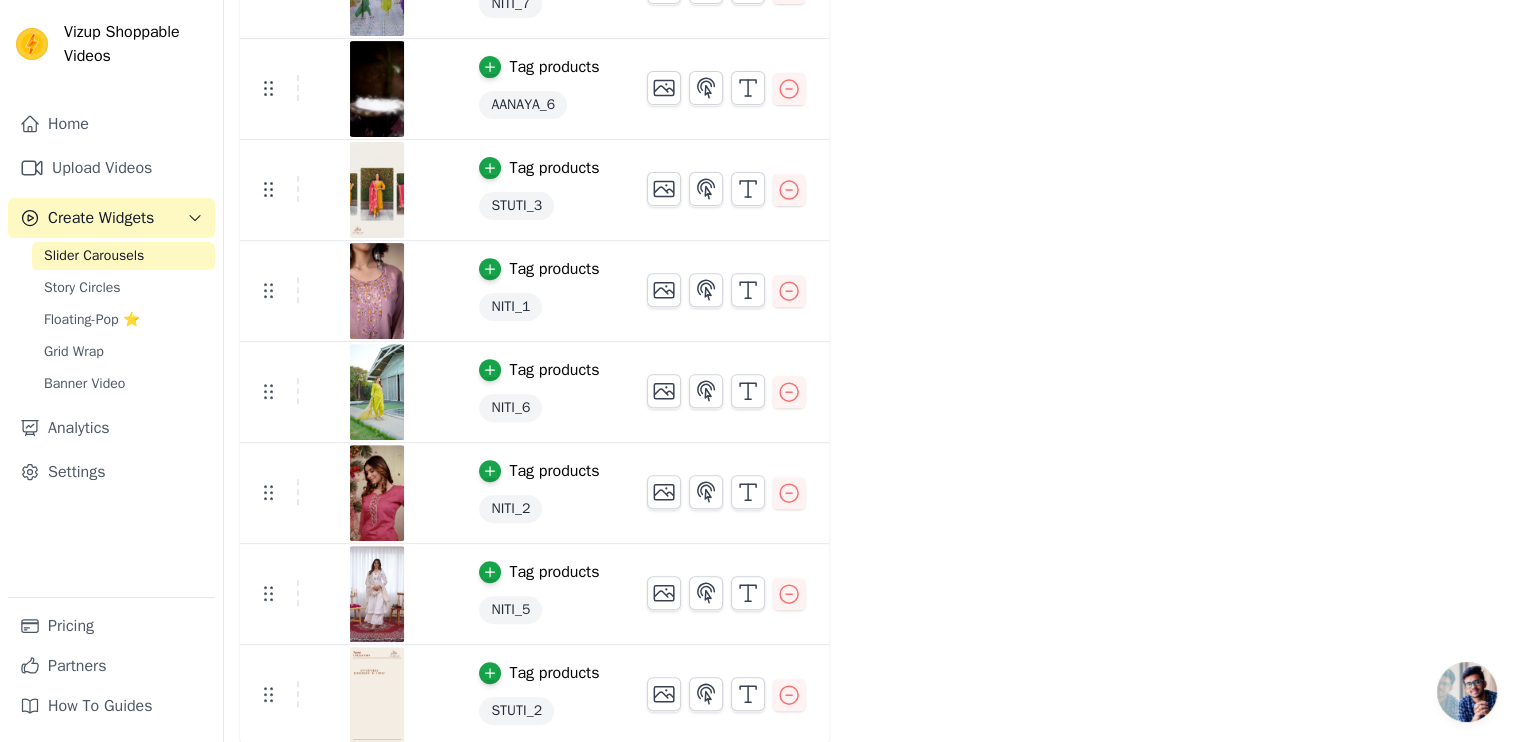 scroll, scrollTop: 704, scrollLeft: 0, axis: vertical 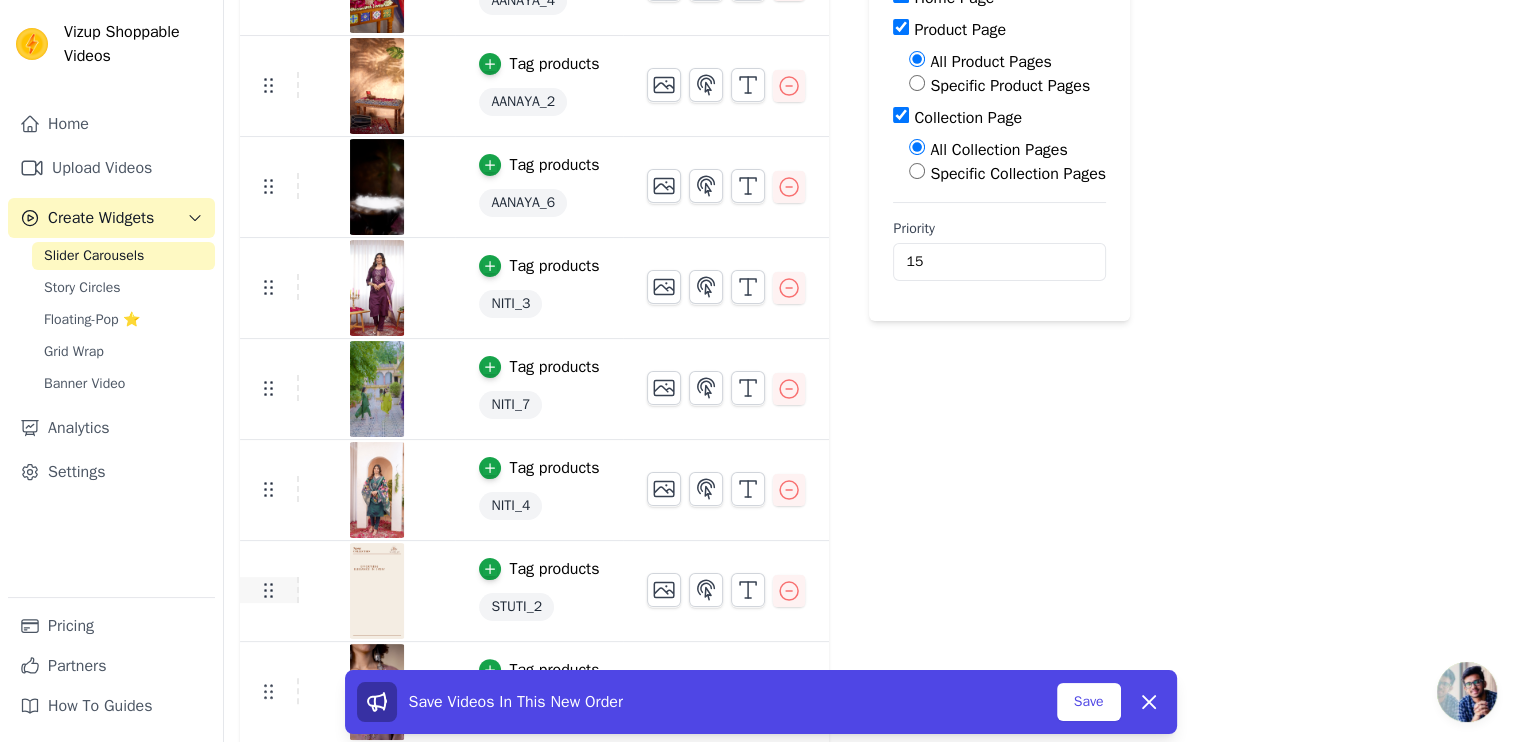 click 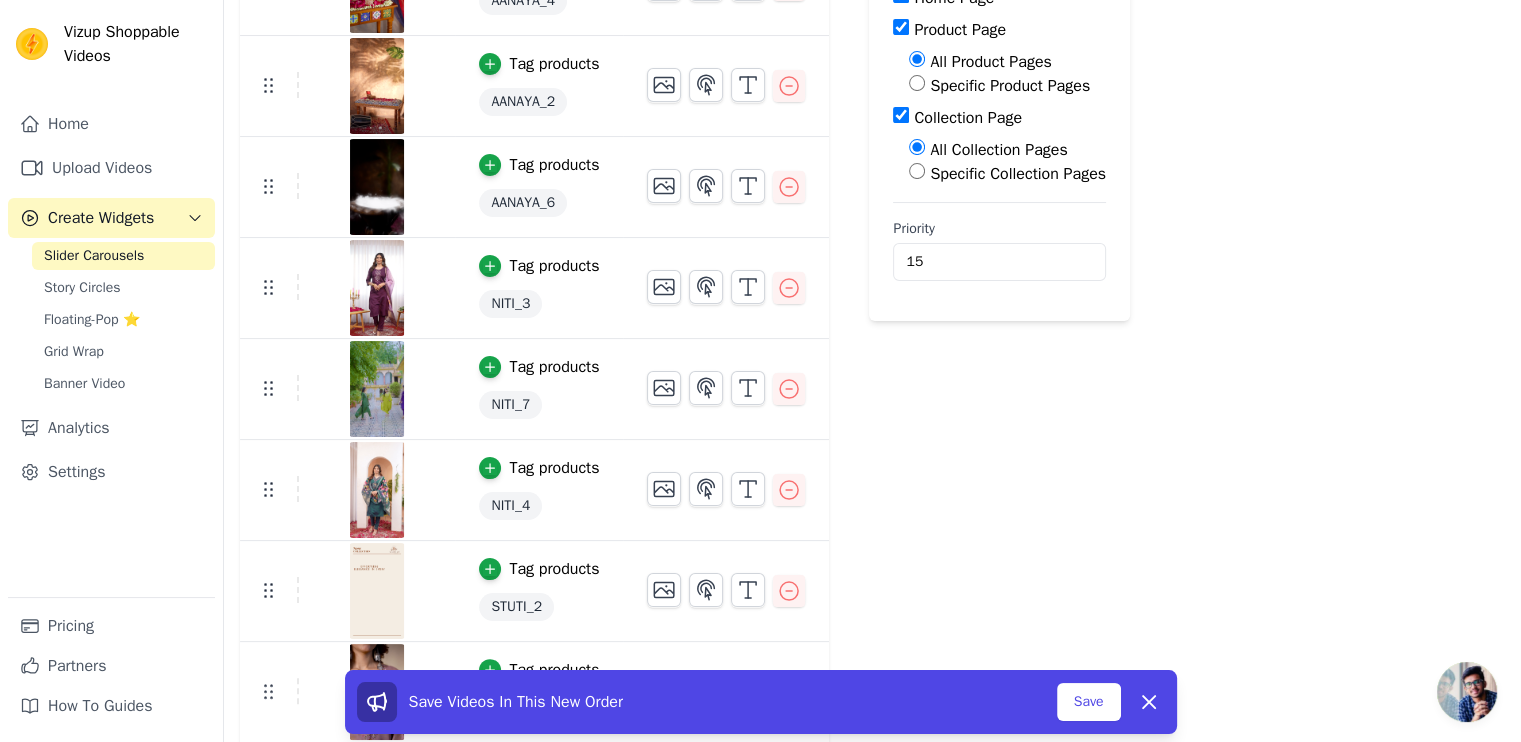 drag, startPoint x: 264, startPoint y: 580, endPoint x: 270, endPoint y: 271, distance: 309.05826 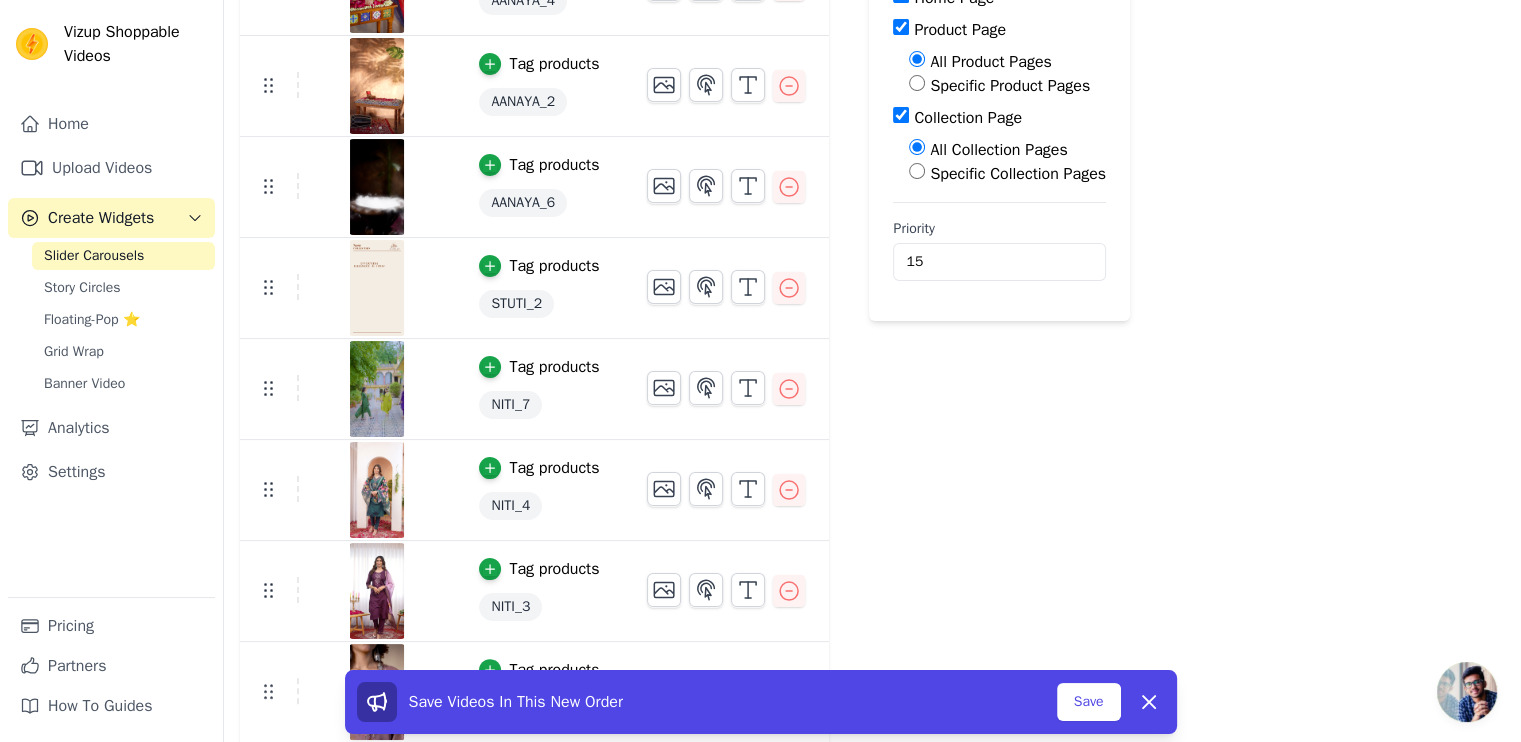 click on "Label     Published     Display on     Home Page     Product Page     All Product Pages     Specific Product Pages       Collection Page     All Collection Pages     Specific Collection Pages       Priority   15" at bounding box center (999, 512) 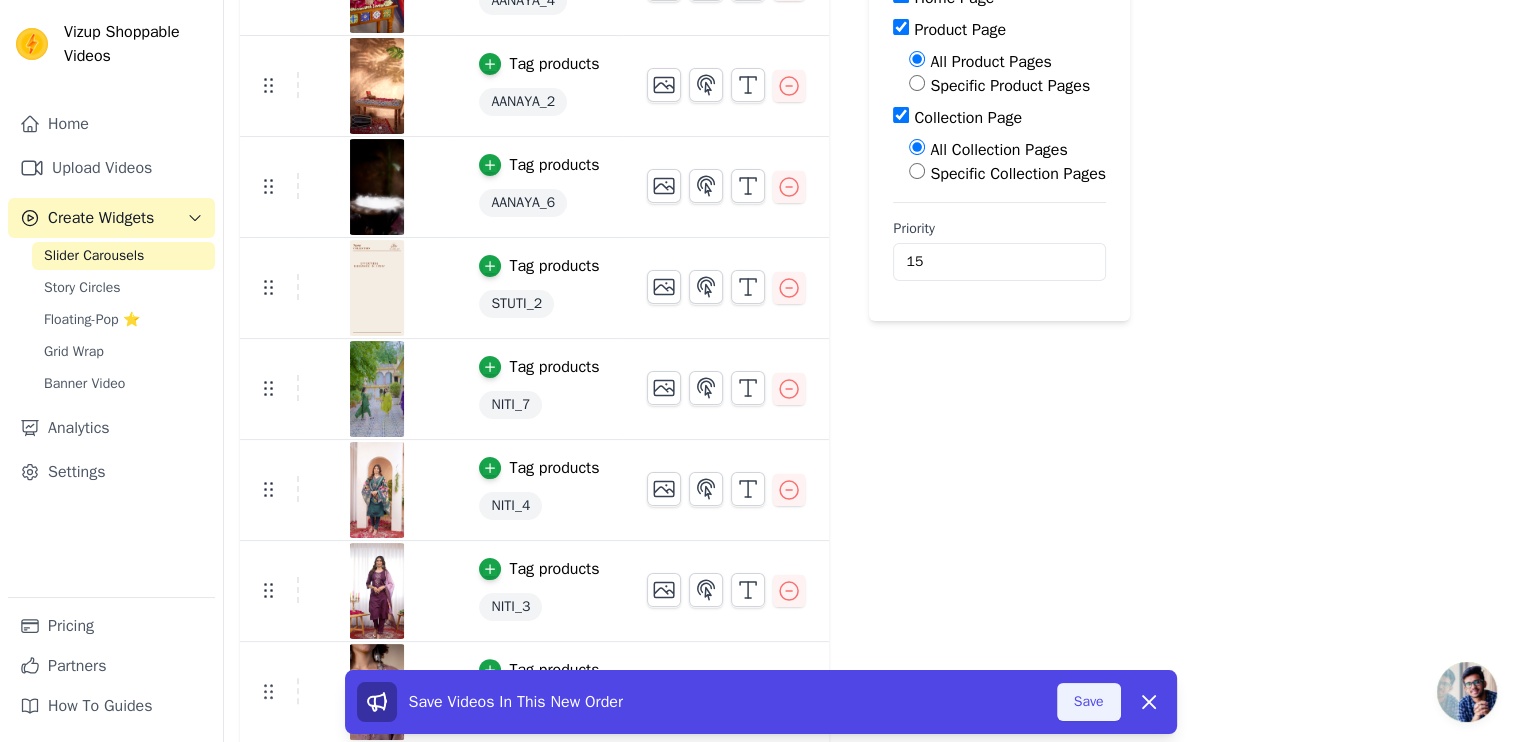 click on "Save" at bounding box center [1089, 702] 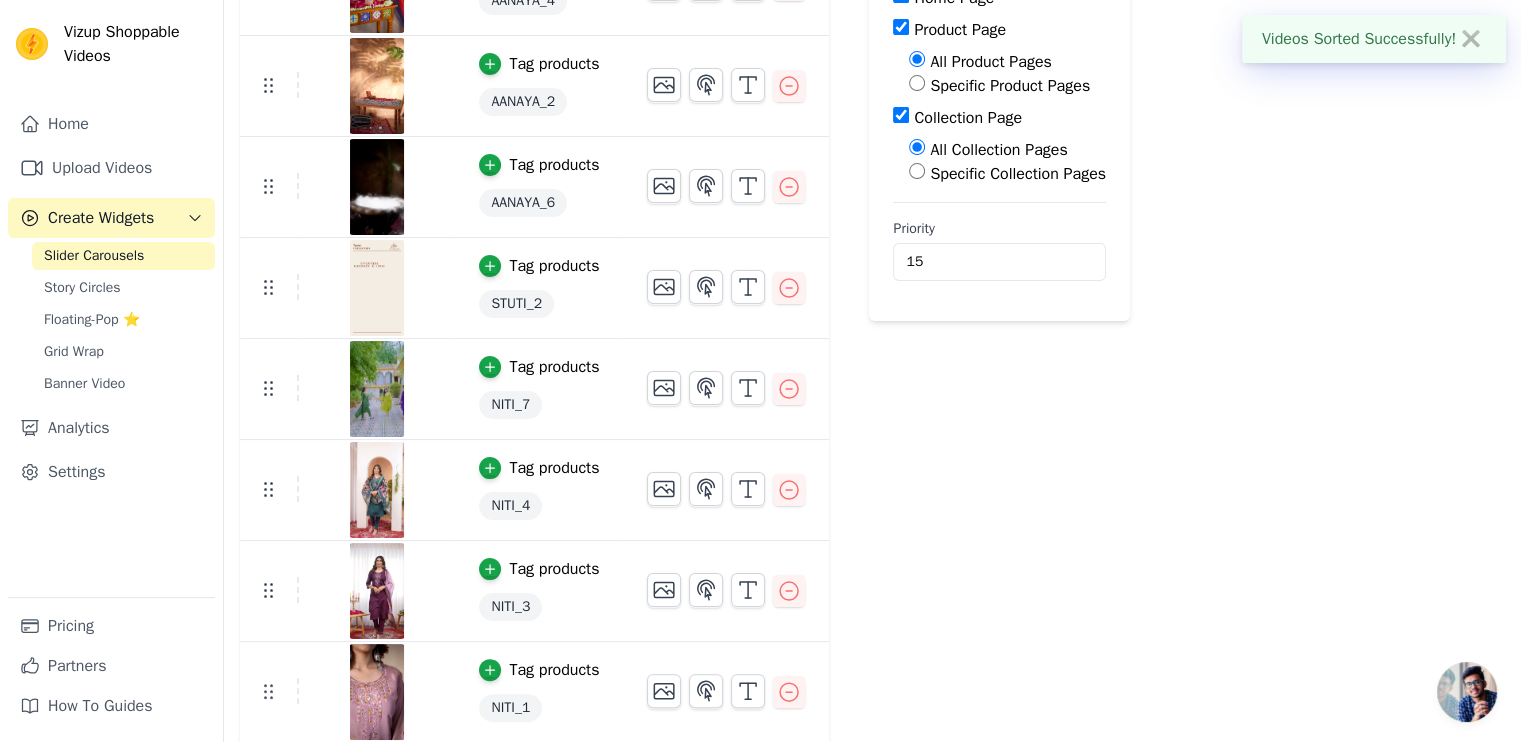 click on "Label     Published     Display on     Home Page     Product Page     All Product Pages     Specific Product Pages       Collection Page     All Collection Pages     Specific Collection Pages       Priority   15" at bounding box center [999, 512] 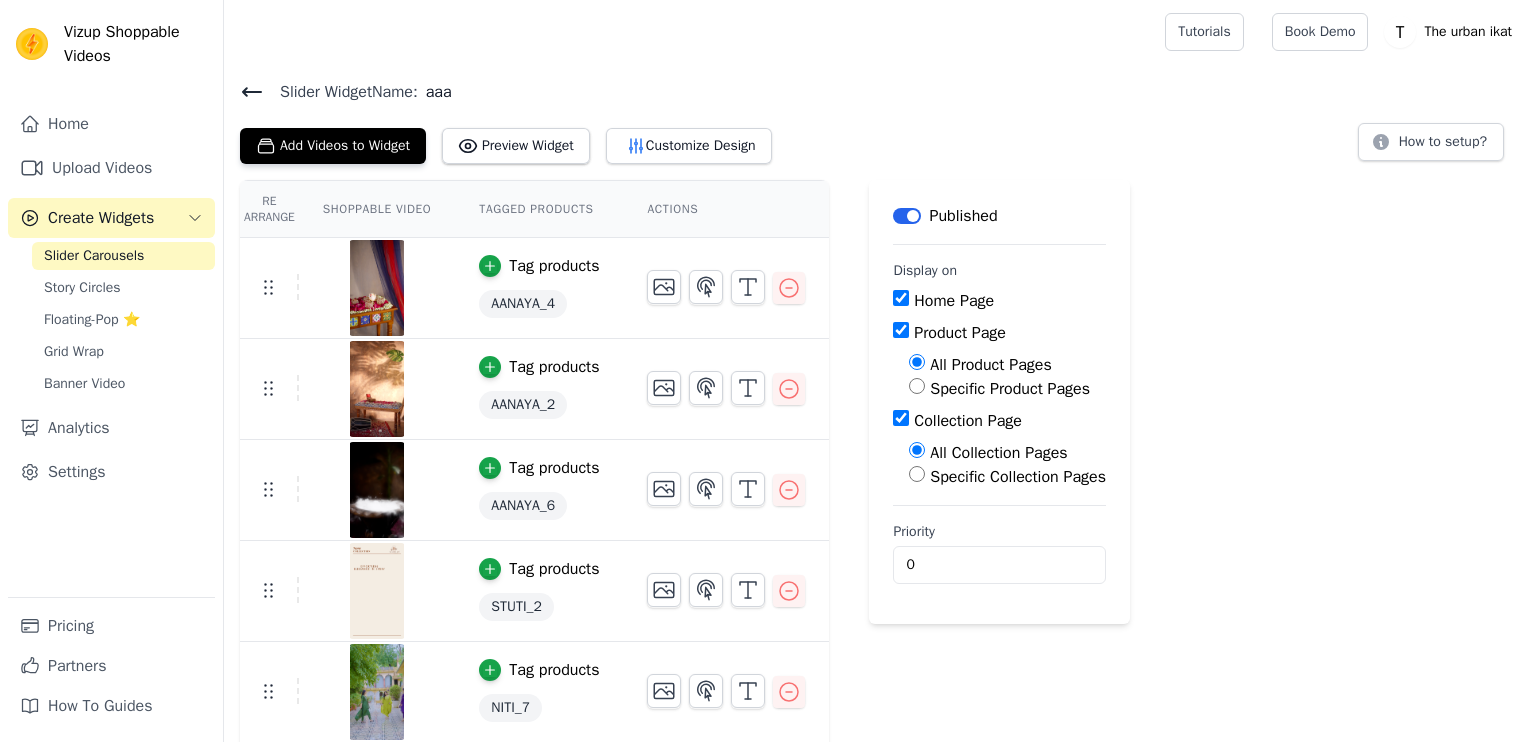 scroll, scrollTop: 0, scrollLeft: 0, axis: both 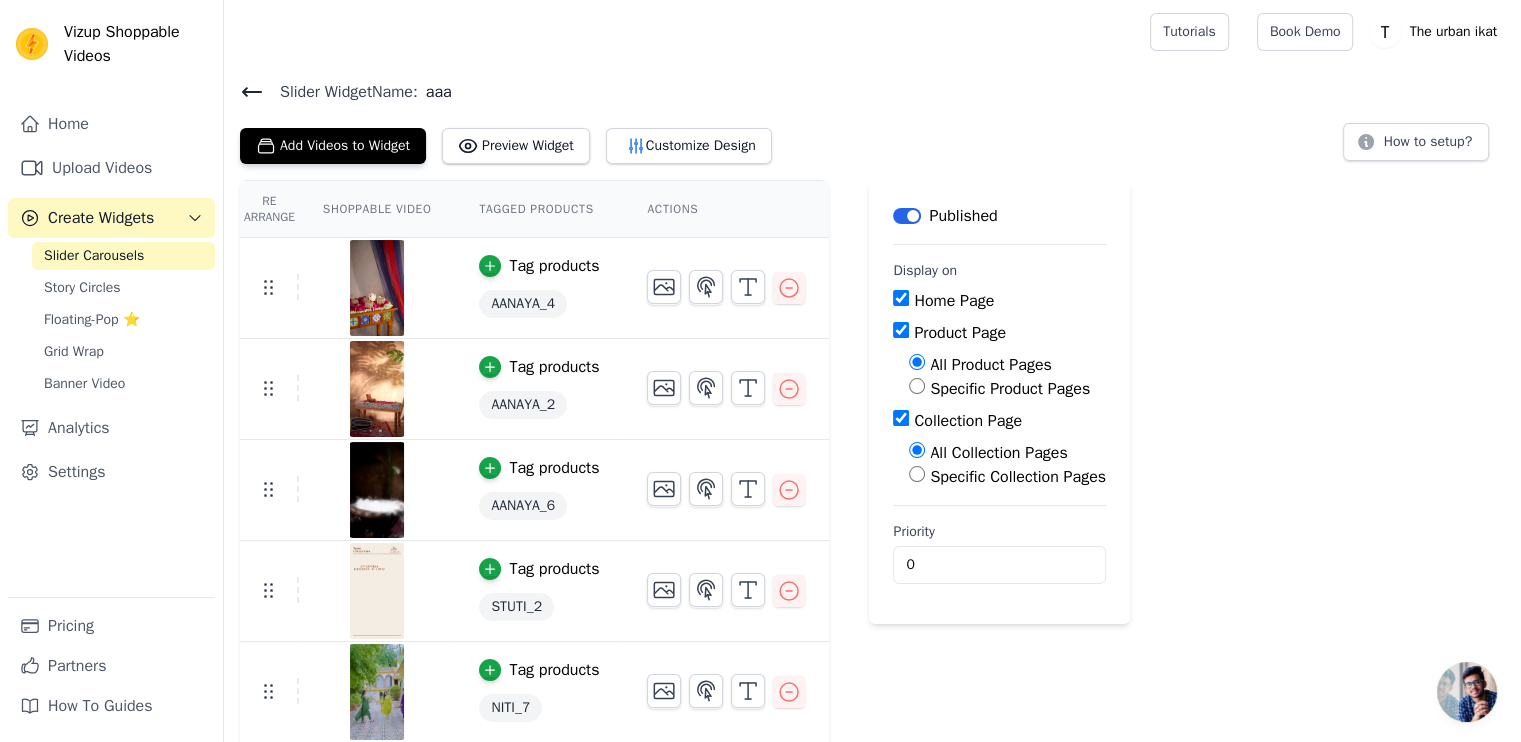 click on "Specific Product Pages" at bounding box center [1010, 389] 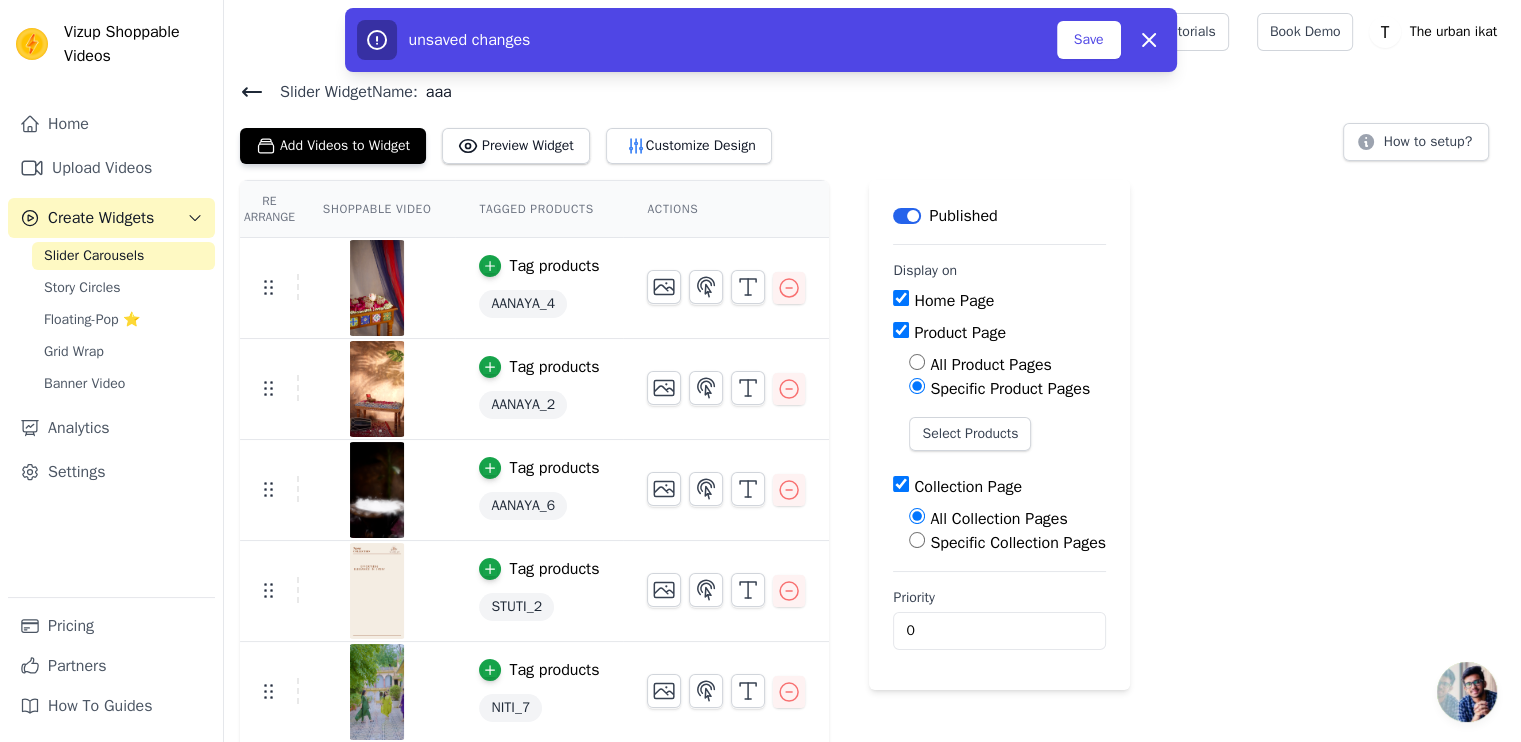 click on "All Product Pages" at bounding box center (990, 365) 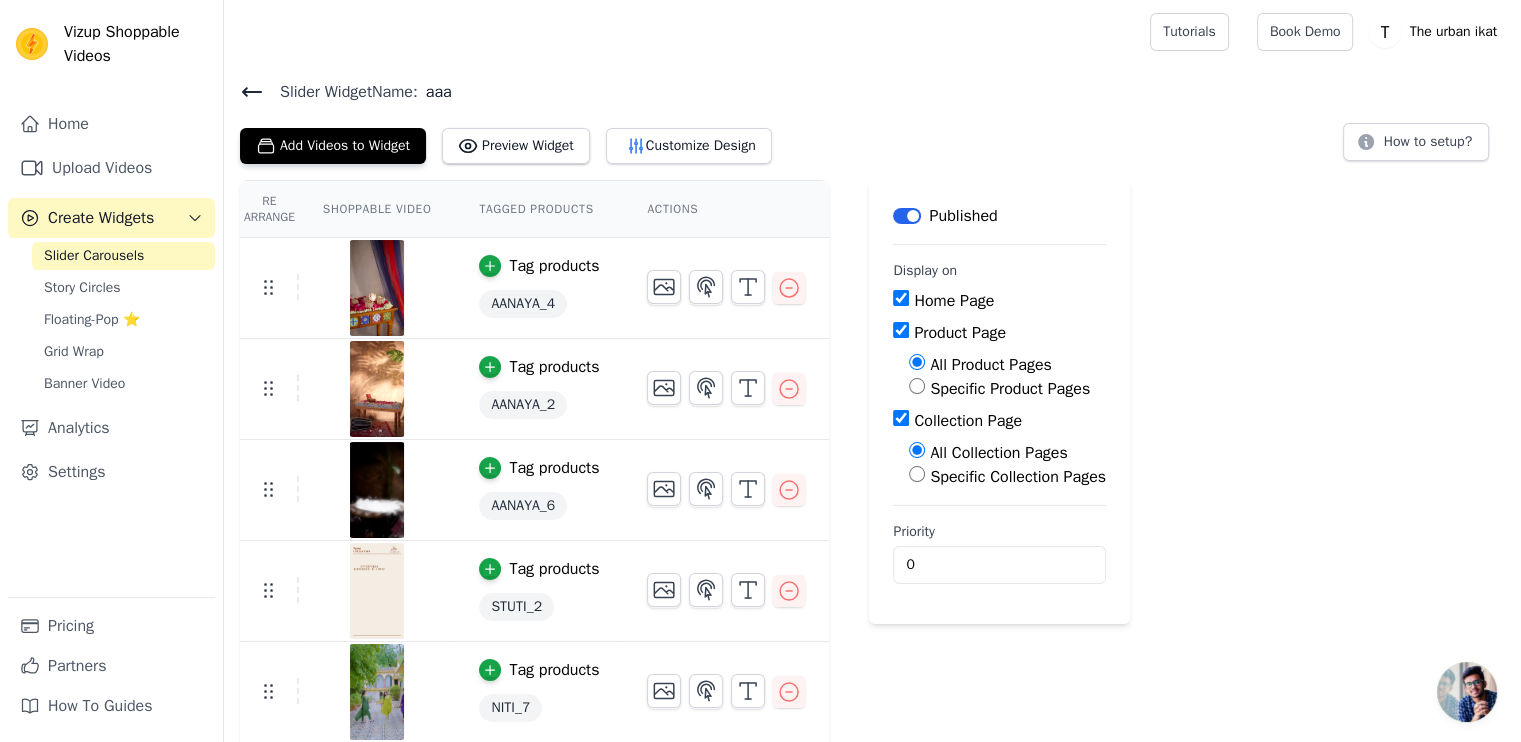 click on "Re Arrange   Shoppable Video   Tagged Products   Actions             Tag products   AANAYA_4                             Tag products   AANAYA_2                             Tag products   AANAYA_6                             Tag products   STUTI_2                             Tag products   NITI_7                             Tag products   NITI_4                             Tag products   NITI_3                             Tag products   NITI_1                             Tag products   NITI_6                             Tag products   NITI_2                             Tag products   NITI_5                             Tag products   STUTI_3                       Save Videos In This New Order   Save   Dismiss     Label     Published     Display on     Home Page     Product Page     All Product Pages     Specific Product Pages       Collection Page     All Collection Pages     Specific Collection Pages       Priority   0" at bounding box center (872, 815) 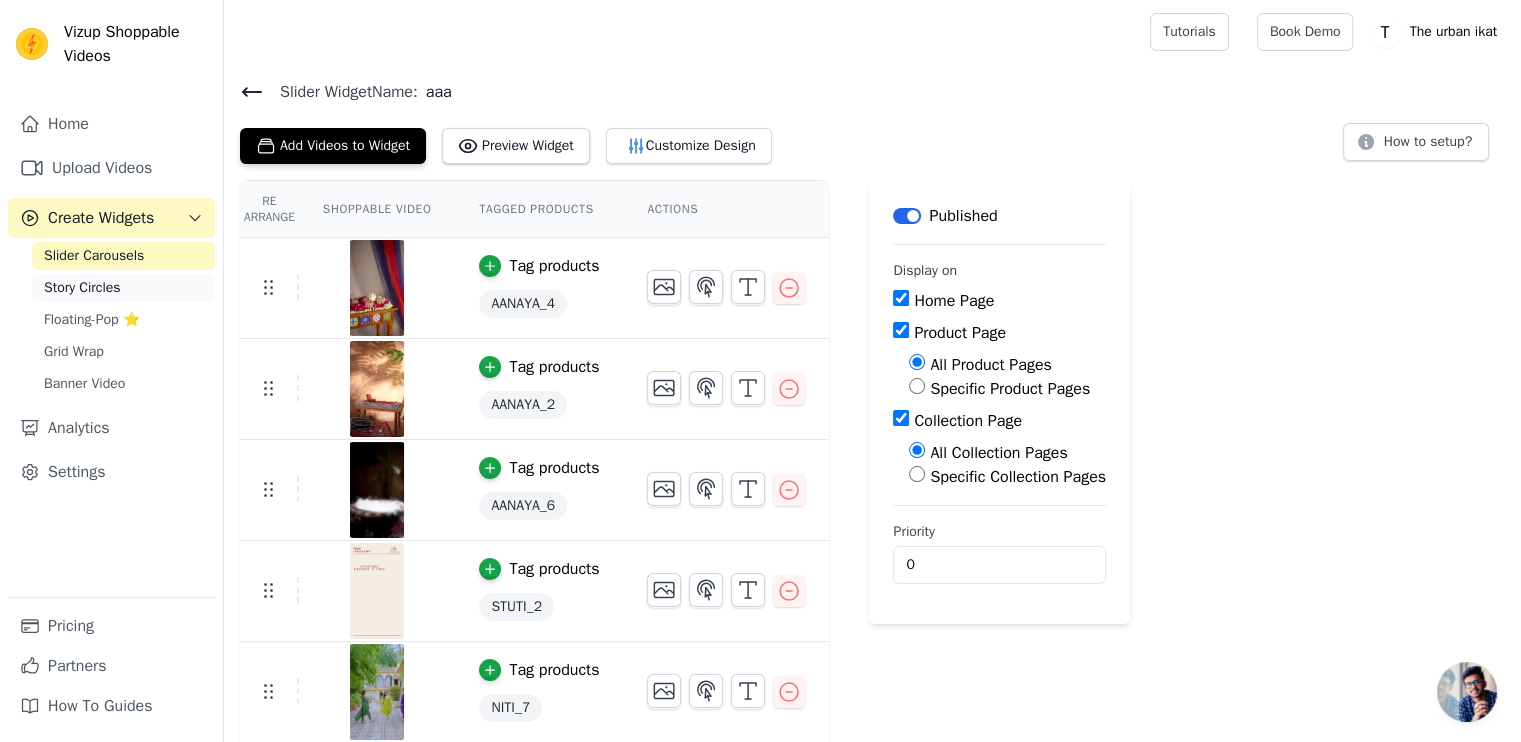 click on "Story Circles" at bounding box center [123, 288] 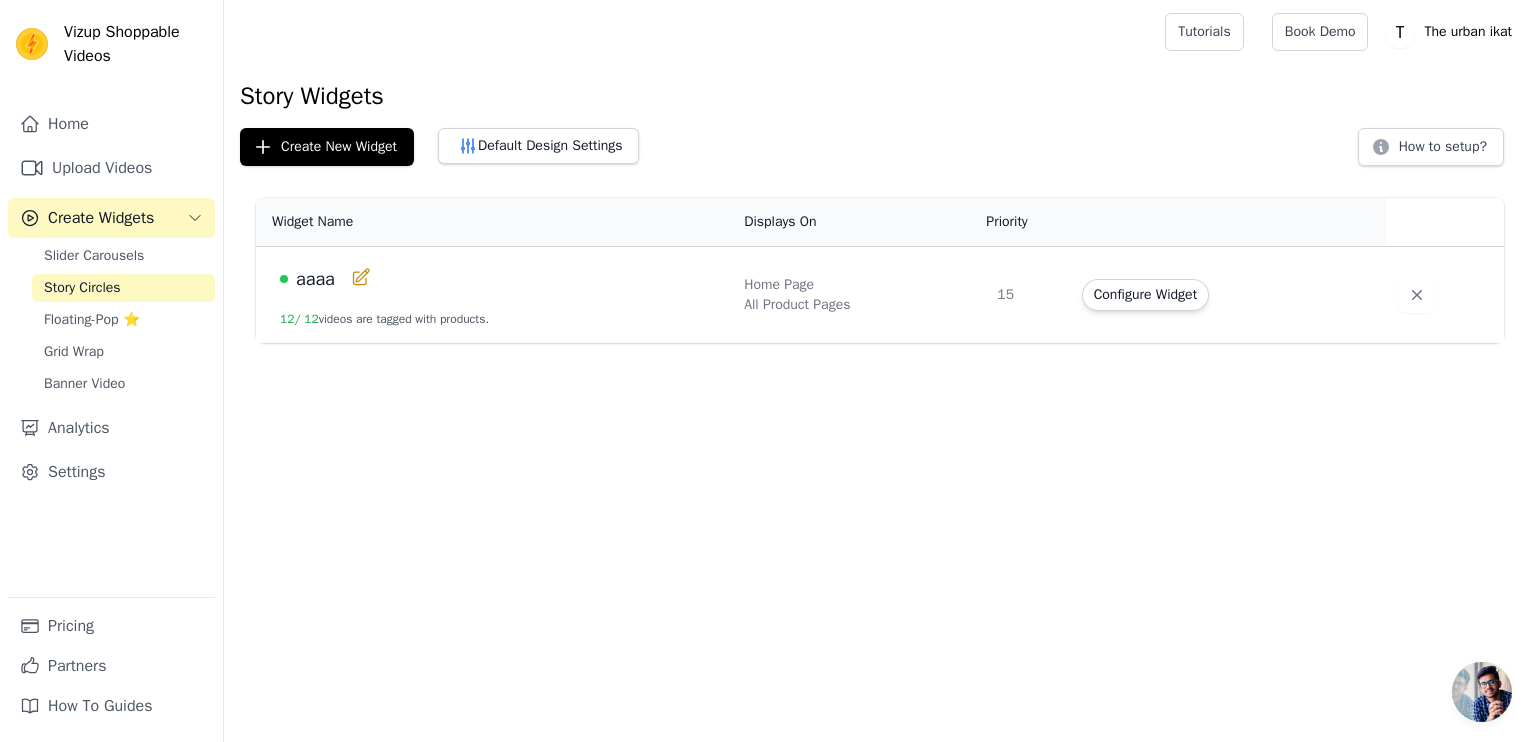 click on "aaaa" at bounding box center (500, 279) 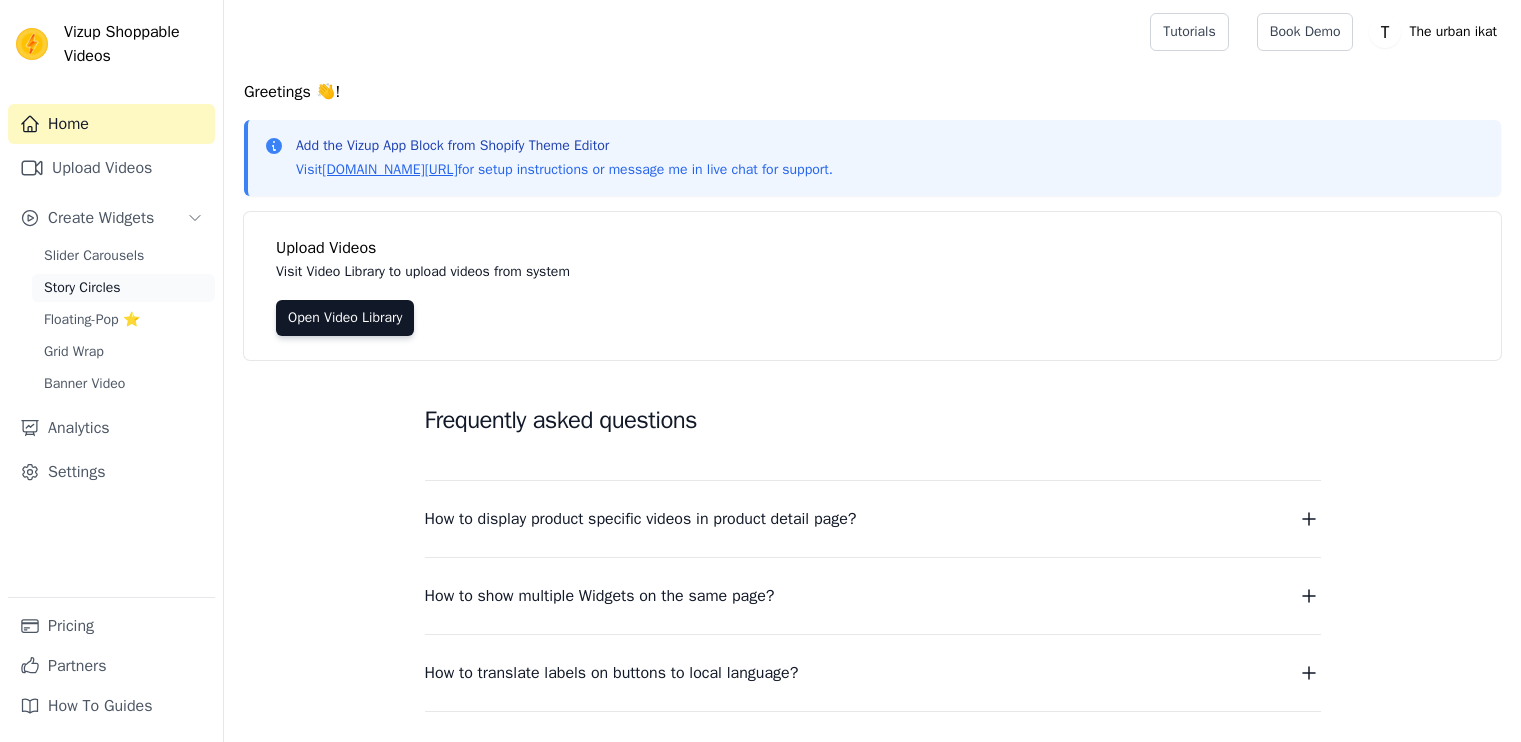 scroll, scrollTop: 0, scrollLeft: 0, axis: both 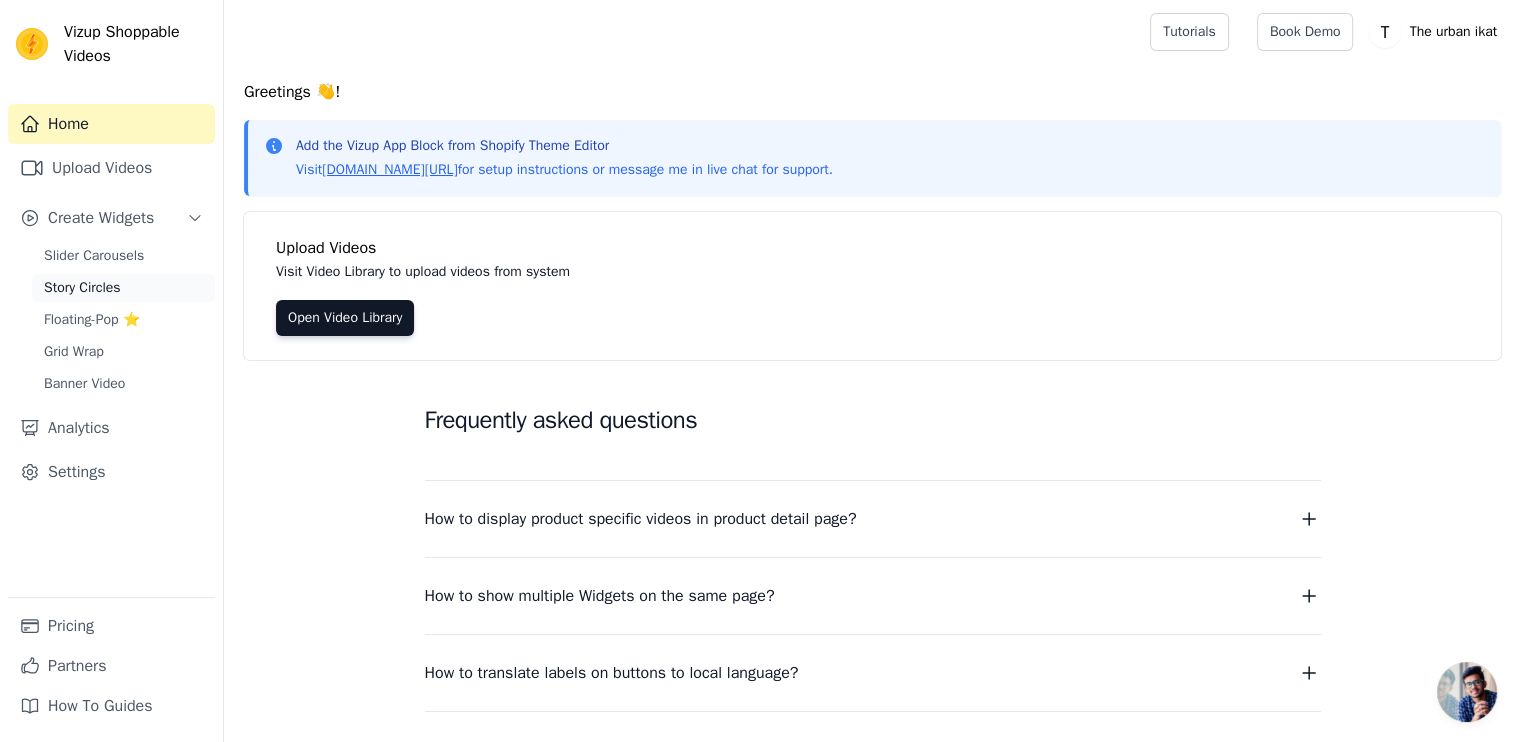 click on "Story Circles" at bounding box center [123, 288] 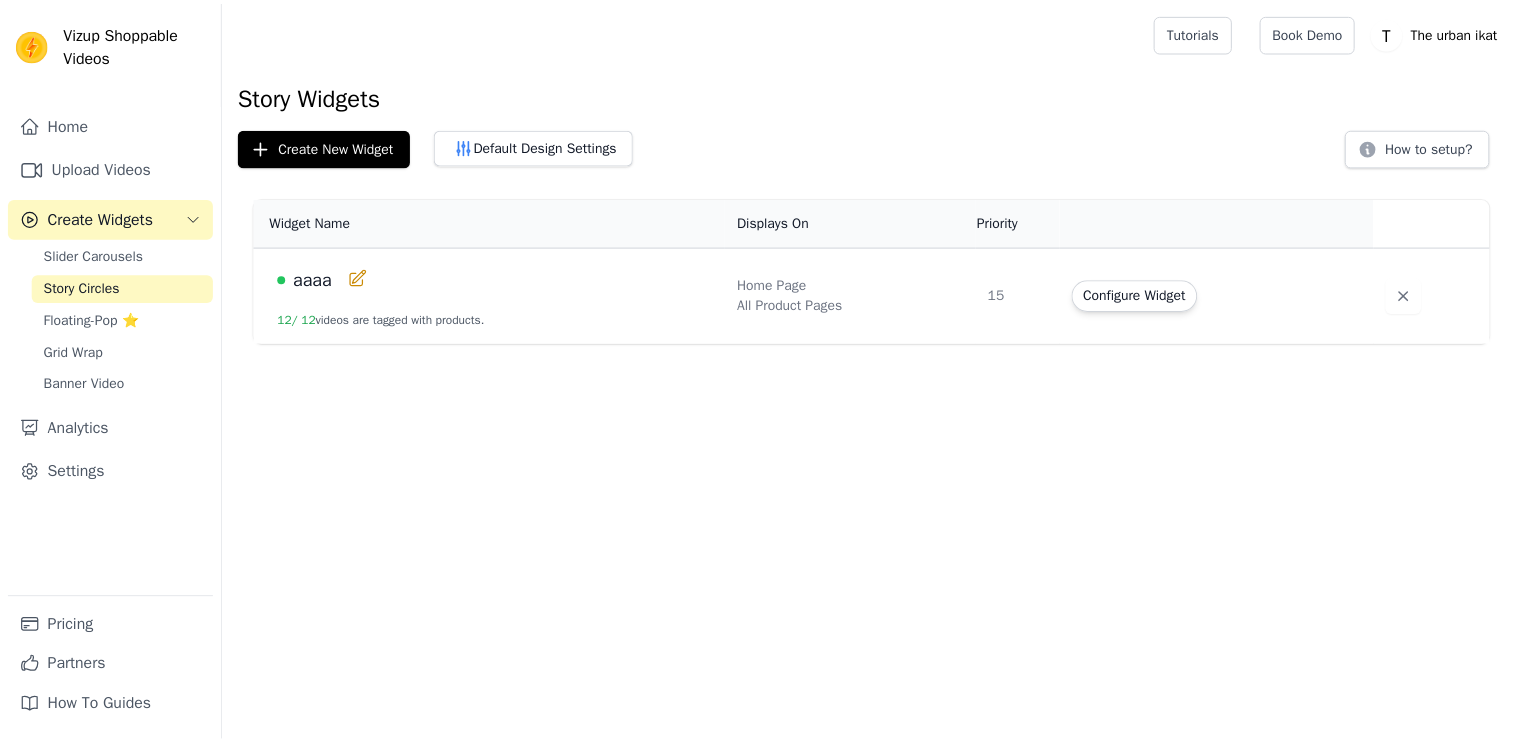 scroll, scrollTop: 0, scrollLeft: 0, axis: both 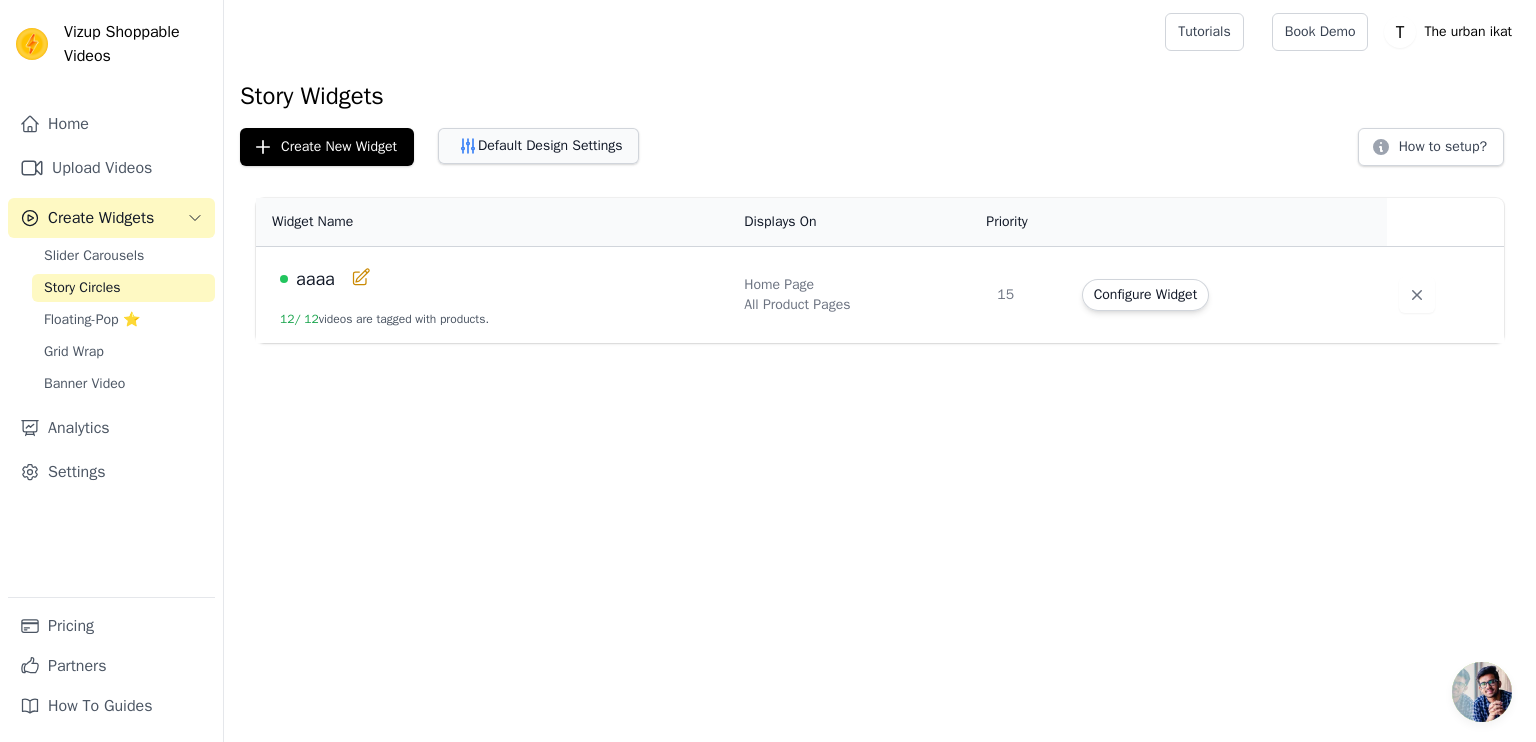 click 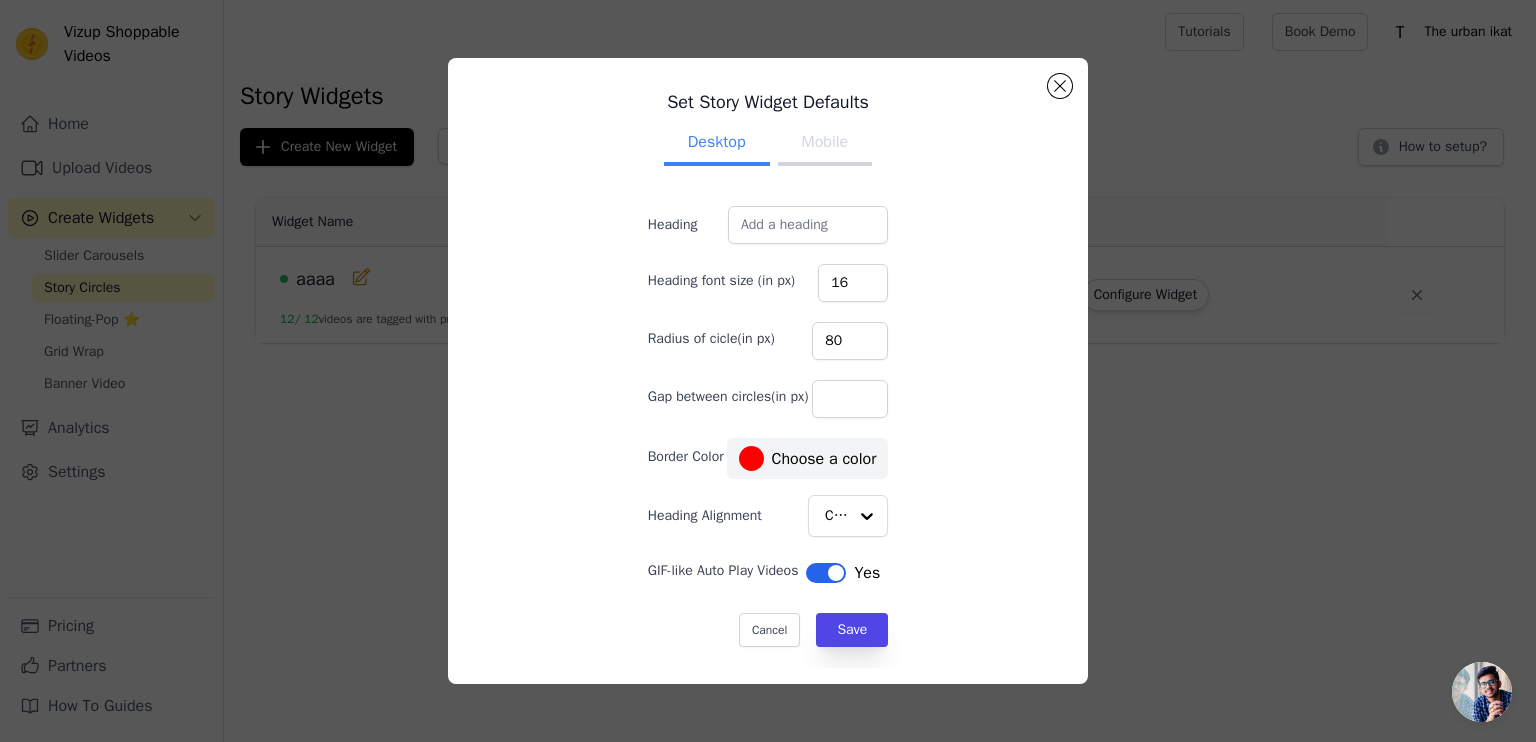 click on "Mobile" at bounding box center [825, 144] 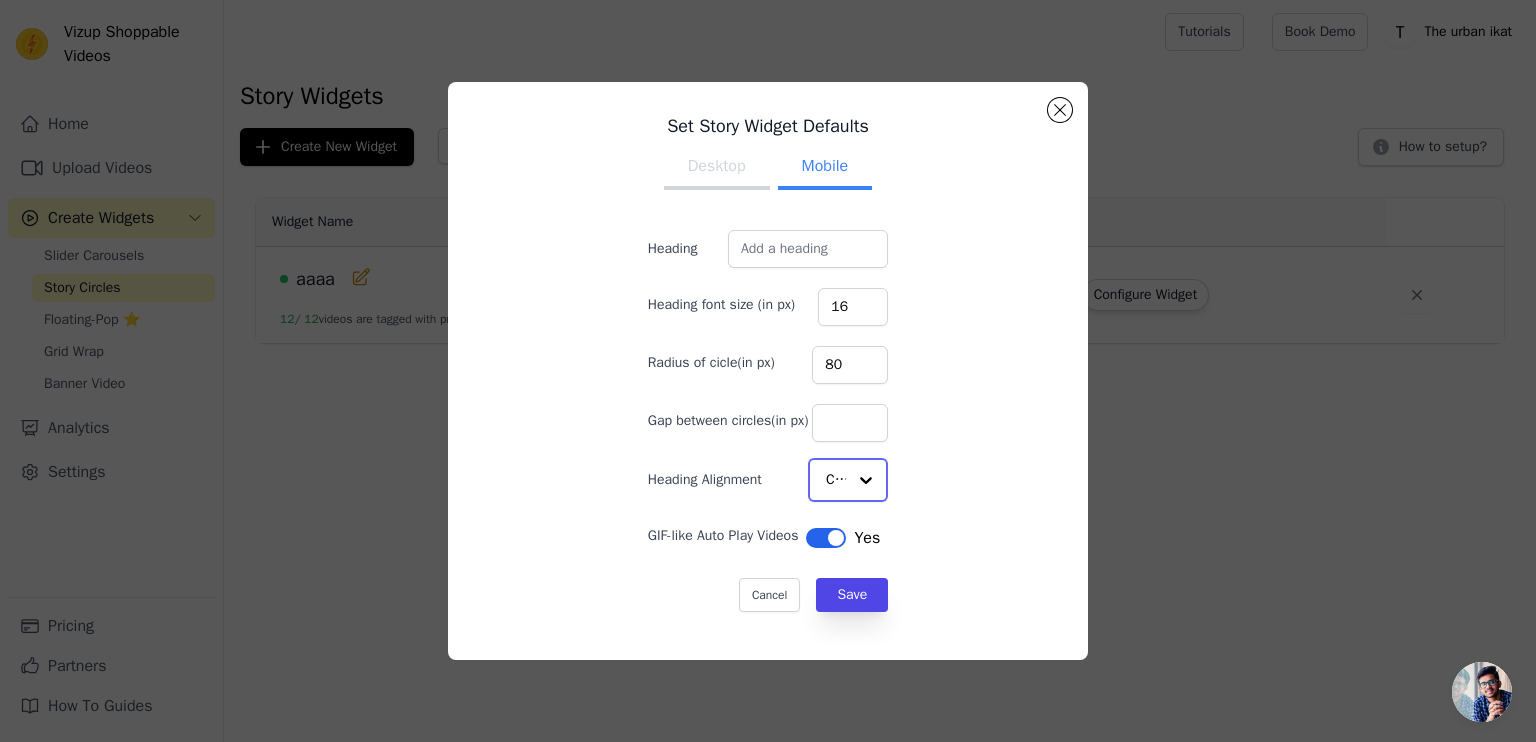 click at bounding box center [866, 480] 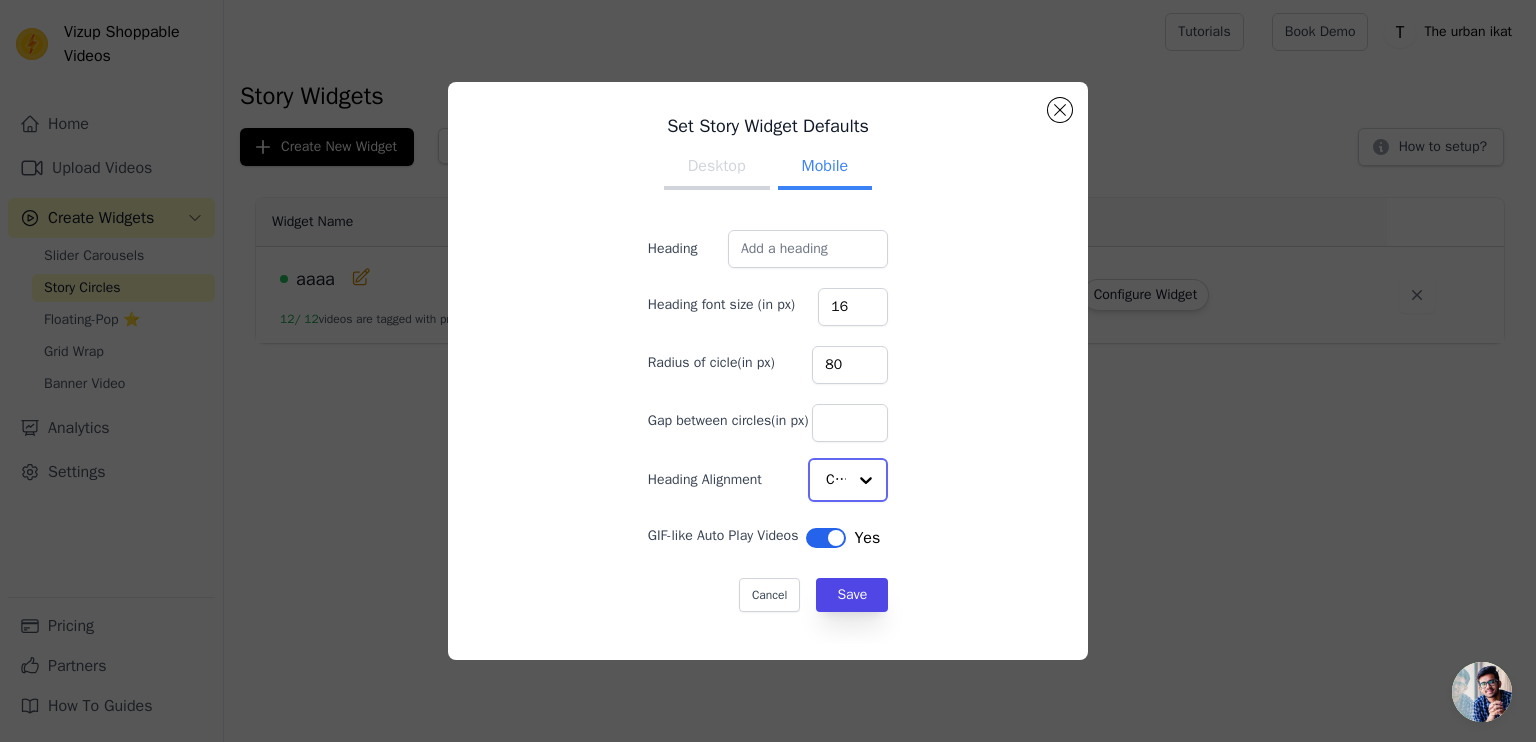 click 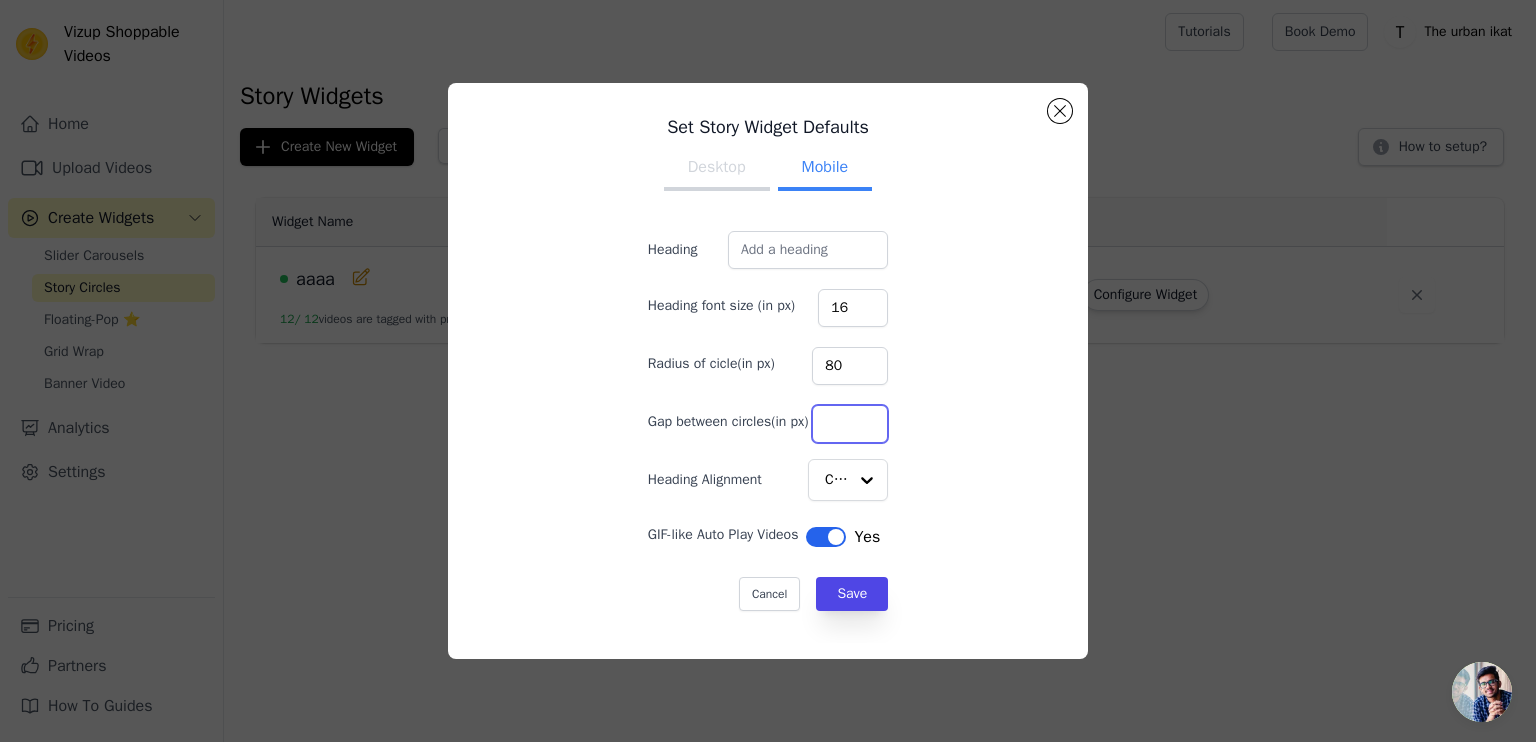 click on "Gap between circles(in px)" 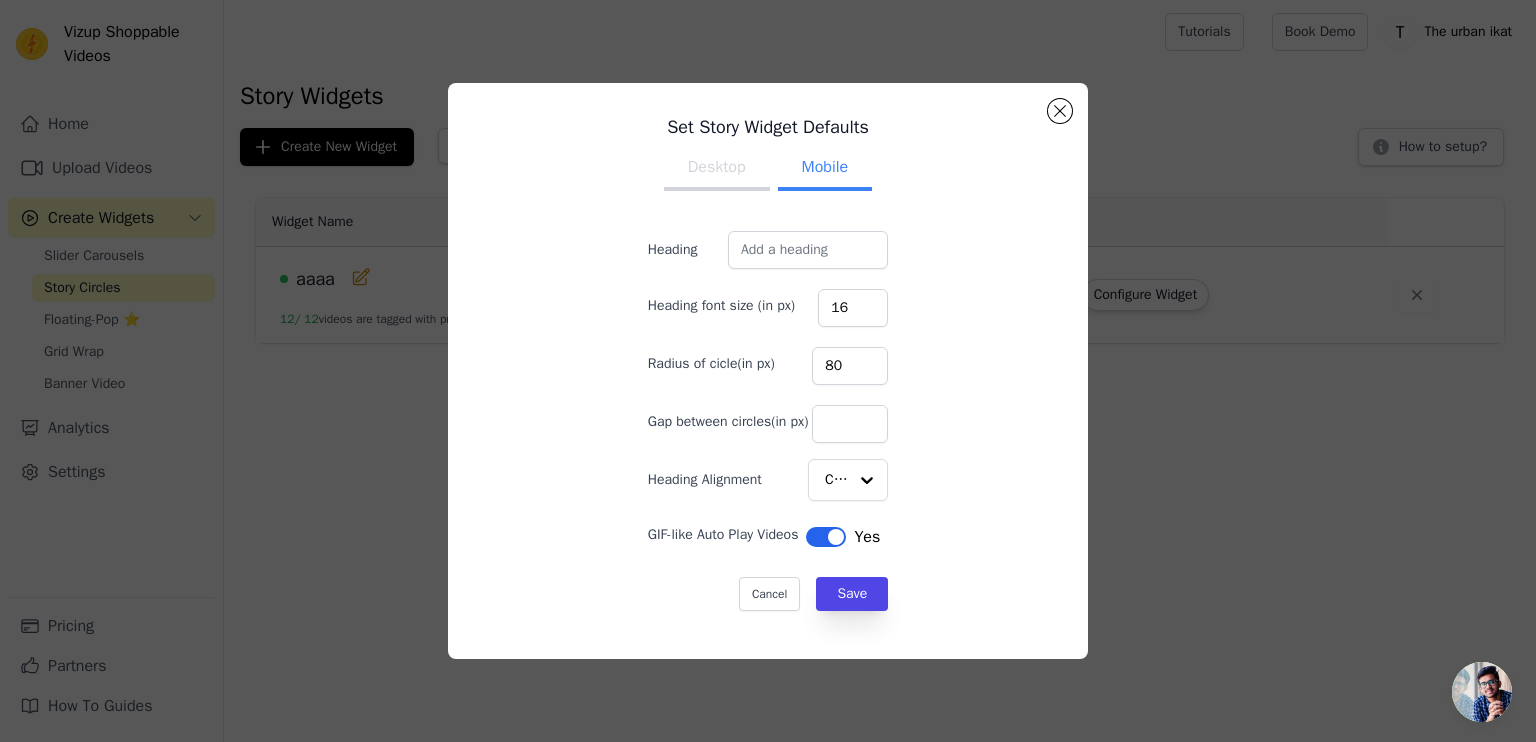 click on "Desktop" 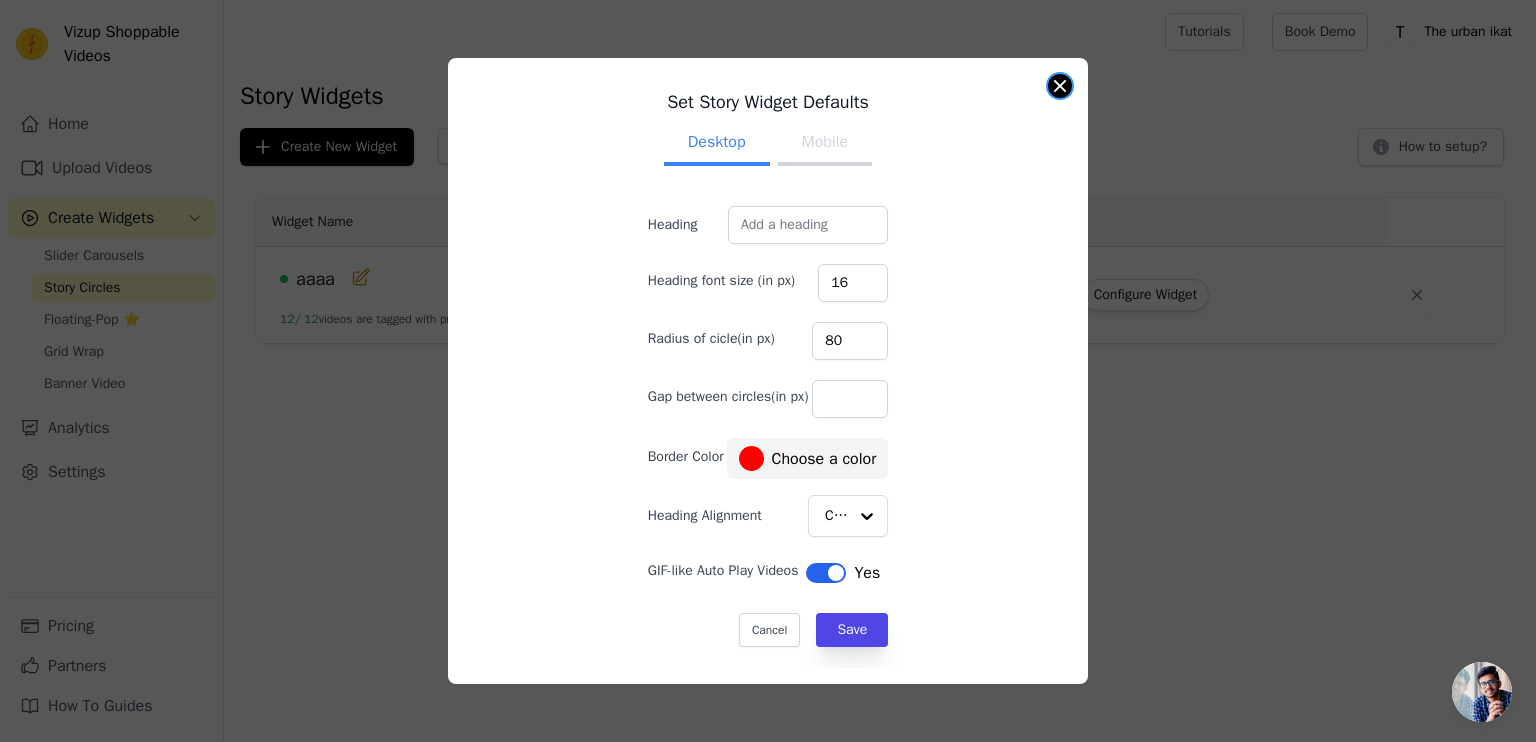click 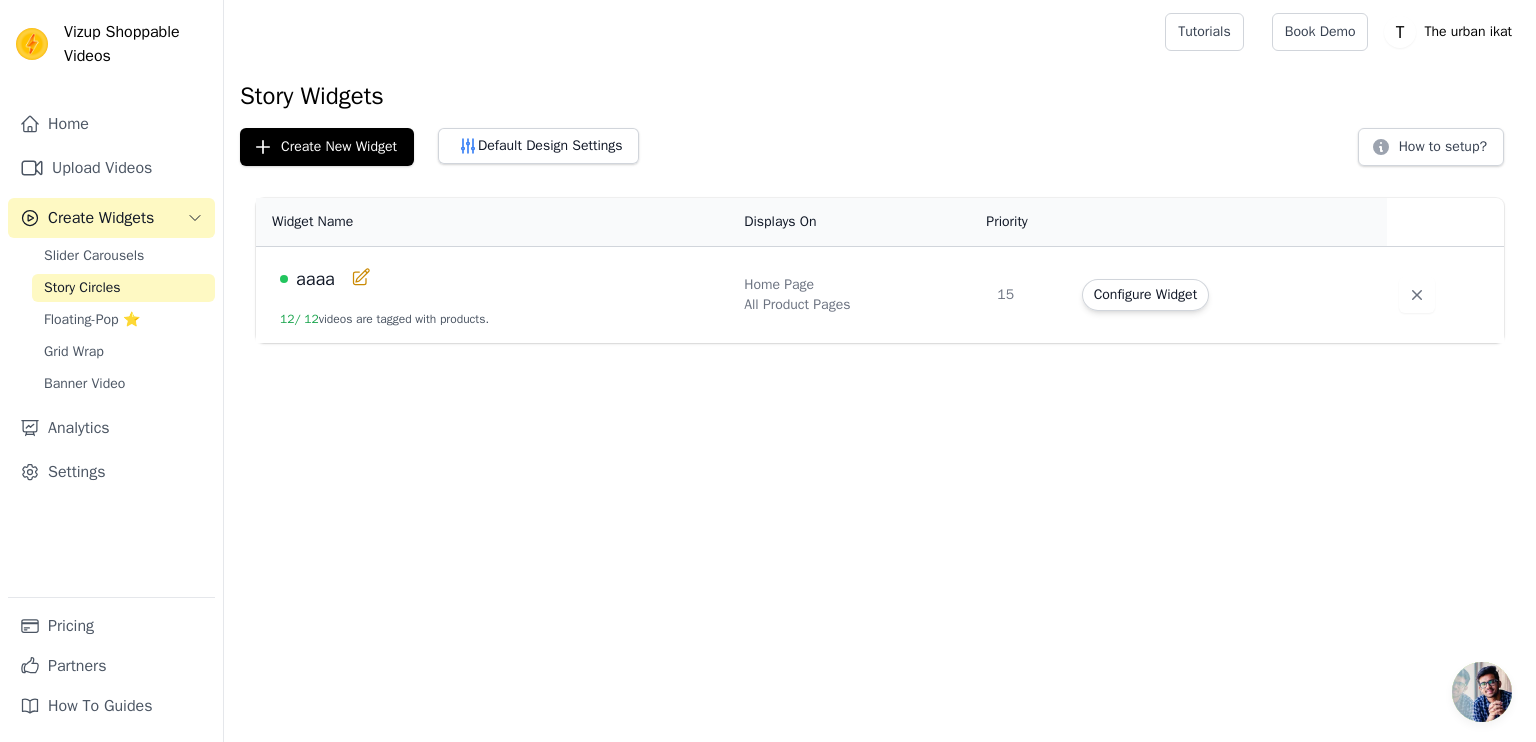 click on "All Product Pages" 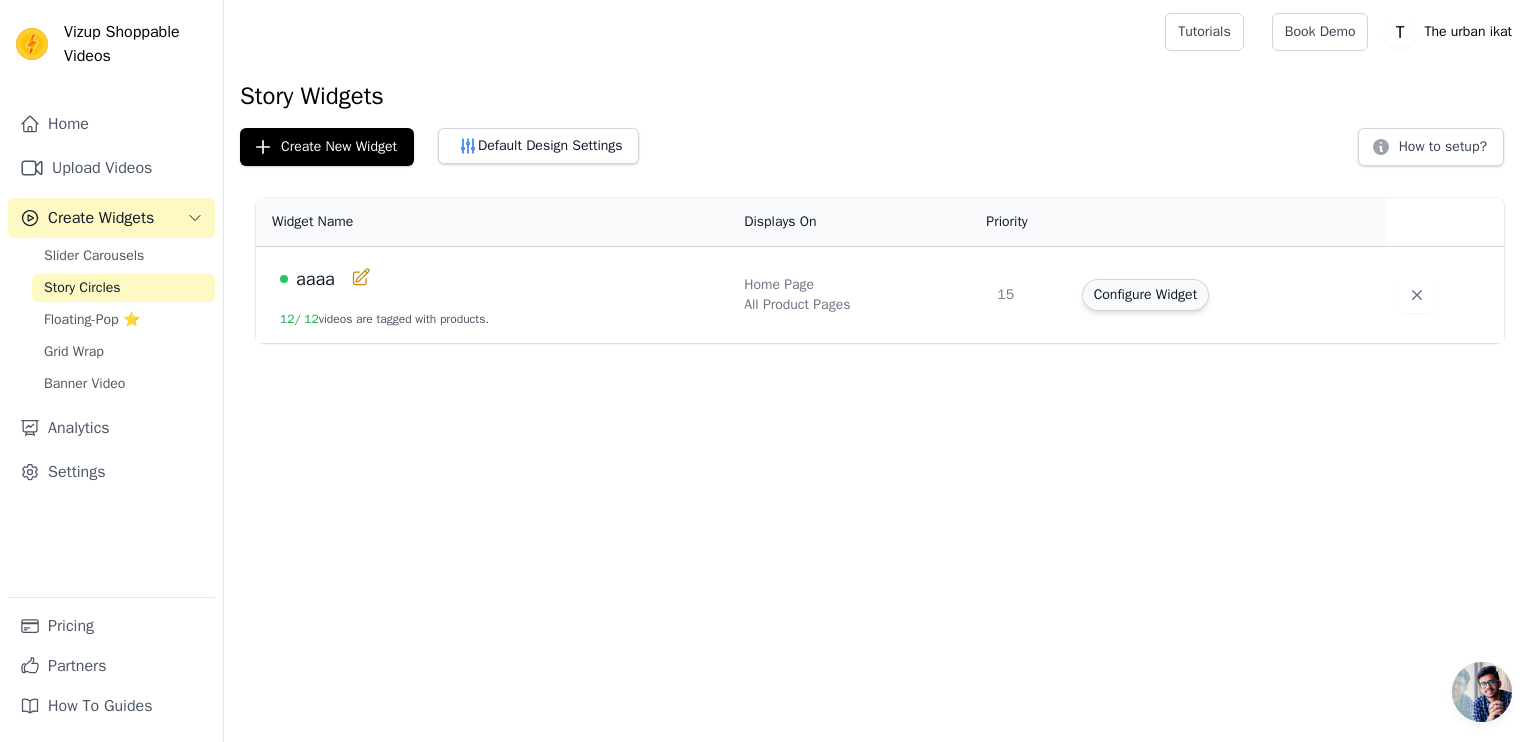 click on "Configure Widget" 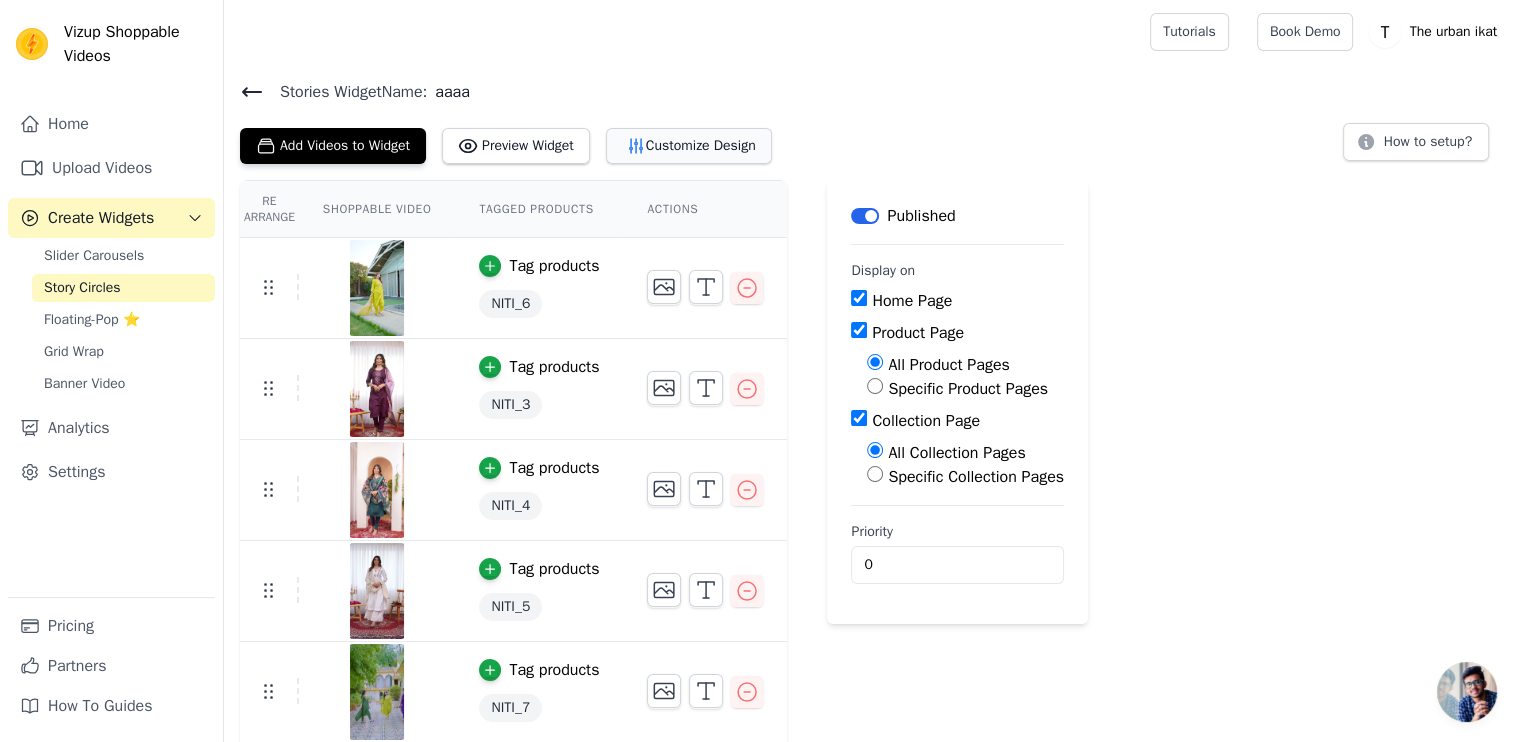 click on "Customize Design" 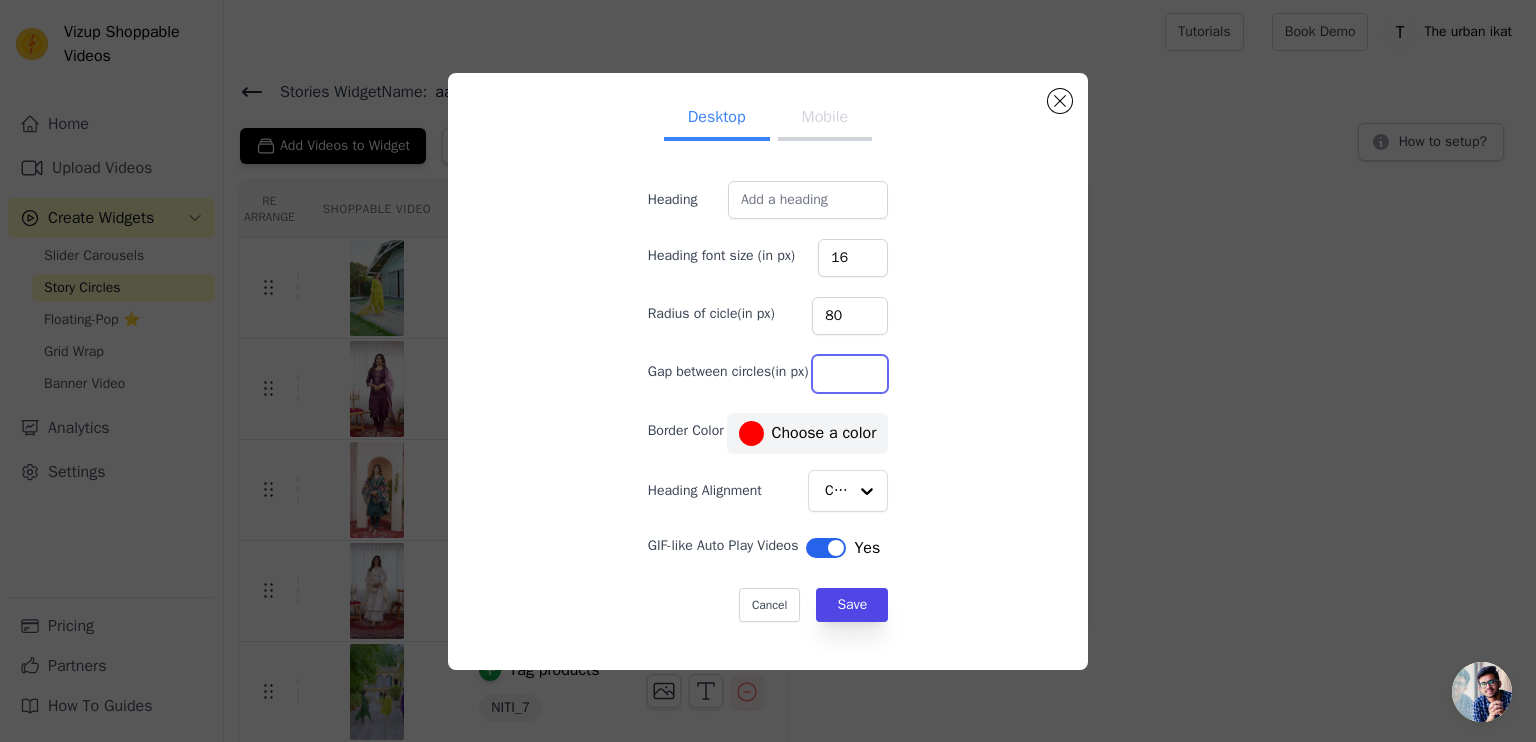 click on "Gap between circles(in px)" 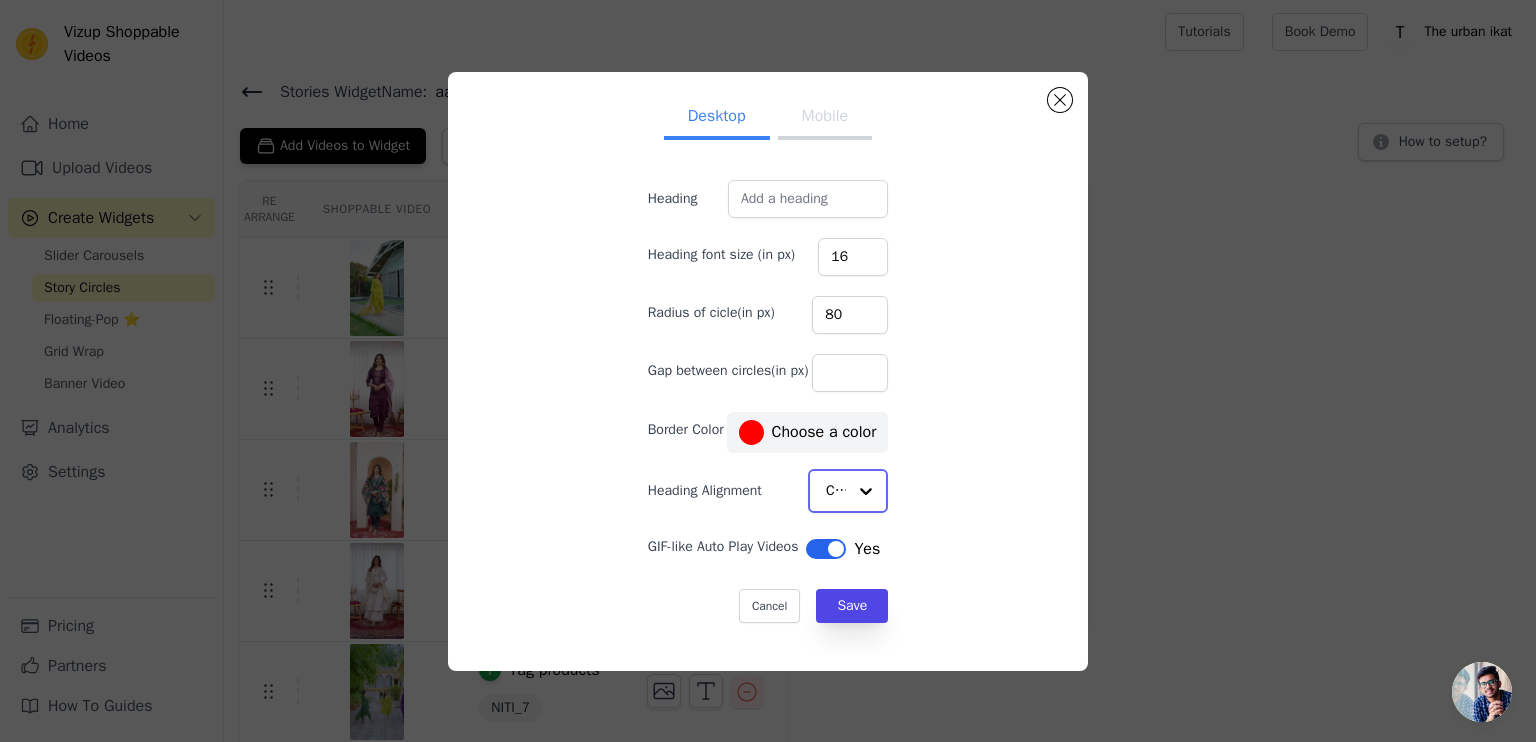 click 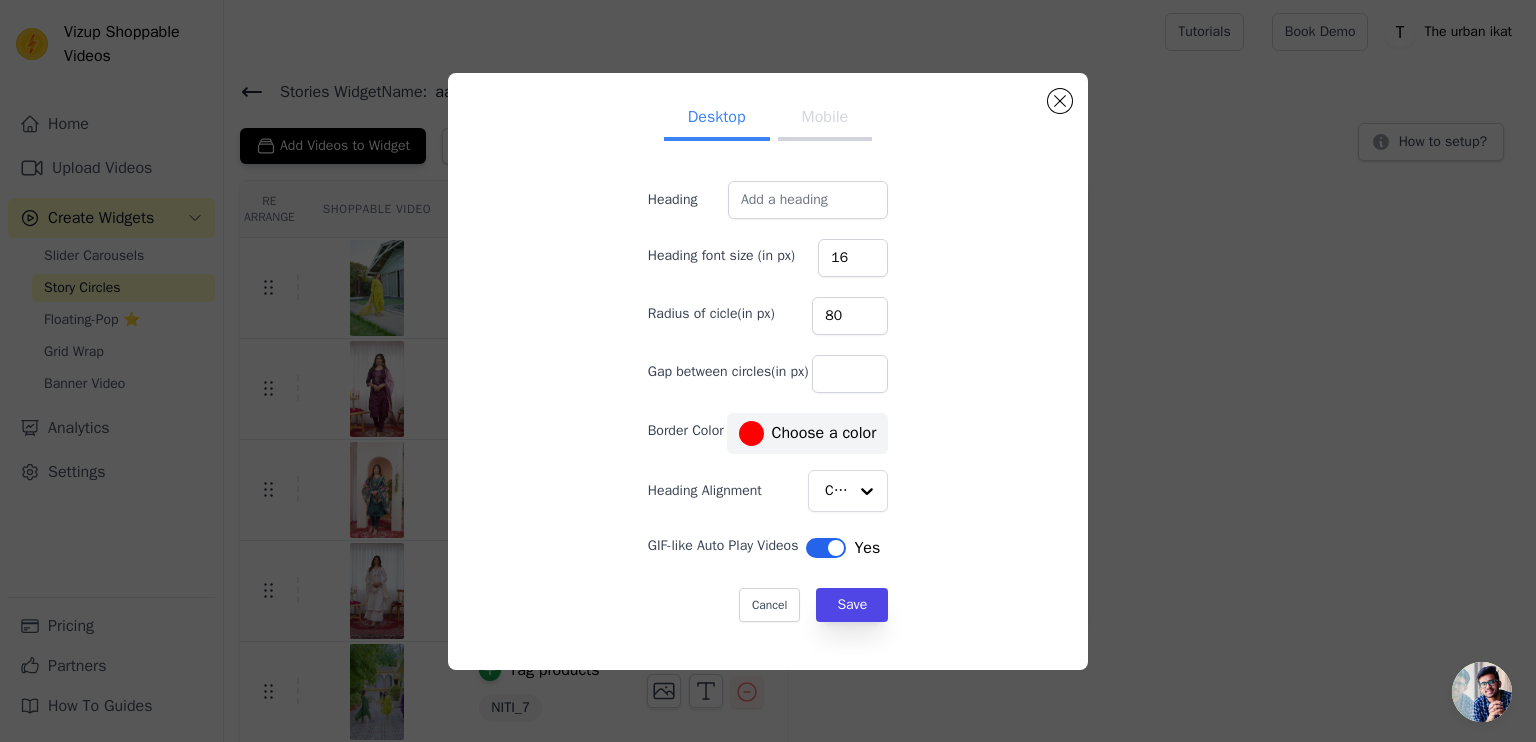 click on "Mobile" 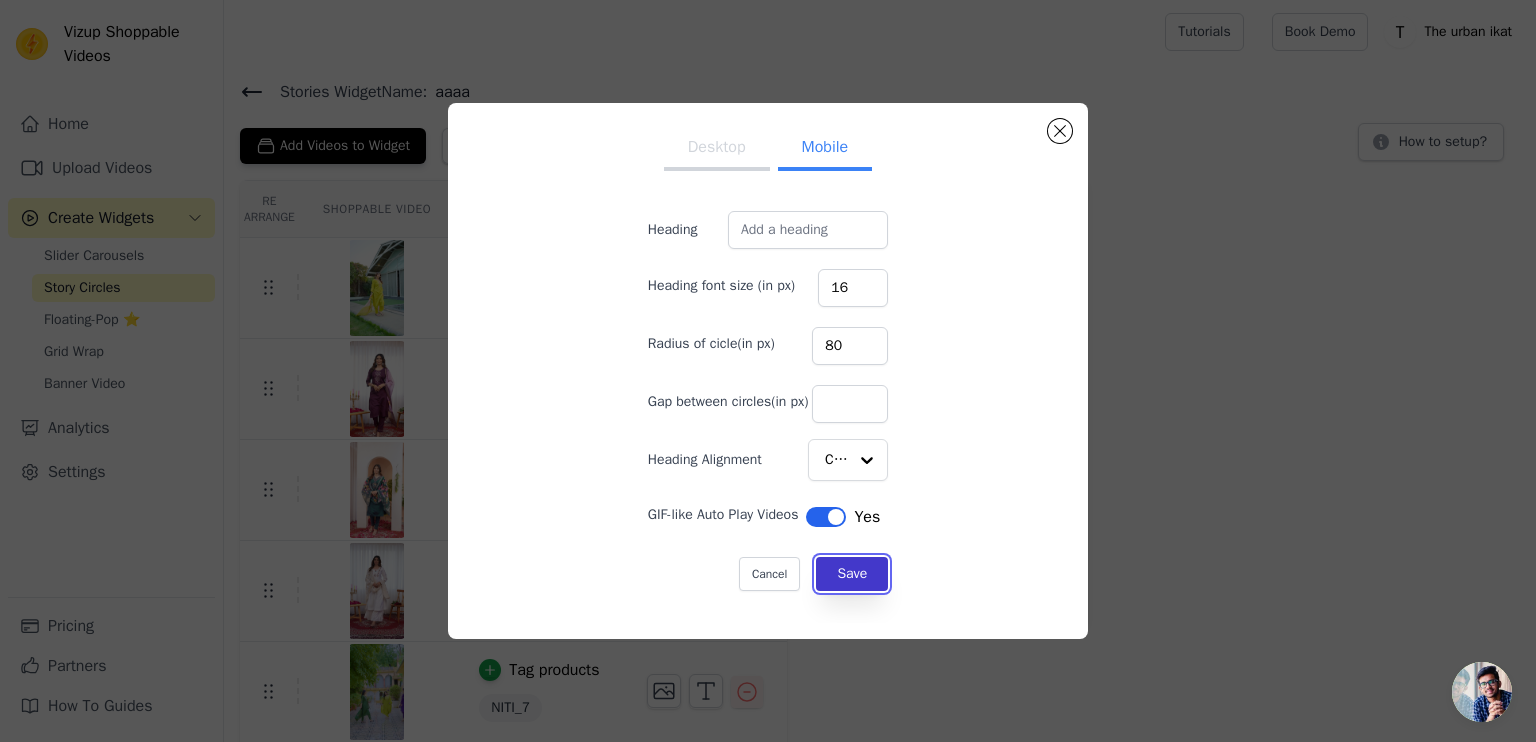 click on "Save" 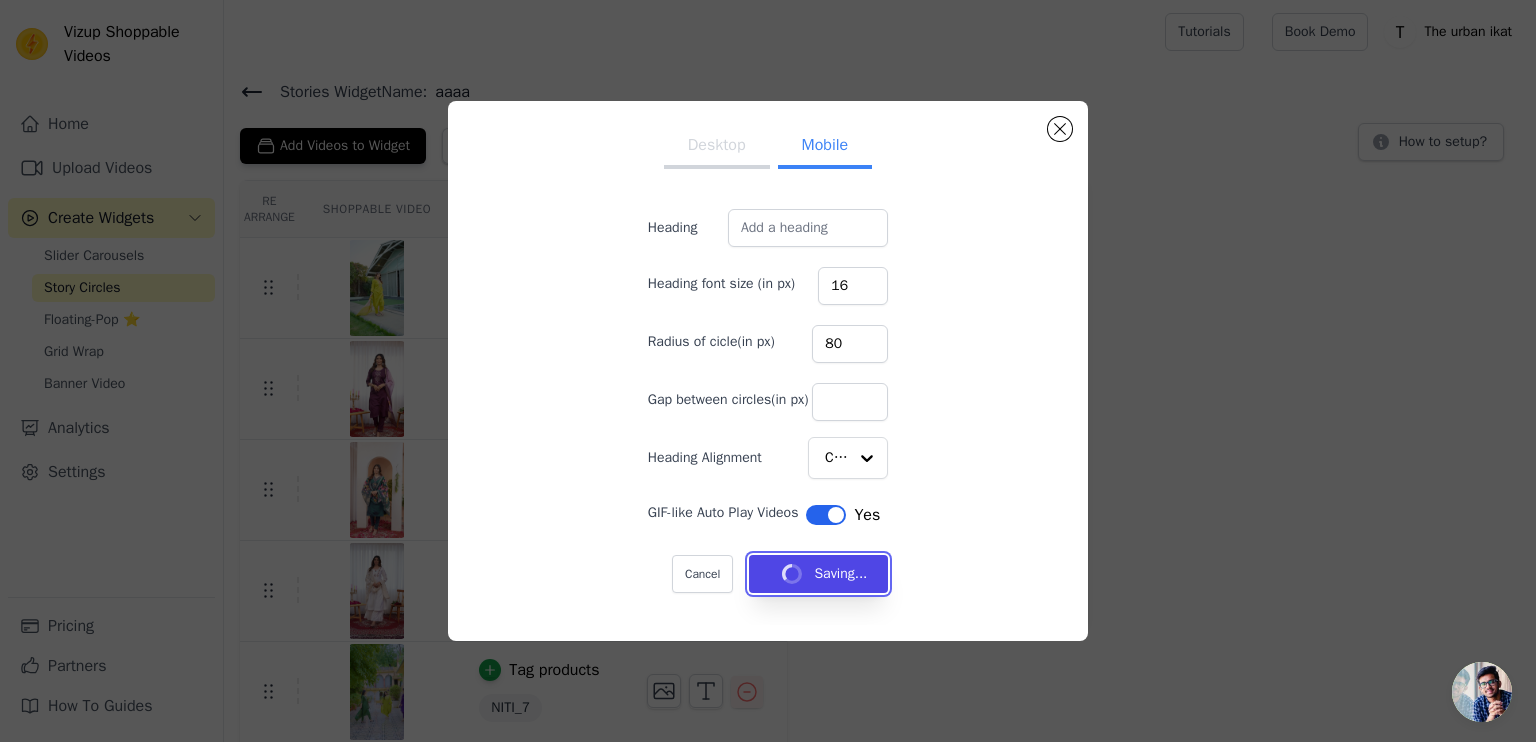 type 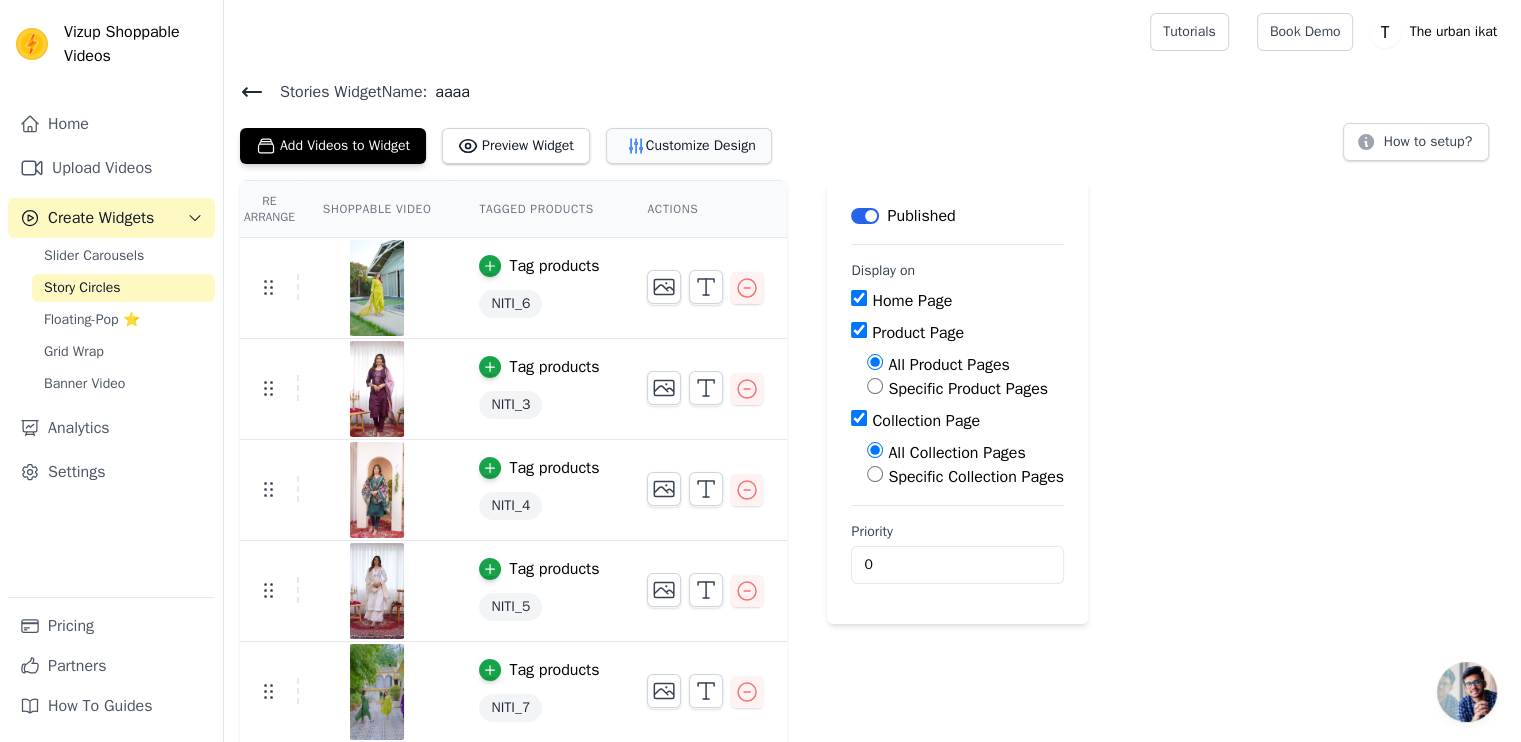 click on "Customize Design" 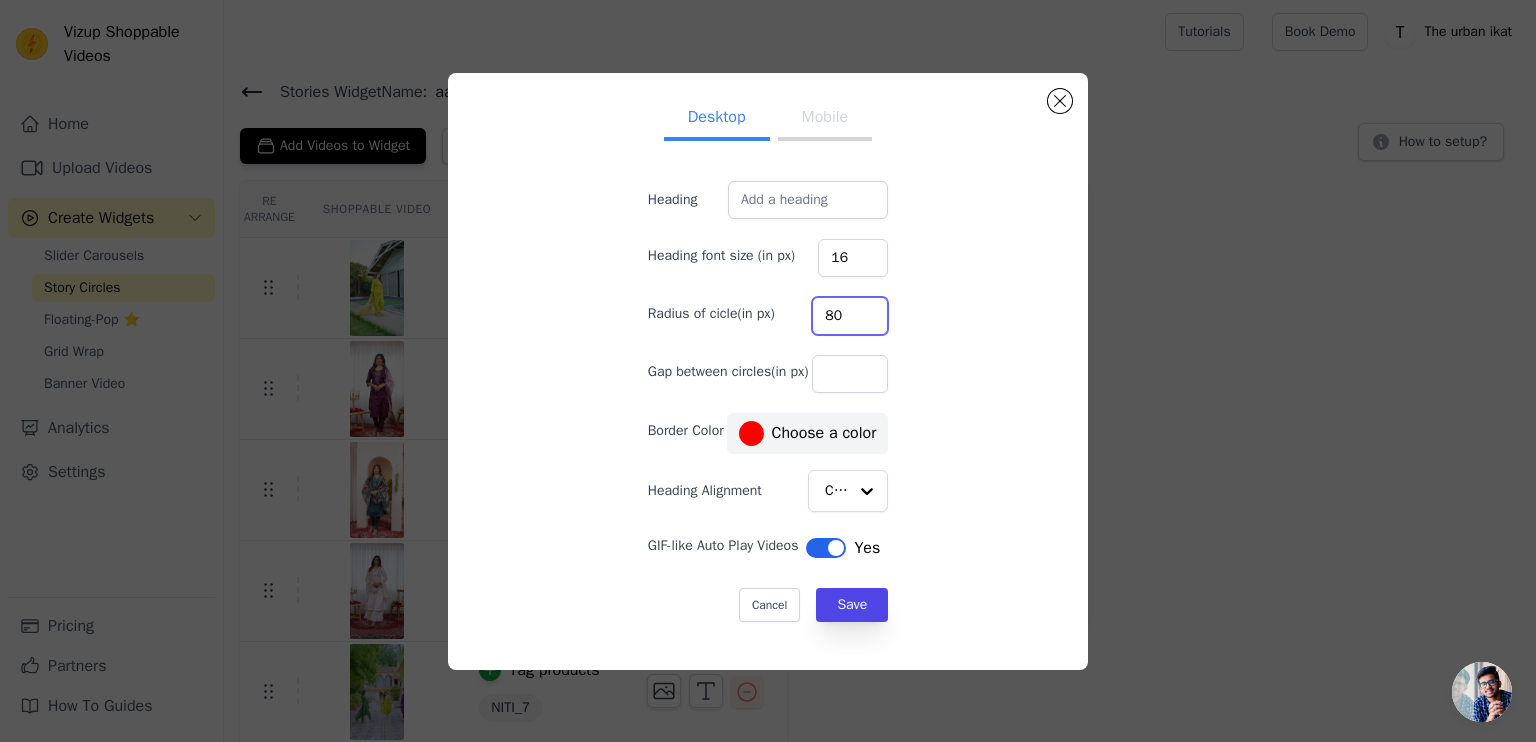 click on "80" 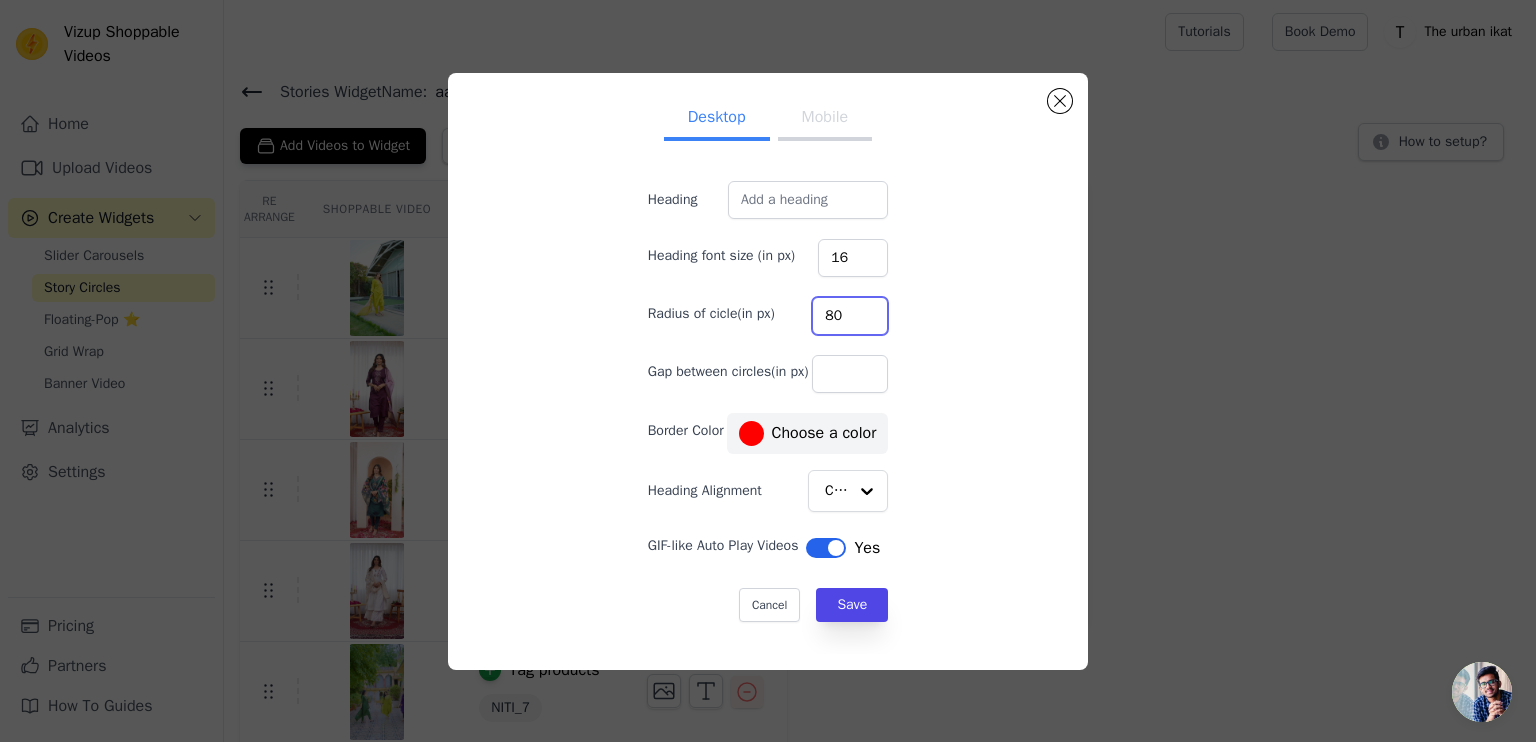 type on "100" 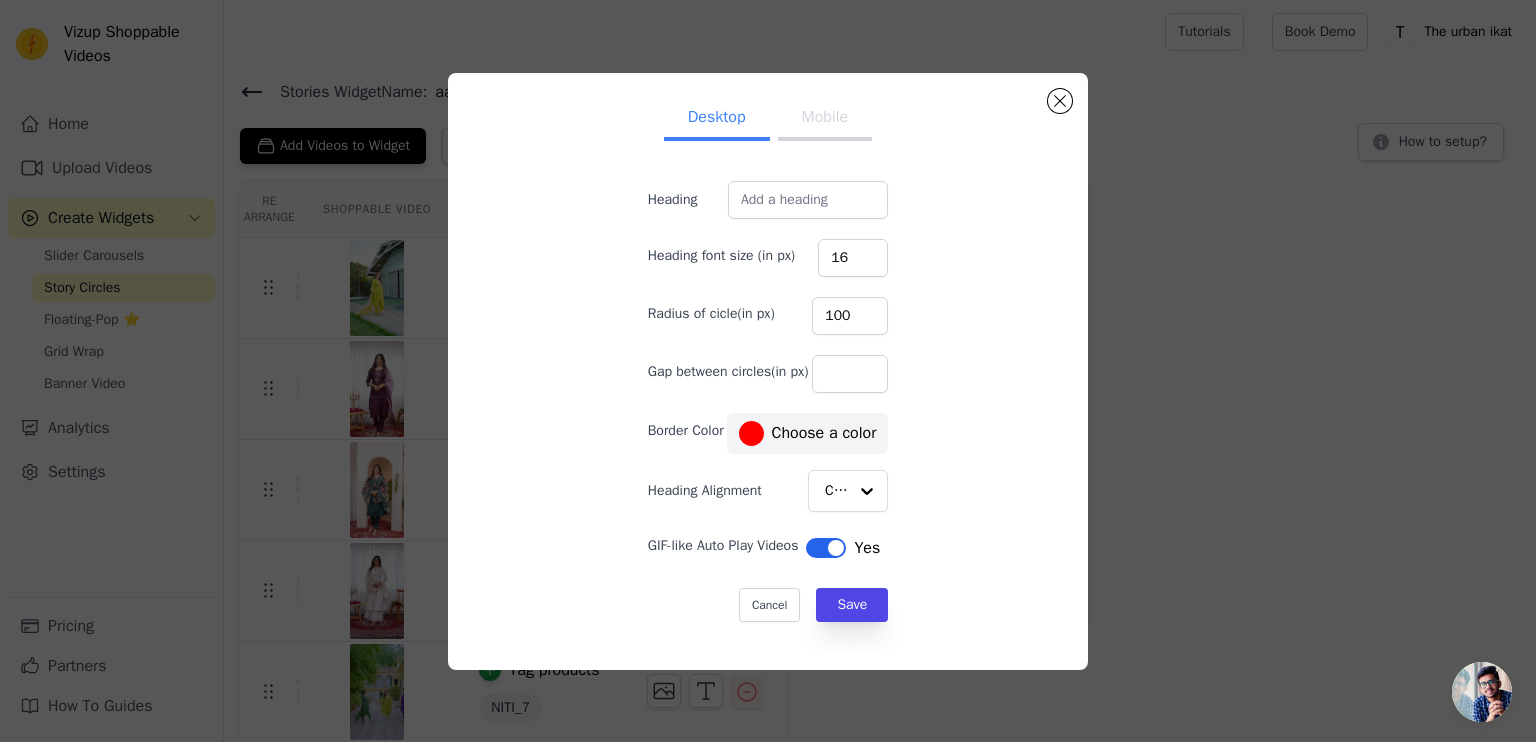 click on "Mobile" 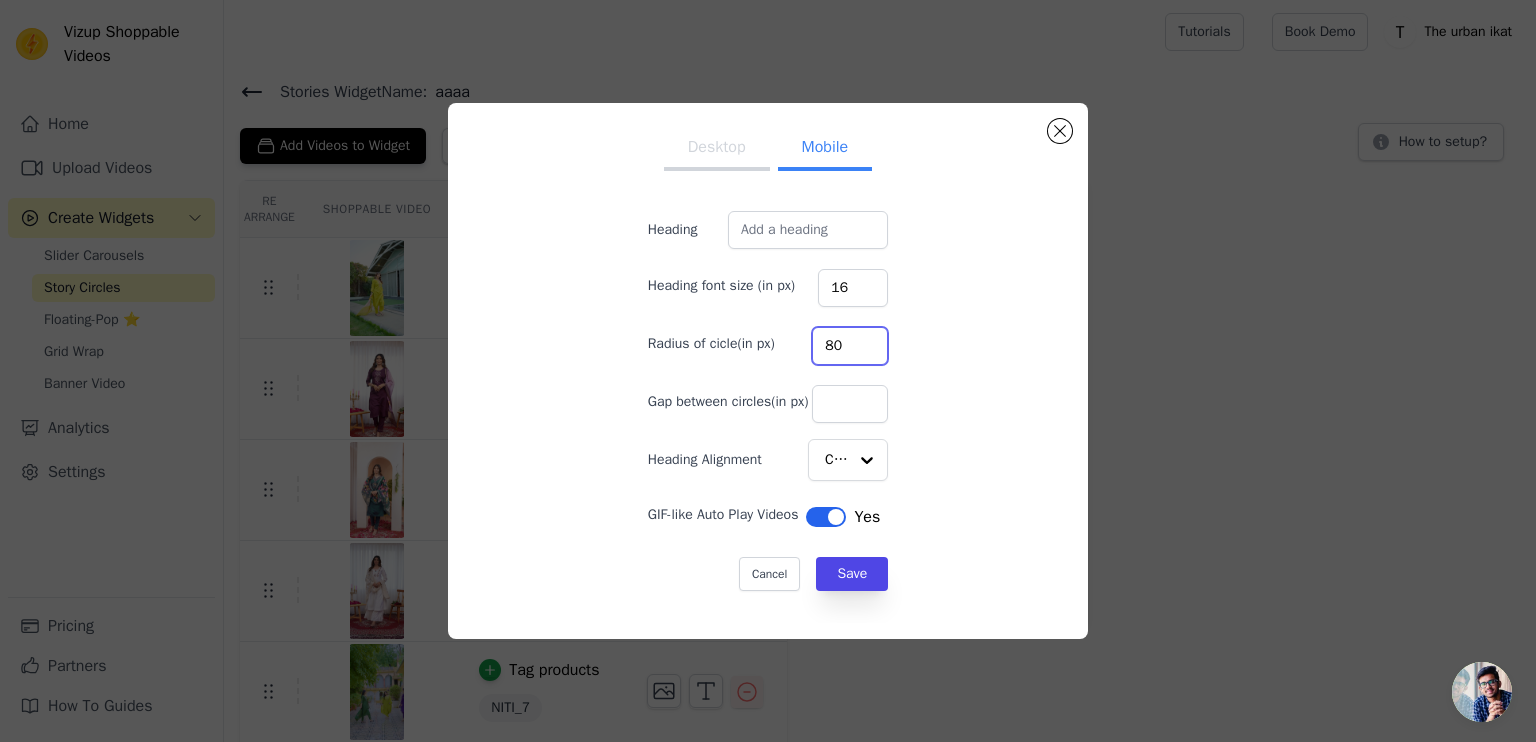 click on "80" 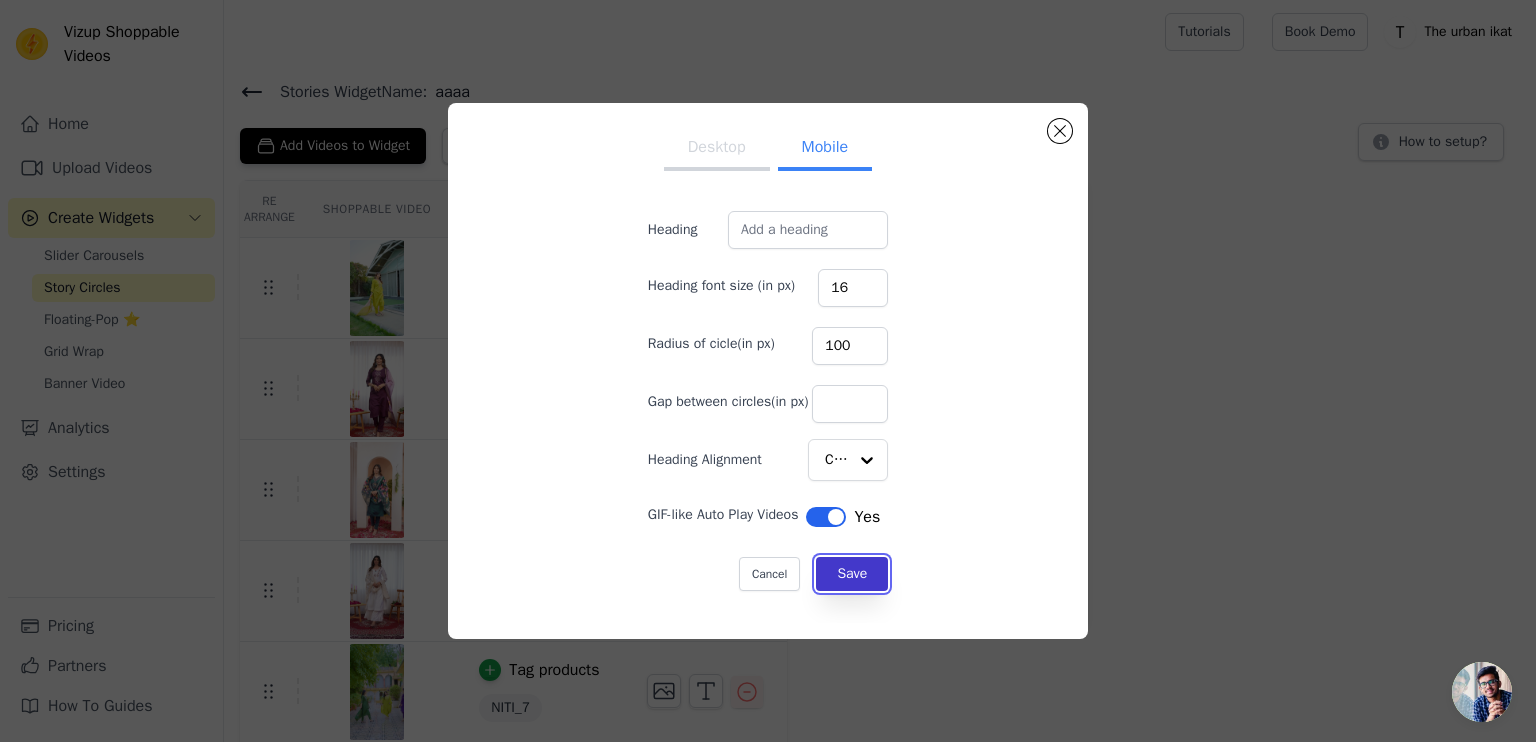 click on "Save" 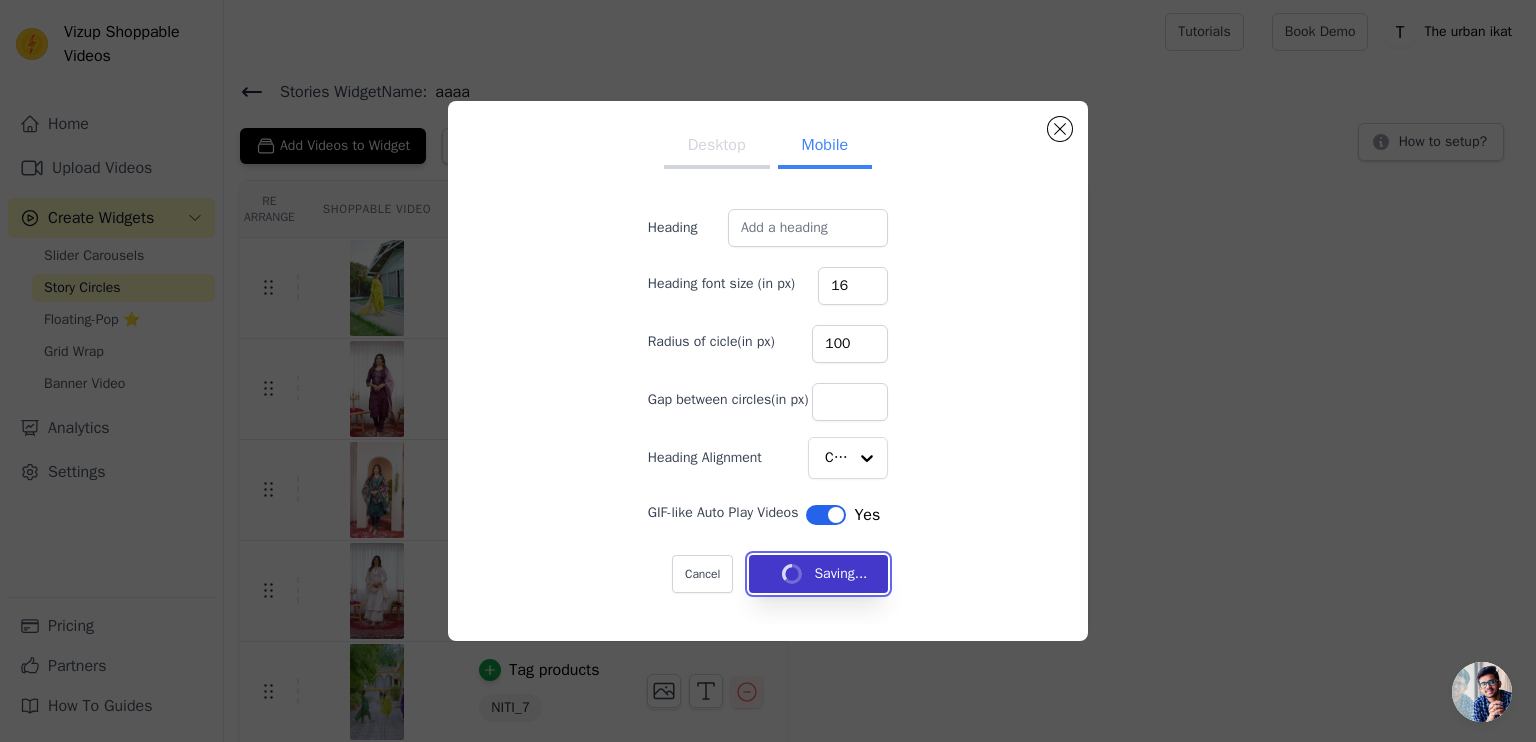 type 